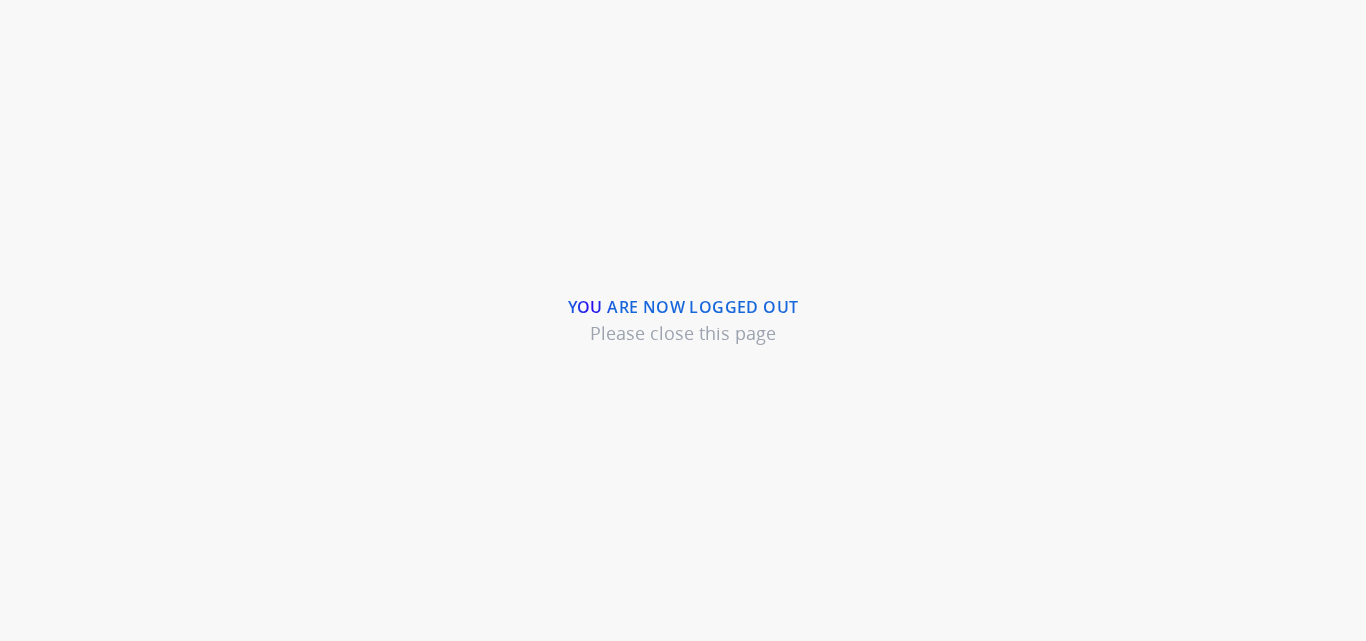 scroll, scrollTop: 0, scrollLeft: 0, axis: both 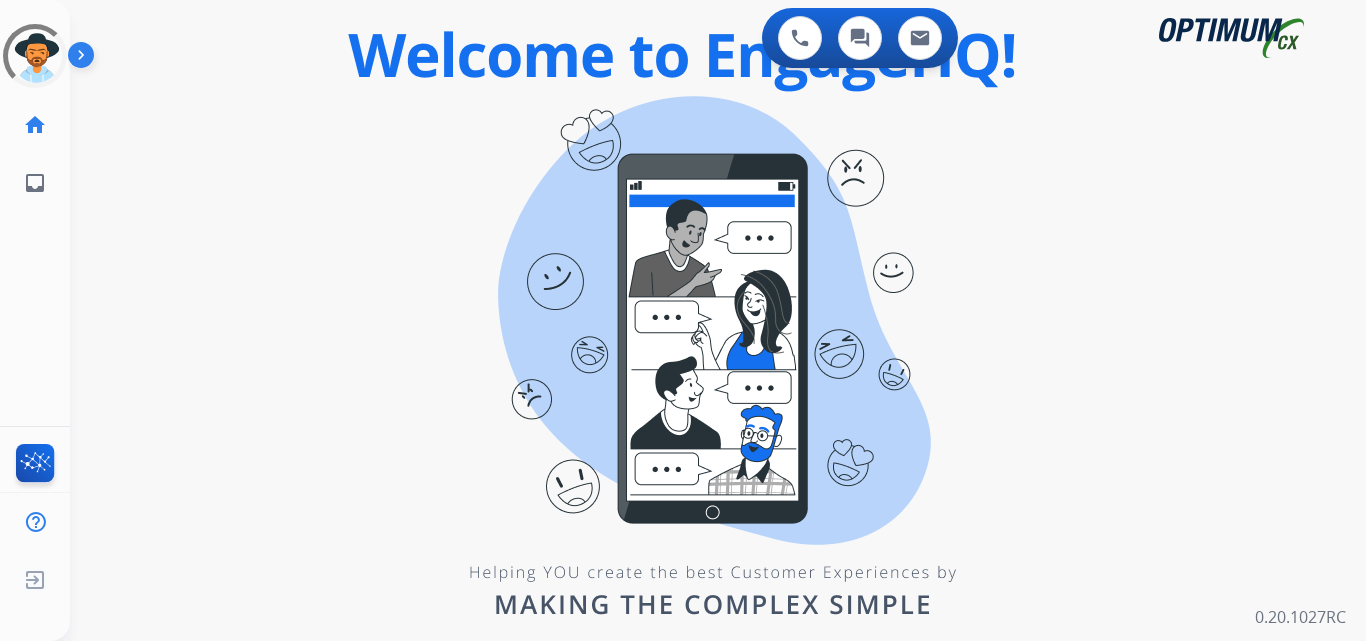 click on "0  Voice Interactions  0  Chat Interactions   0  Email Interactions swap_horiz Break voice bridge close_fullscreen Connect 3-Way Call merge_type Separate 3-Way Call  Interaction Guide   Interaction History  Interaction Guide arrow_drop_up  Welcome to EngageHQ   Internal Queue Transfer: How To  Secure Pad expand_more Clear pad Candidate/Account ID: Contact Notes:                  0.20.1027RC" at bounding box center [718, 320] 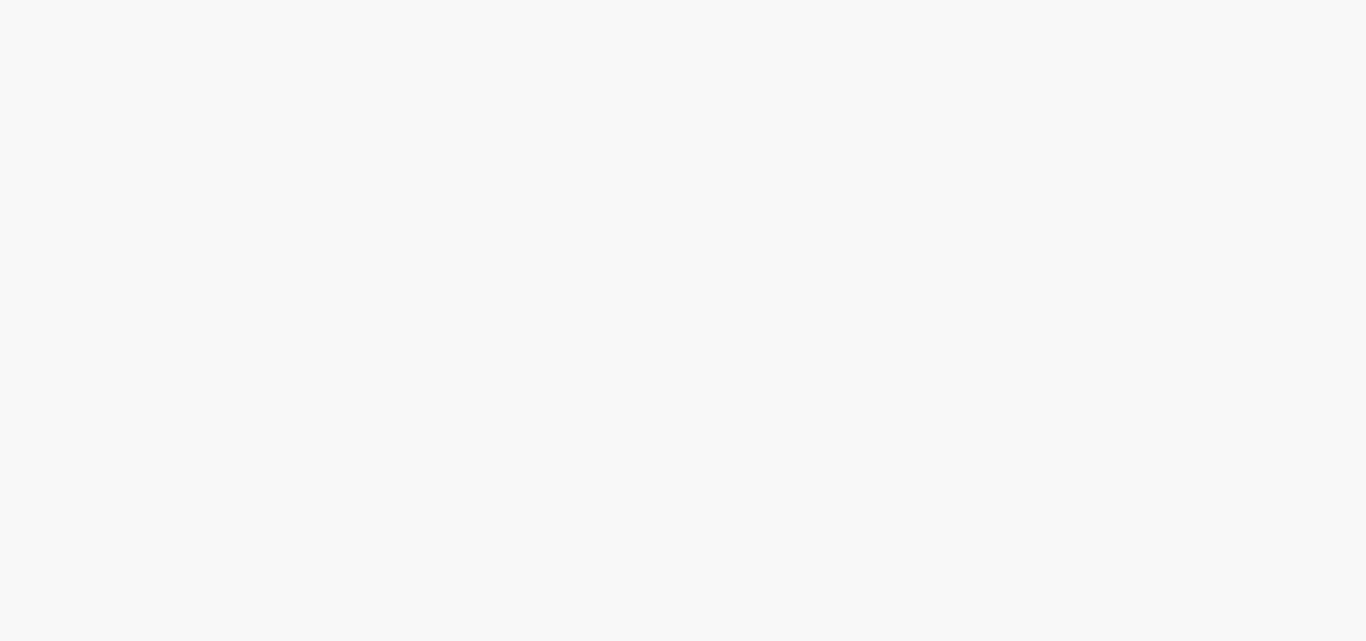 scroll, scrollTop: 0, scrollLeft: 0, axis: both 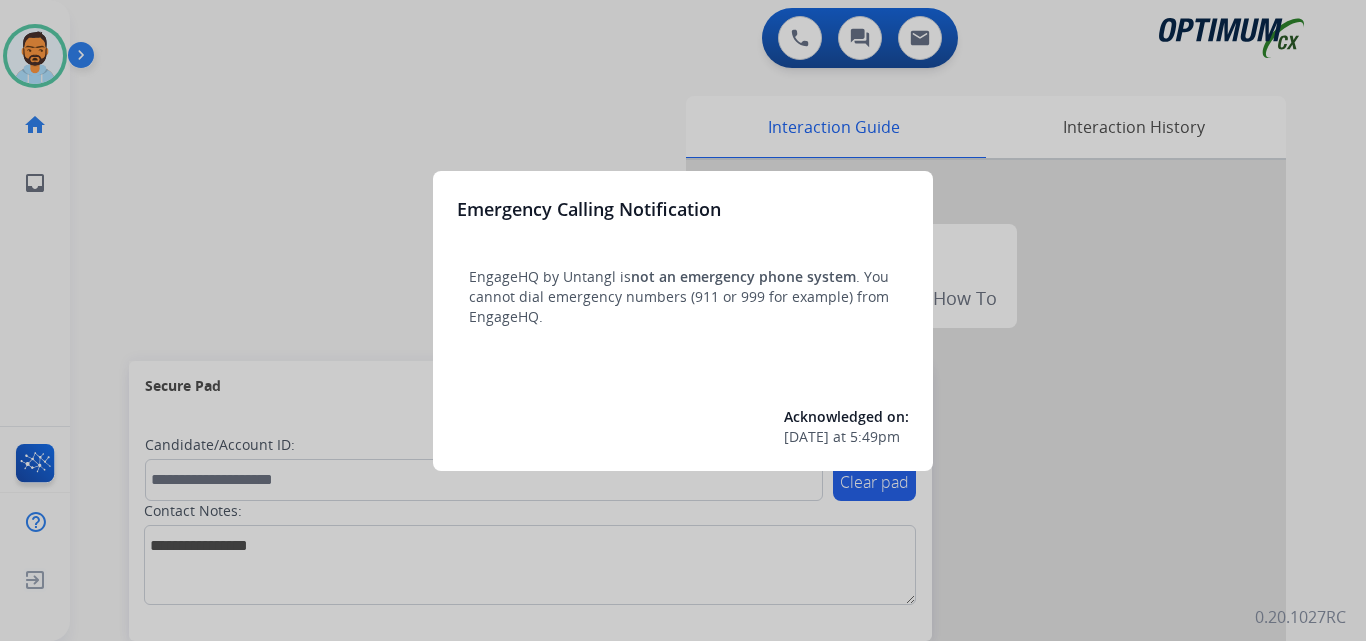 click at bounding box center (683, 320) 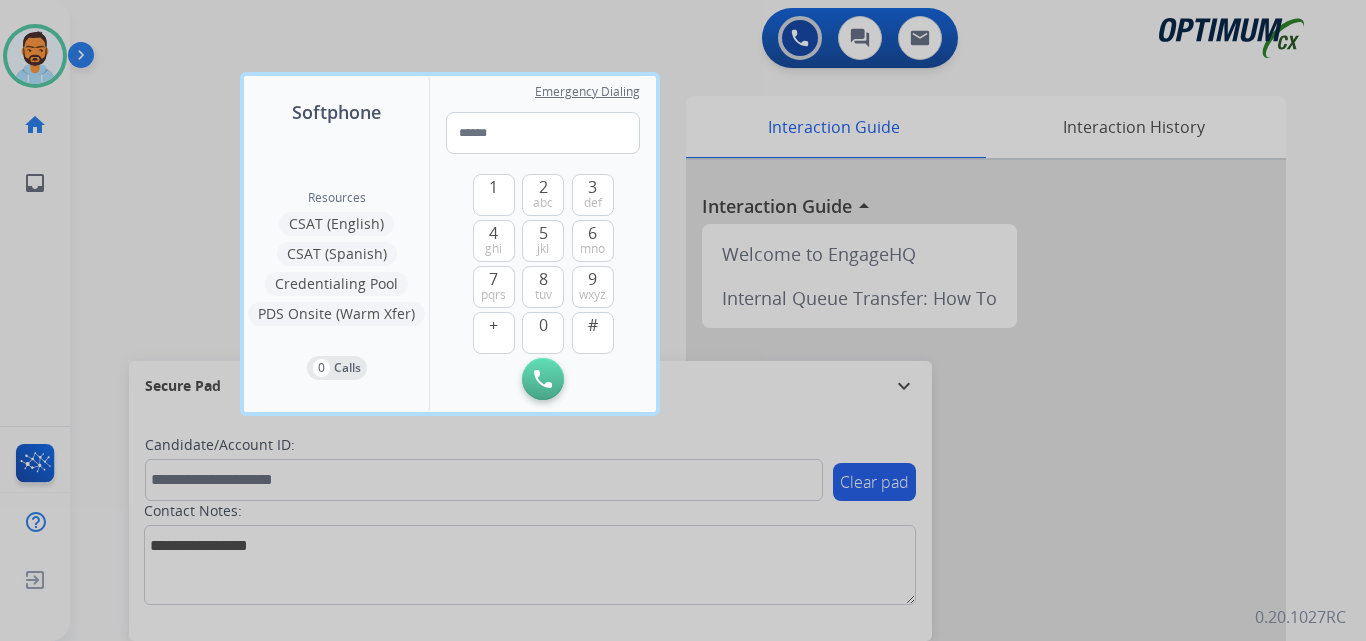 click at bounding box center (683, 320) 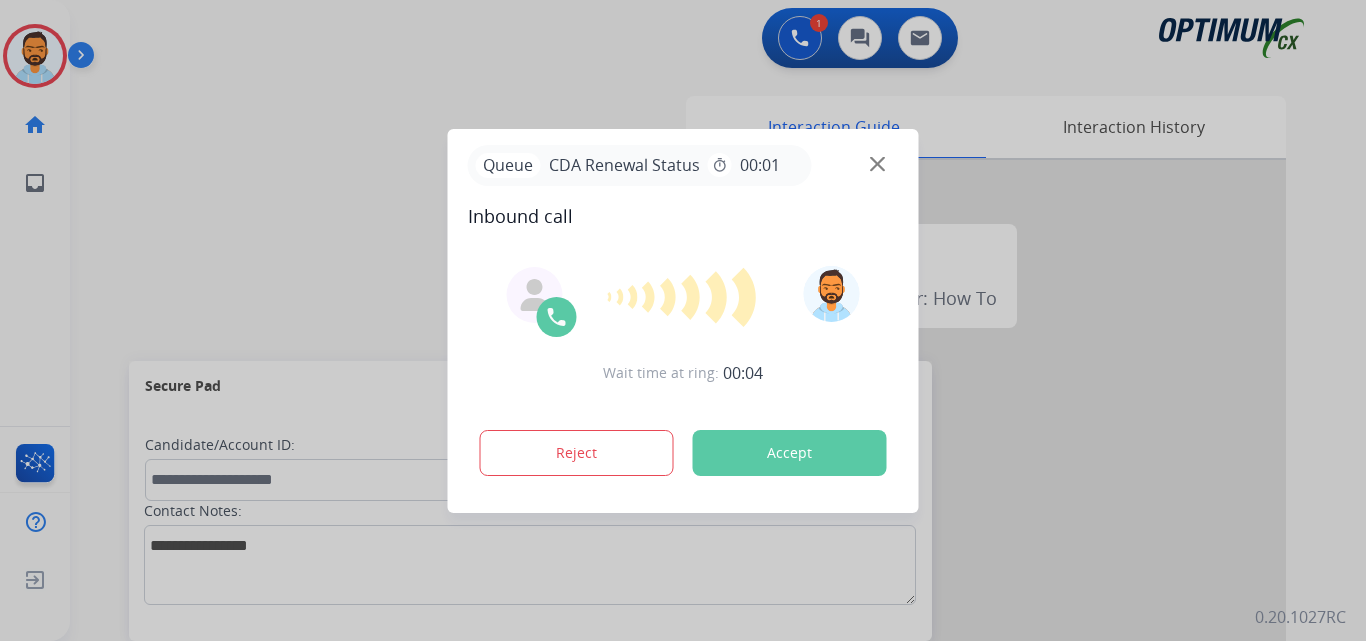 click at bounding box center (683, 320) 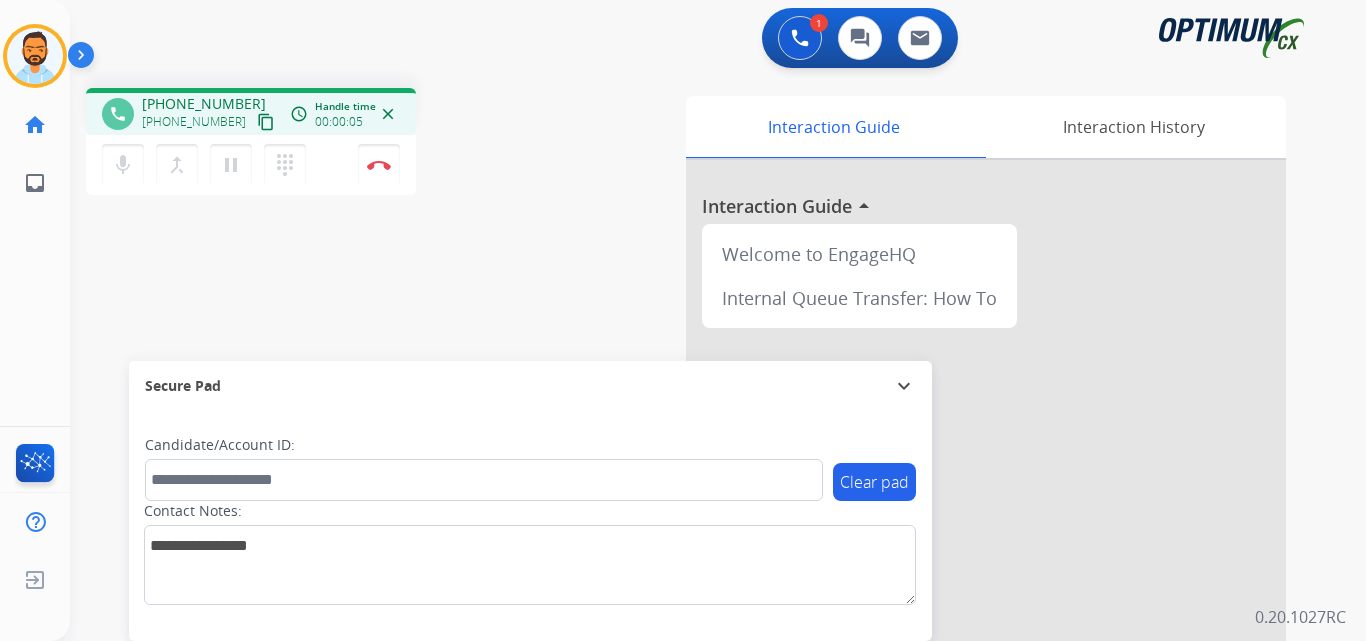 click on "content_copy" at bounding box center (266, 122) 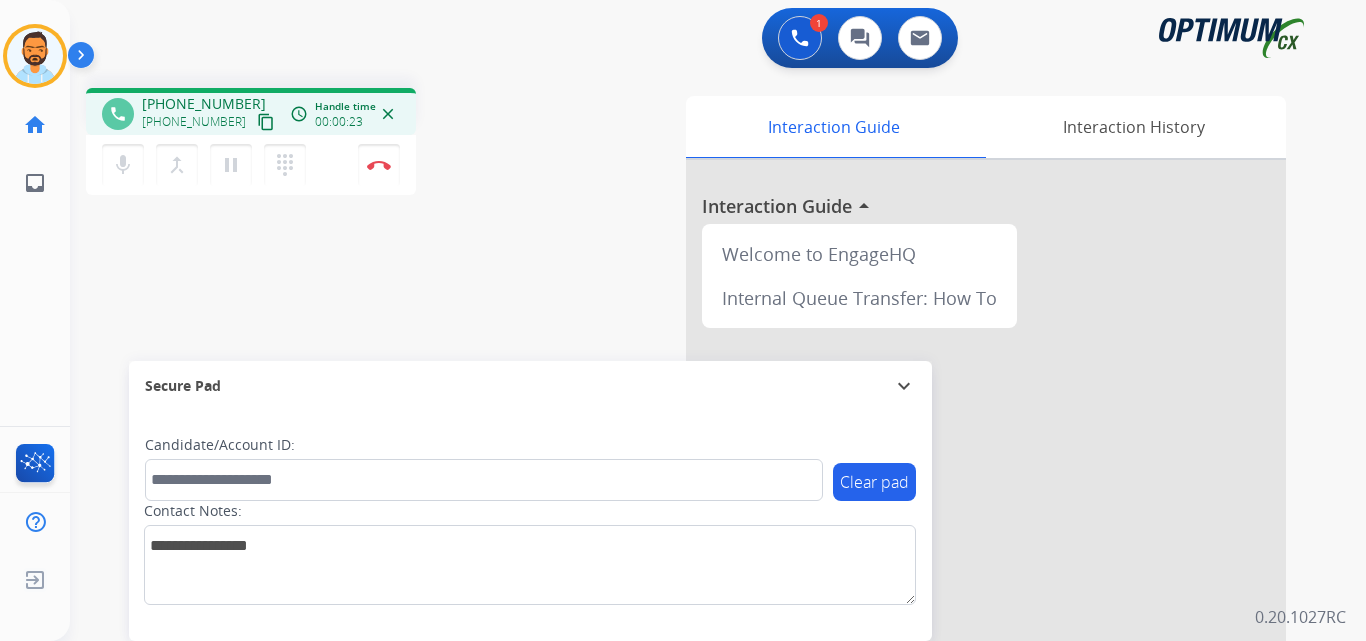 click on "content_copy" at bounding box center [266, 122] 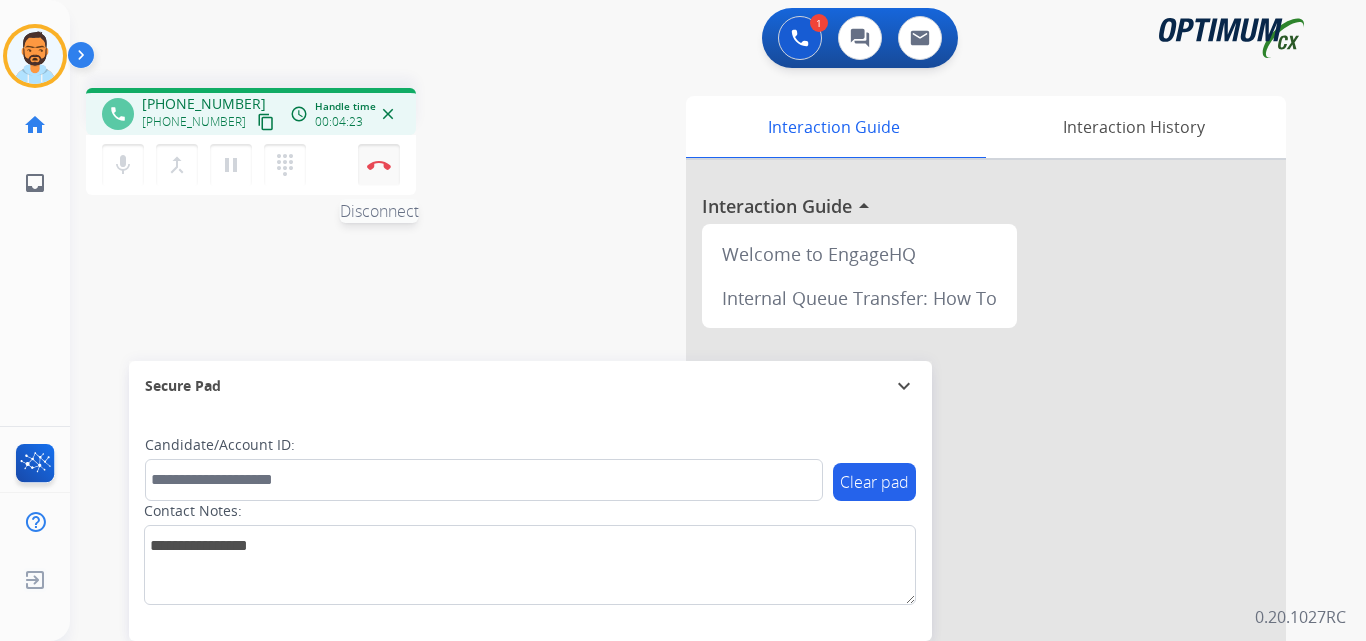 click at bounding box center (379, 165) 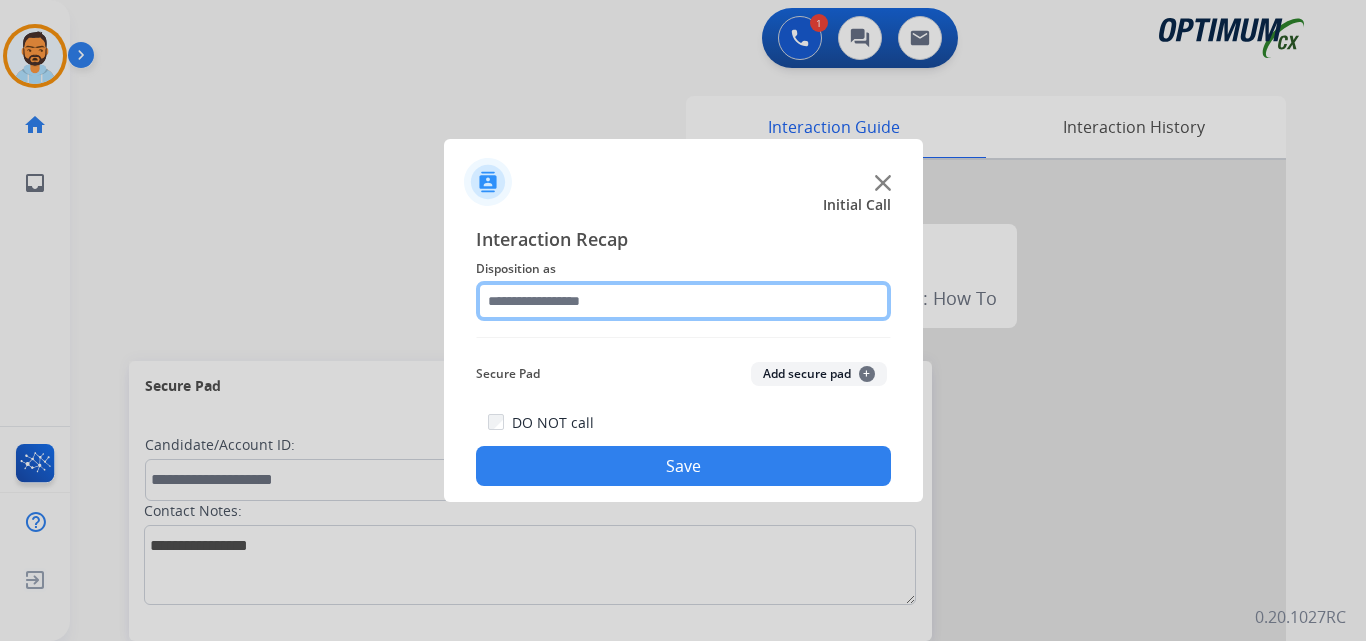 click 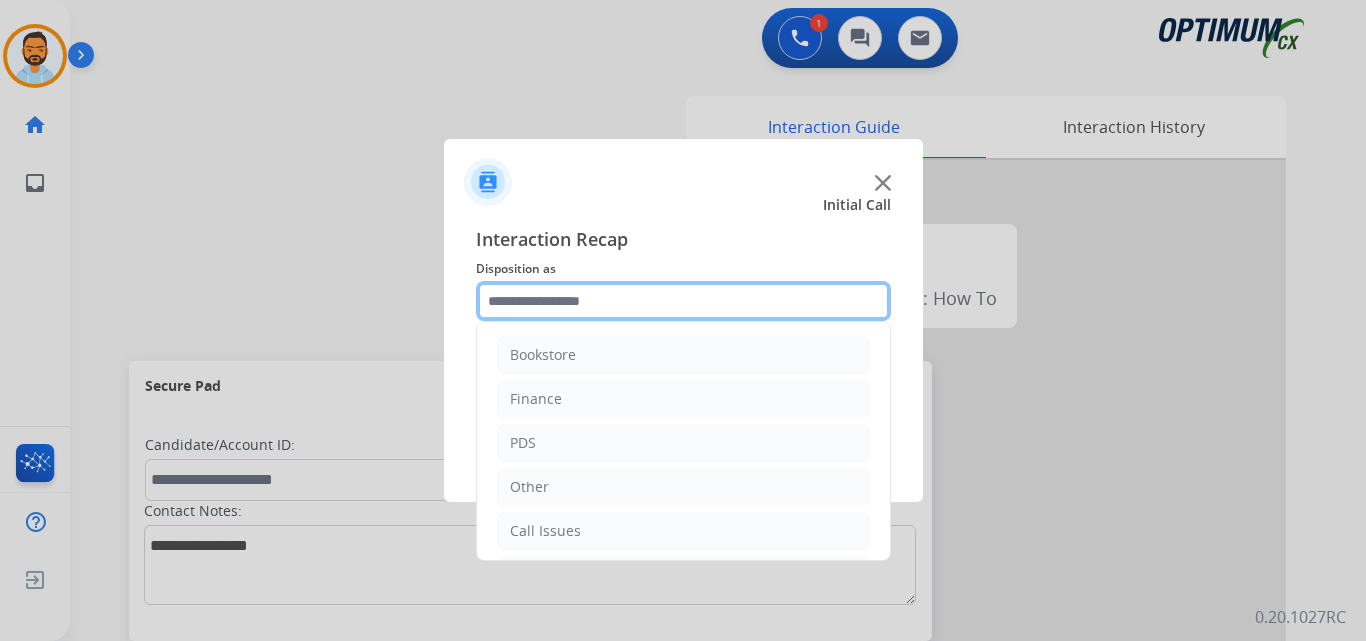 scroll, scrollTop: 136, scrollLeft: 0, axis: vertical 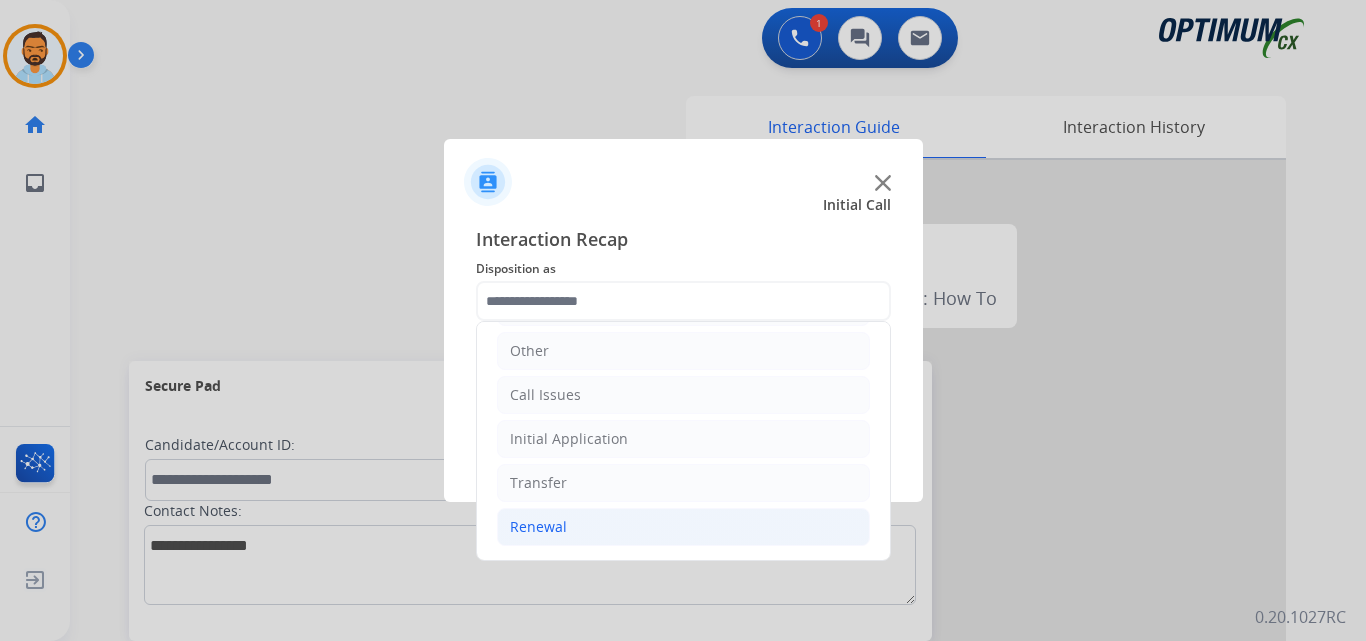 click on "Renewal" 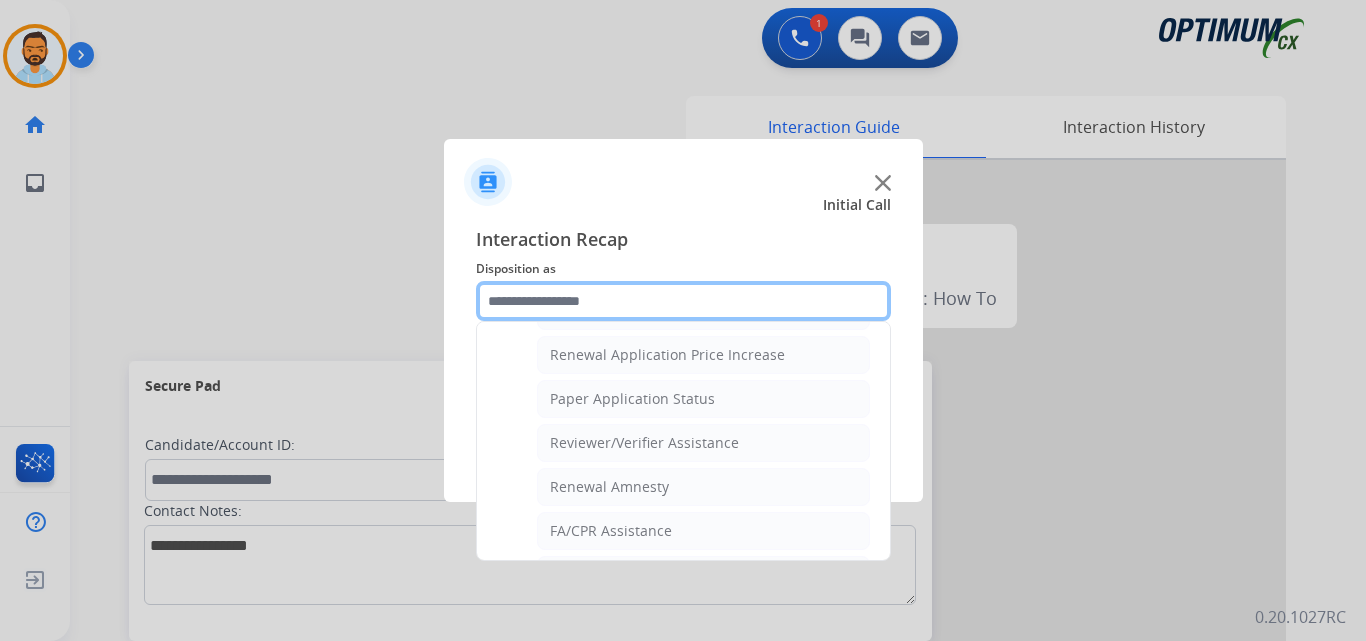 scroll, scrollTop: 691, scrollLeft: 0, axis: vertical 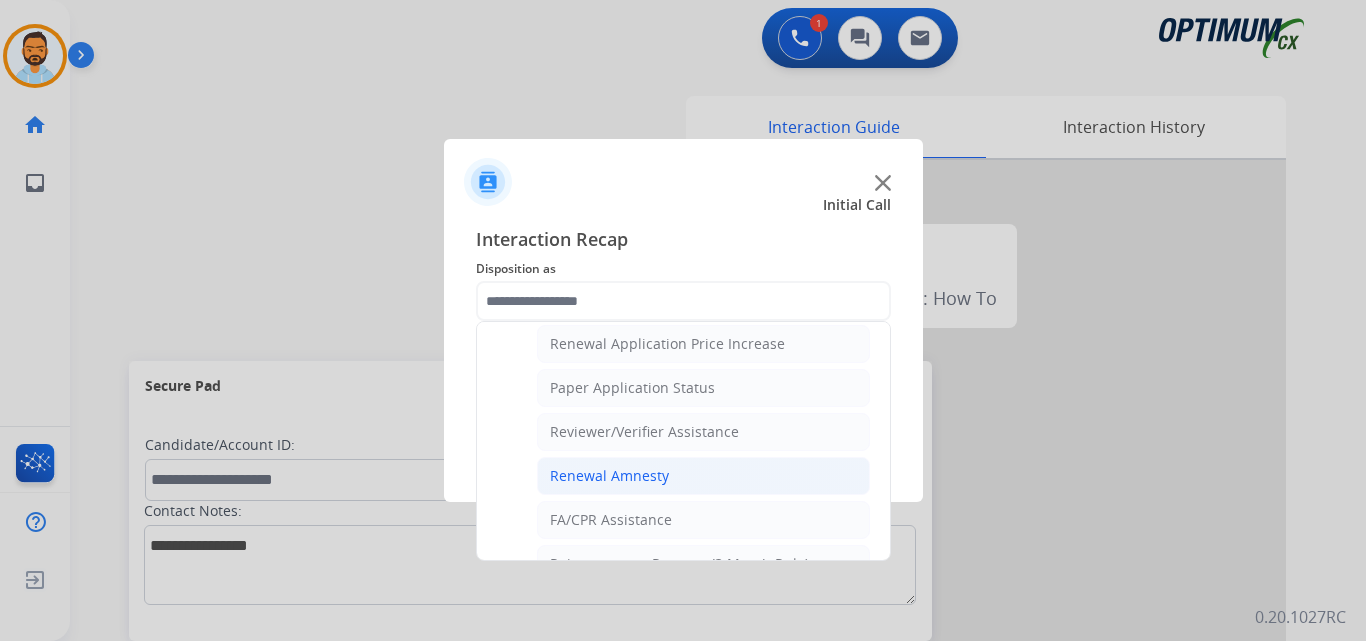 click on "Renewal Amnesty" 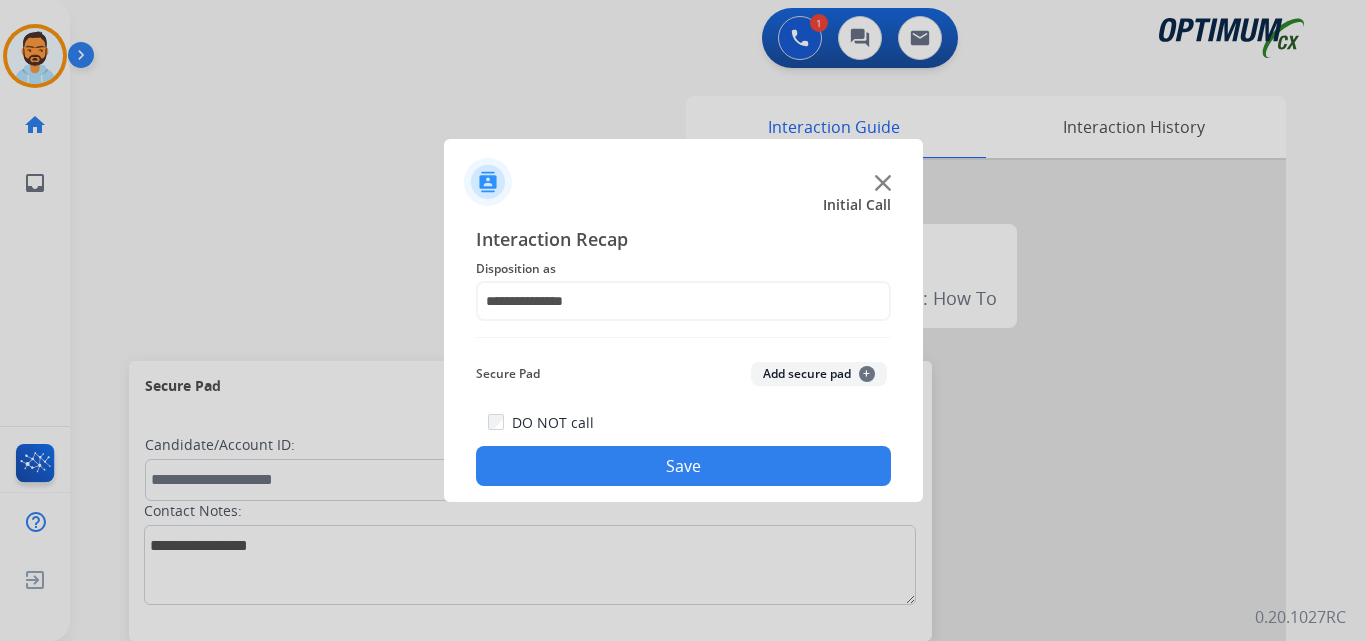 click on "Save" 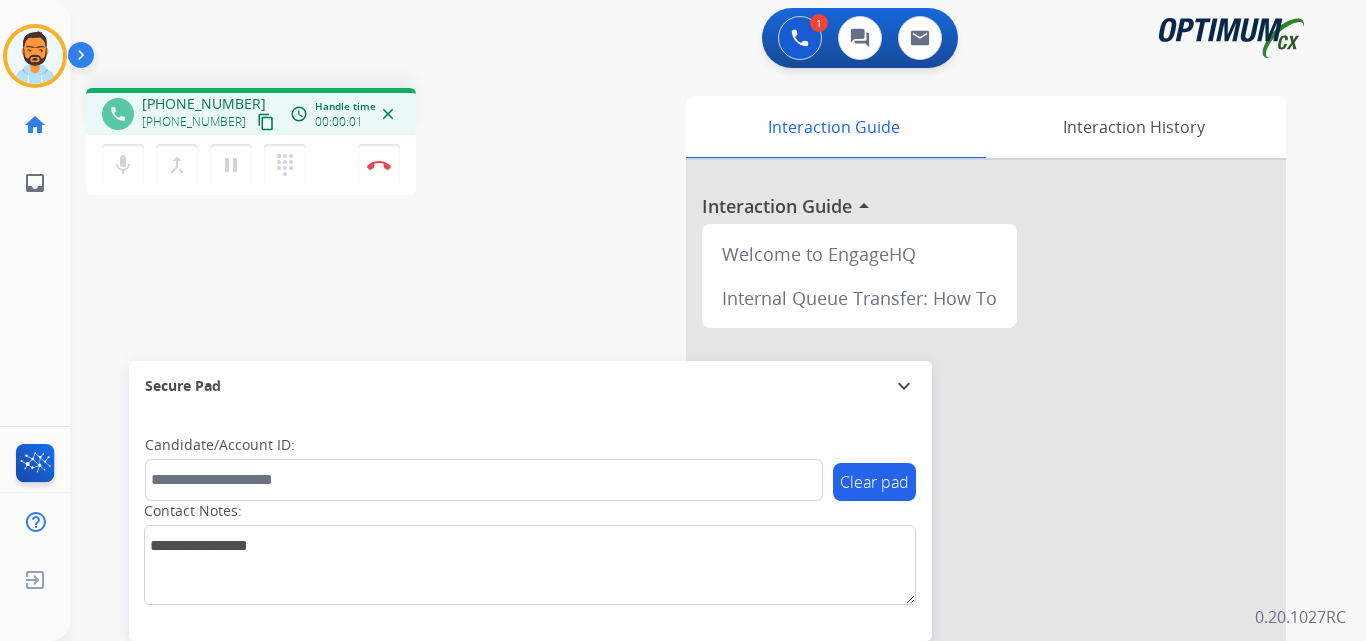 click on "content_copy" at bounding box center (266, 122) 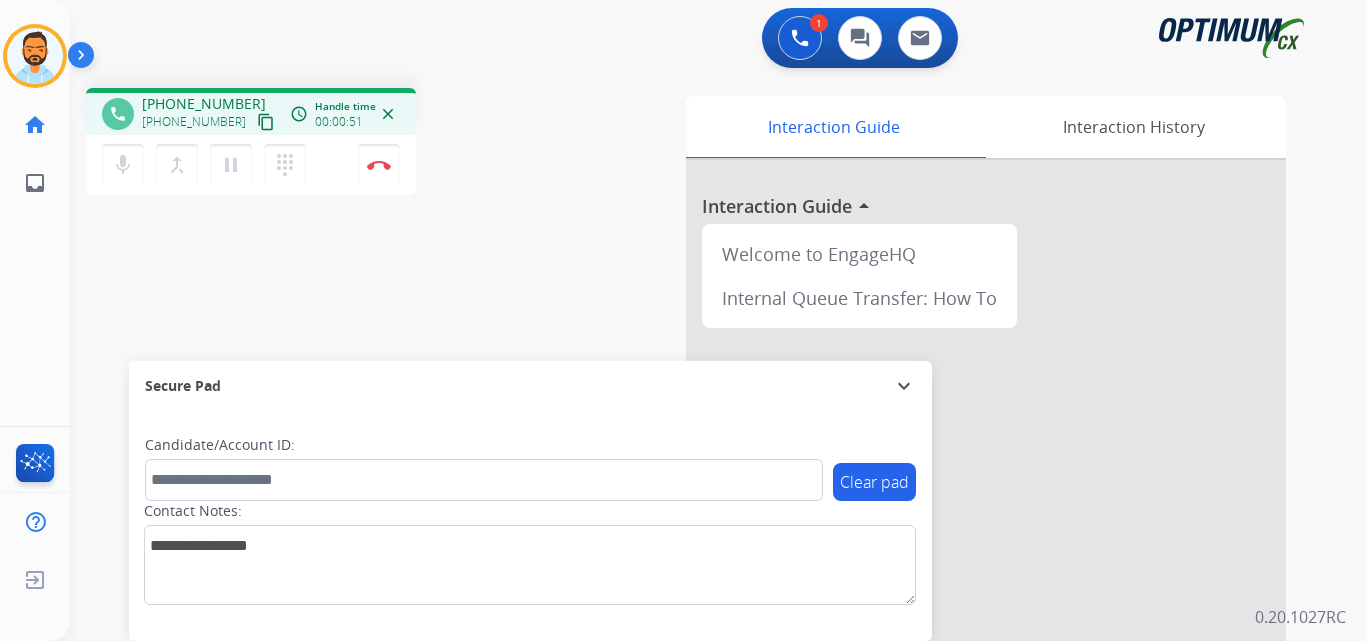click on "content_copy" at bounding box center [266, 122] 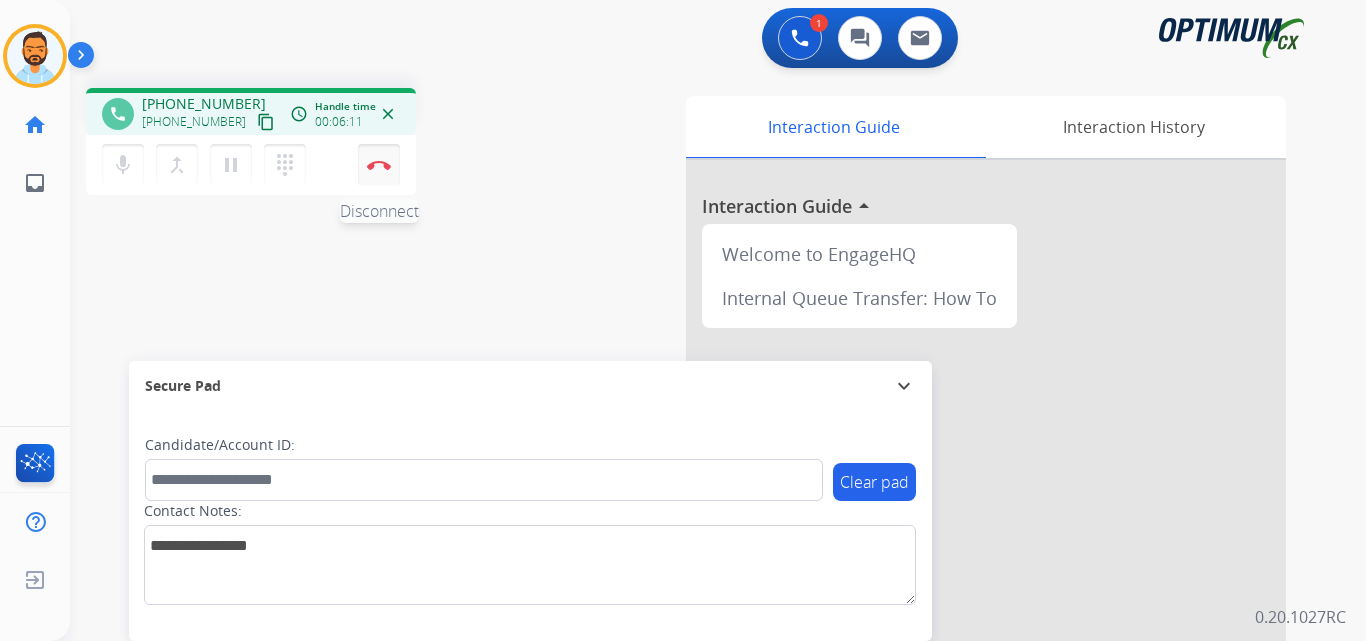 click at bounding box center [379, 165] 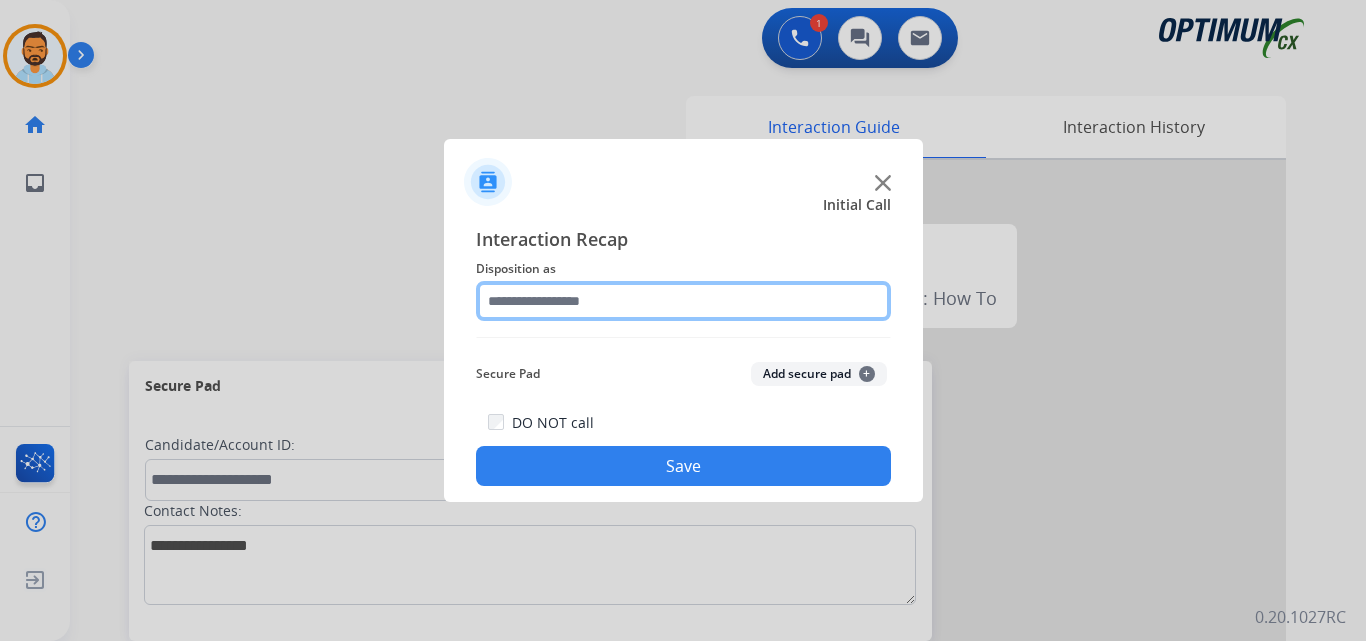 click 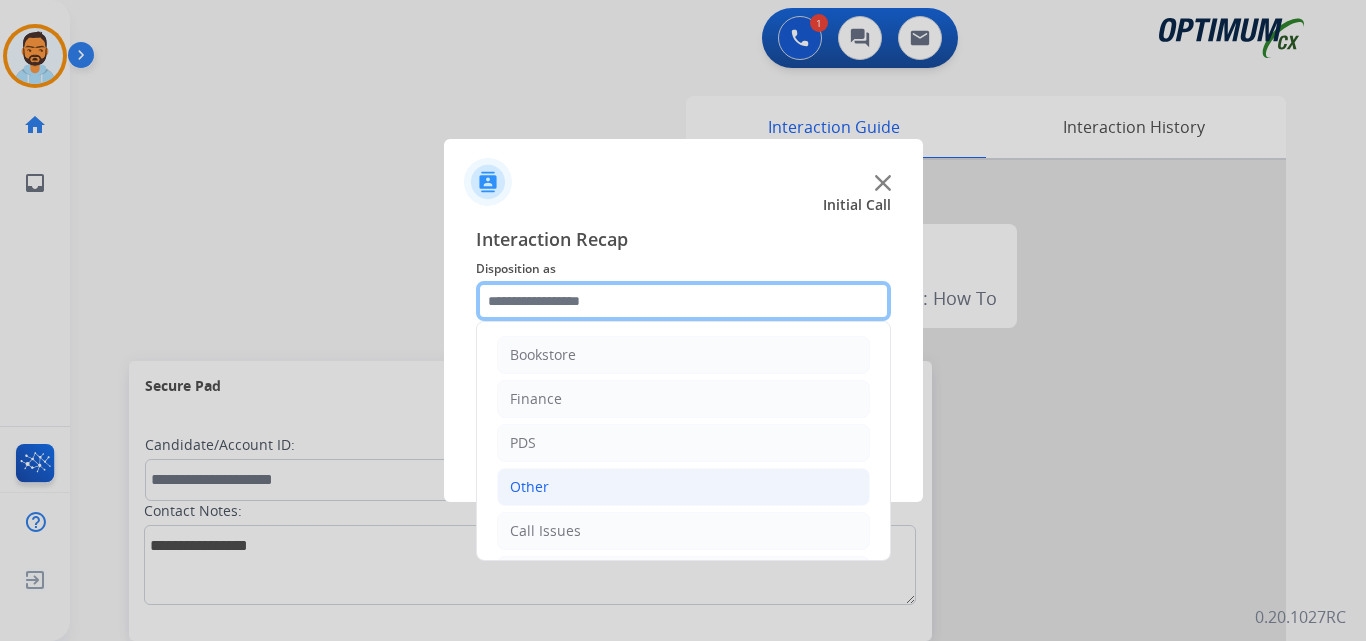 scroll, scrollTop: 136, scrollLeft: 0, axis: vertical 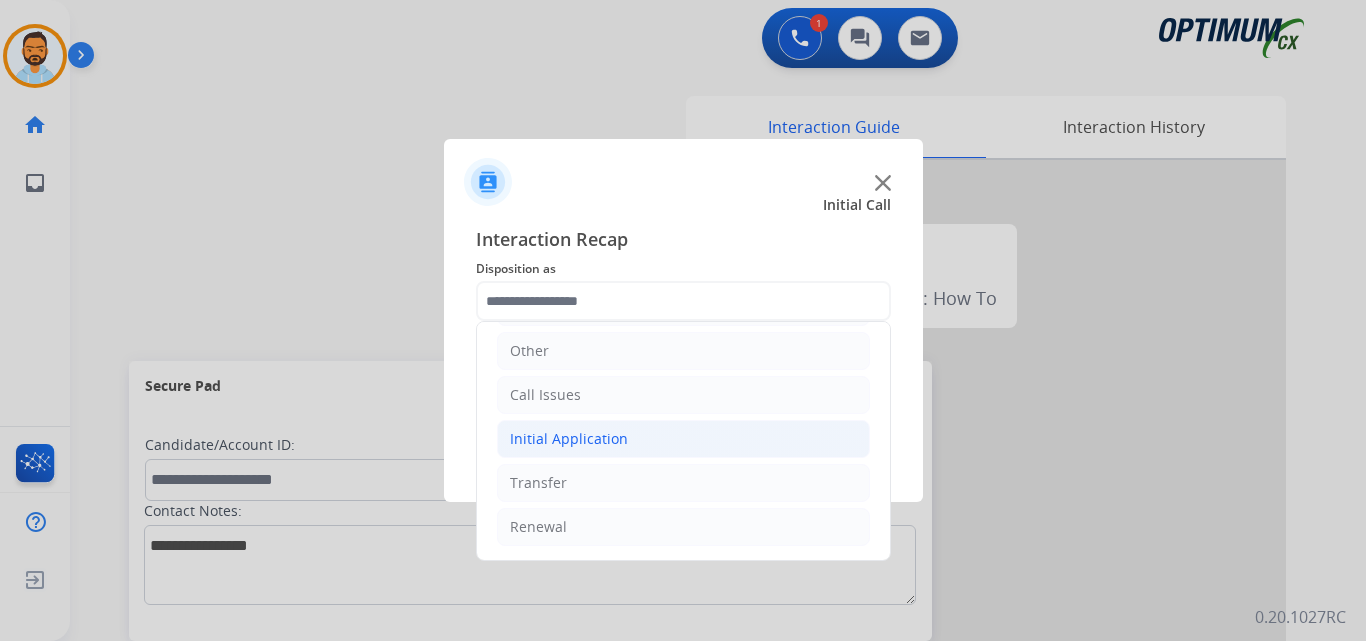 click on "Initial Application" 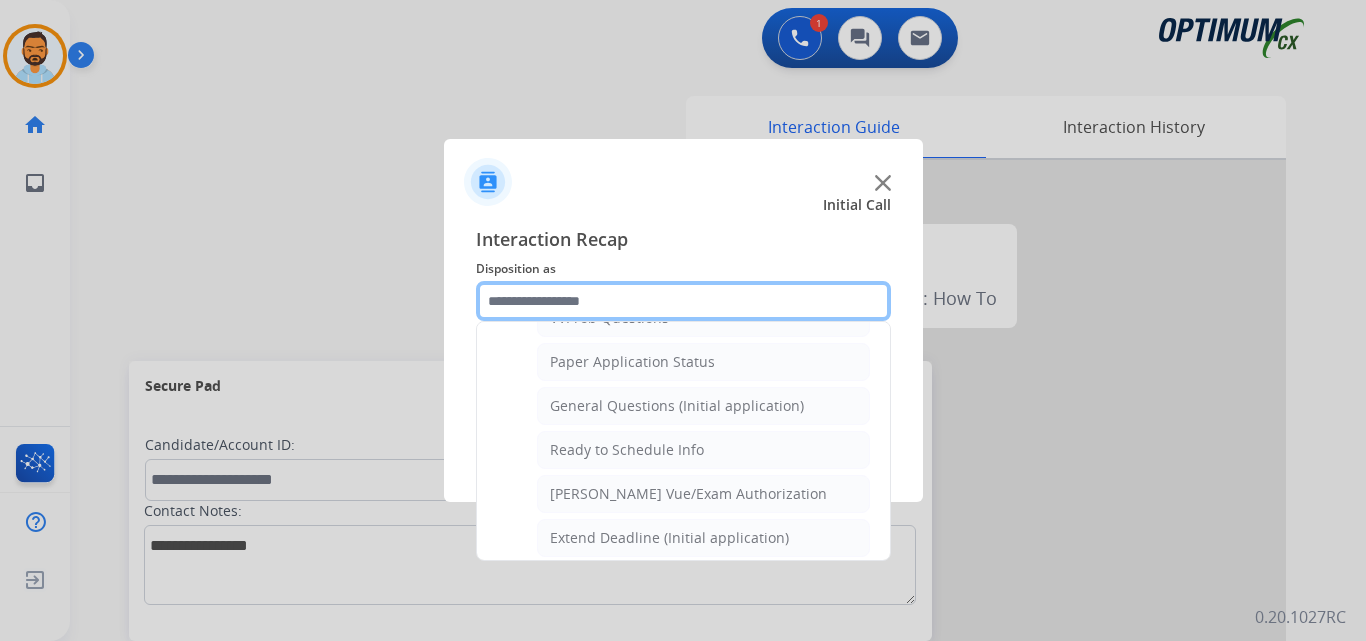 scroll, scrollTop: 1107, scrollLeft: 0, axis: vertical 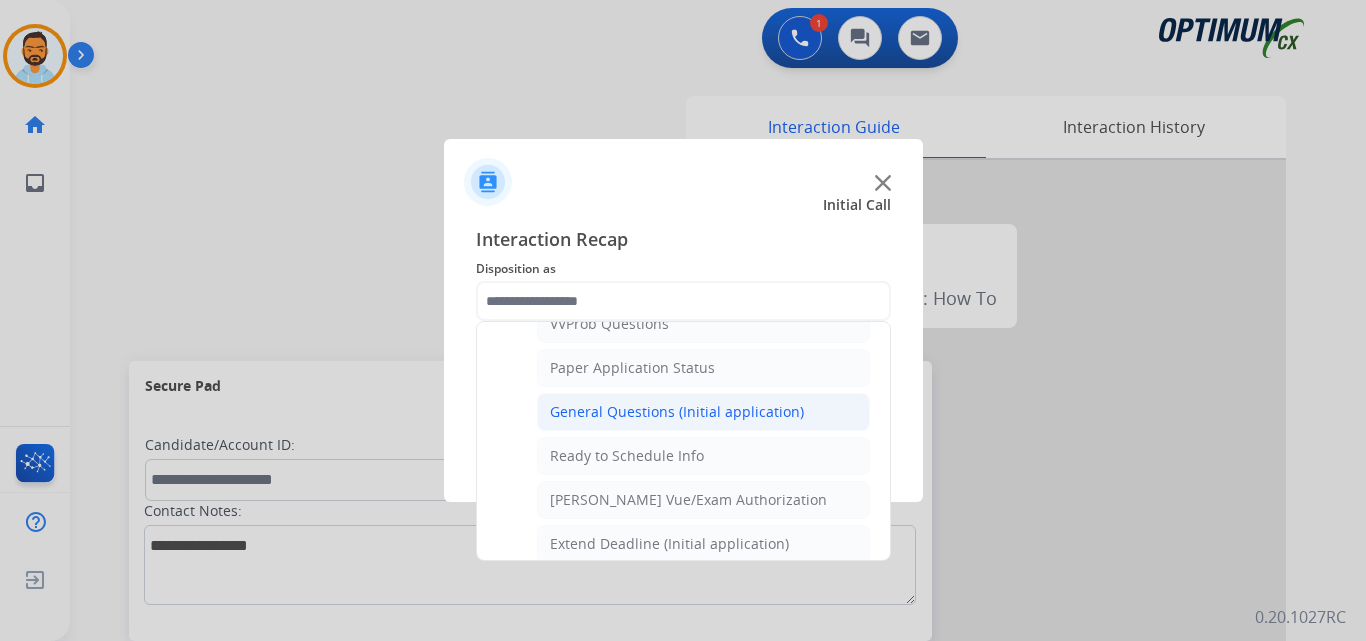 click on "General Questions (Initial application)" 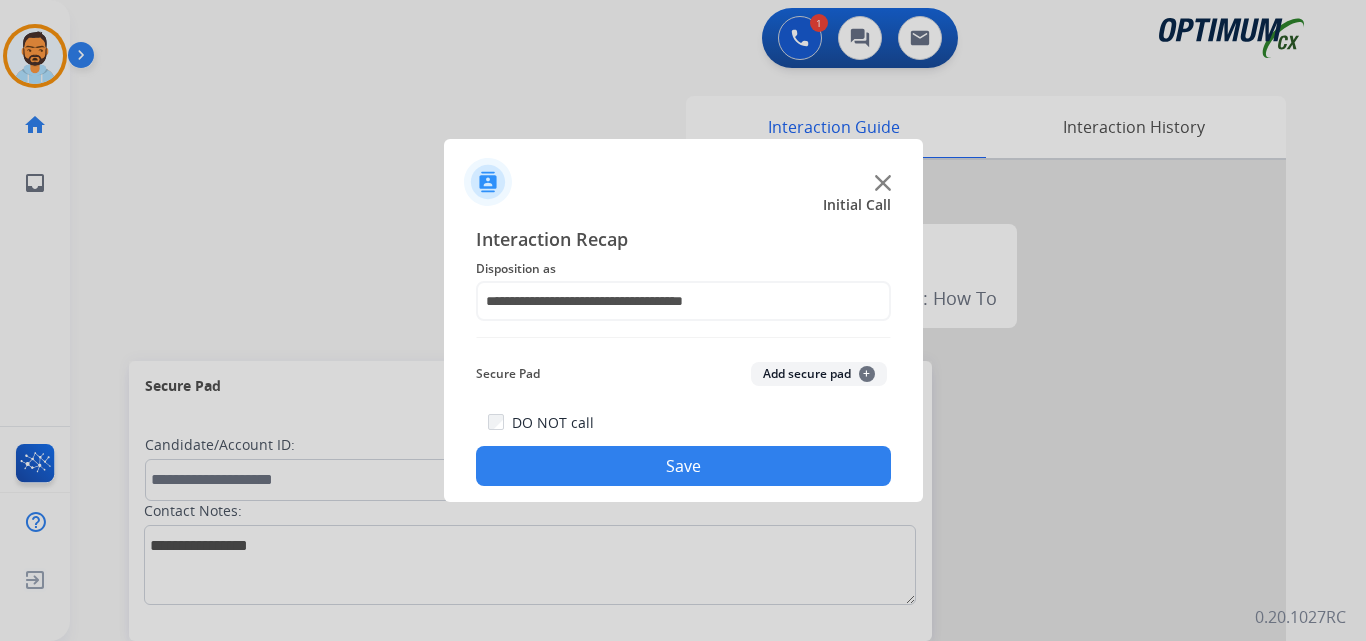 click on "Save" 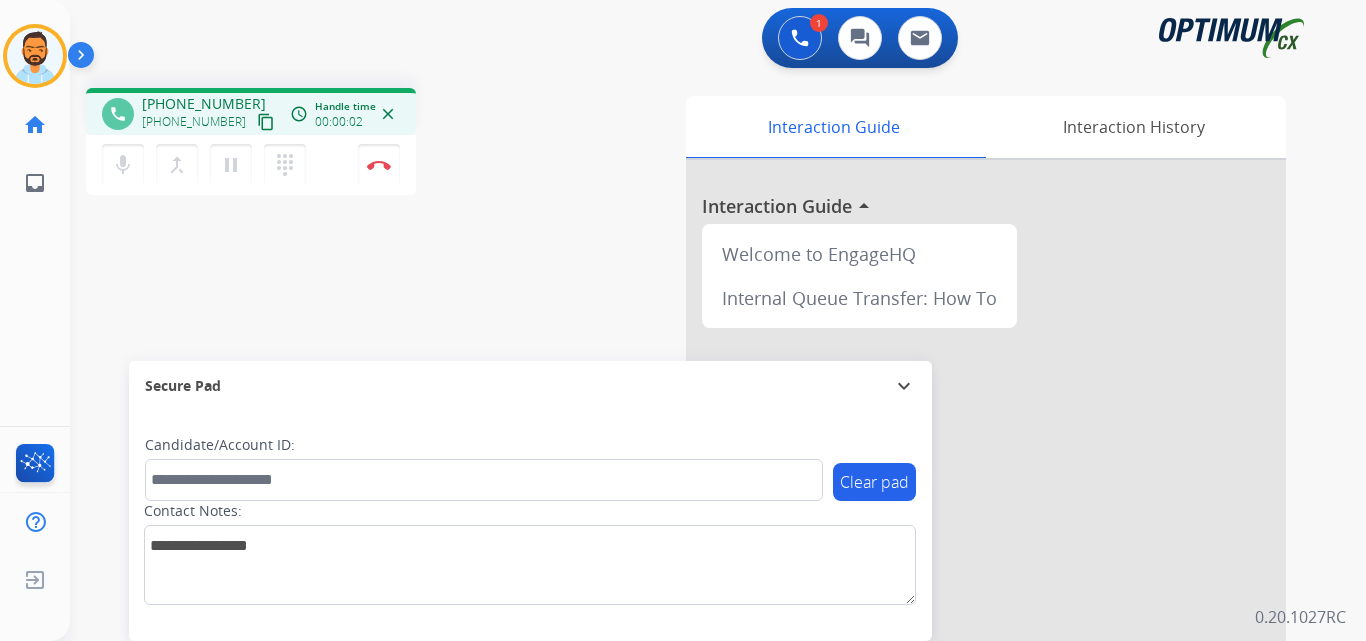 click on "content_copy" at bounding box center [266, 122] 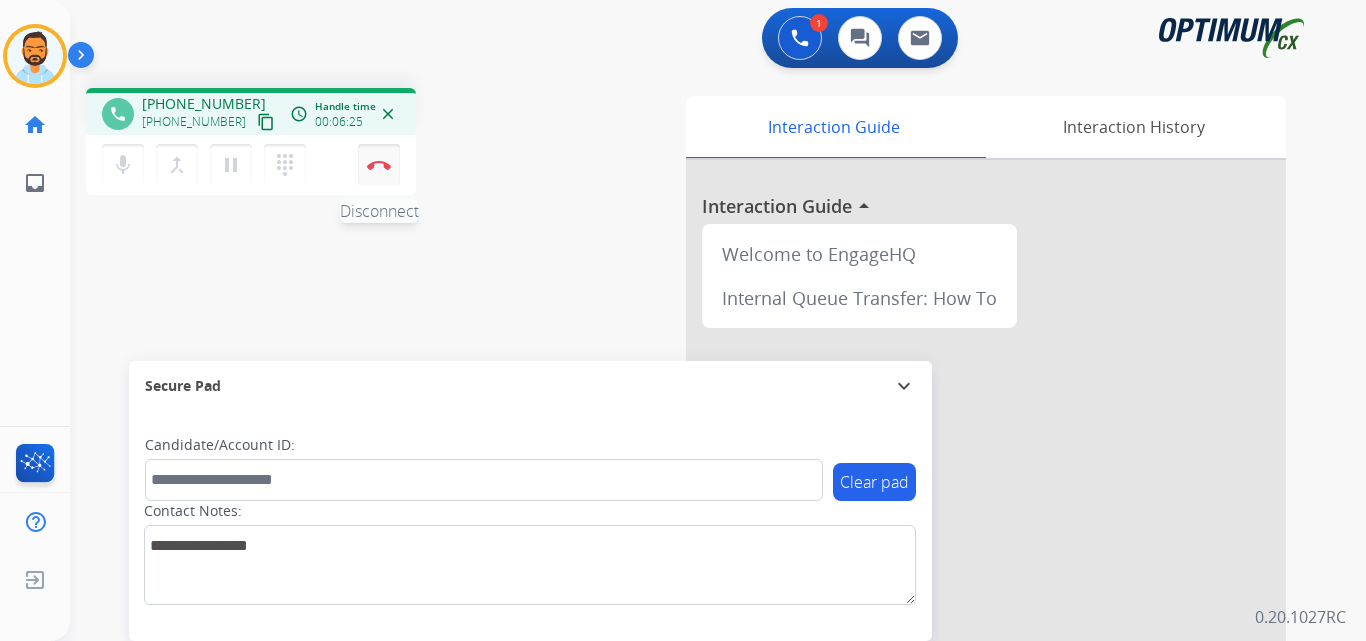 click on "Disconnect" at bounding box center [379, 165] 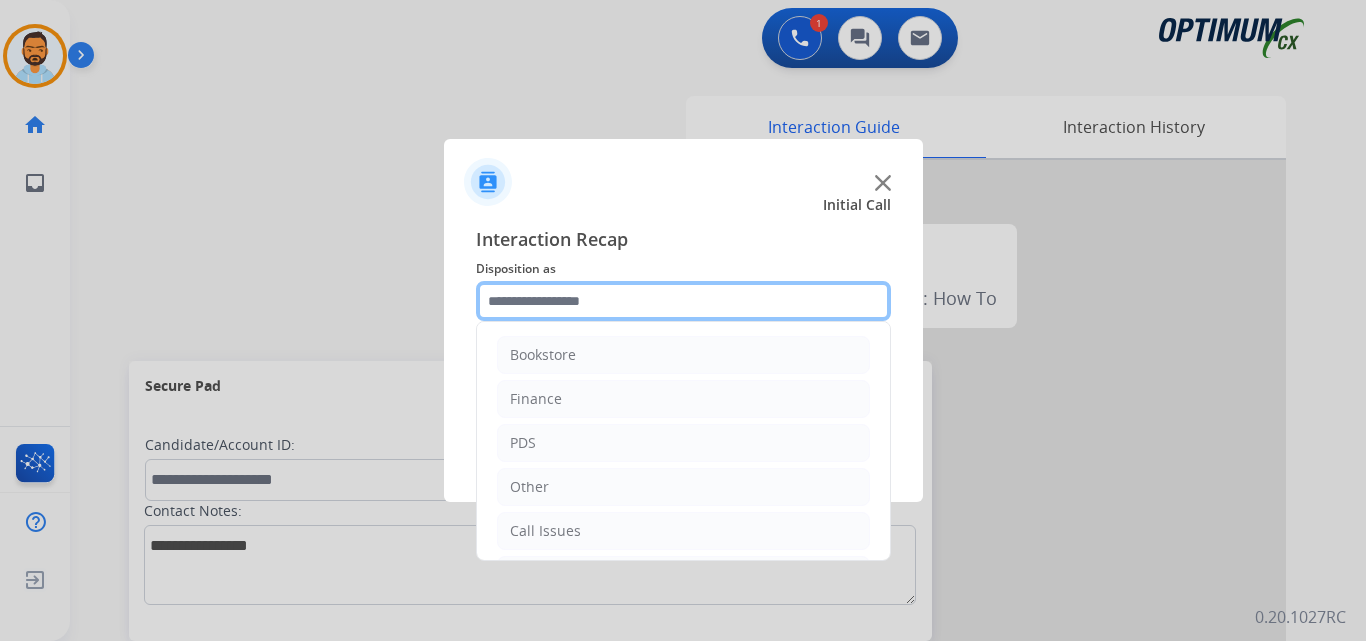 click 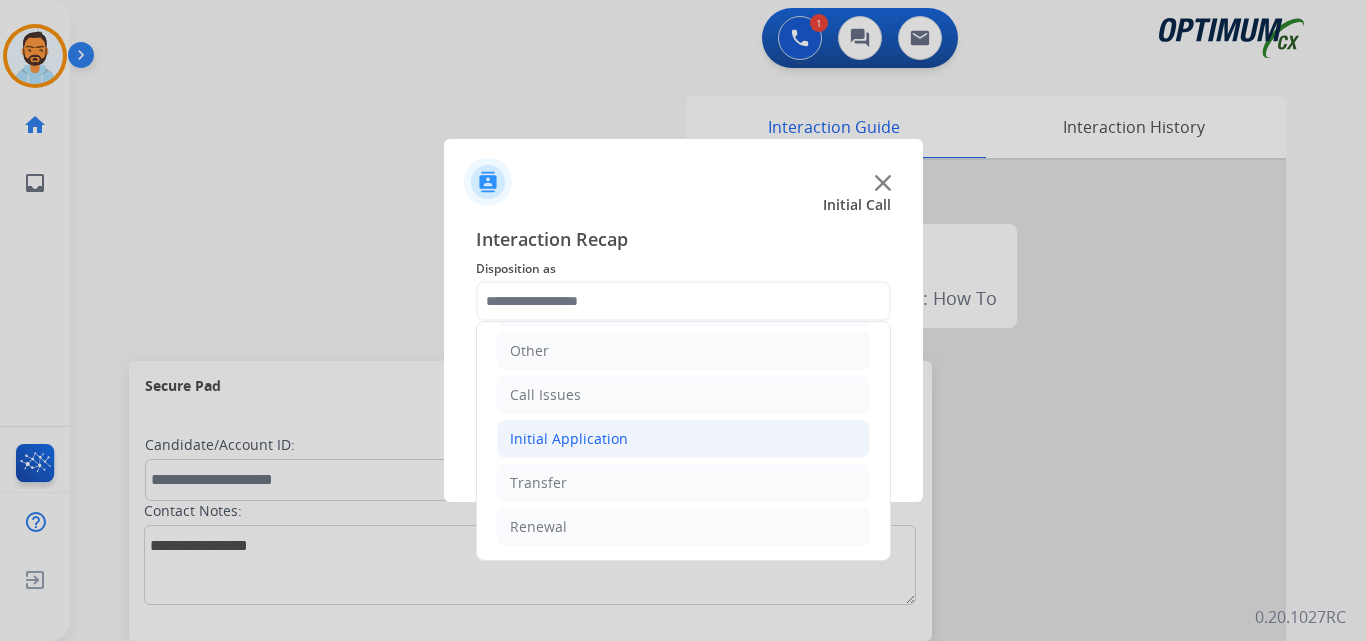 click on "Initial Application" 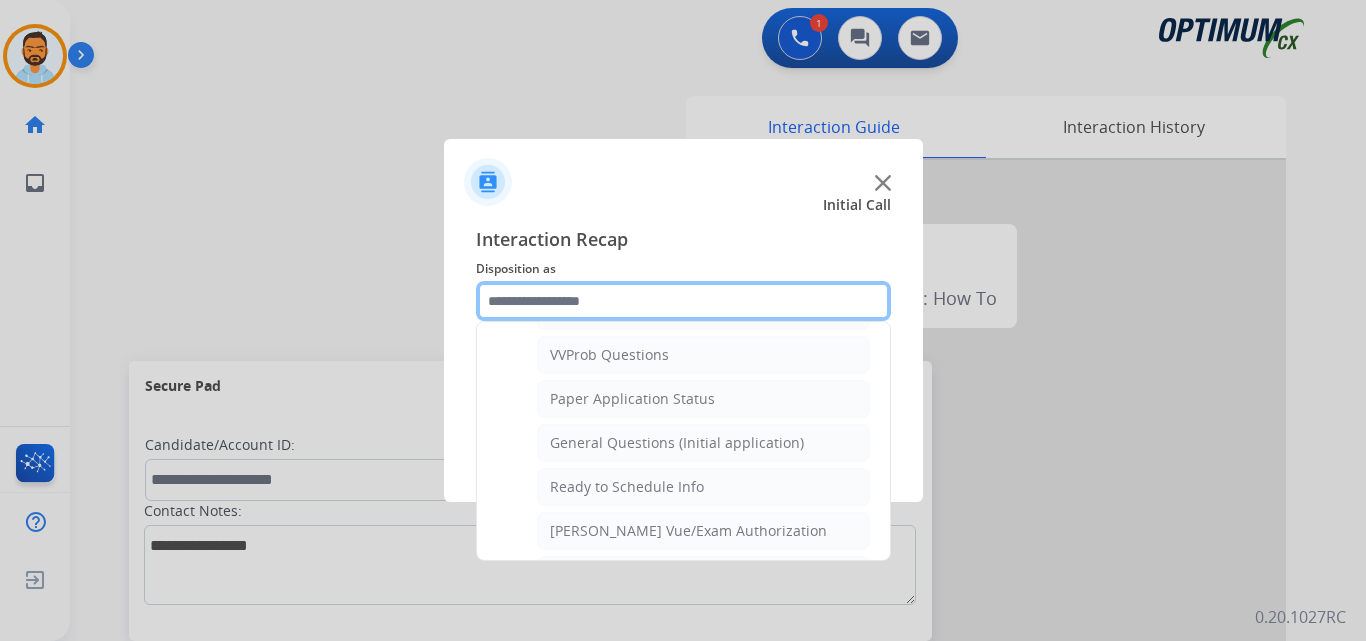 scroll, scrollTop: 1083, scrollLeft: 0, axis: vertical 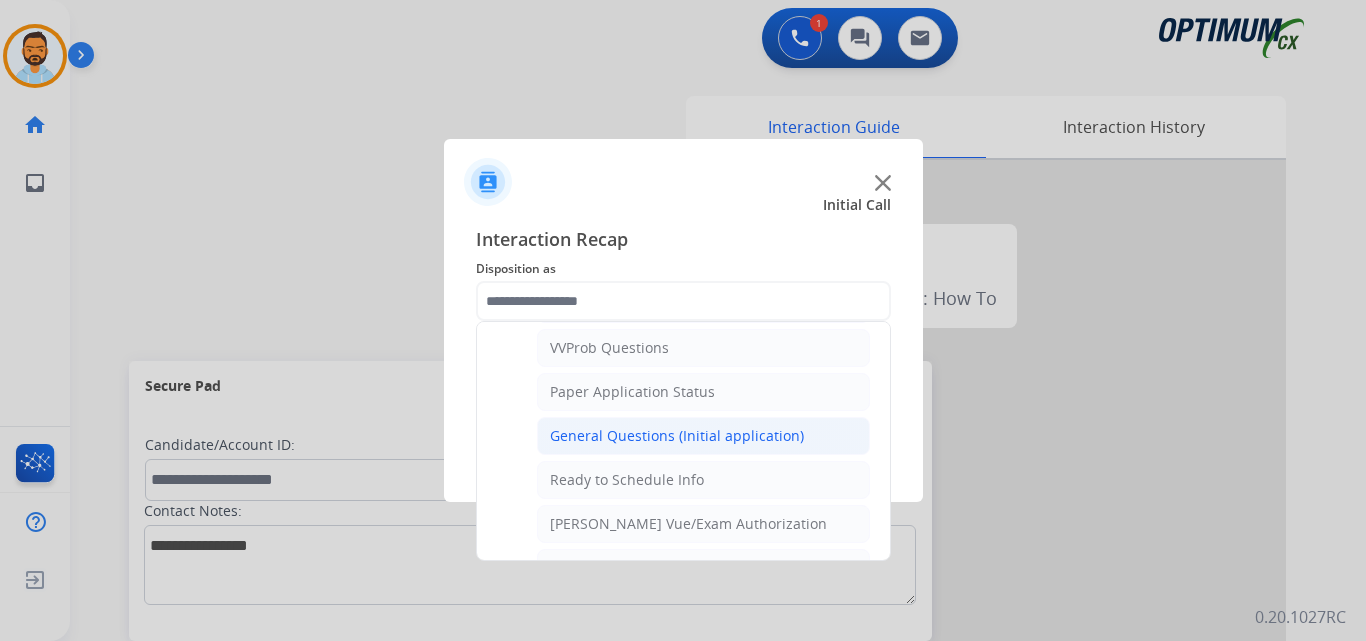 click on "General Questions (Initial application)" 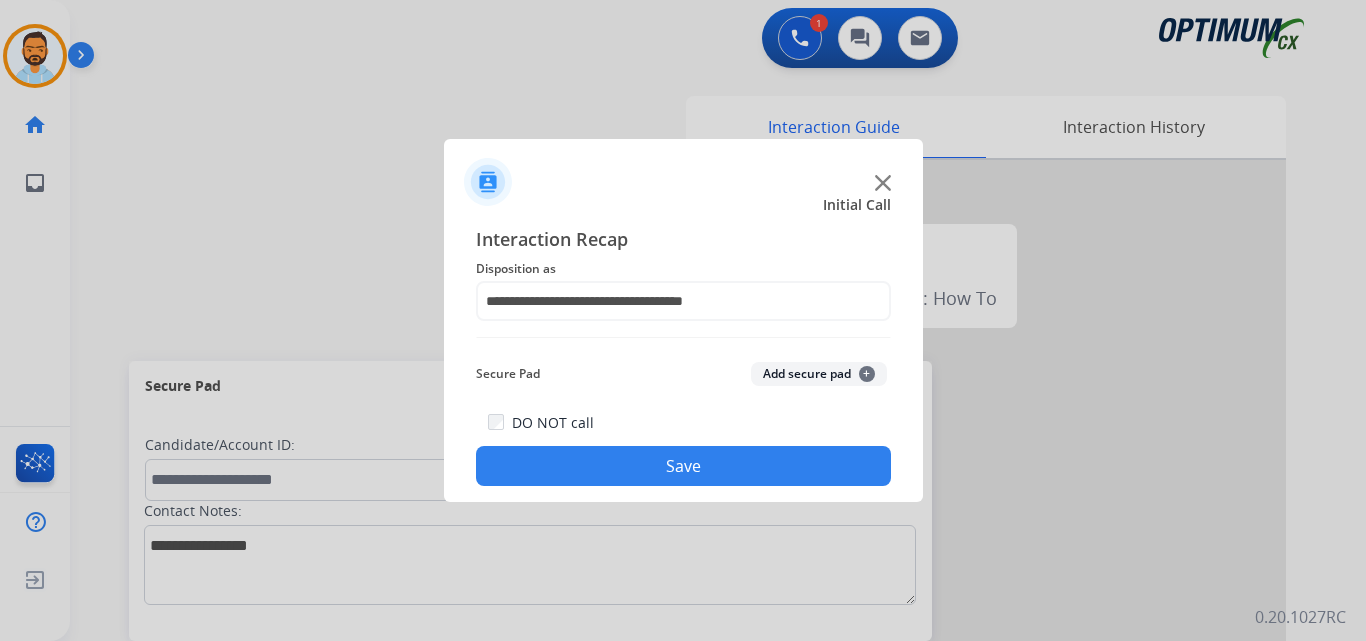 click on "Save" 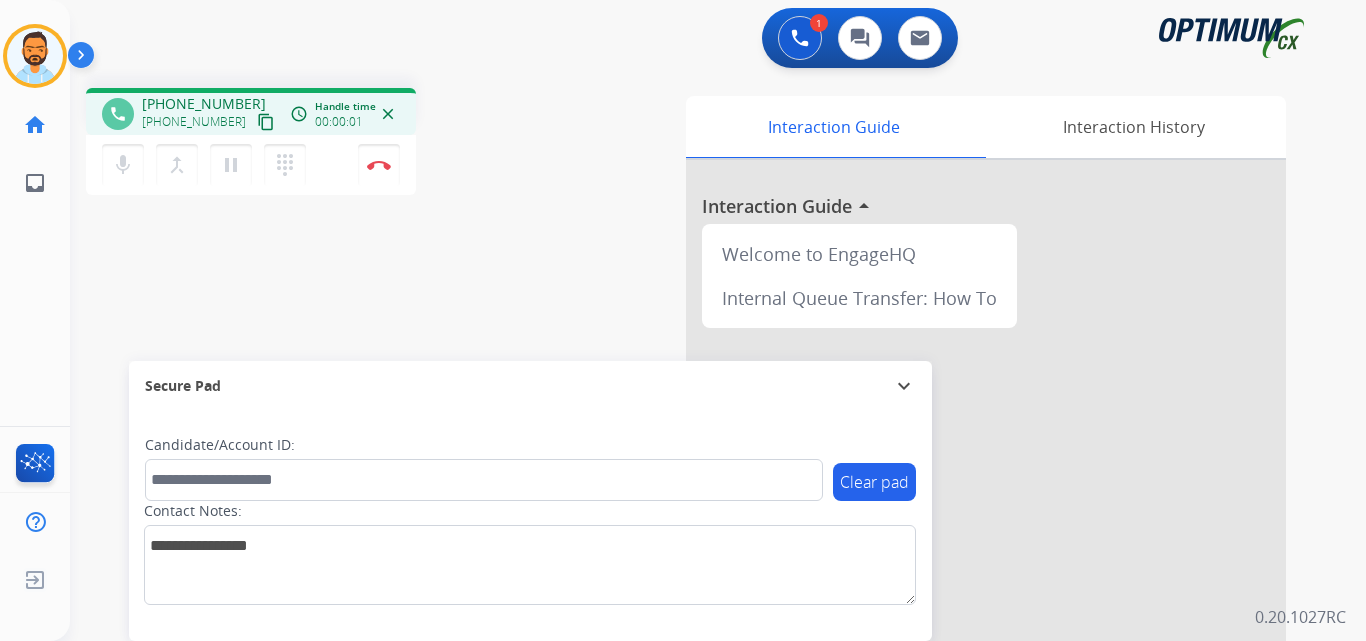 click on "content_copy" at bounding box center [266, 122] 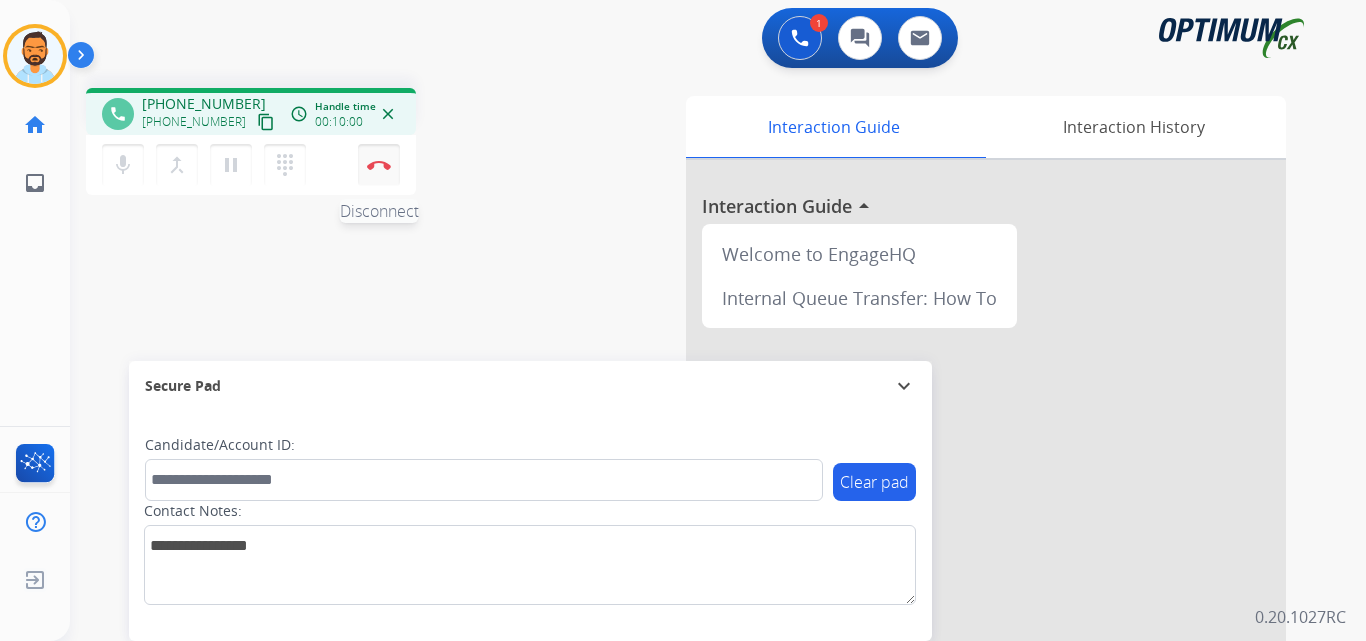 click at bounding box center (379, 165) 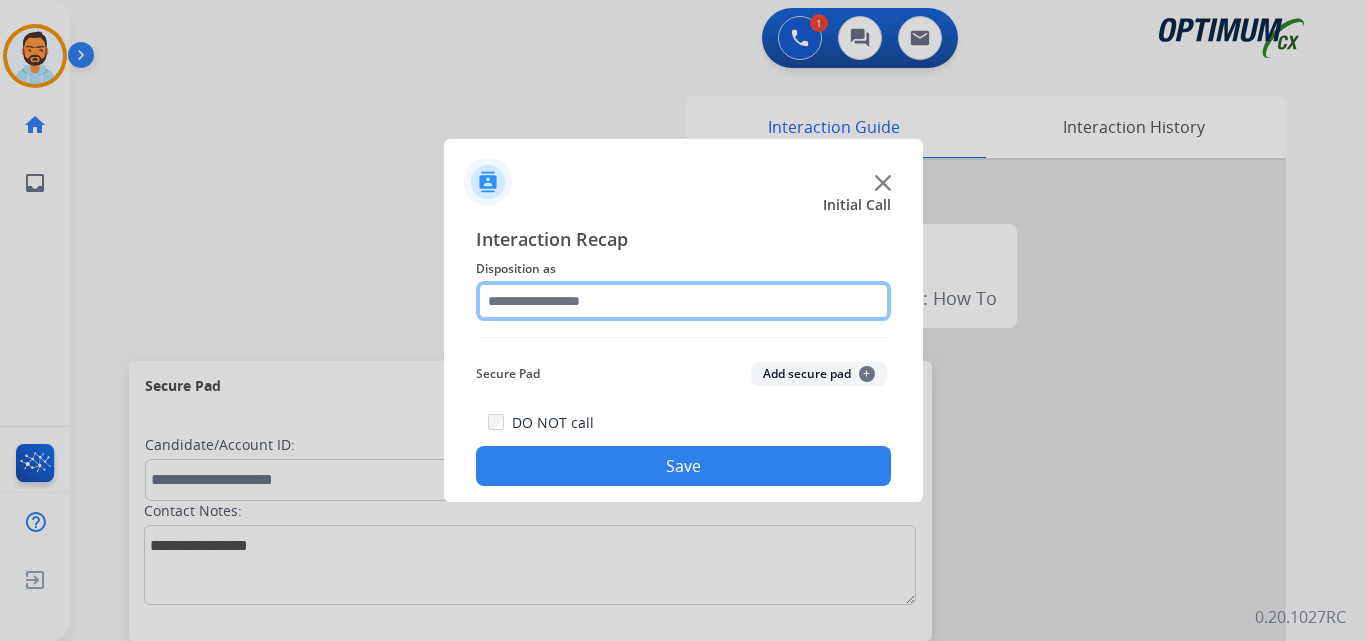 click 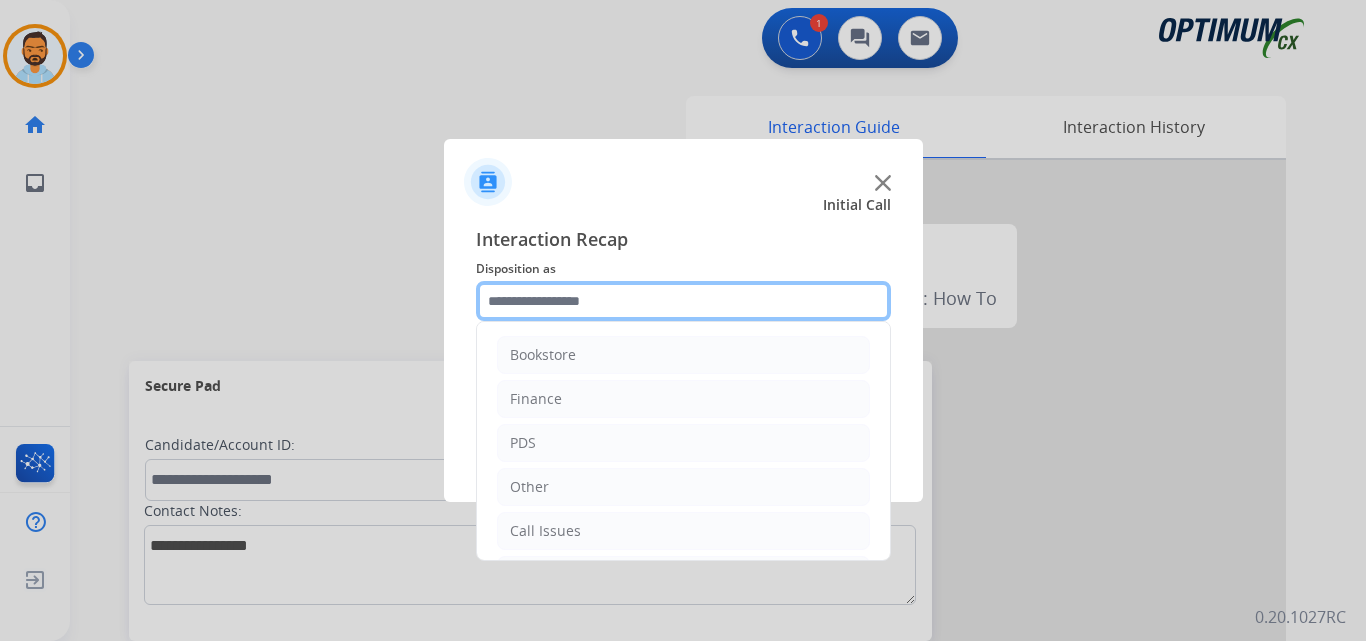 scroll, scrollTop: 136, scrollLeft: 0, axis: vertical 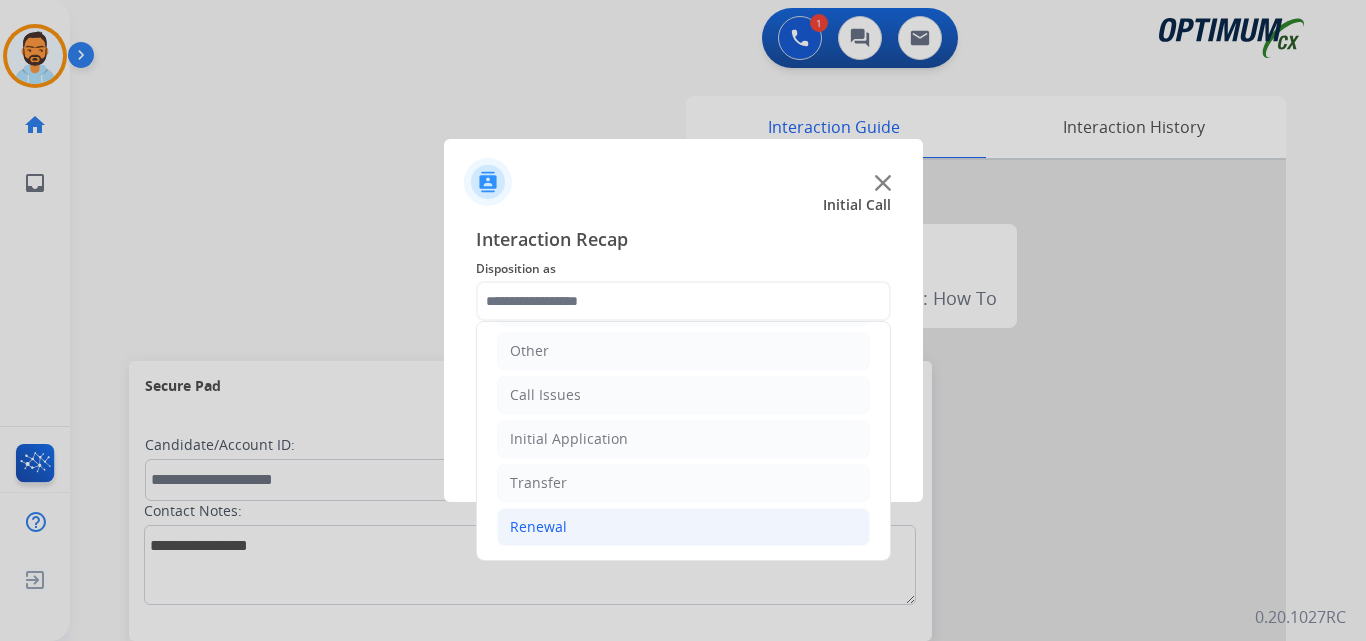 click on "Renewal" 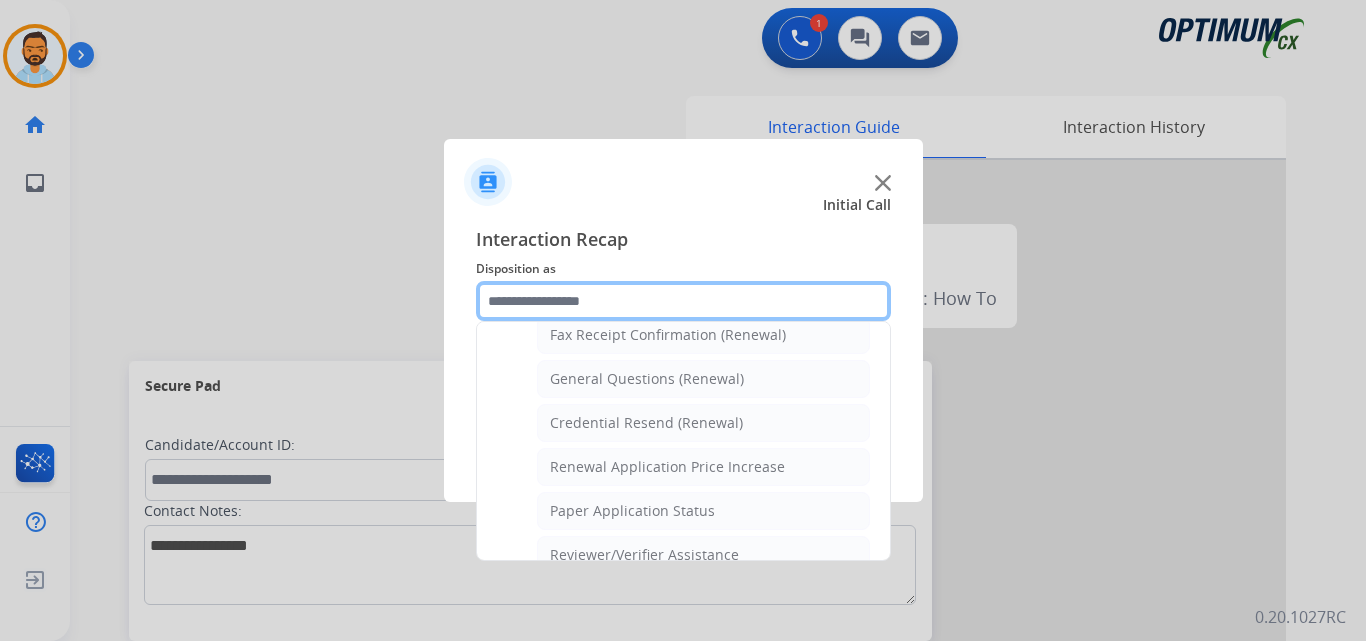 scroll, scrollTop: 772, scrollLeft: 0, axis: vertical 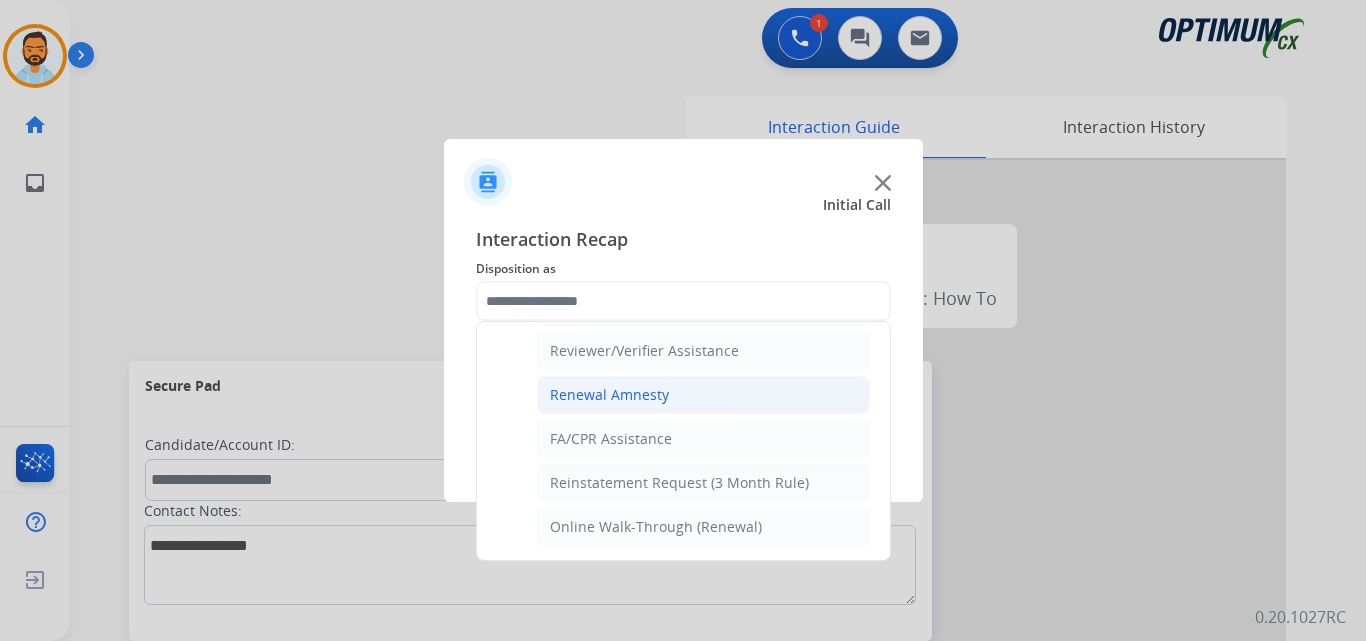 click on "Renewal Amnesty" 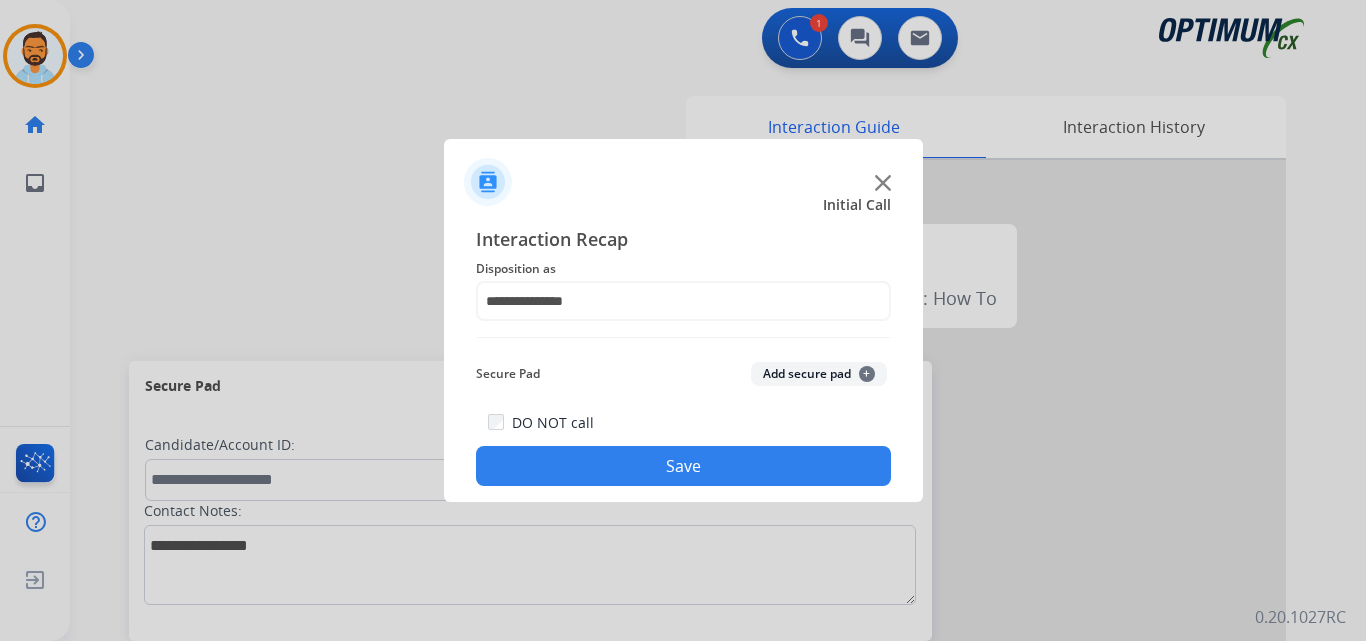 click on "Save" 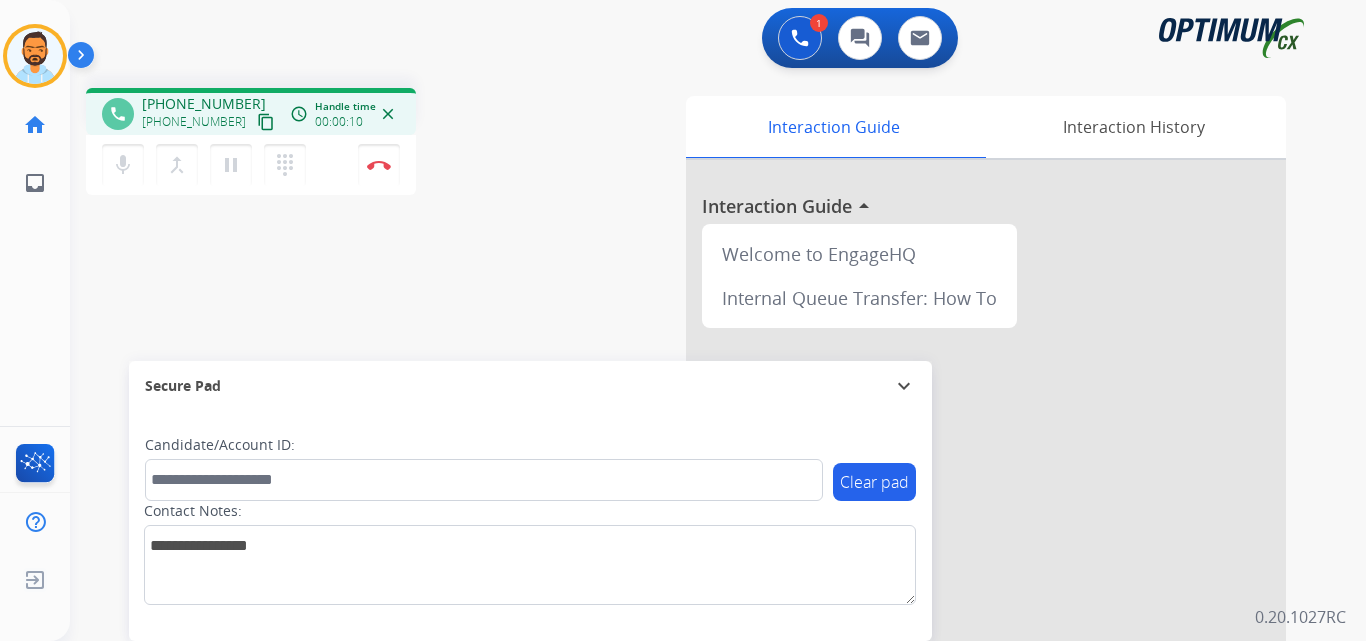 click on "content_copy" at bounding box center (266, 122) 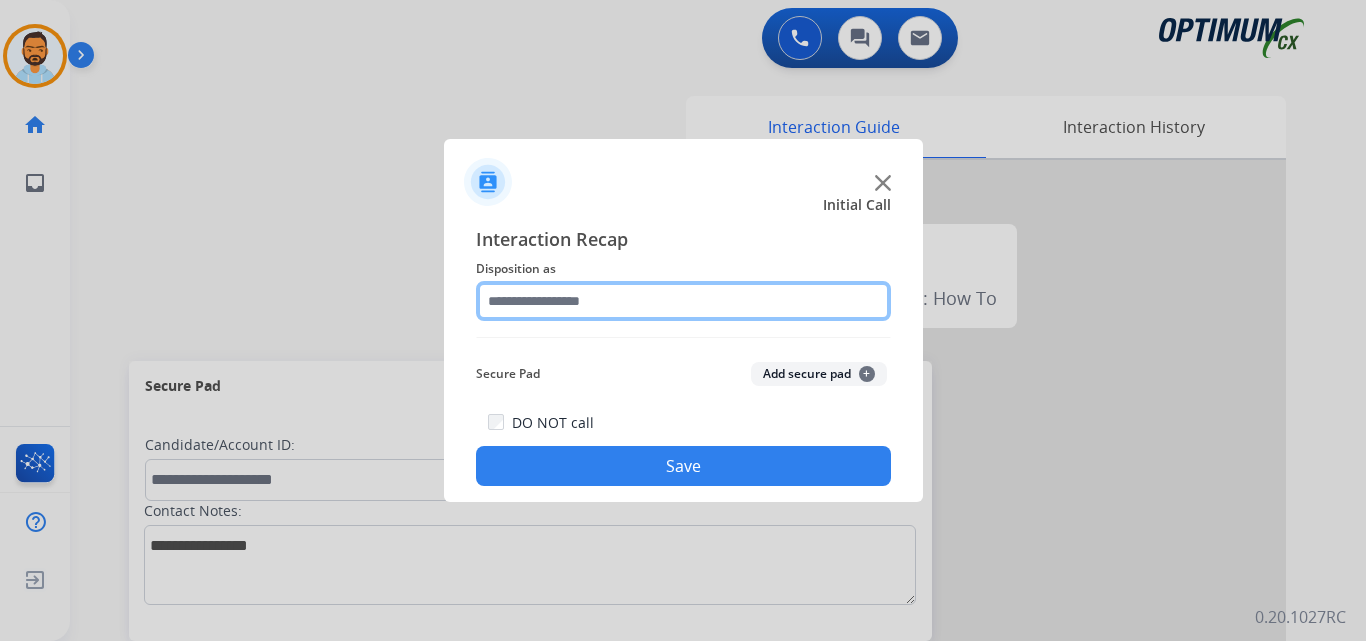 click 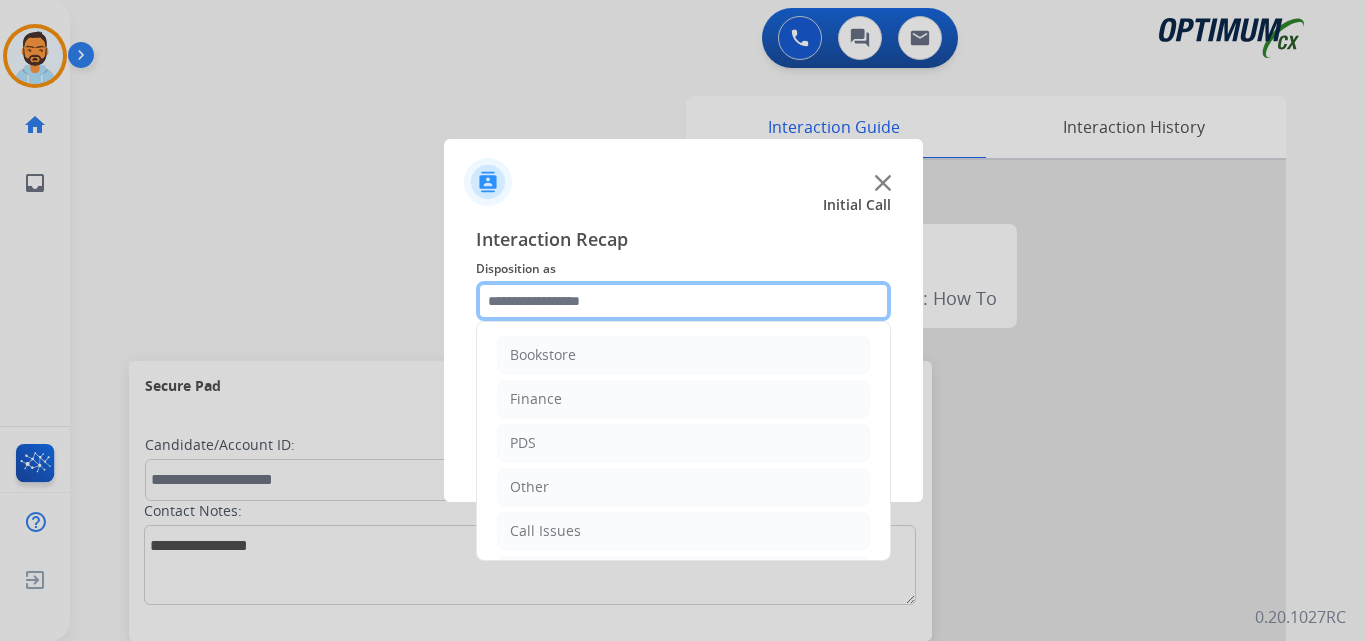 scroll, scrollTop: 136, scrollLeft: 0, axis: vertical 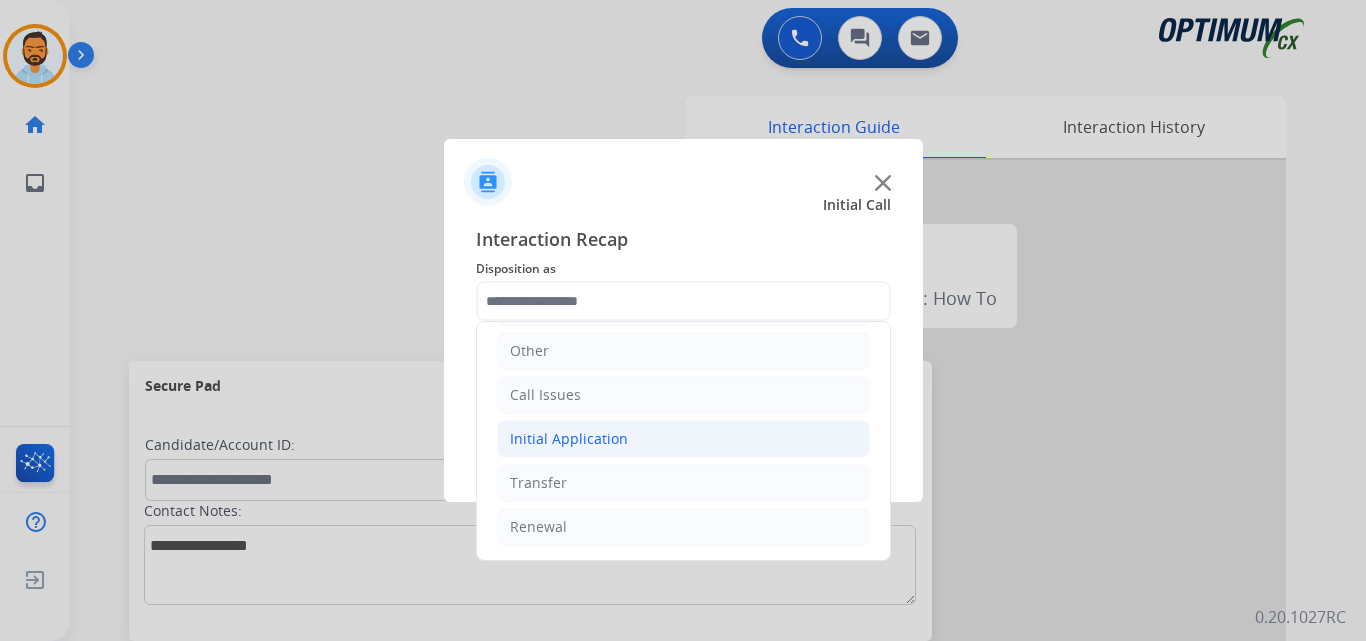 click on "Initial Application" 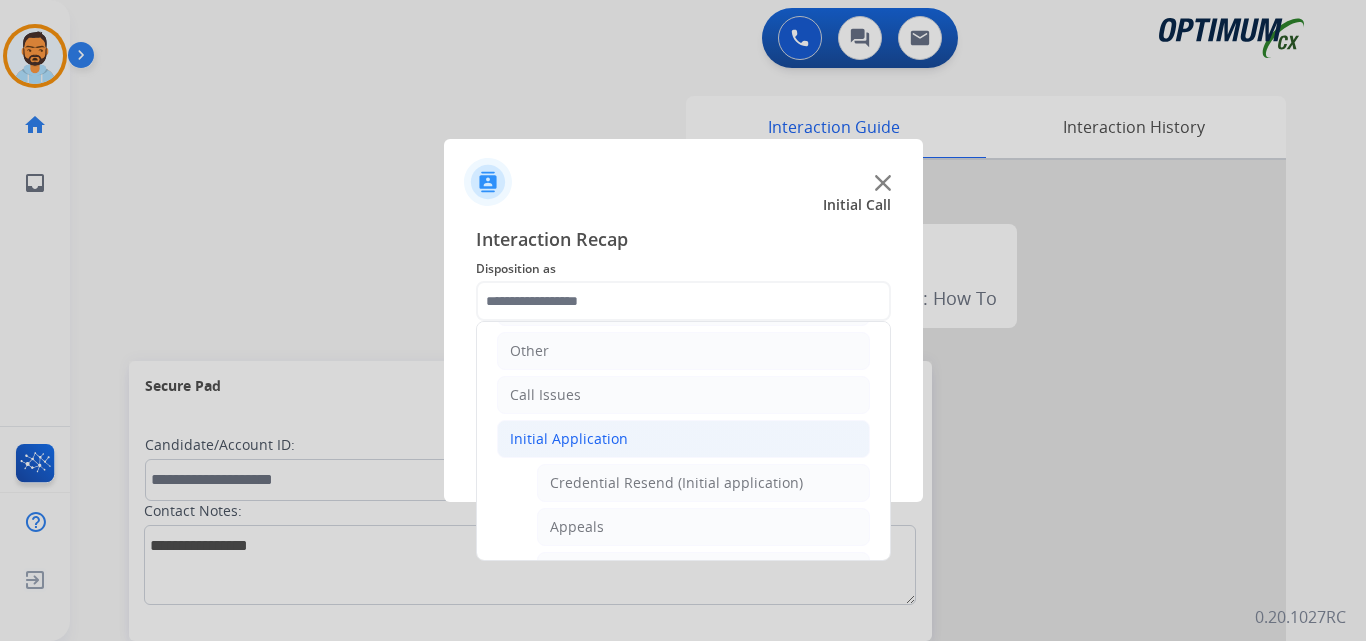 click on "Initial Application" 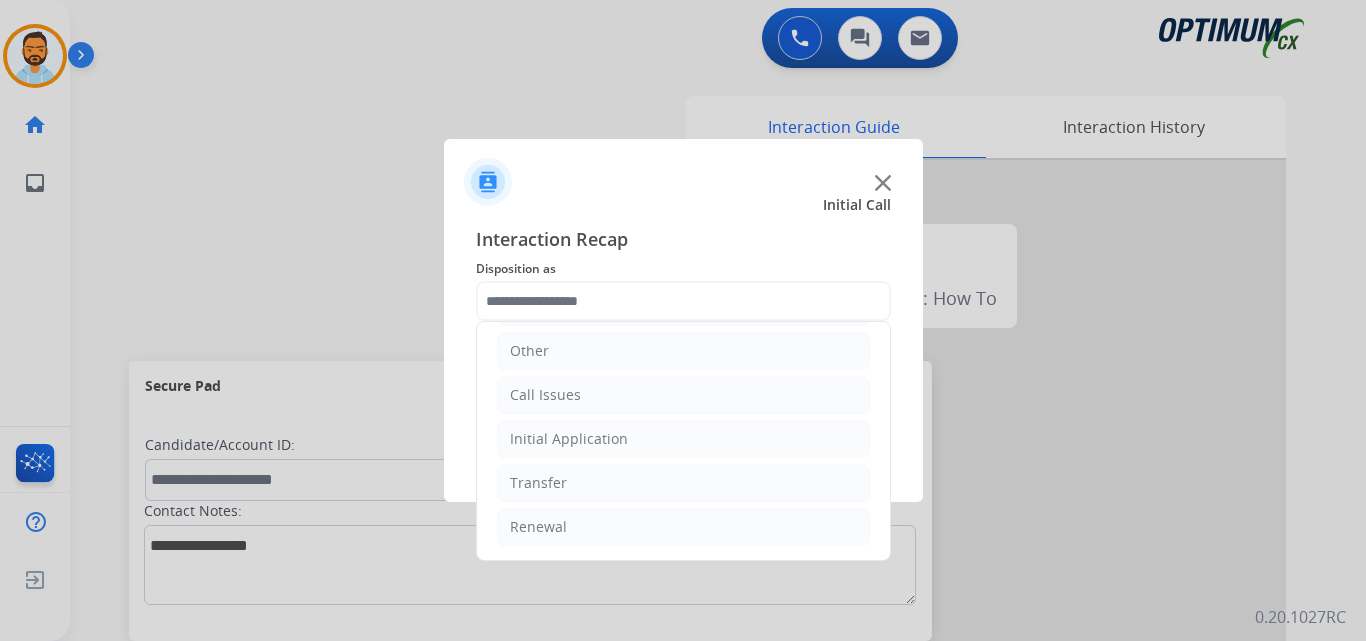 click at bounding box center (683, 320) 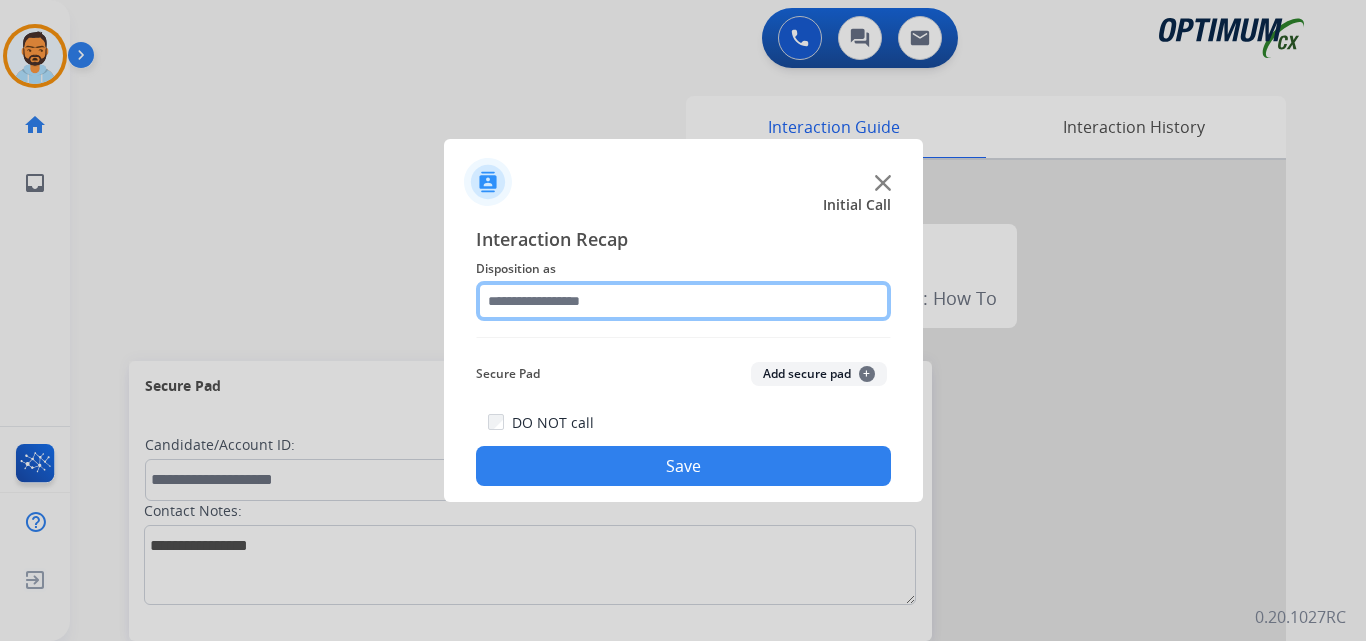 click 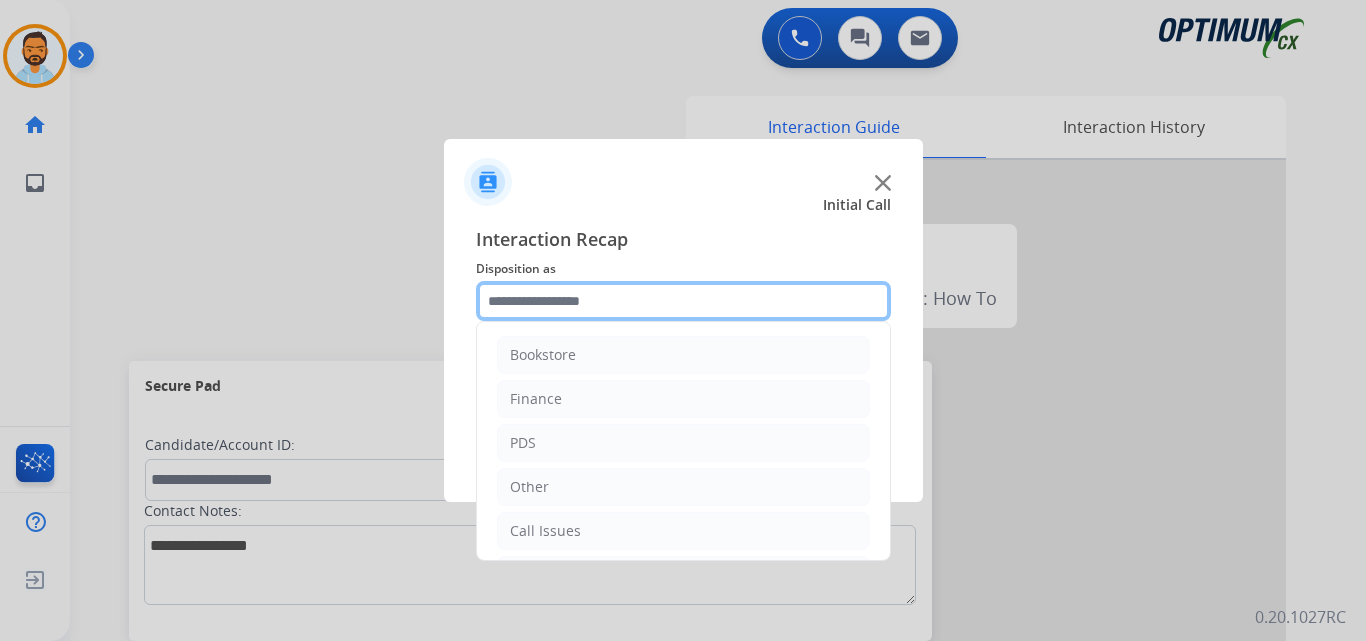 scroll, scrollTop: 136, scrollLeft: 0, axis: vertical 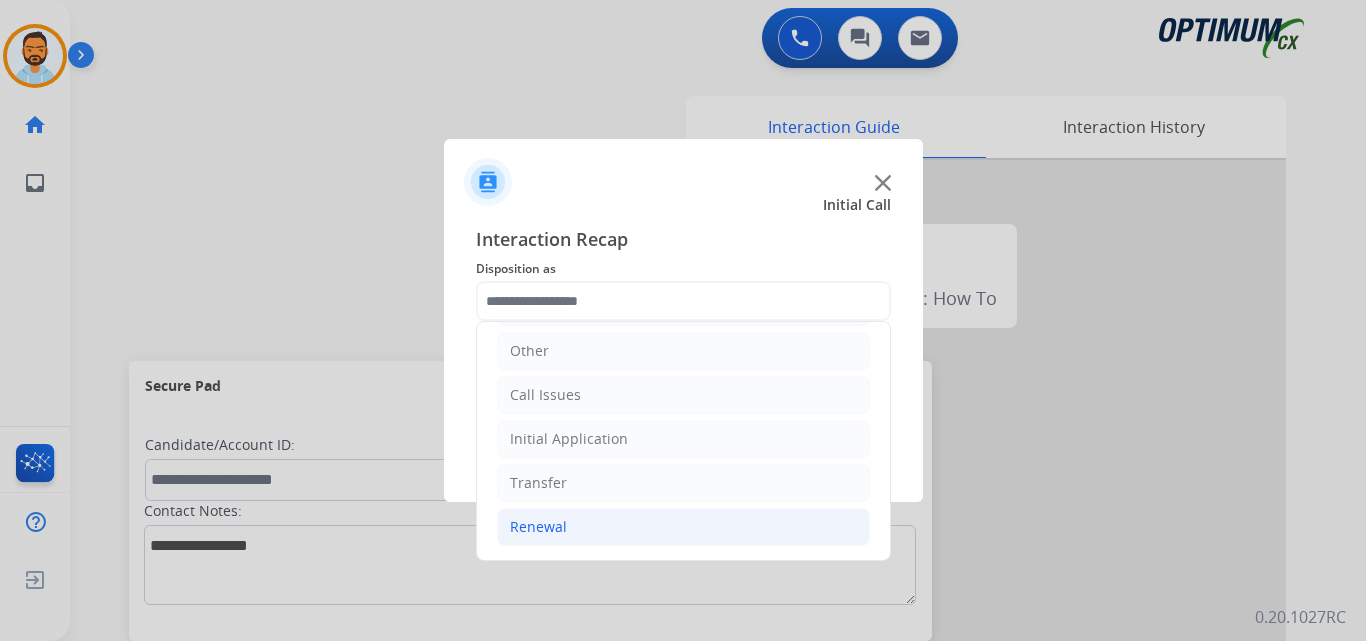 click on "Renewal" 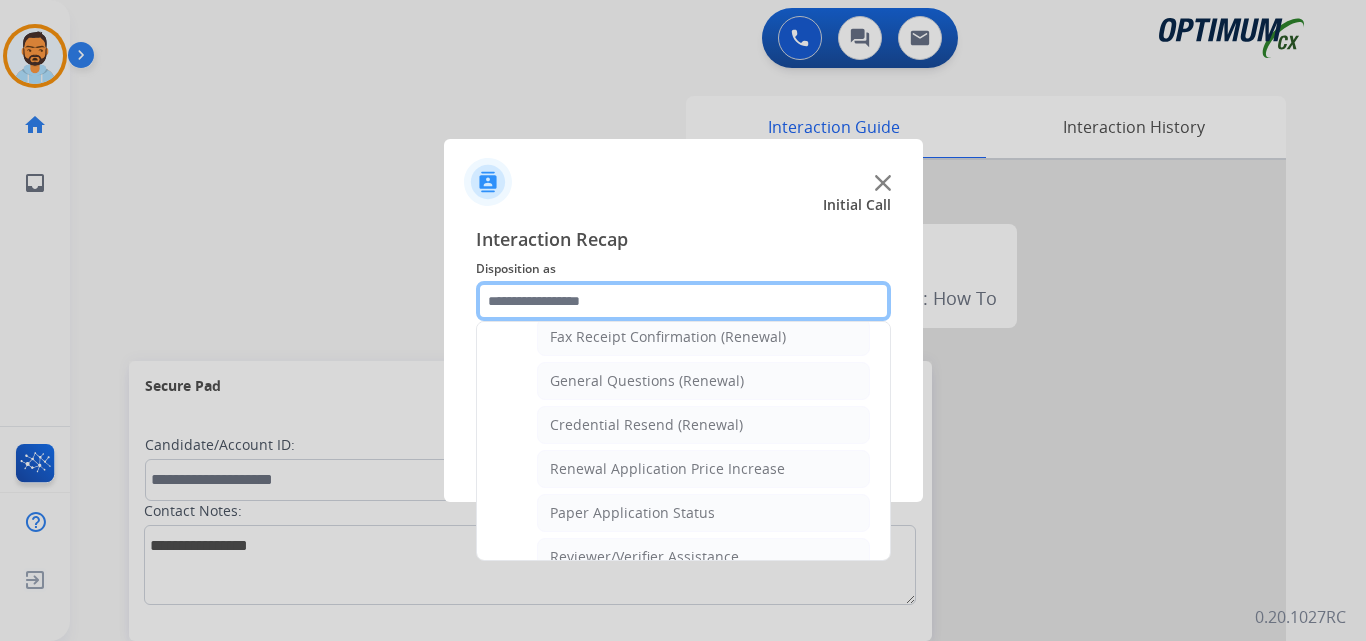 scroll, scrollTop: 565, scrollLeft: 0, axis: vertical 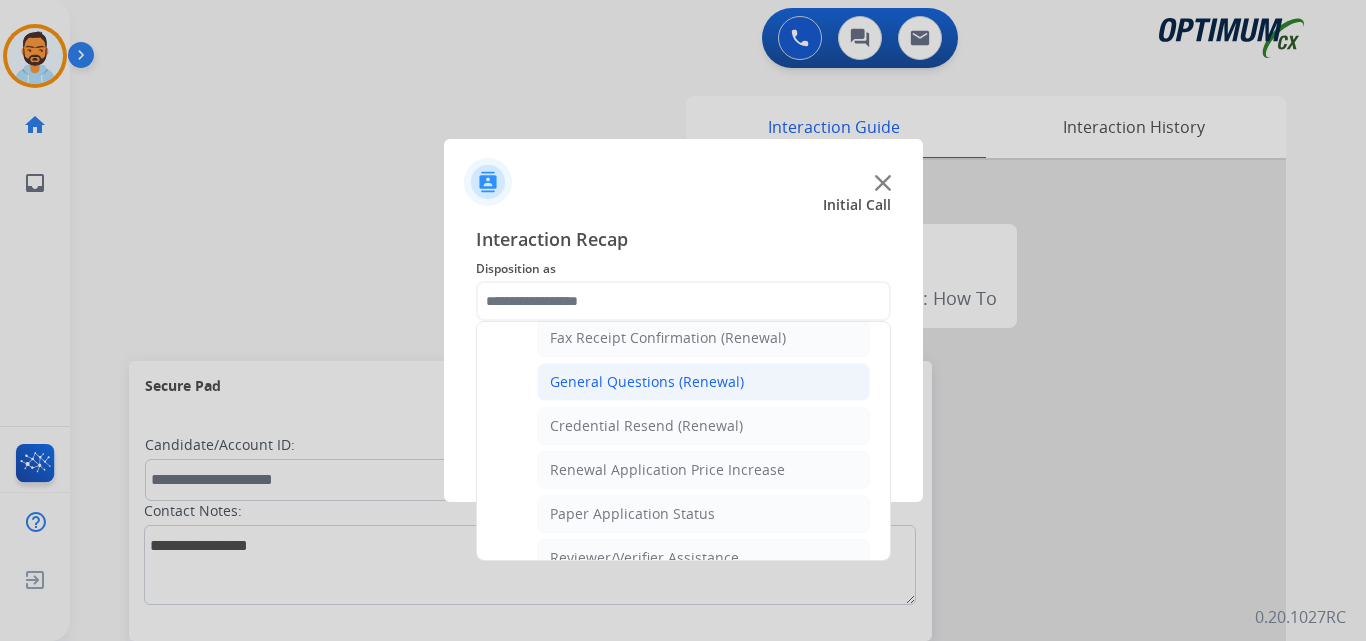 click on "General Questions (Renewal)" 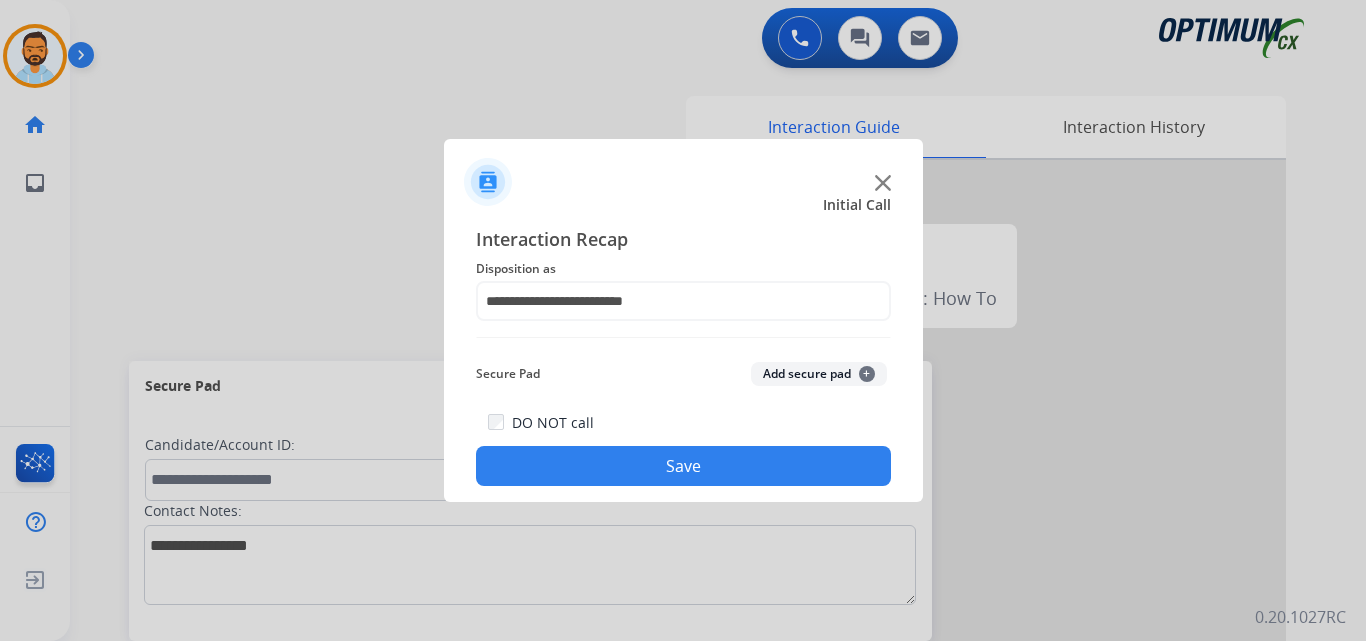 click on "Save" 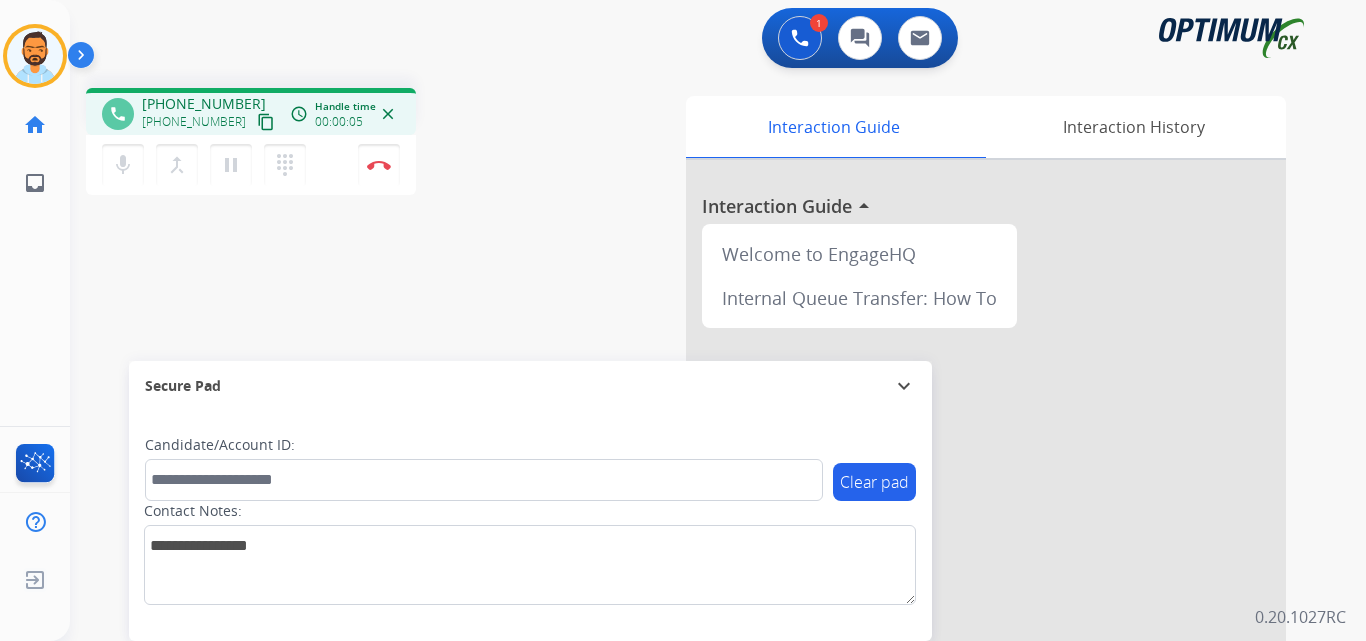 click on "content_copy" at bounding box center [266, 122] 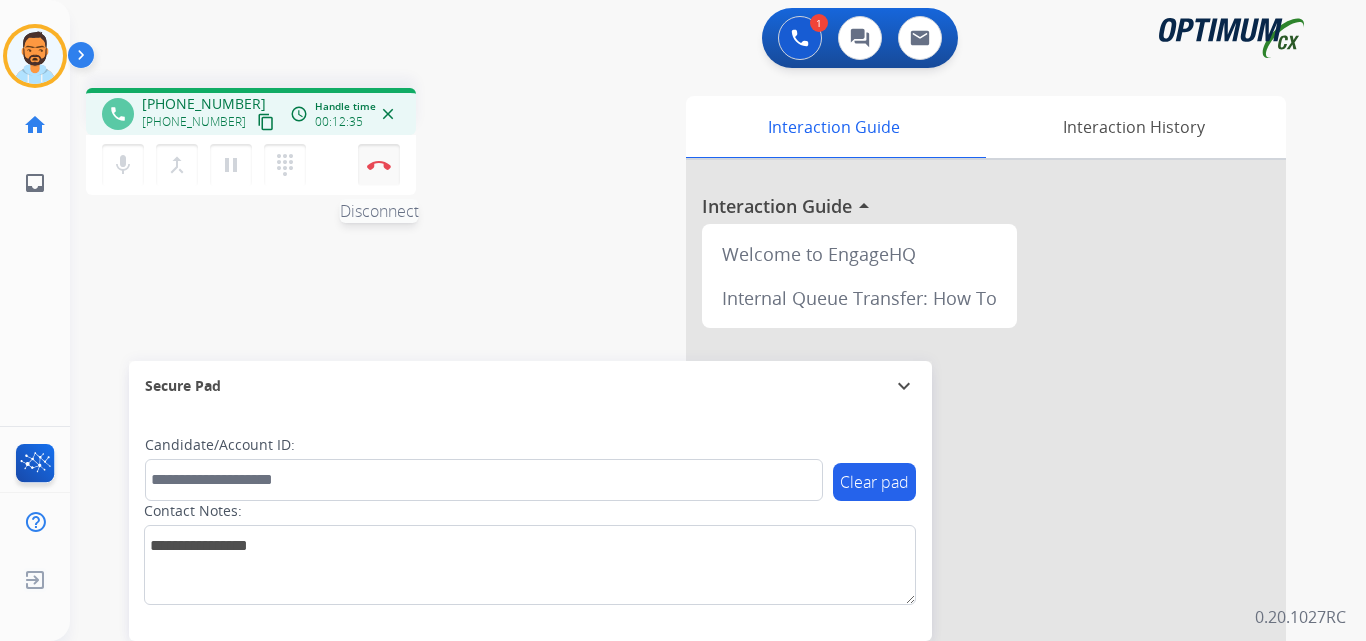click on "Disconnect" at bounding box center (379, 165) 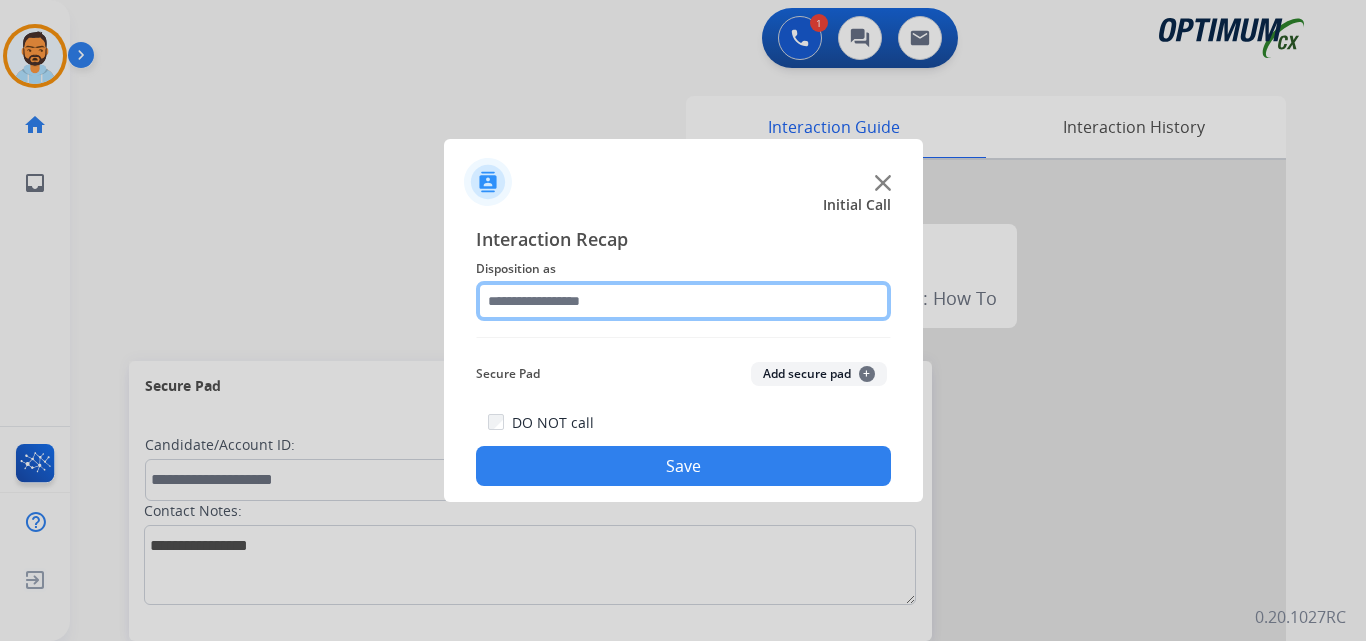 click 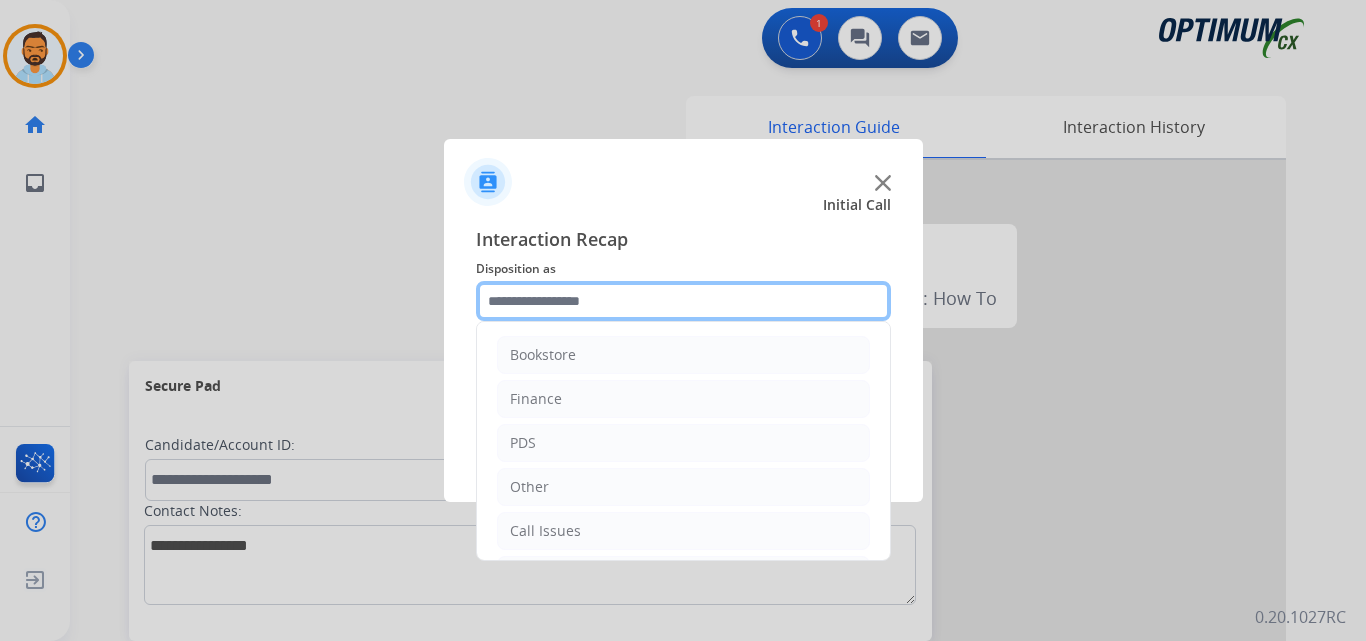 scroll, scrollTop: 136, scrollLeft: 0, axis: vertical 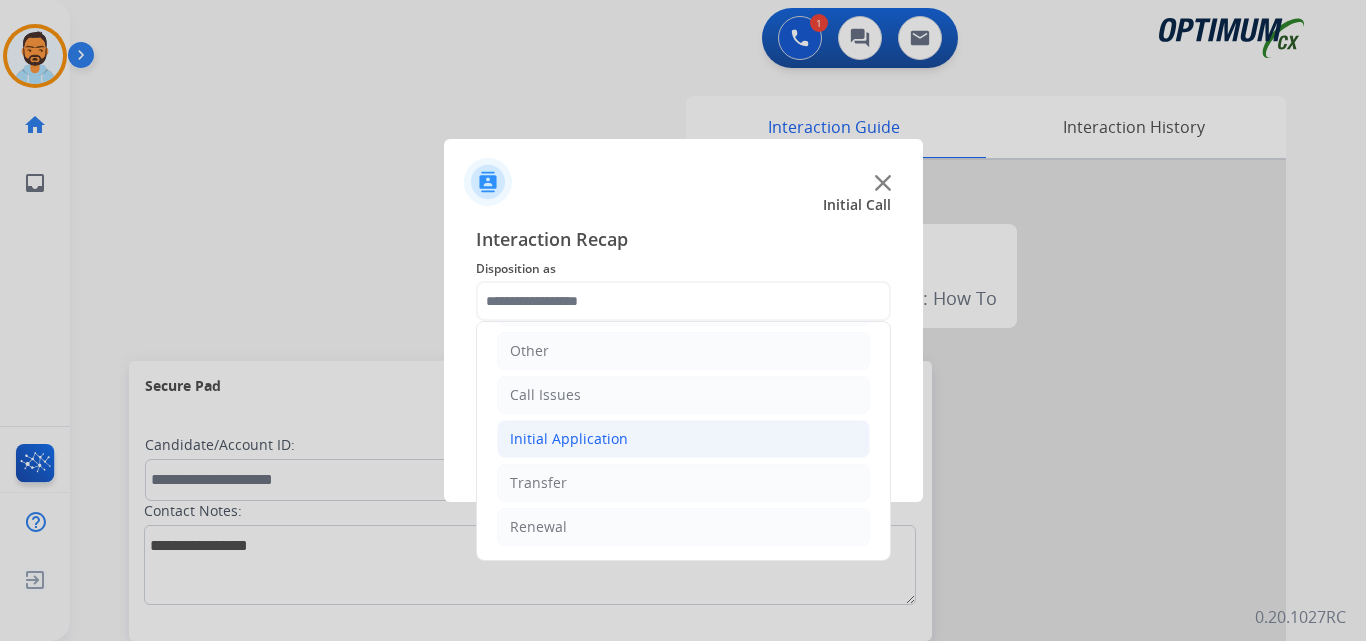 click on "Initial Application" 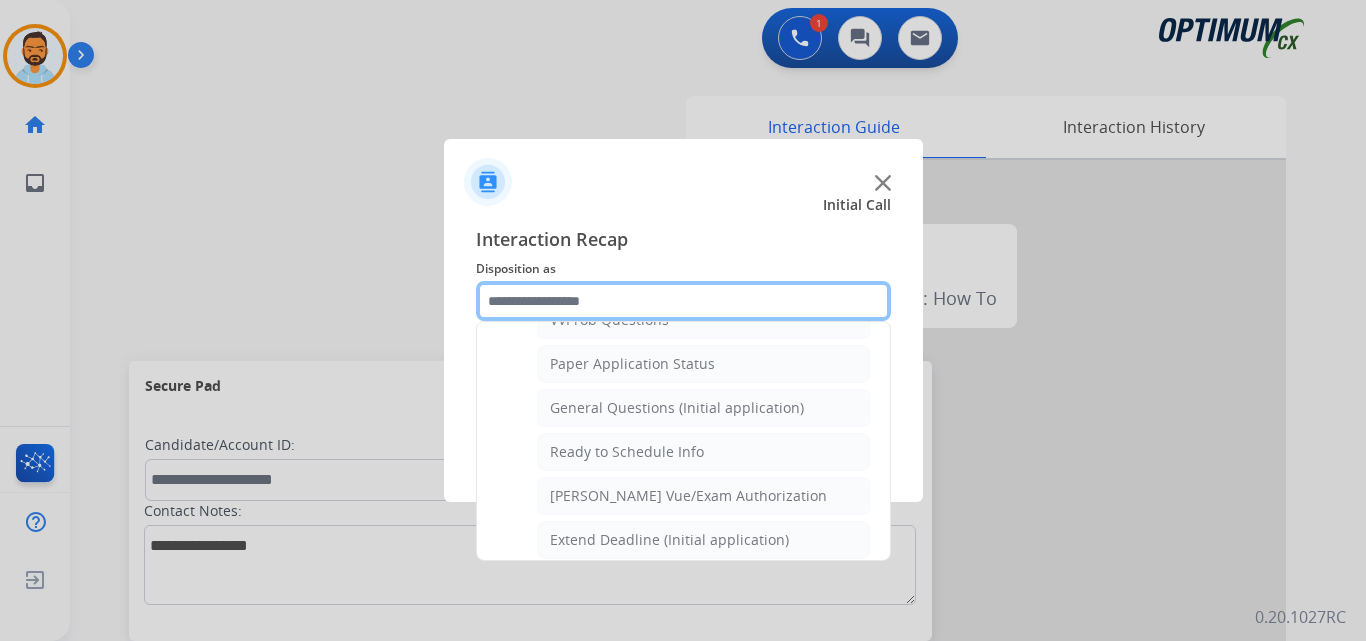 scroll, scrollTop: 1110, scrollLeft: 0, axis: vertical 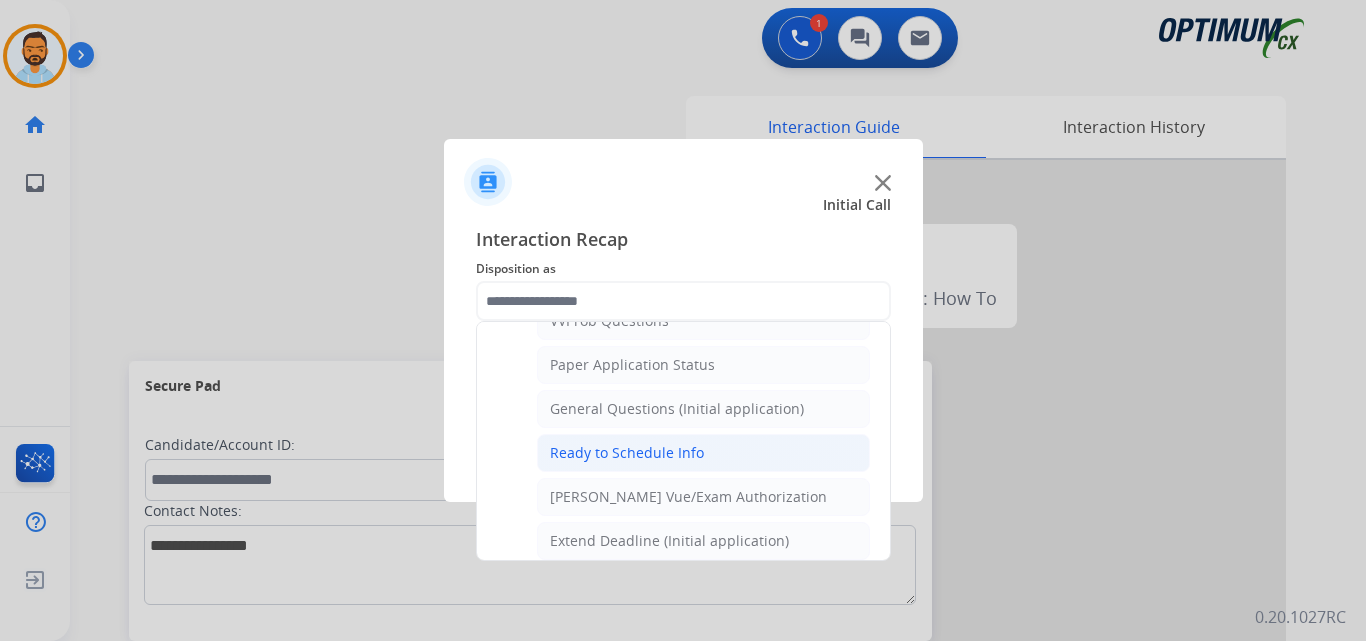 click on "Ready to Schedule Info" 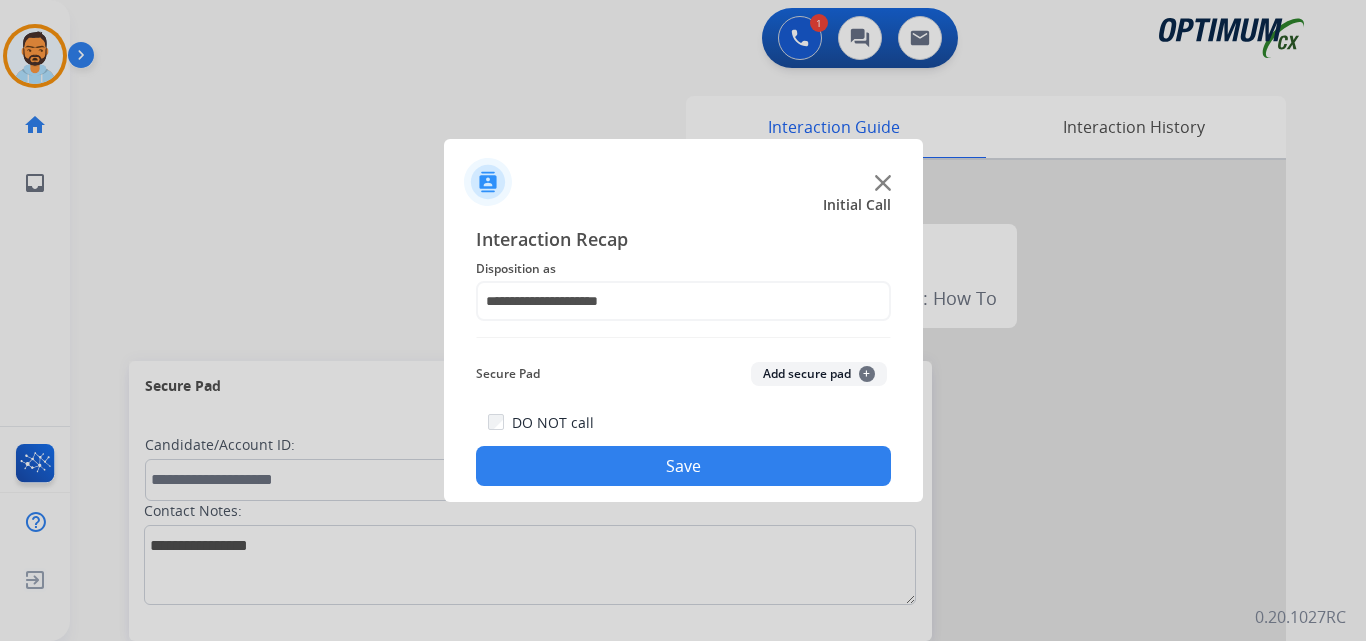 click on "Save" 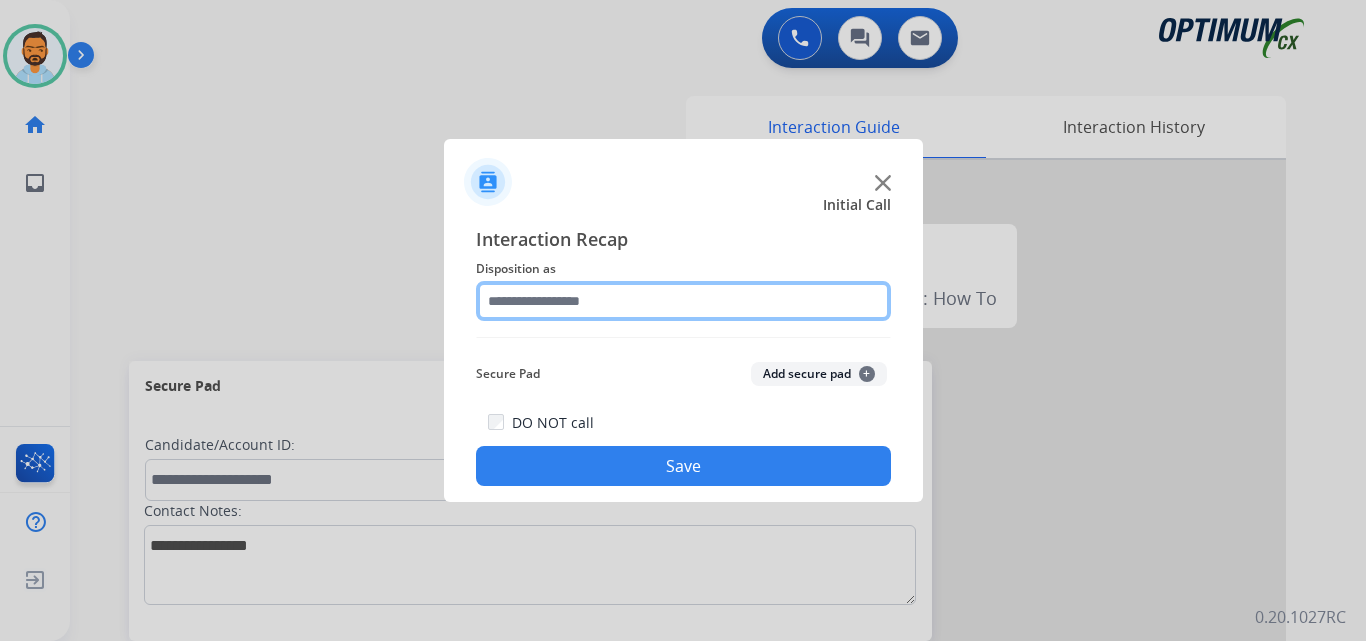 click 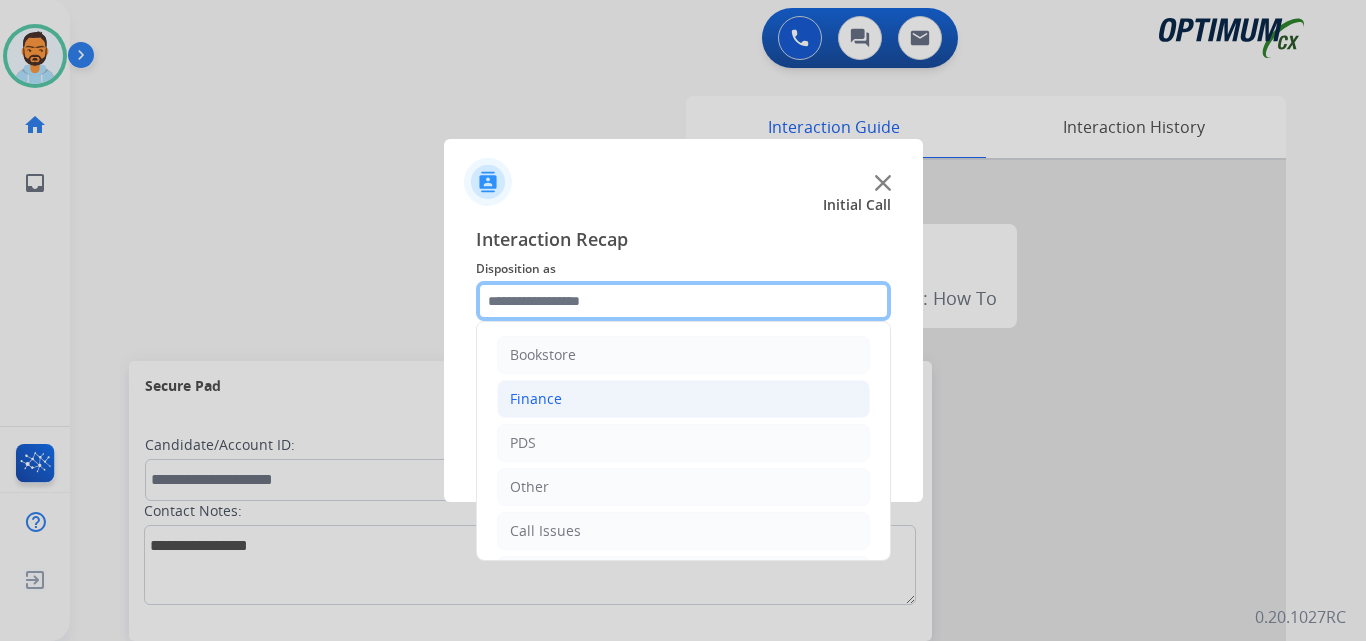 scroll, scrollTop: 136, scrollLeft: 0, axis: vertical 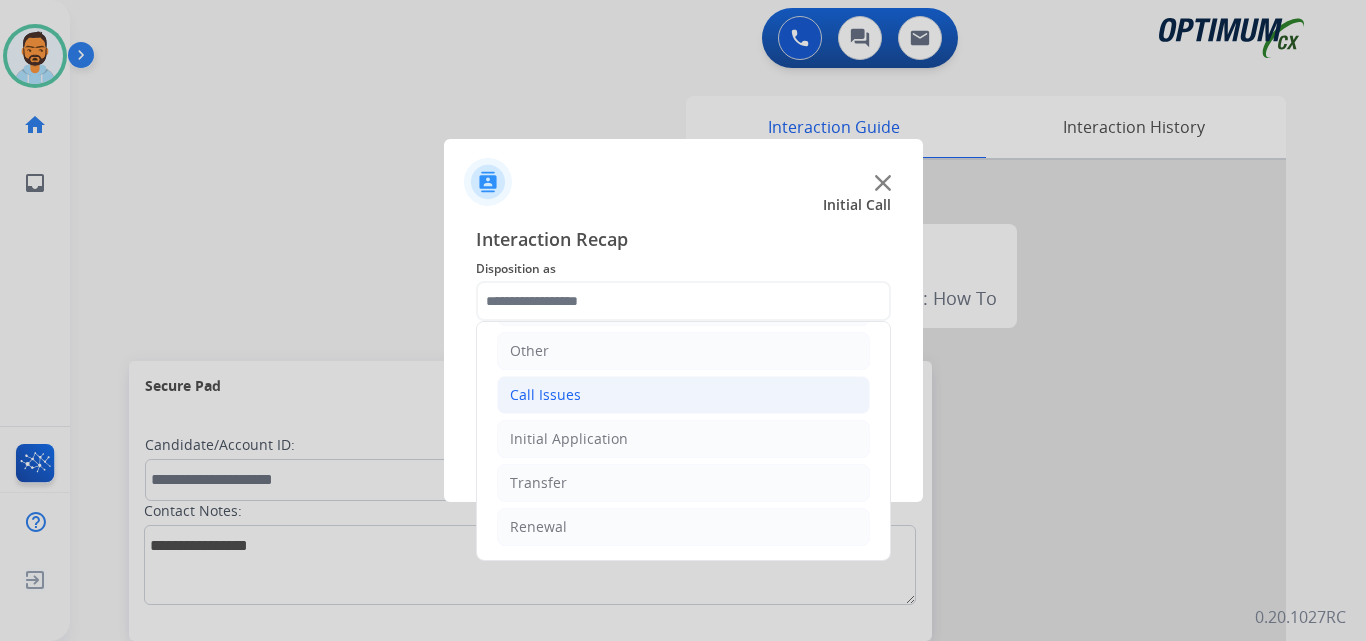 click on "Call Issues" 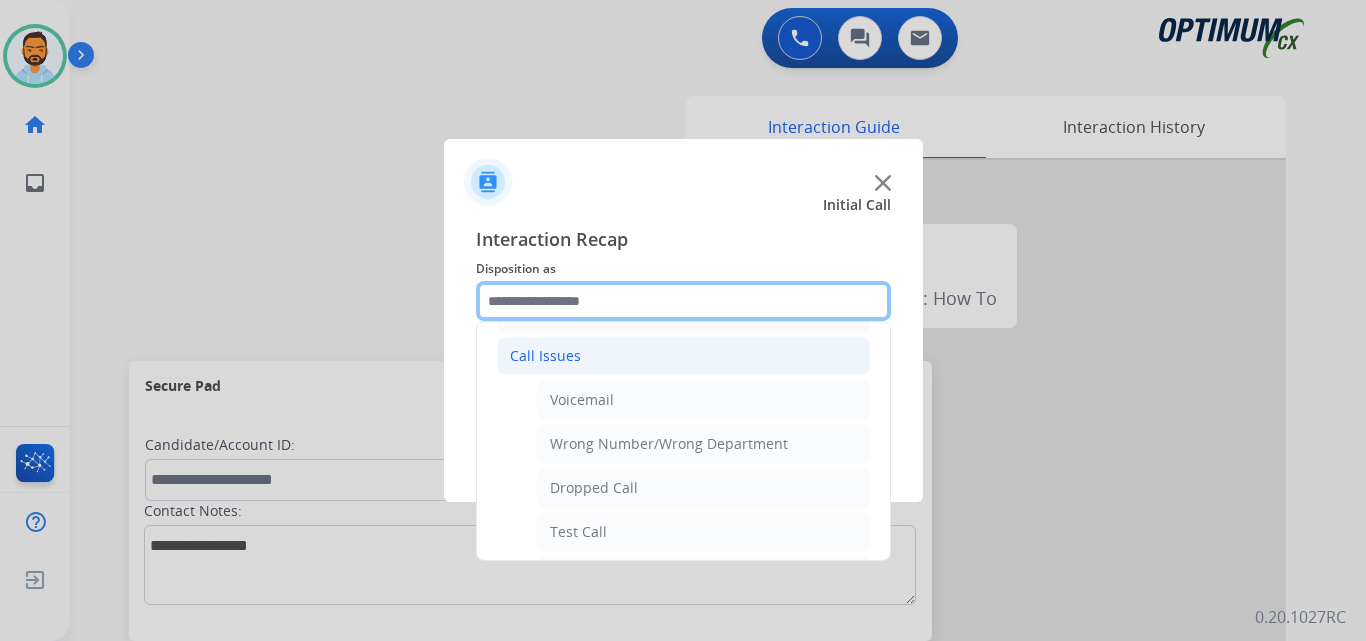 scroll, scrollTop: 183, scrollLeft: 0, axis: vertical 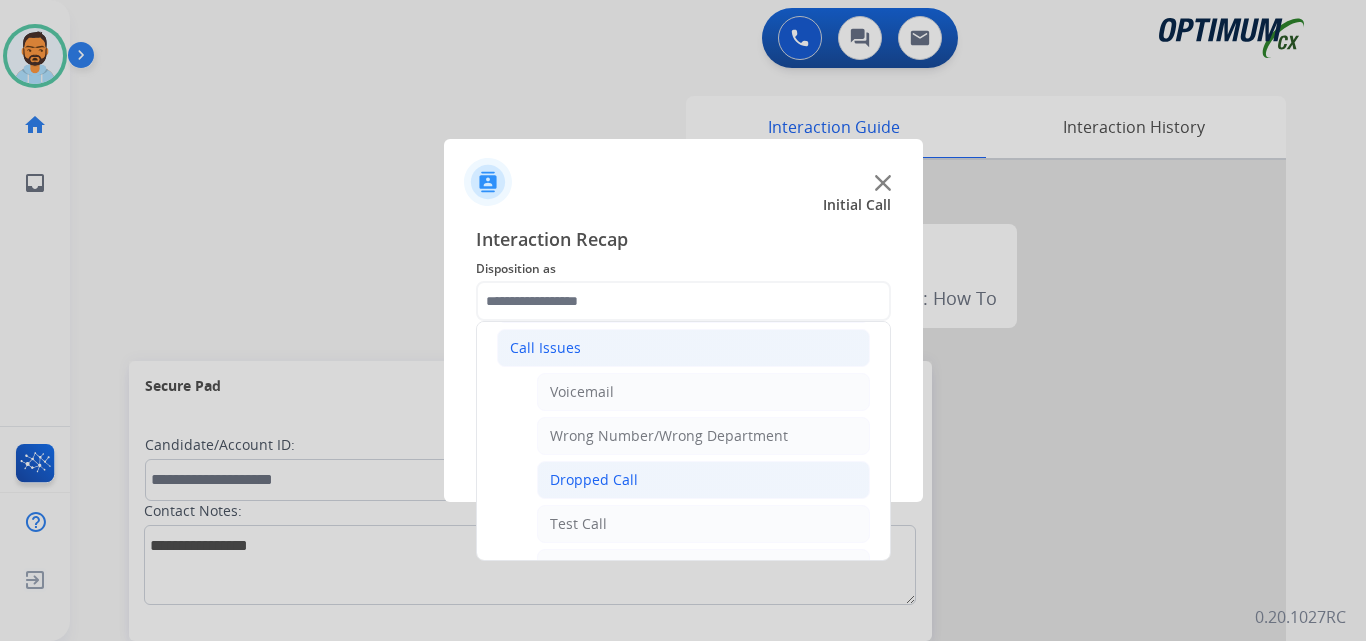 click on "Dropped Call" 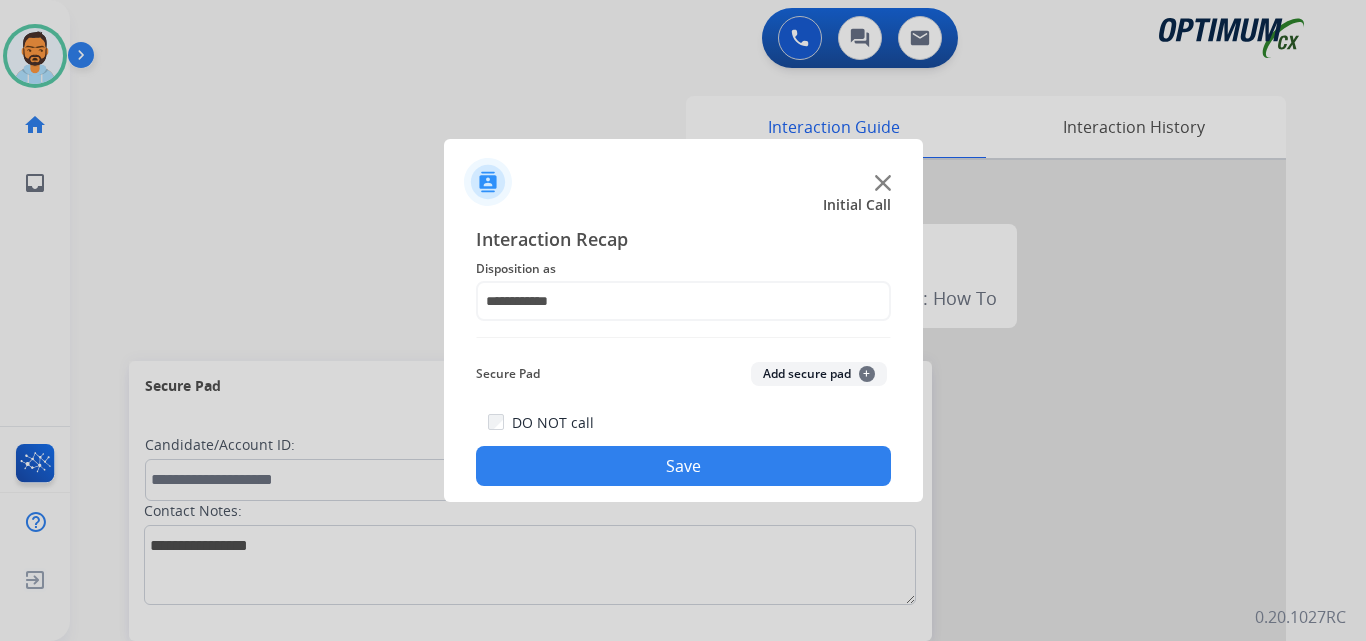 click on "Save" 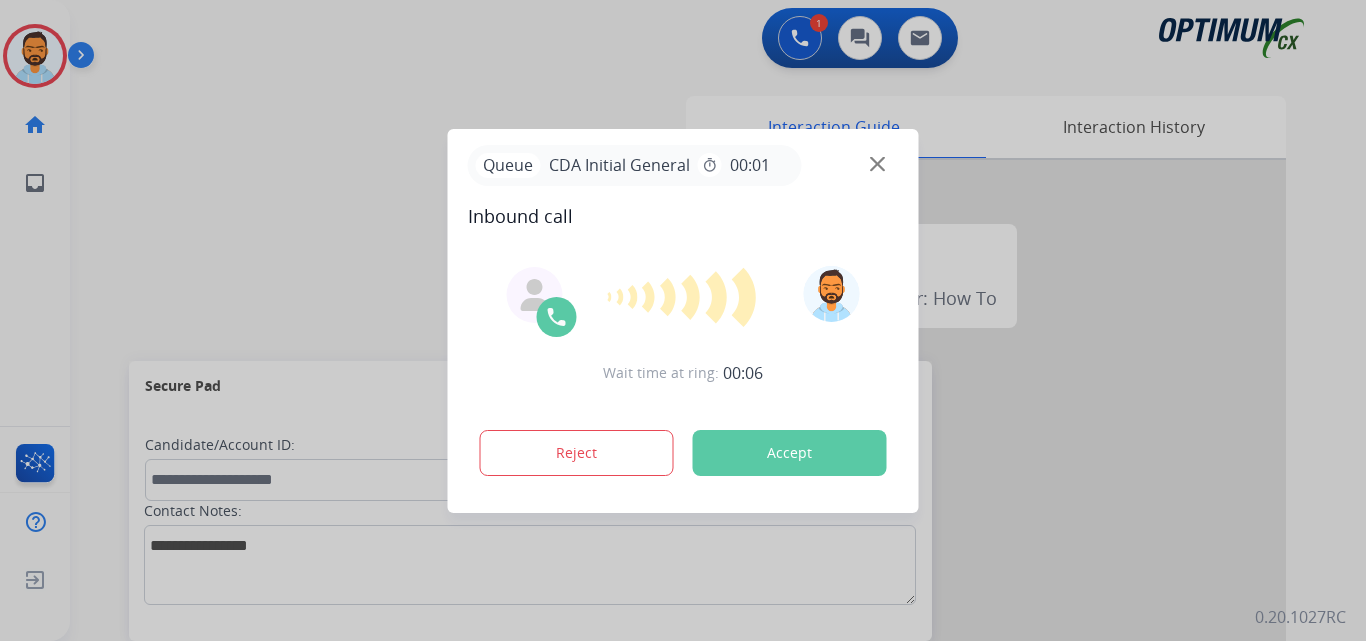 click at bounding box center [683, 320] 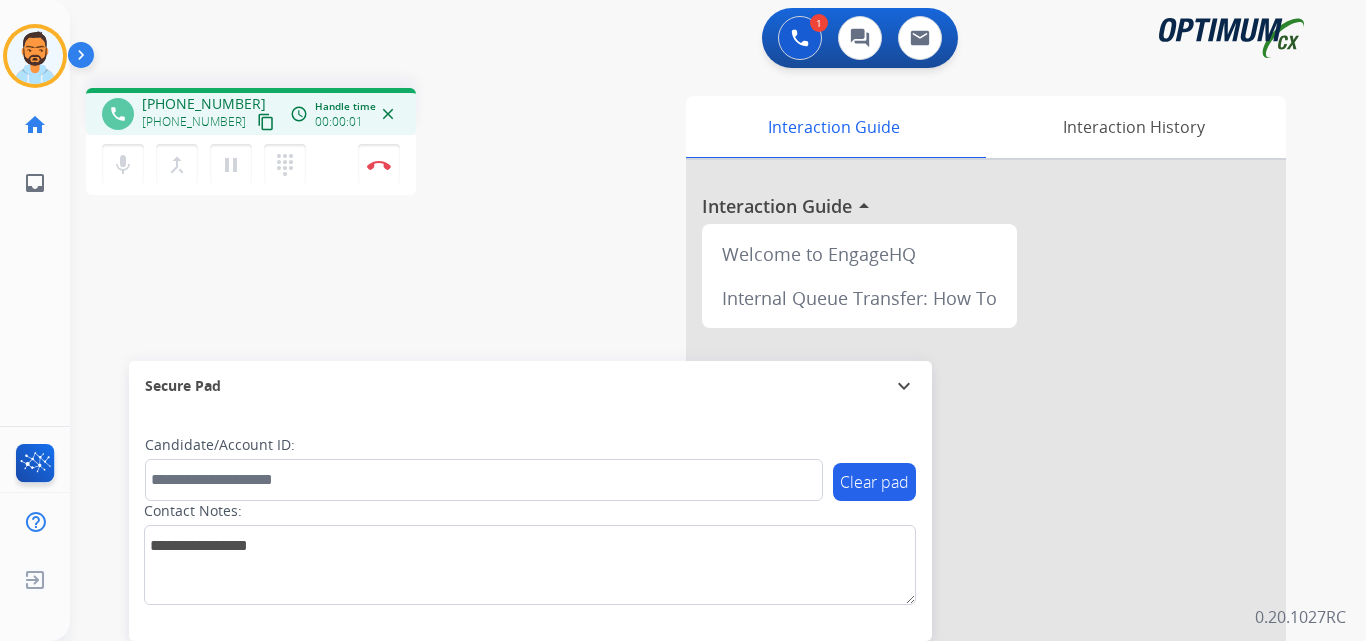 click on "content_copy" at bounding box center [266, 122] 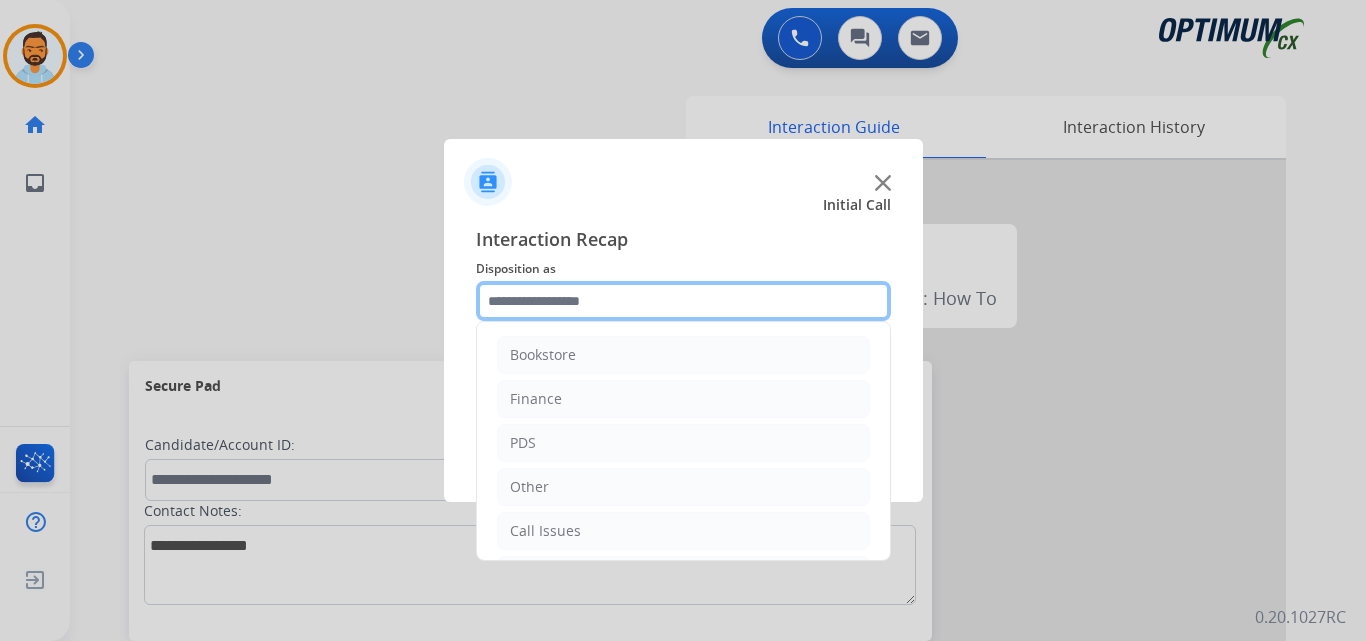 click 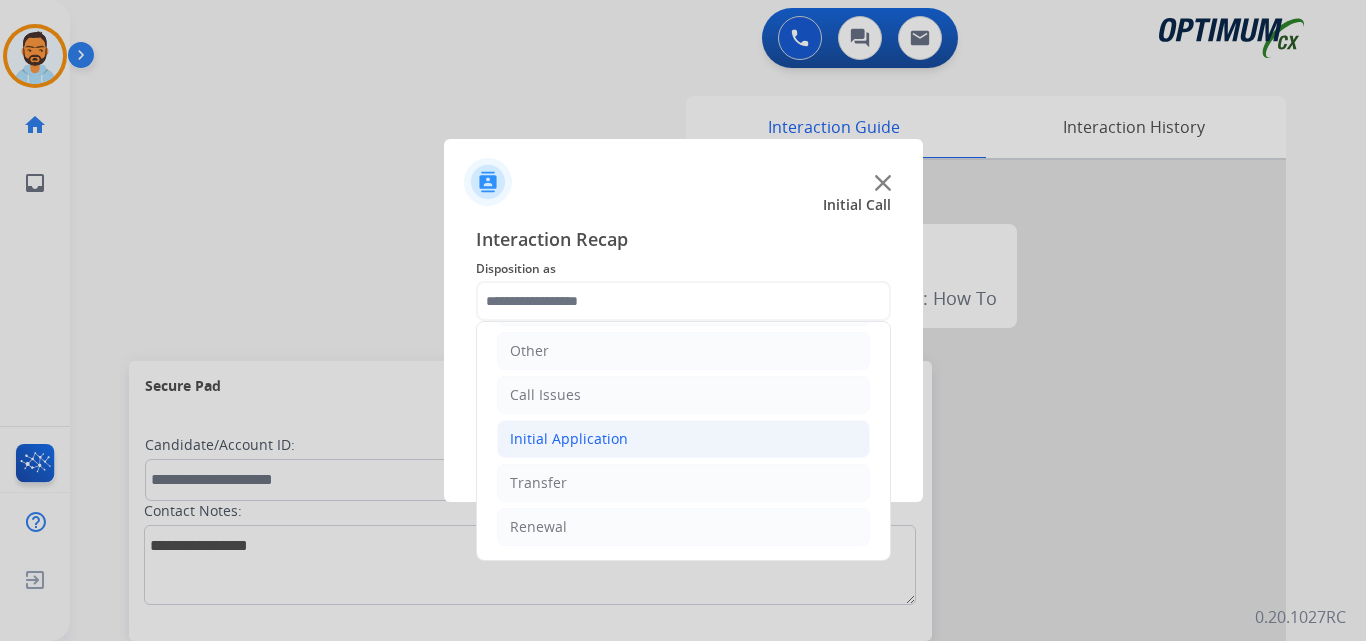 click on "Initial Application" 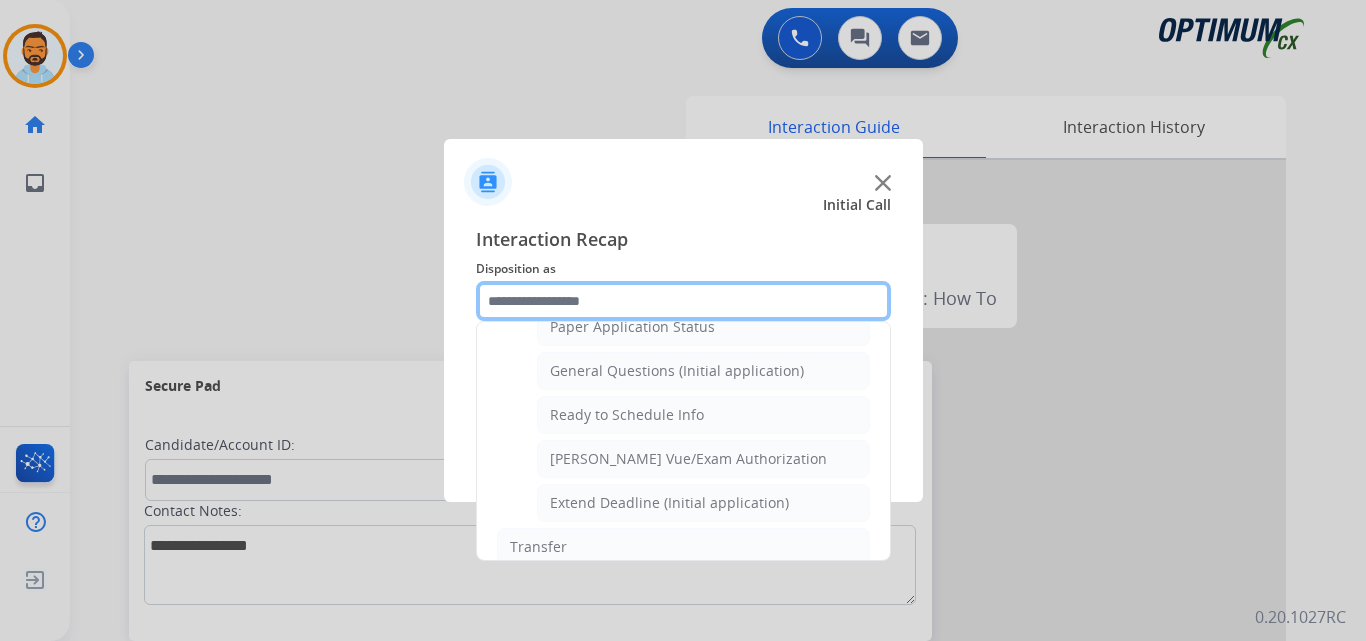 scroll, scrollTop: 1143, scrollLeft: 0, axis: vertical 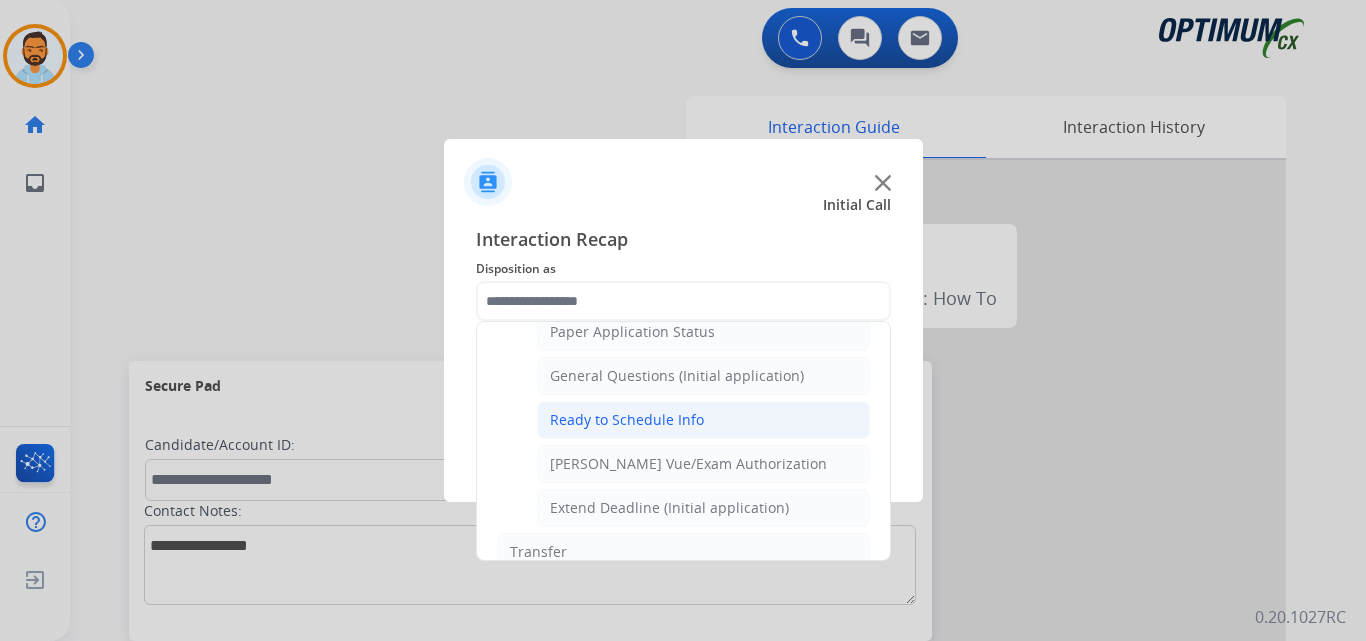 click on "Ready to Schedule Info" 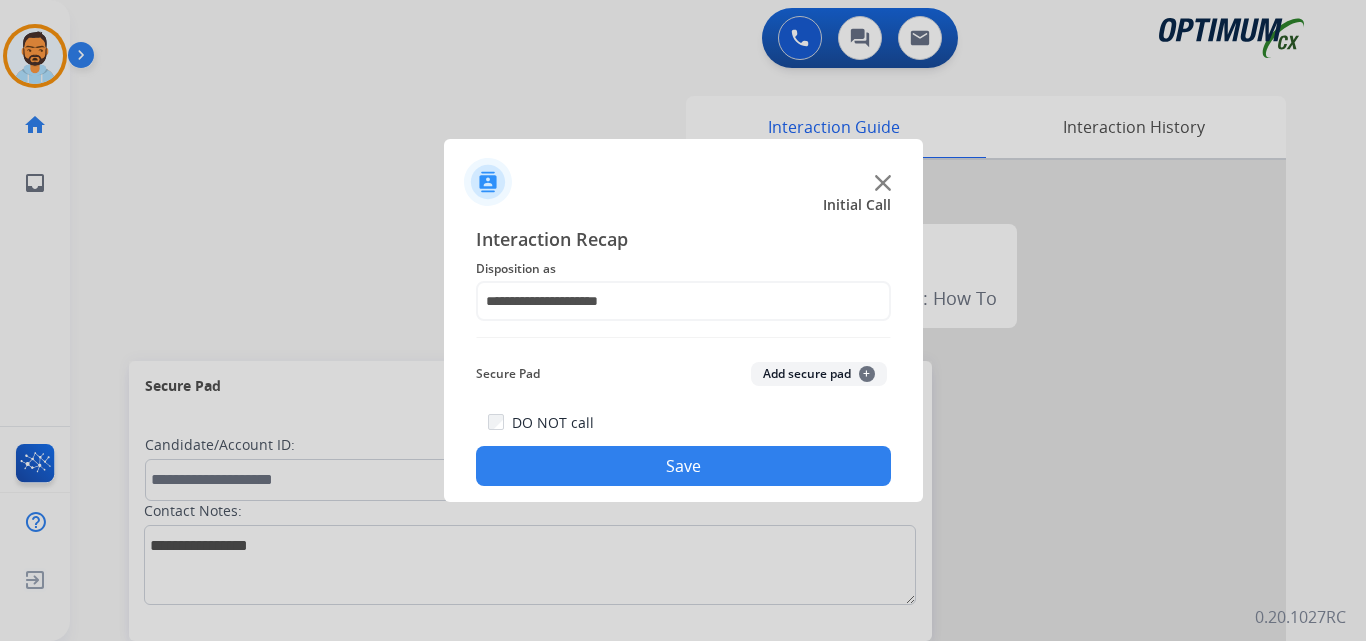 click on "Save" 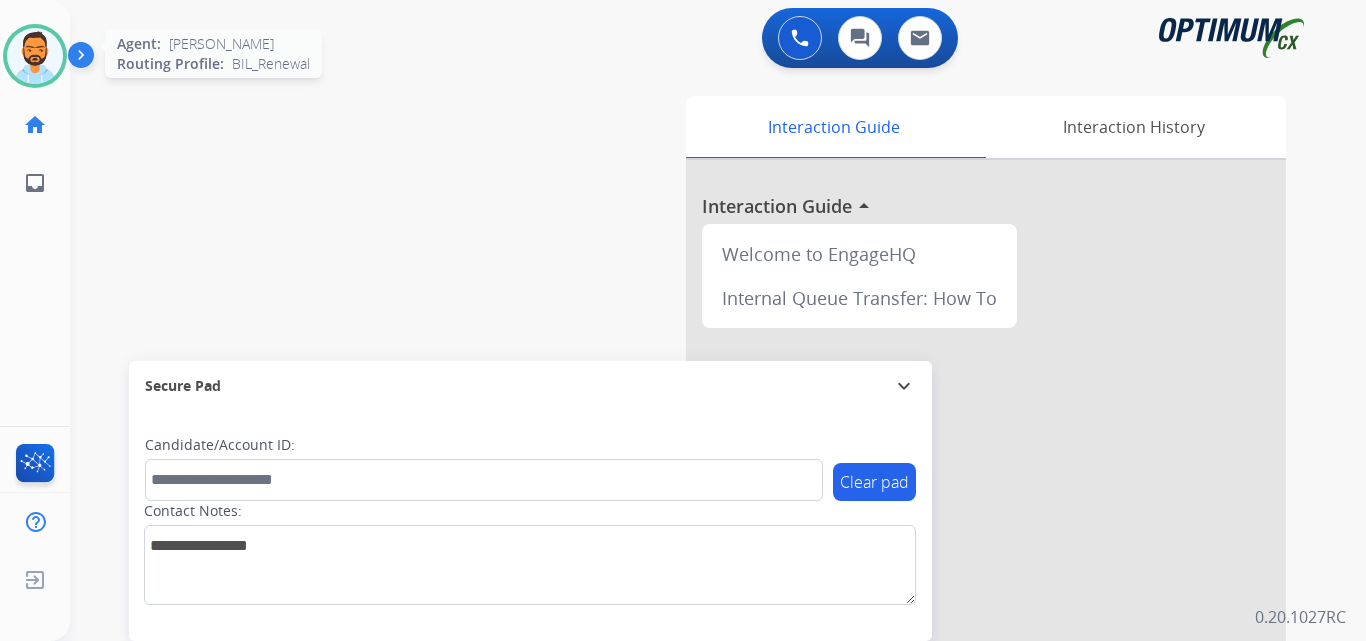 click at bounding box center [35, 56] 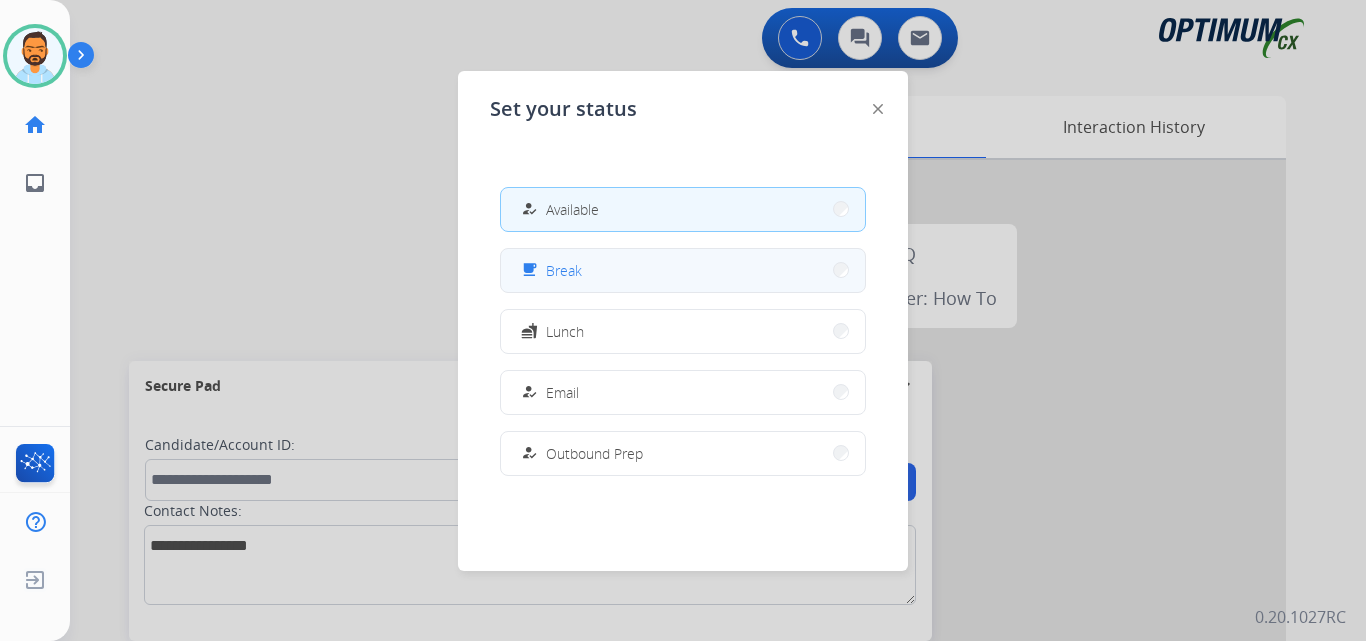 click on "free_breakfast Break" at bounding box center (683, 270) 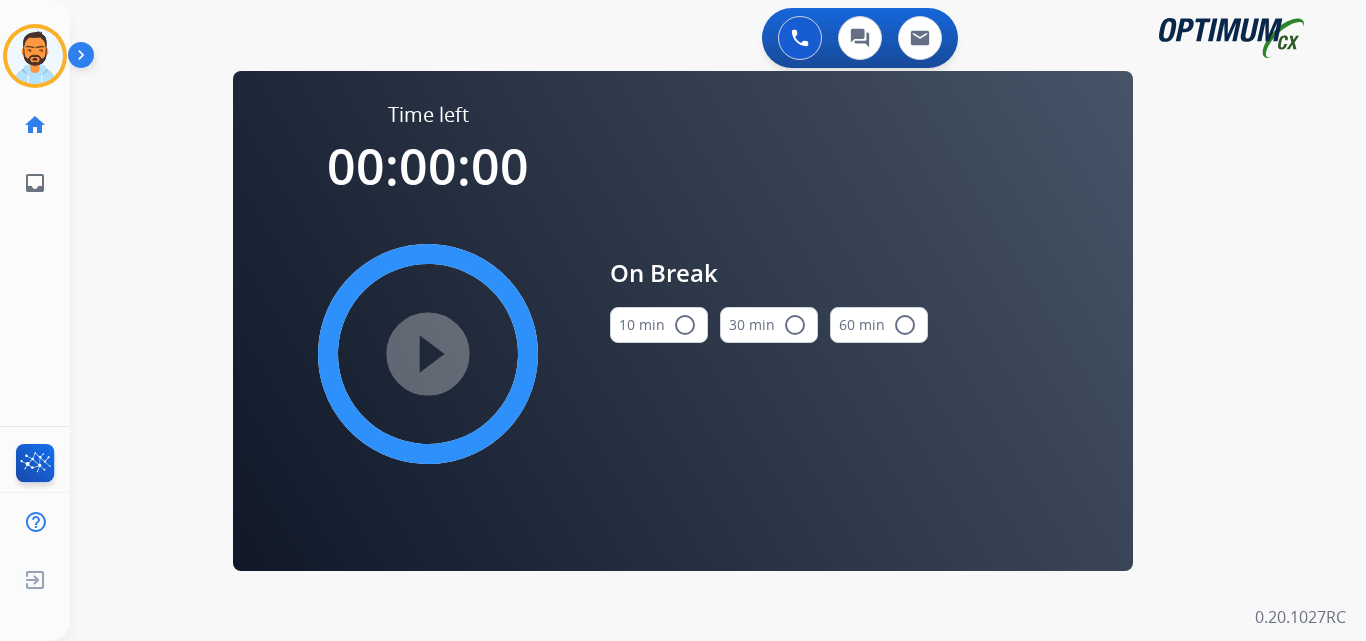 click on "radio_button_unchecked" at bounding box center (685, 325) 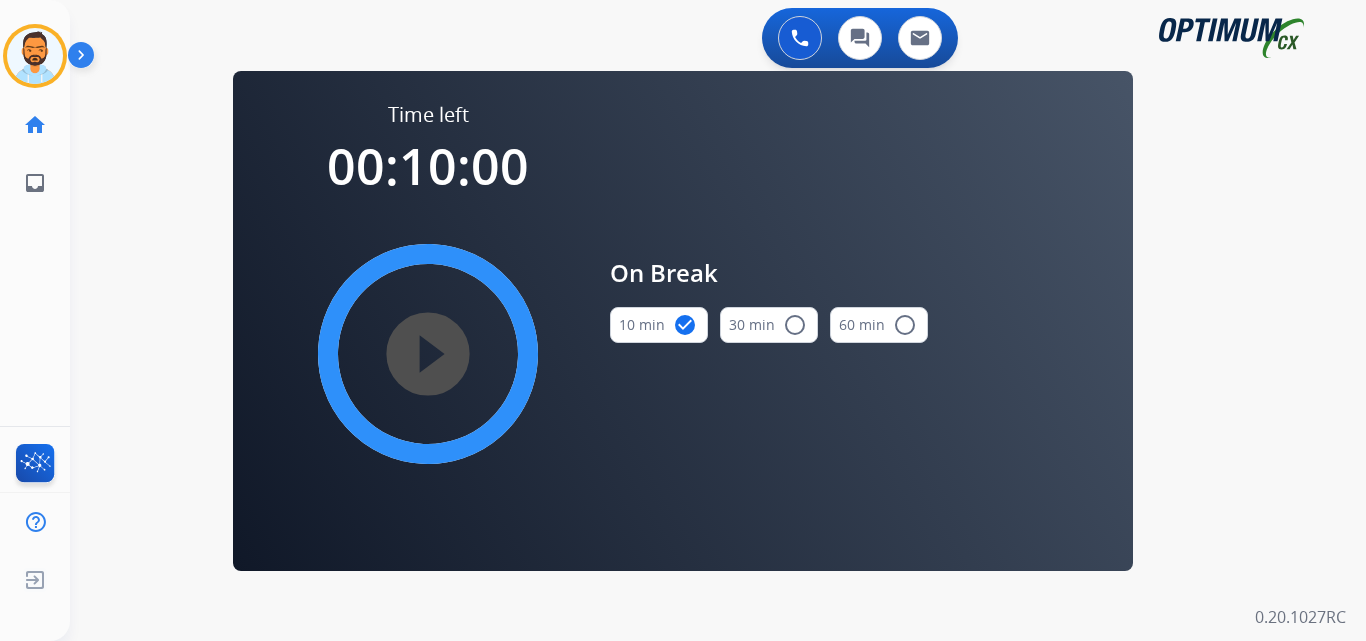 click on "play_circle_filled" at bounding box center (428, 354) 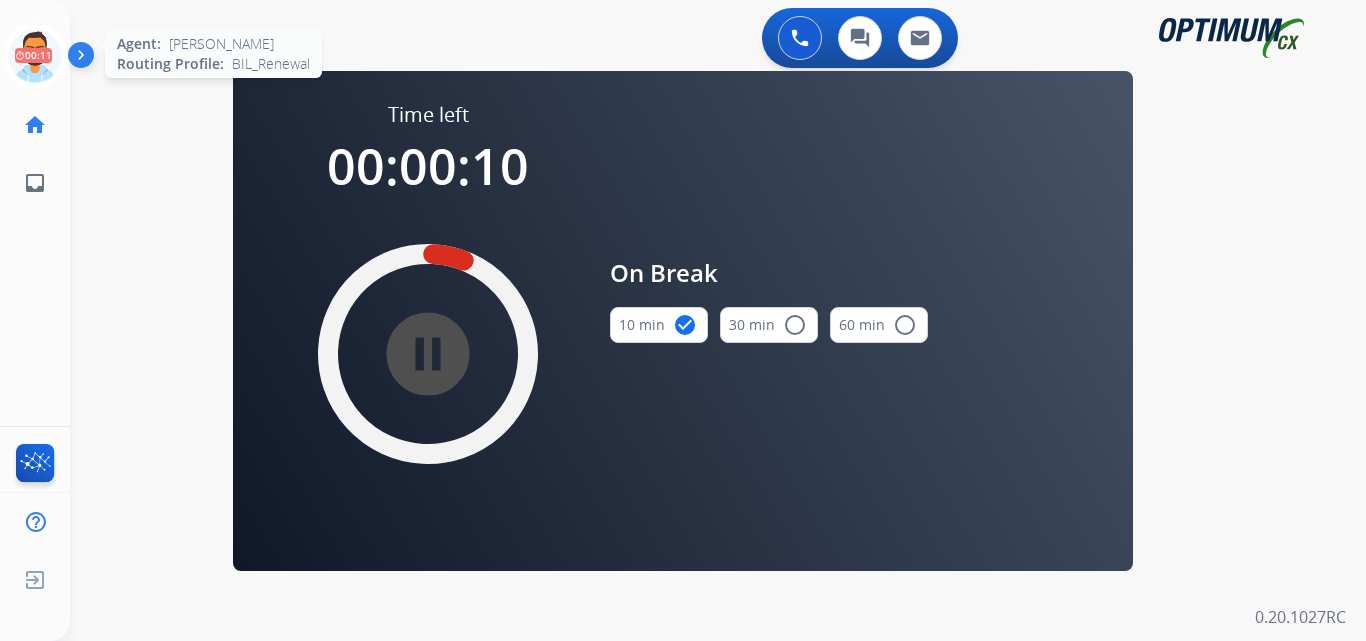 click 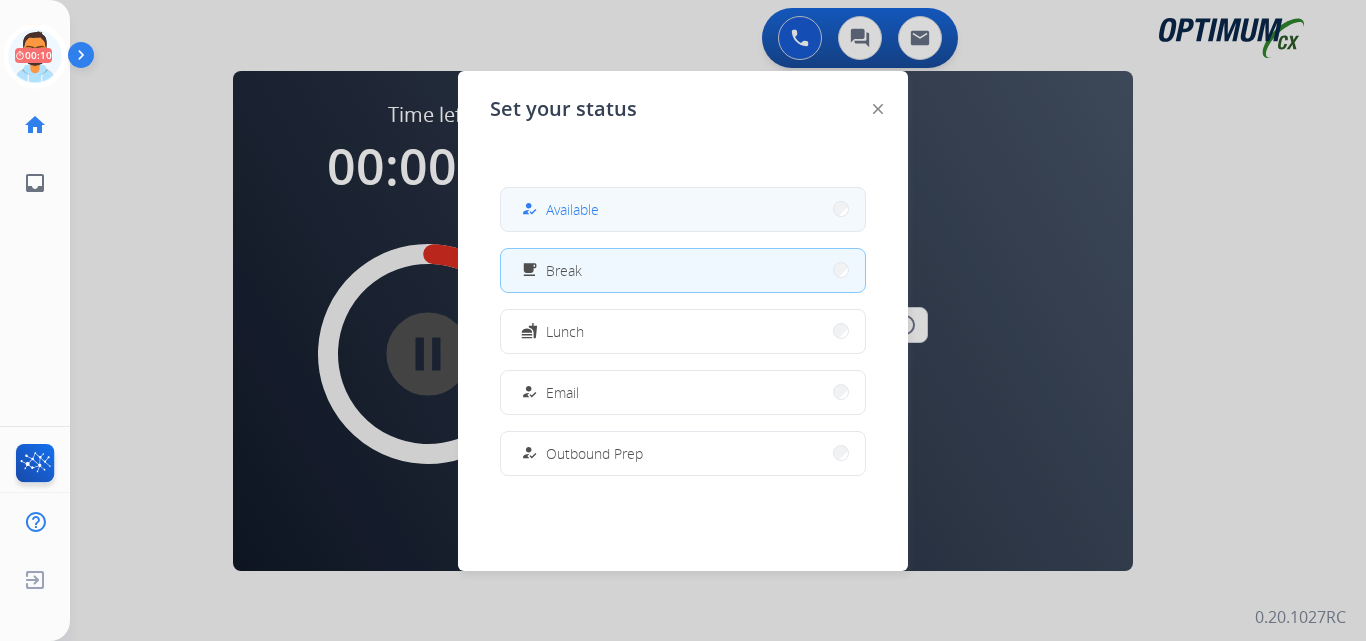 click on "how_to_reg Available" at bounding box center (683, 209) 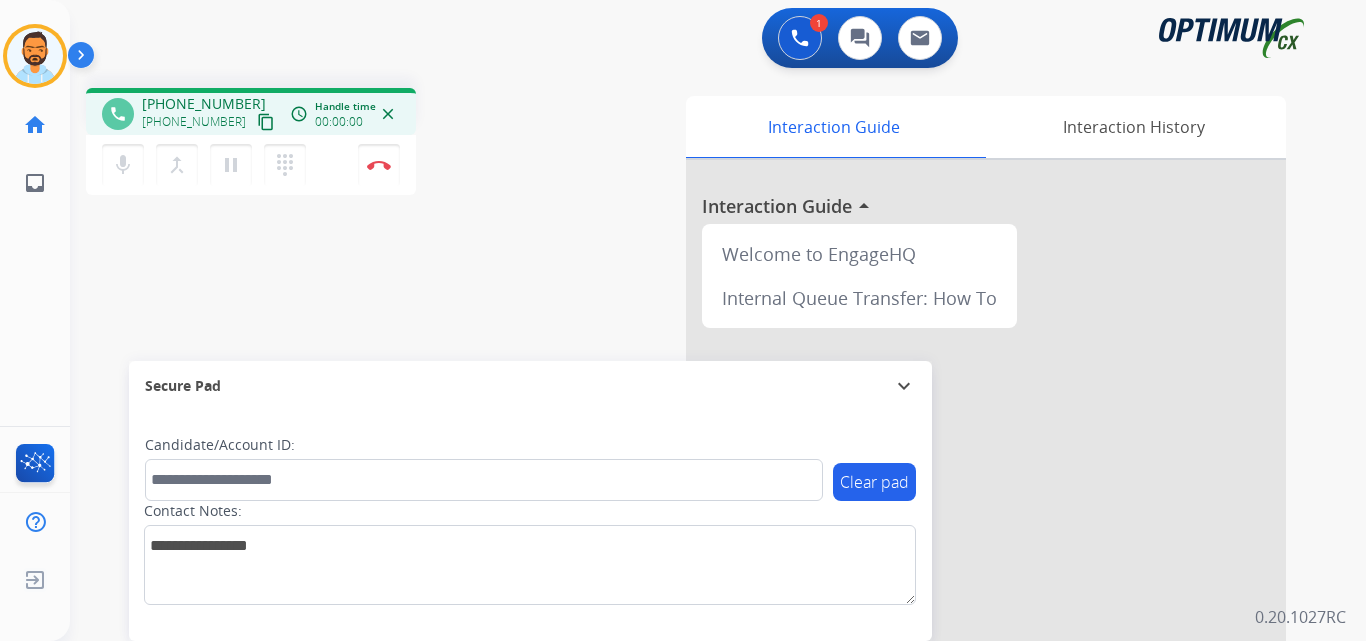 click on "content_copy" at bounding box center [266, 122] 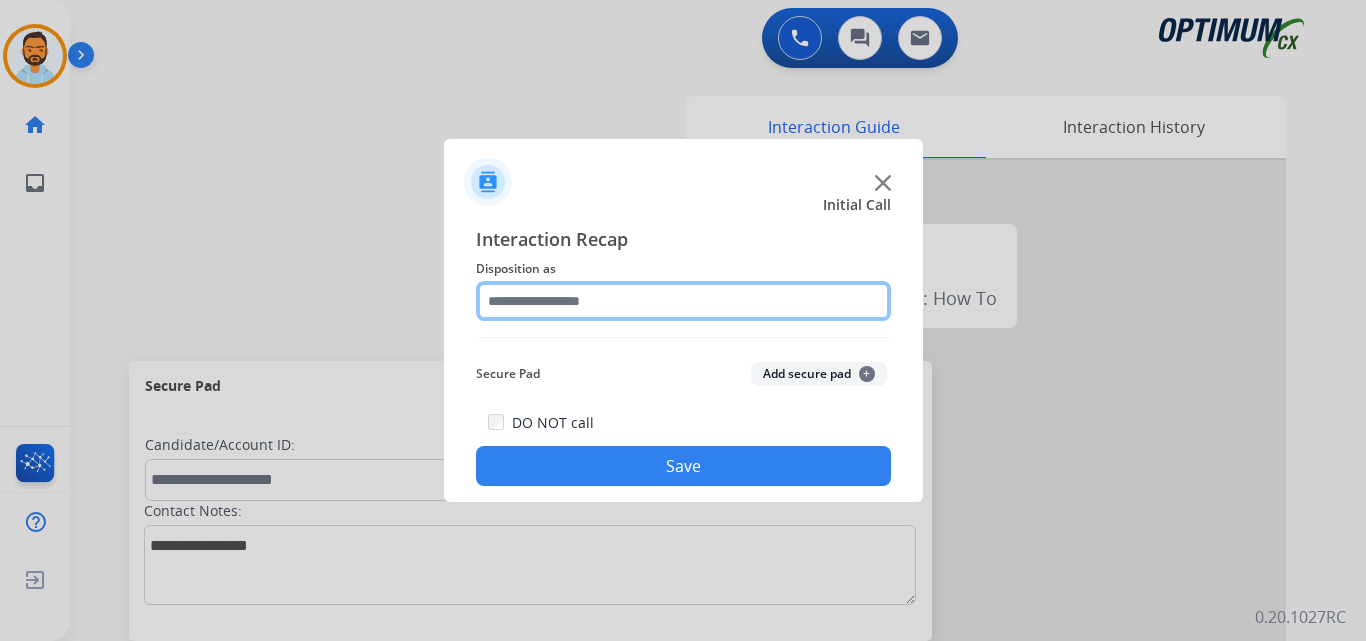 click 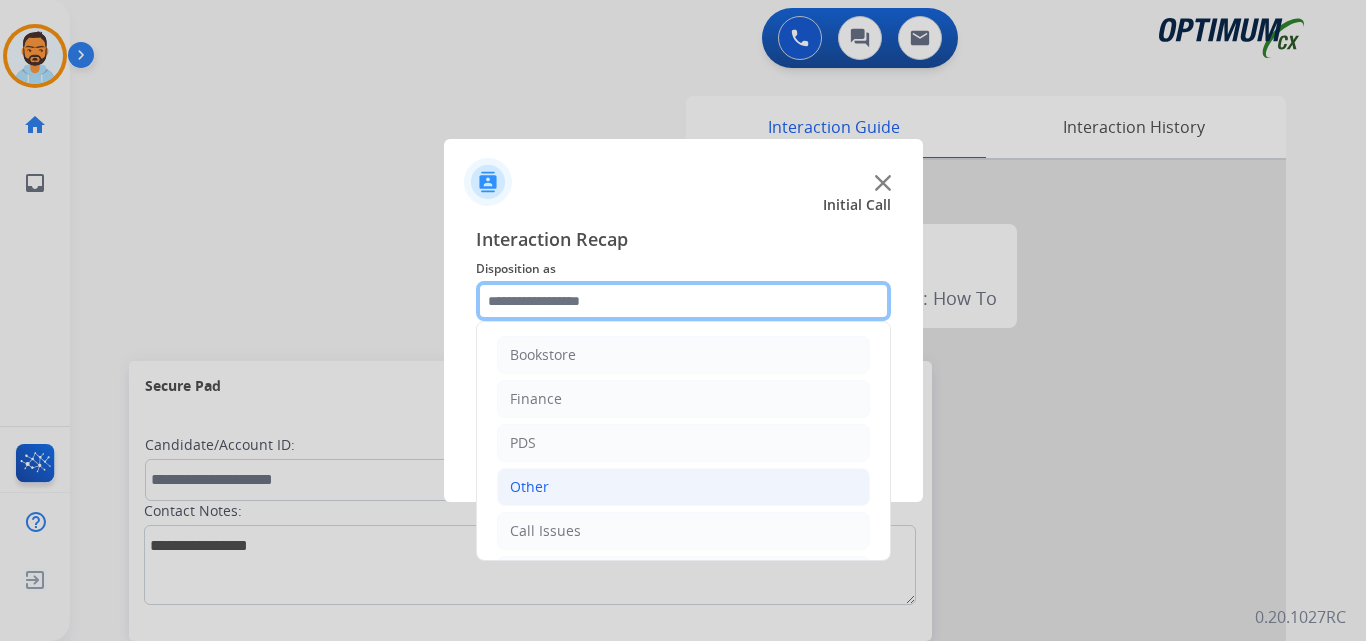 scroll, scrollTop: 136, scrollLeft: 0, axis: vertical 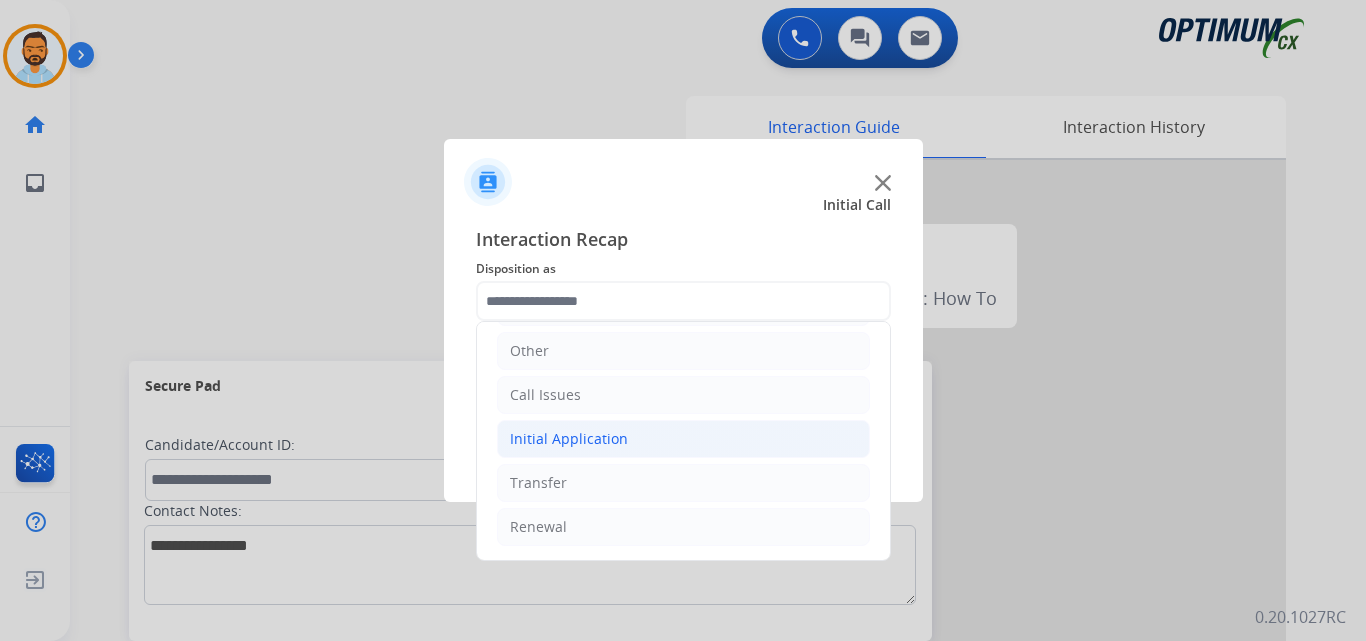 click on "Initial Application" 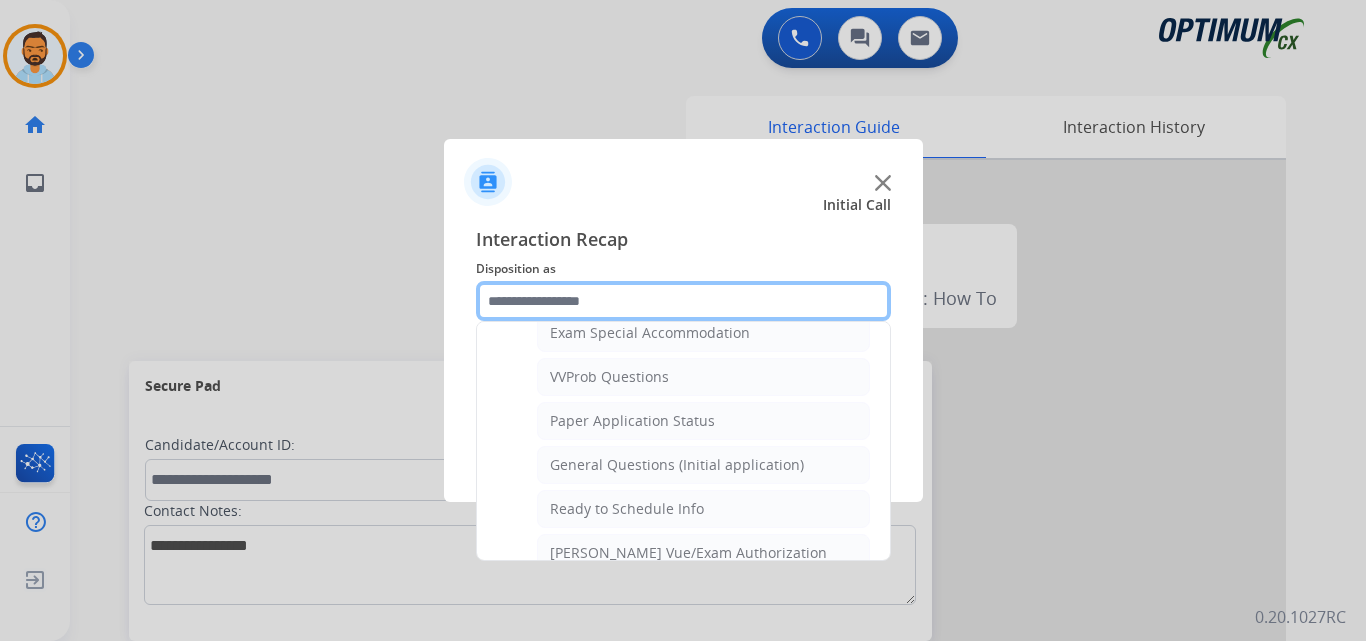 scroll, scrollTop: 1057, scrollLeft: 0, axis: vertical 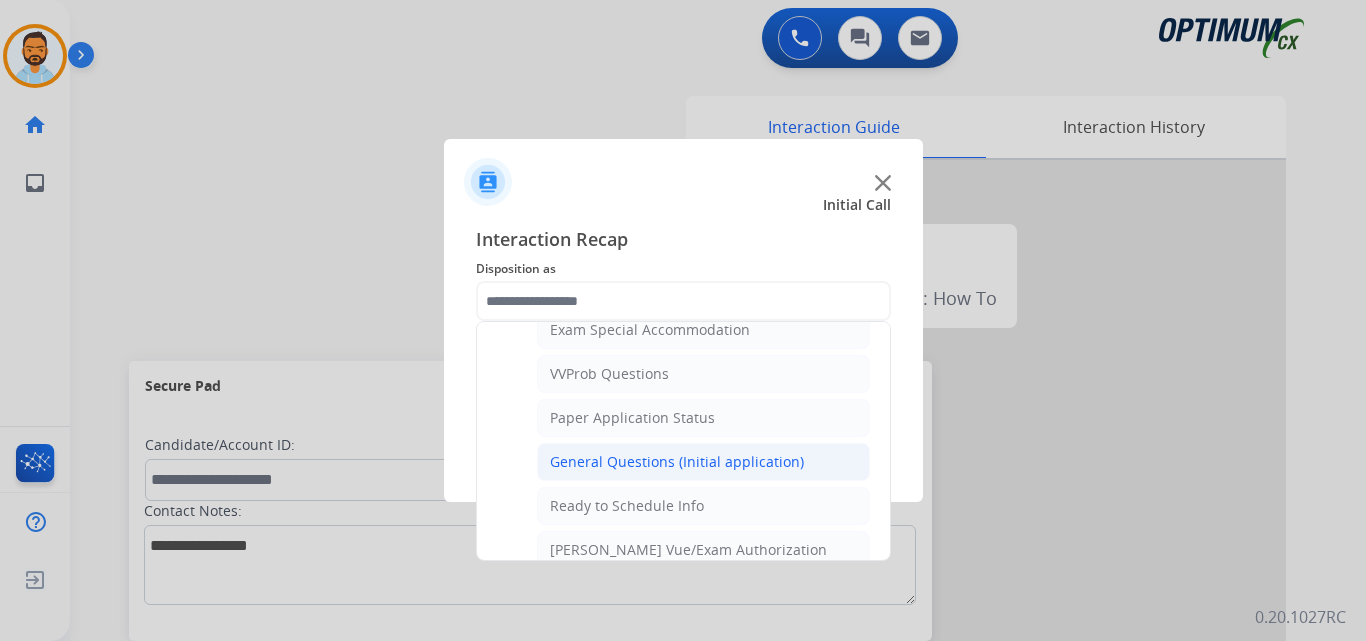 click on "General Questions (Initial application)" 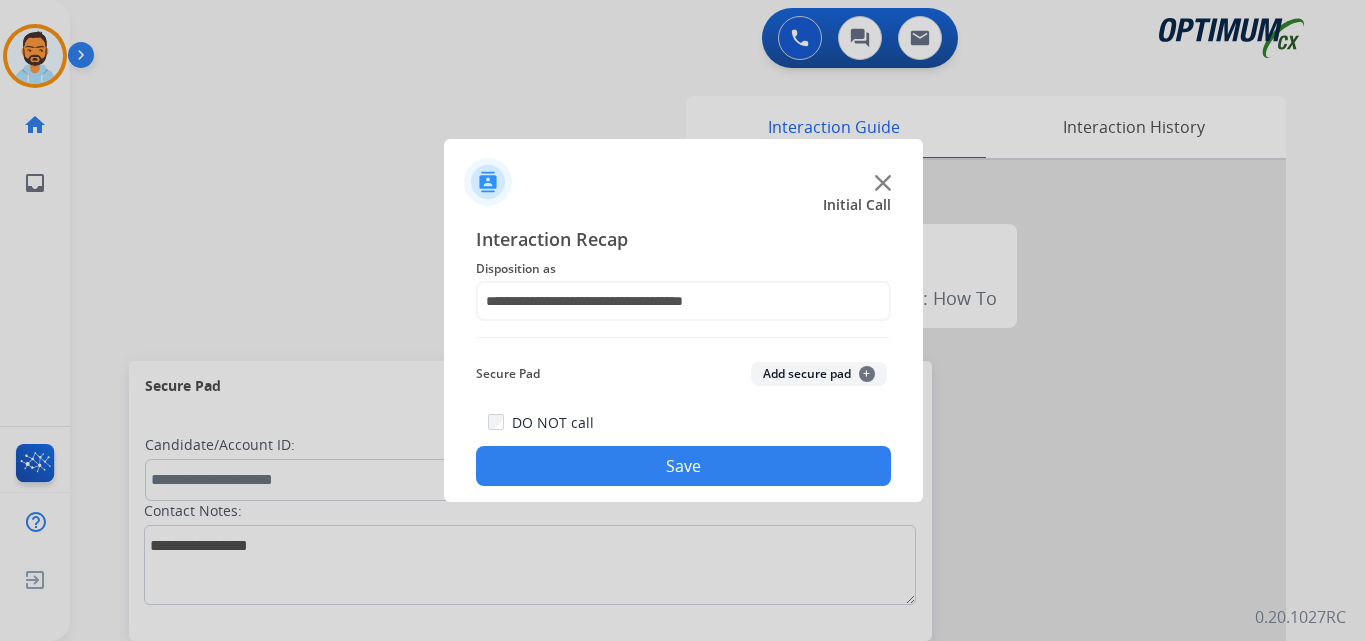click on "Save" 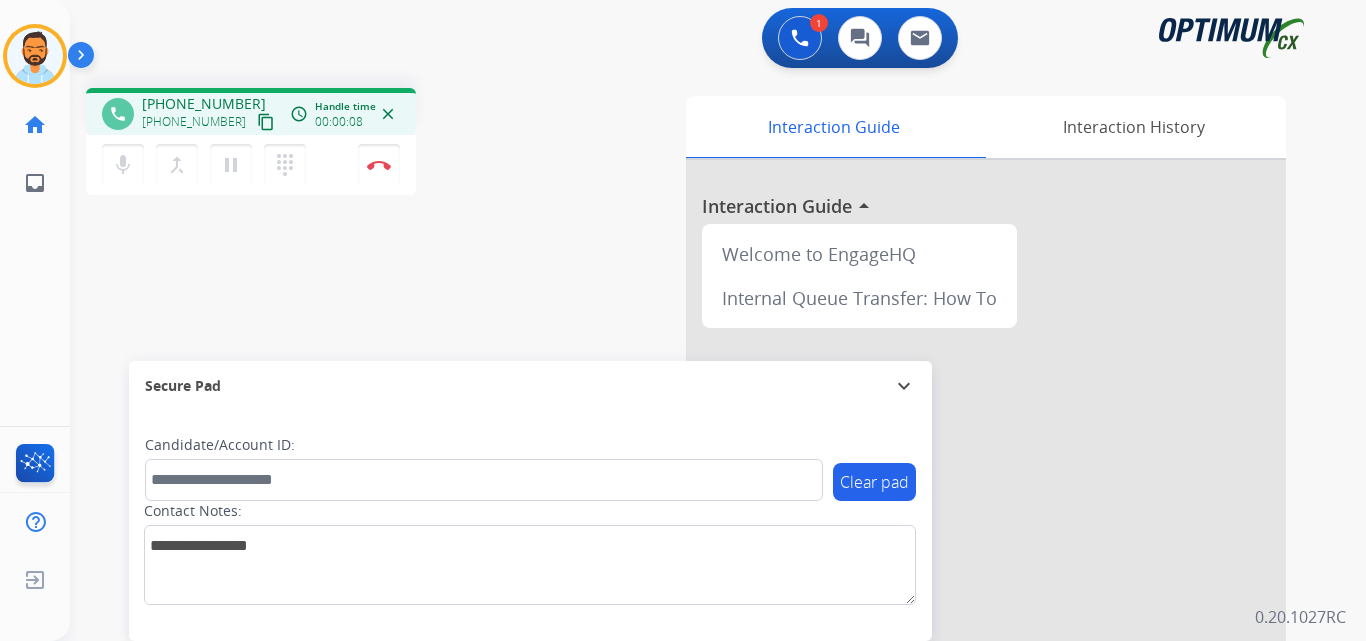 click on "content_copy" at bounding box center (266, 122) 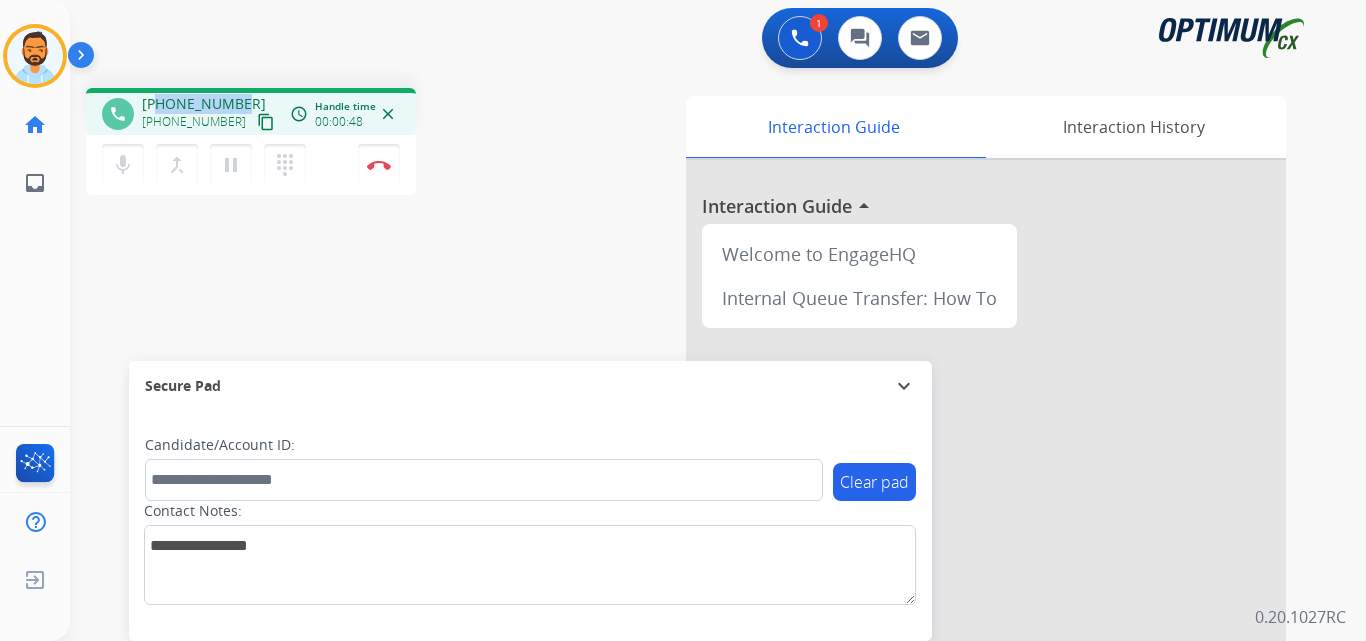 drag, startPoint x: 158, startPoint y: 100, endPoint x: 255, endPoint y: 91, distance: 97.41663 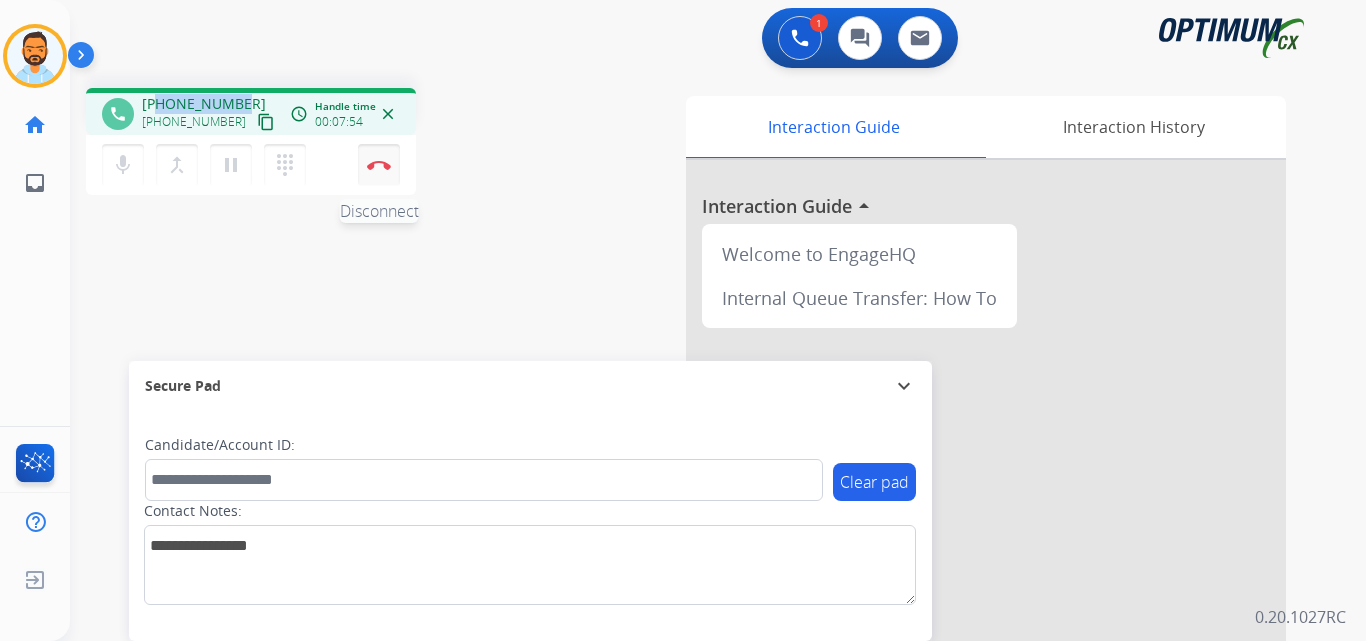 click at bounding box center [379, 165] 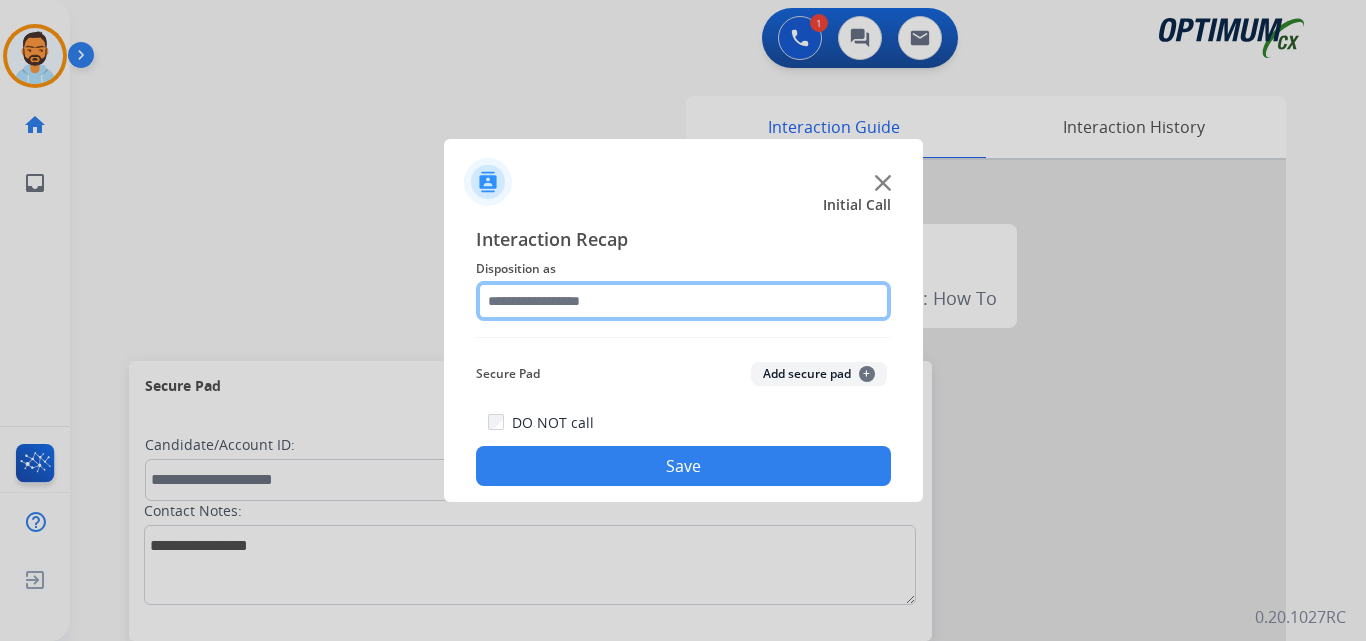 click 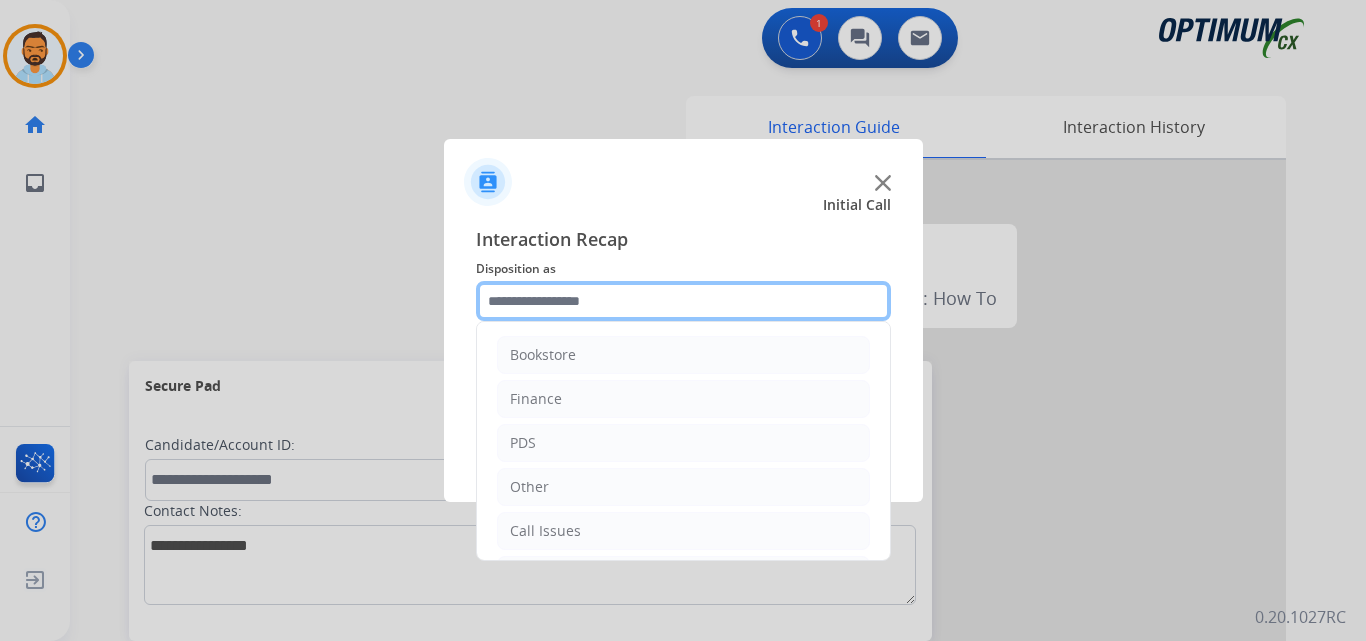 scroll, scrollTop: 136, scrollLeft: 0, axis: vertical 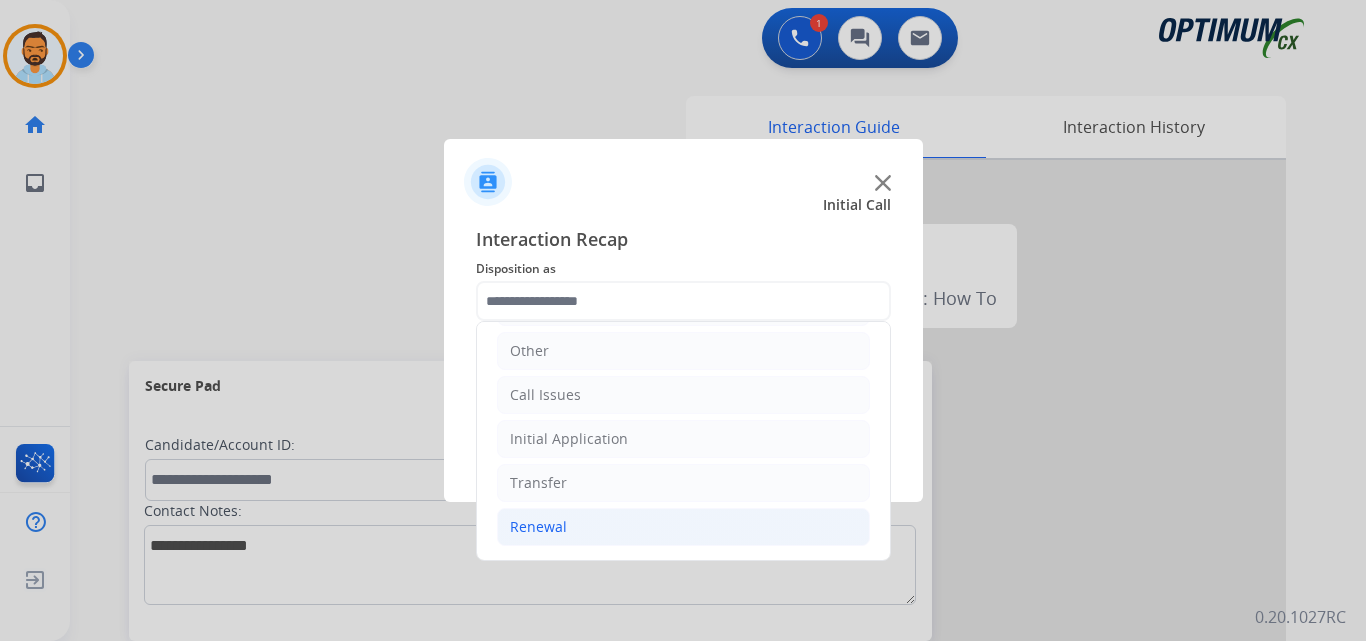 click on "Renewal" 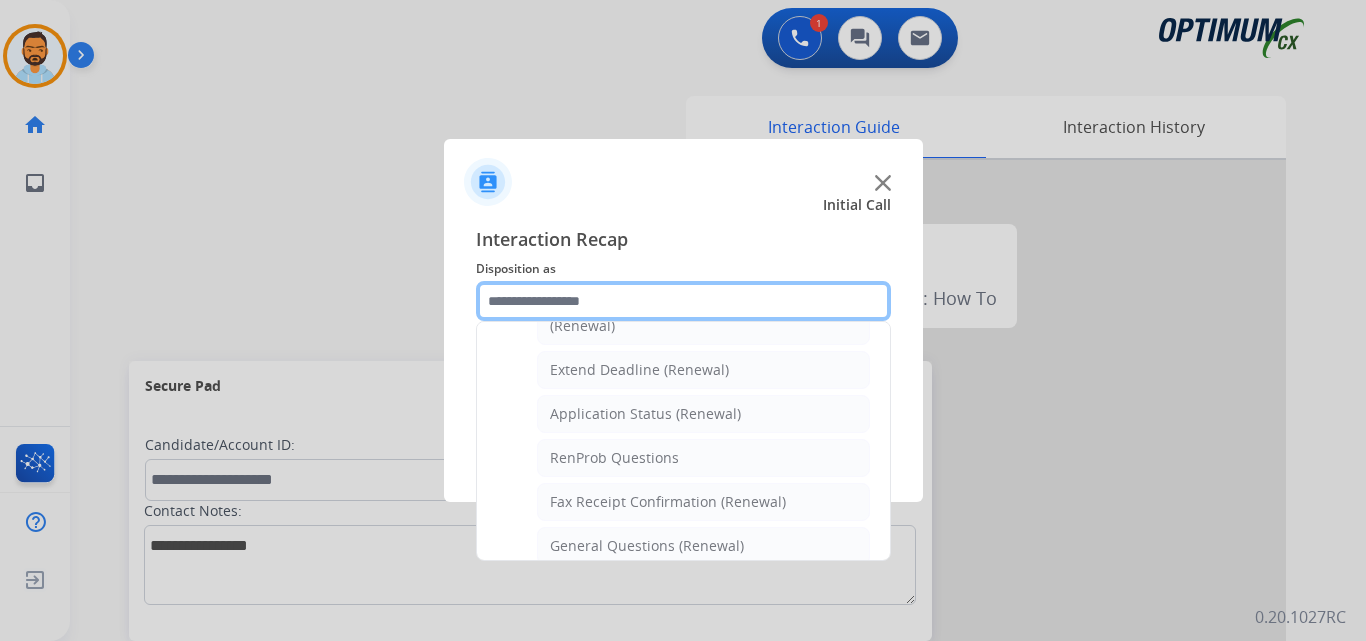 scroll, scrollTop: 772, scrollLeft: 0, axis: vertical 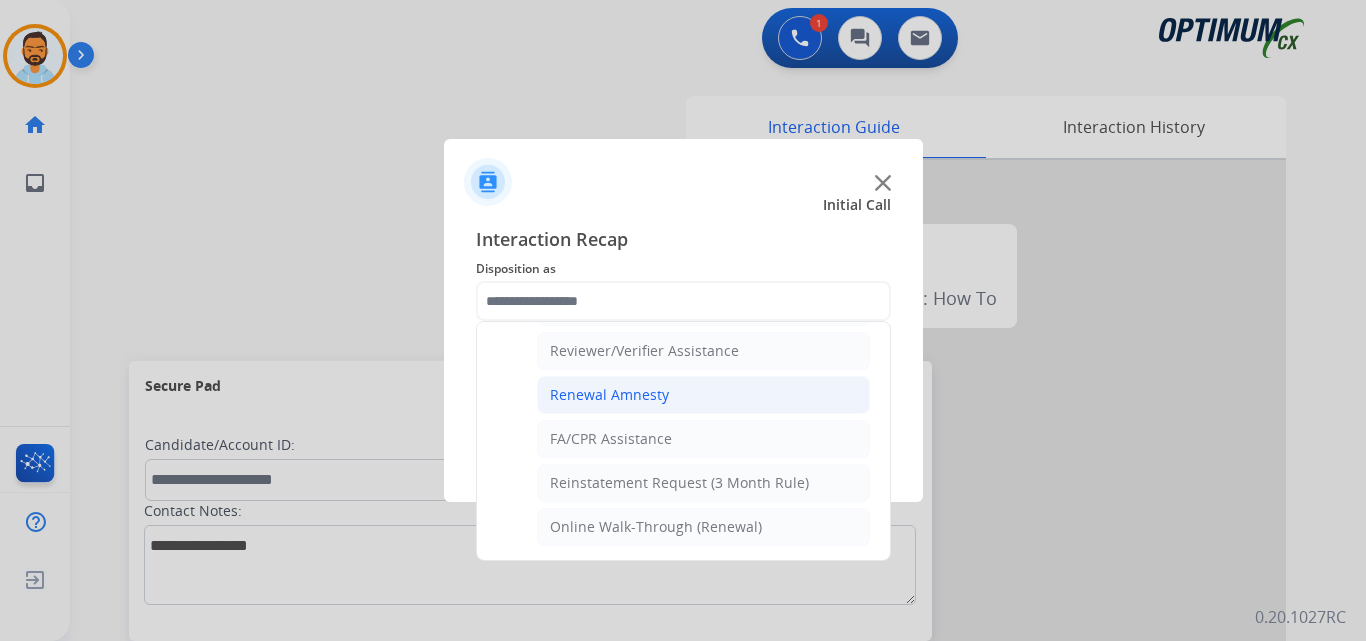click on "Renewal Amnesty" 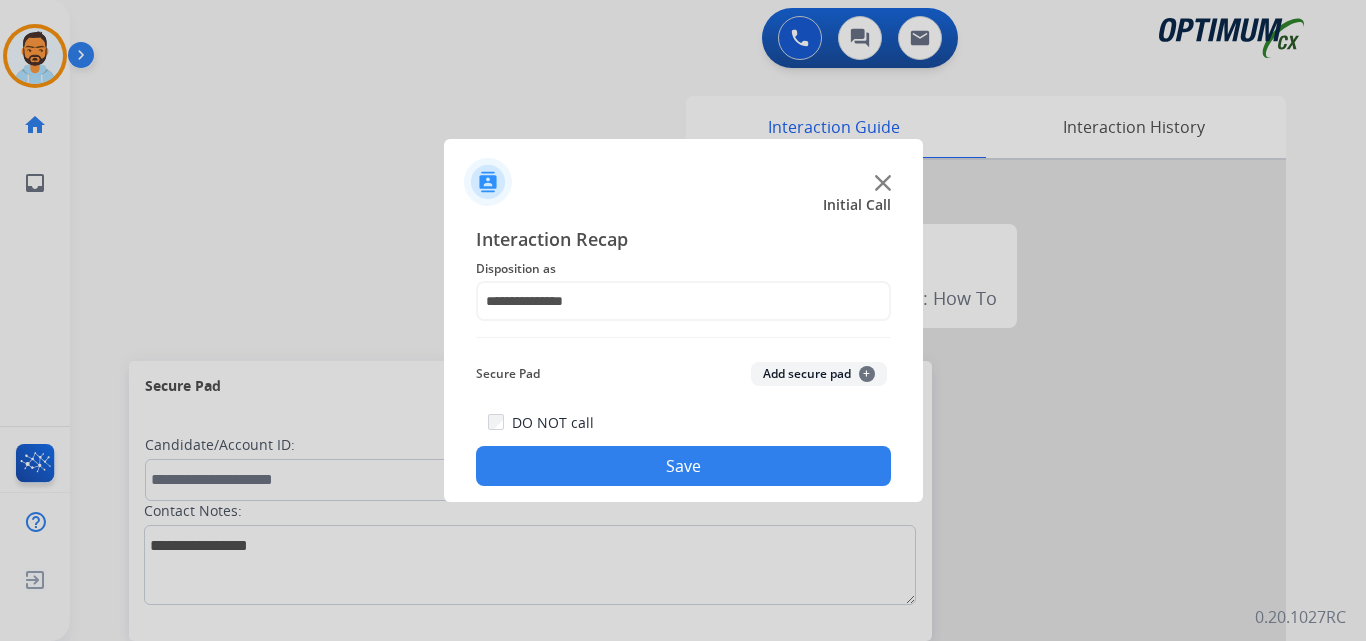 click on "Save" 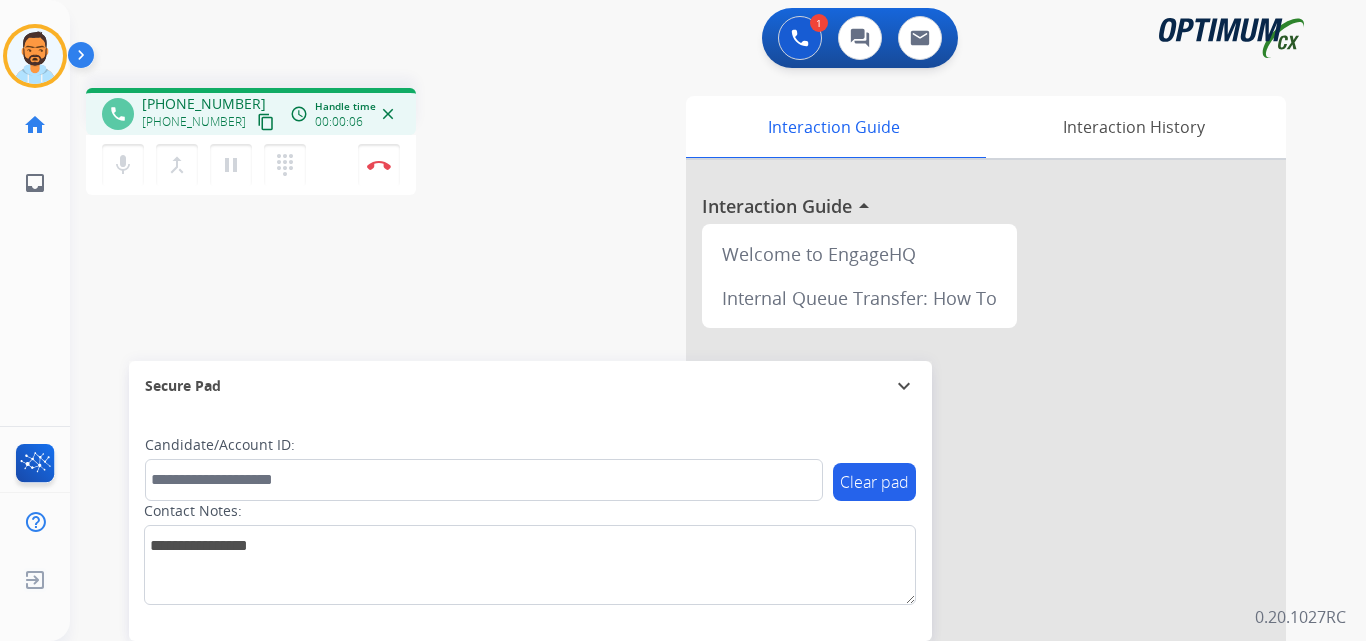 click on "content_copy" at bounding box center [266, 122] 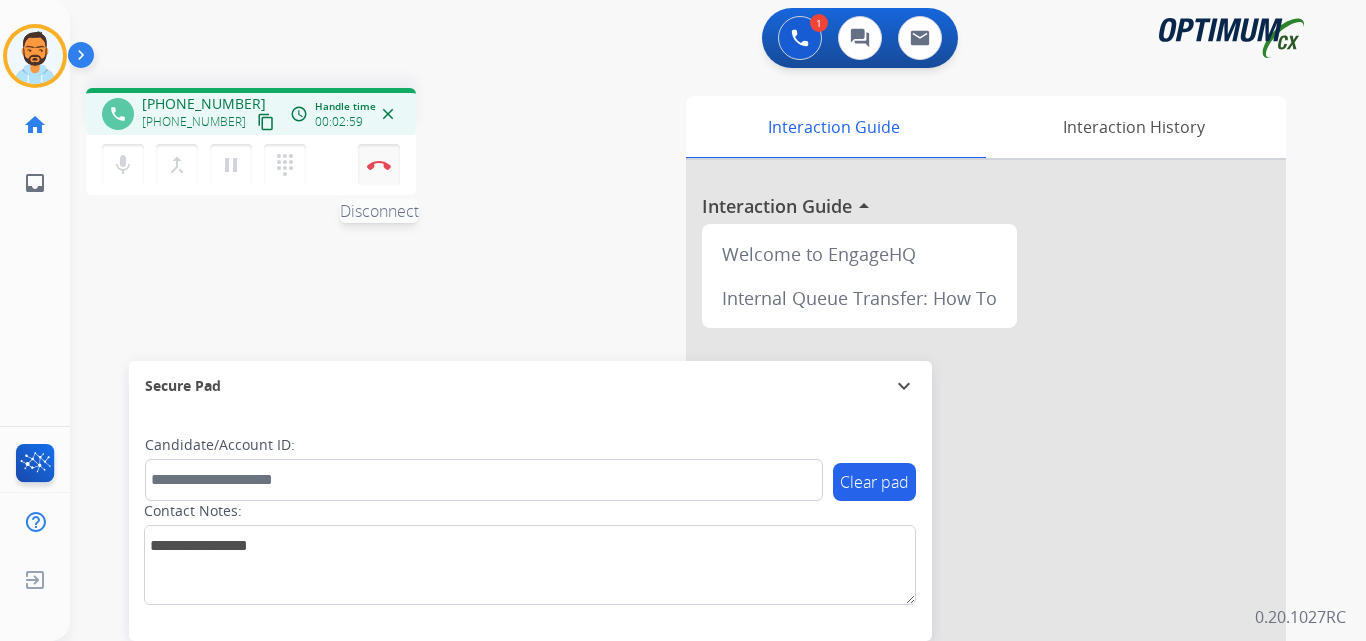click at bounding box center [379, 165] 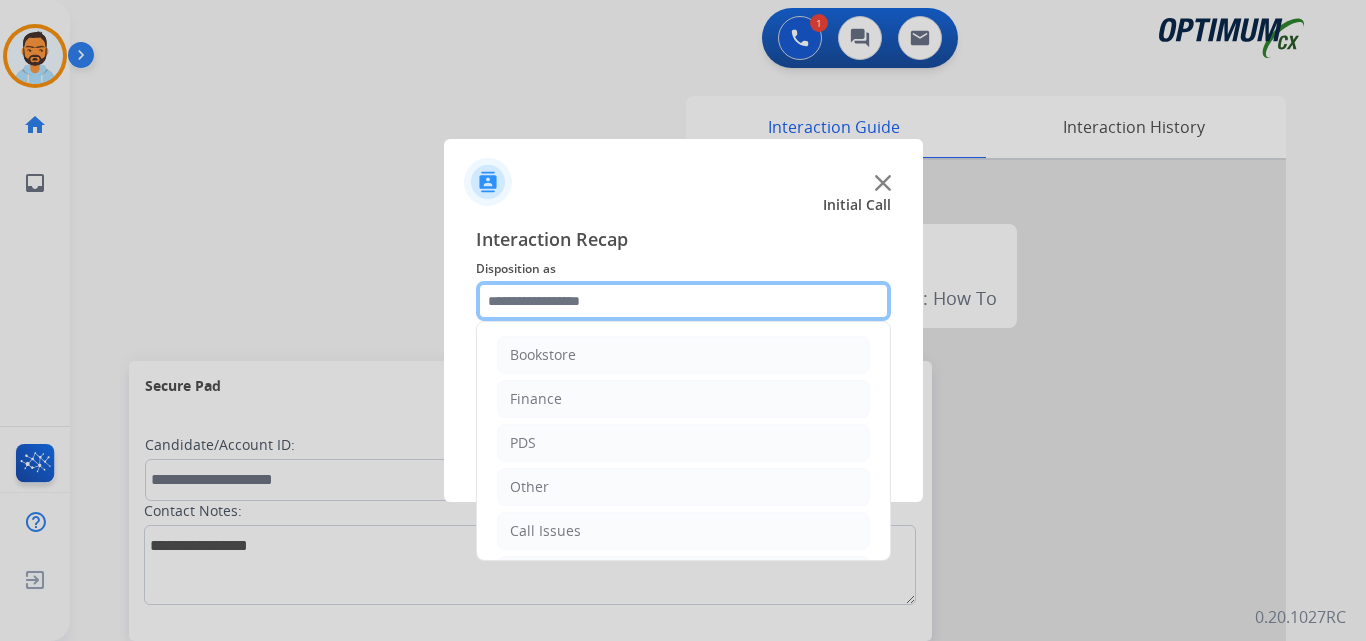 click 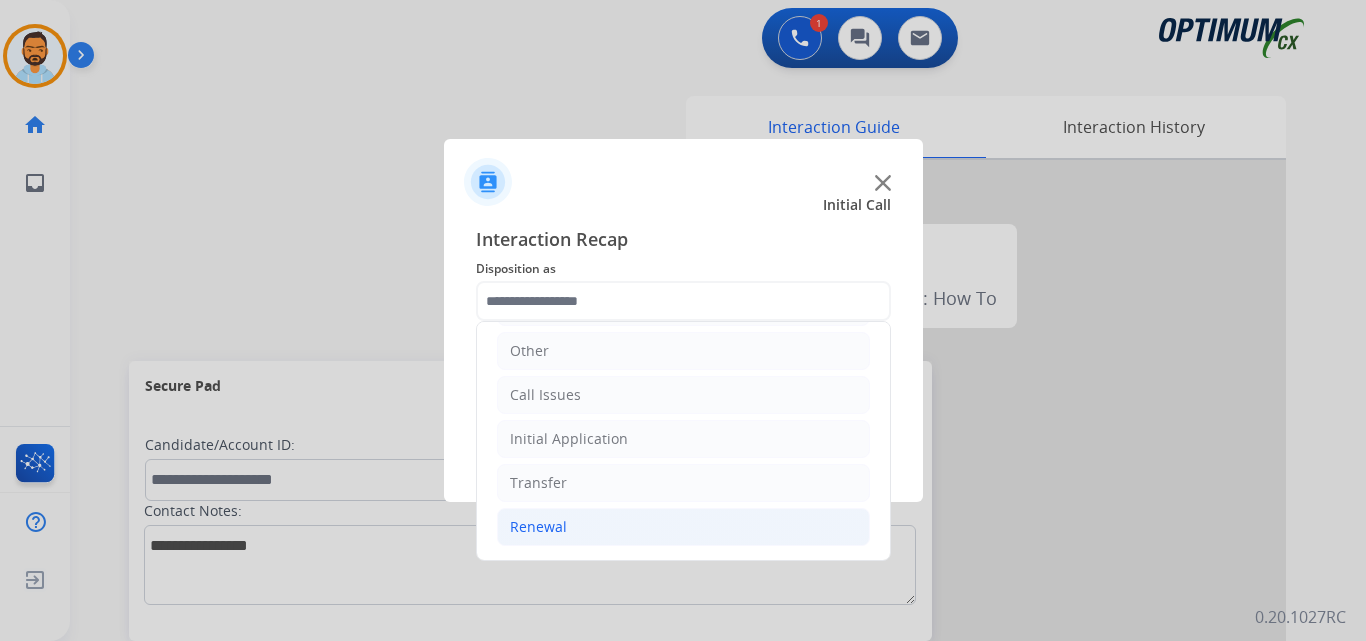 click on "Renewal" 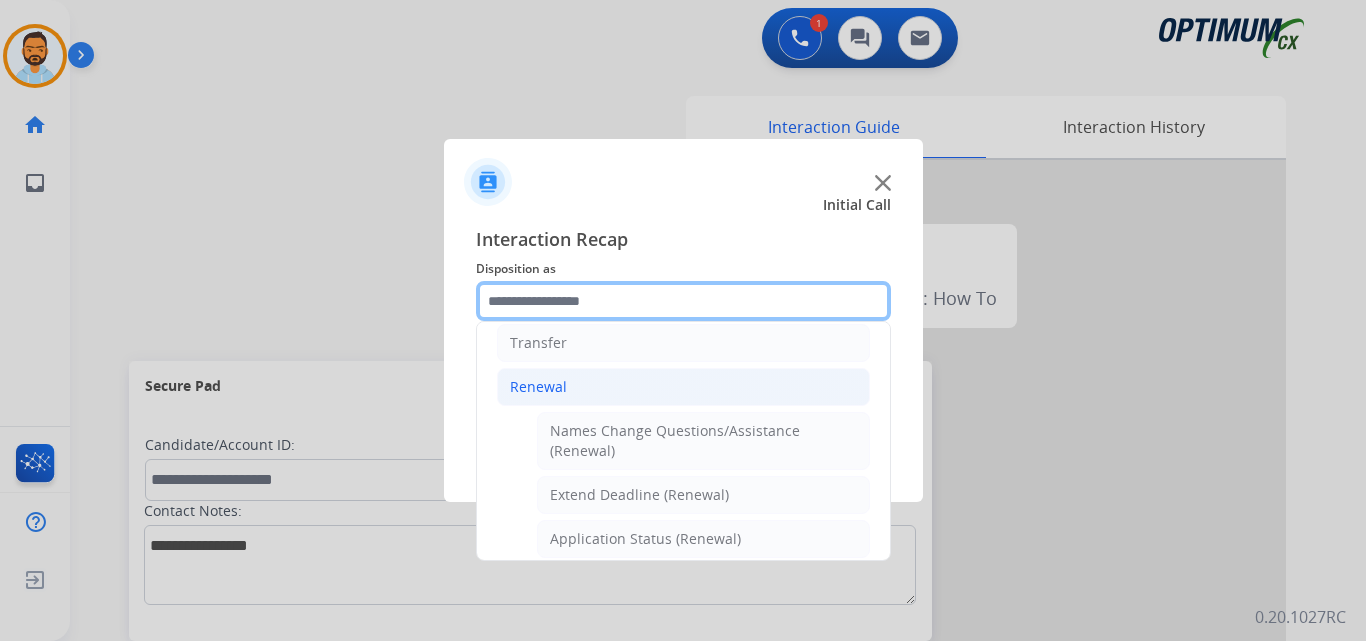 scroll, scrollTop: 772, scrollLeft: 0, axis: vertical 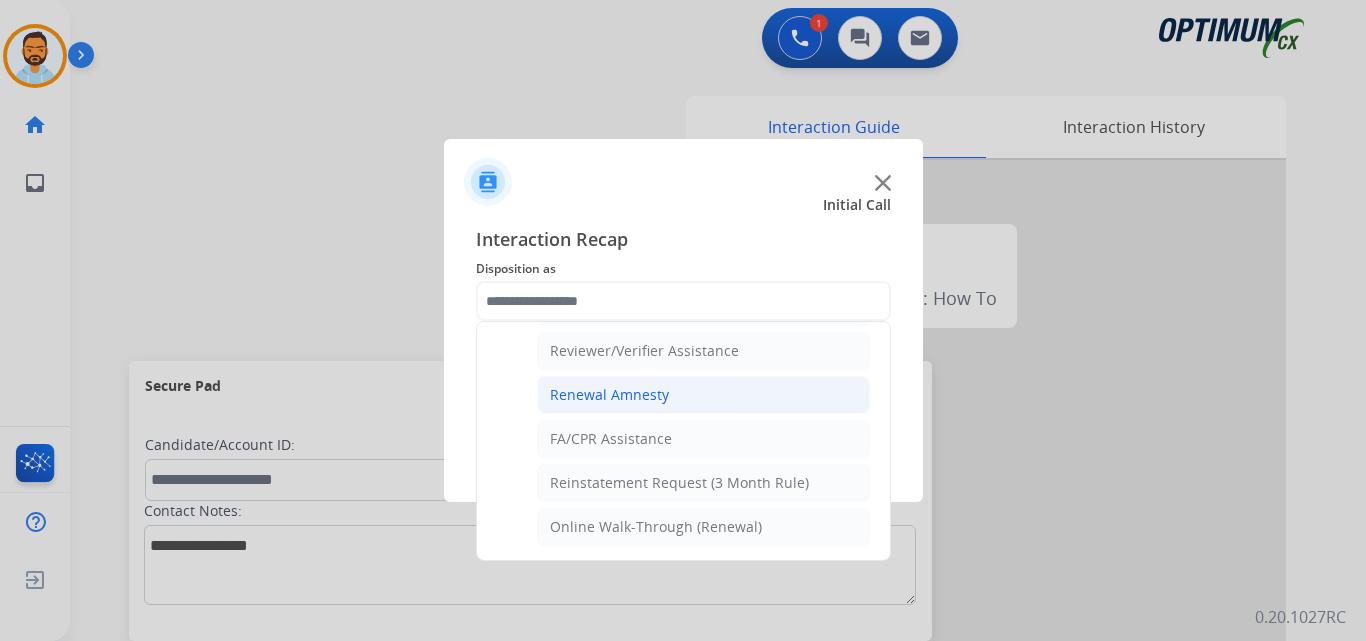 click on "Renewal Amnesty" 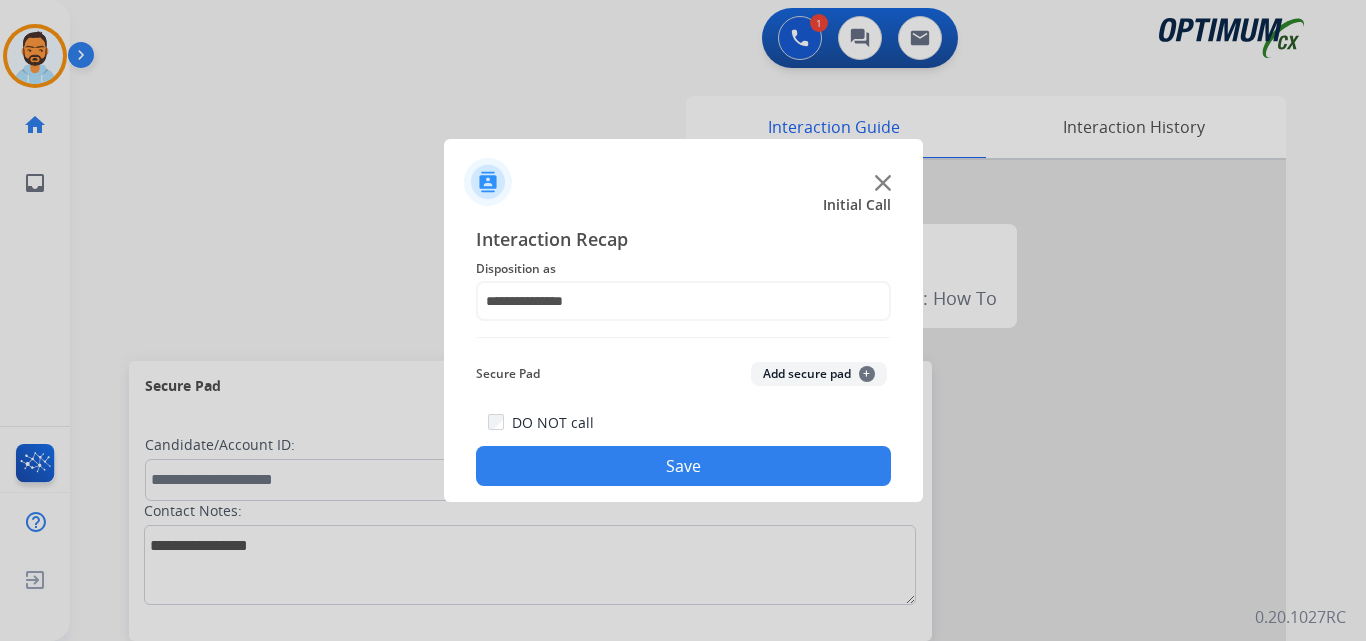 click on "Save" 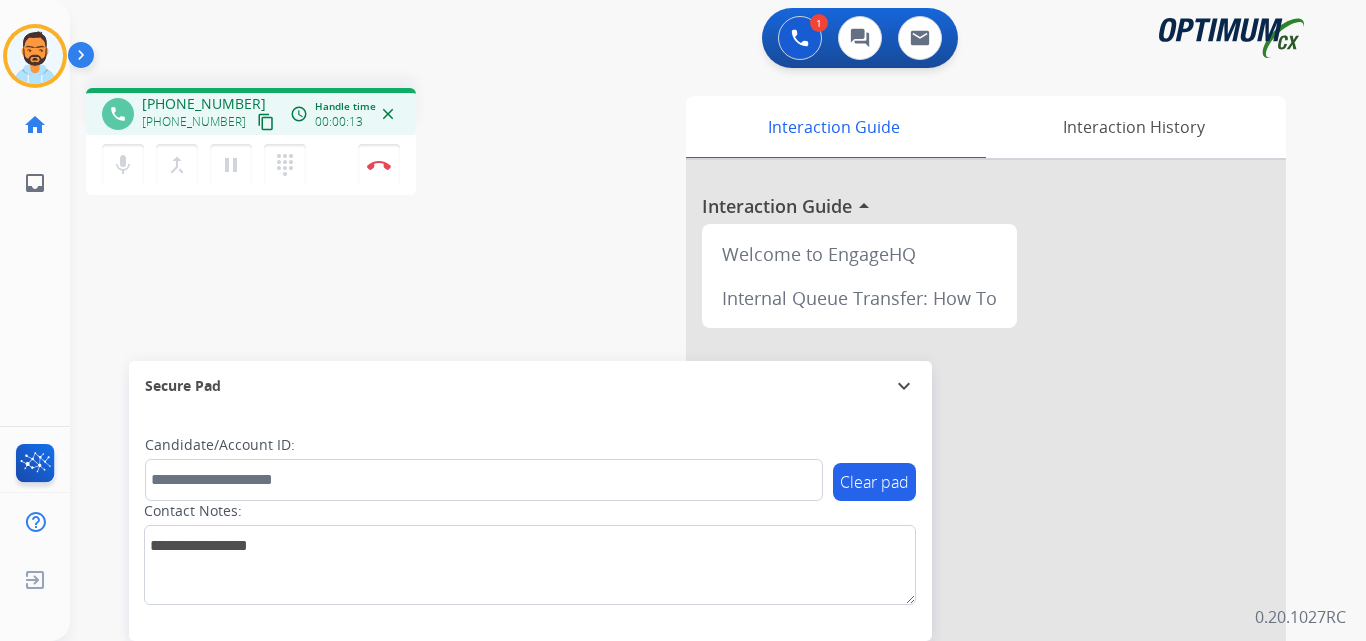 click on "content_copy" at bounding box center (266, 122) 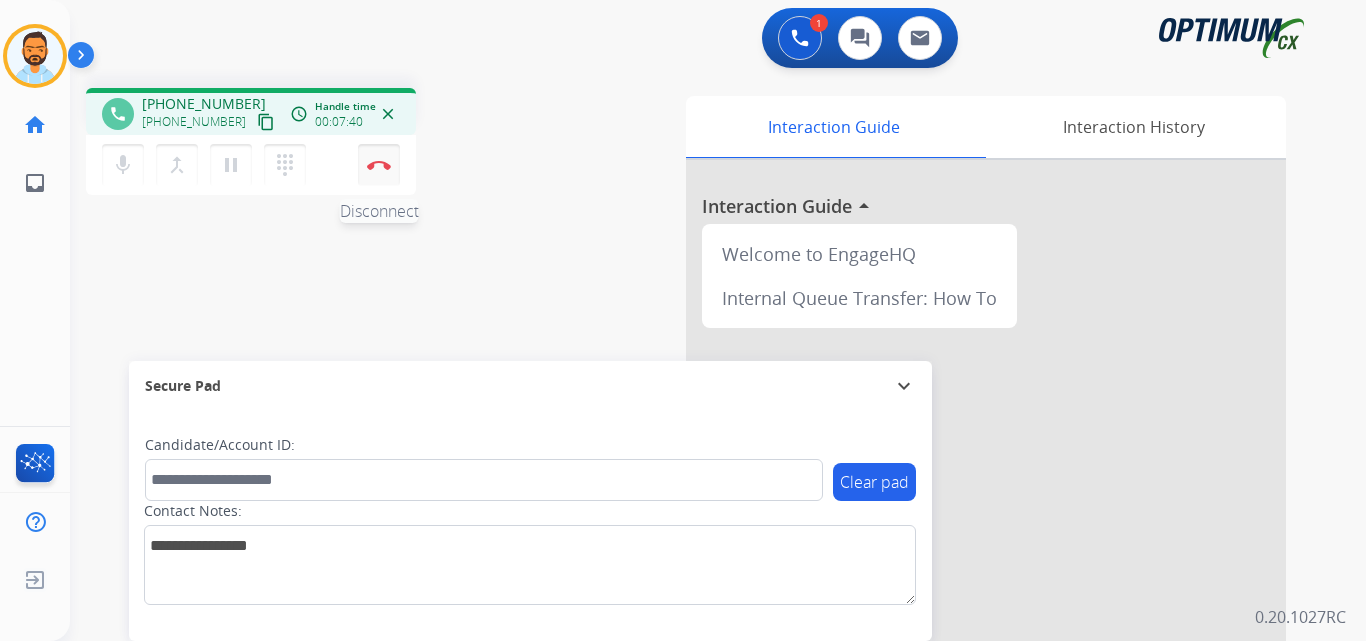 click at bounding box center [379, 165] 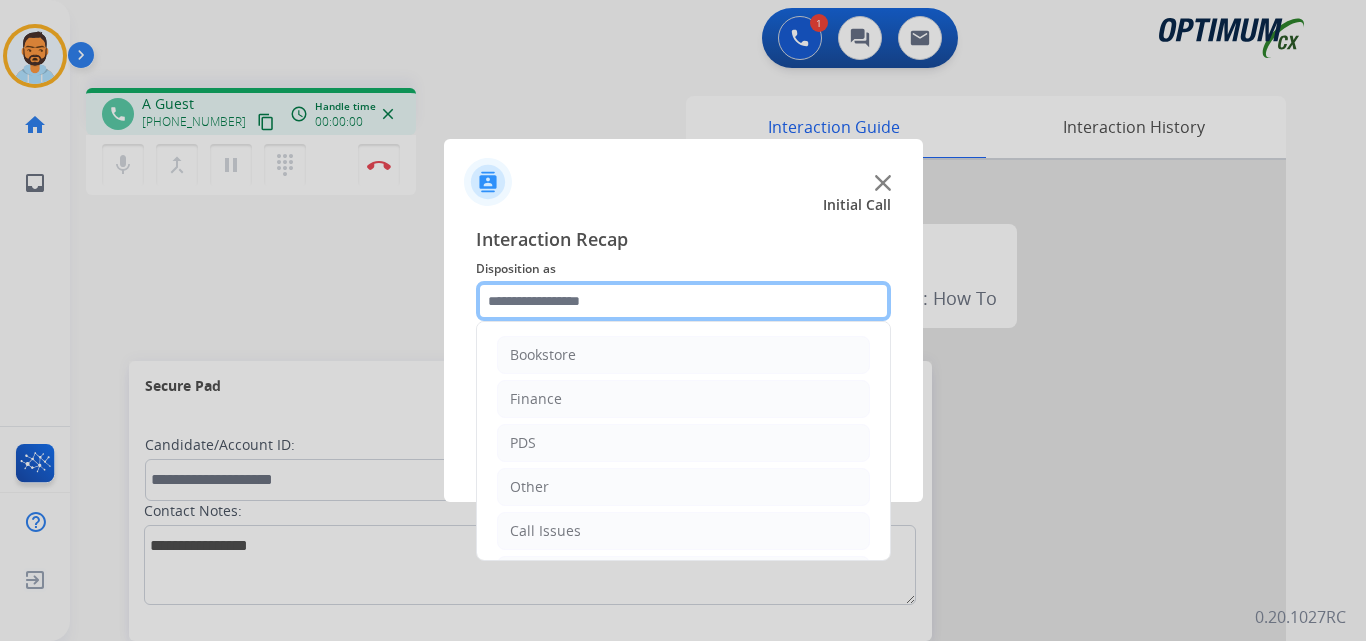 click 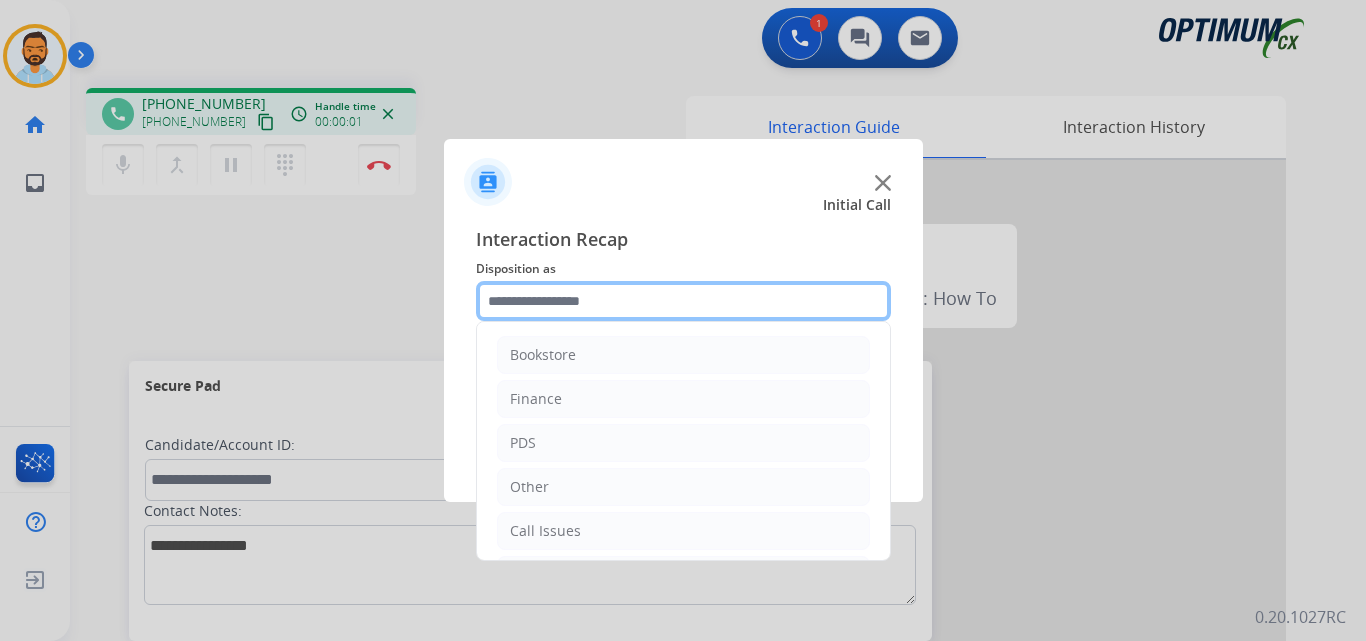scroll, scrollTop: 136, scrollLeft: 0, axis: vertical 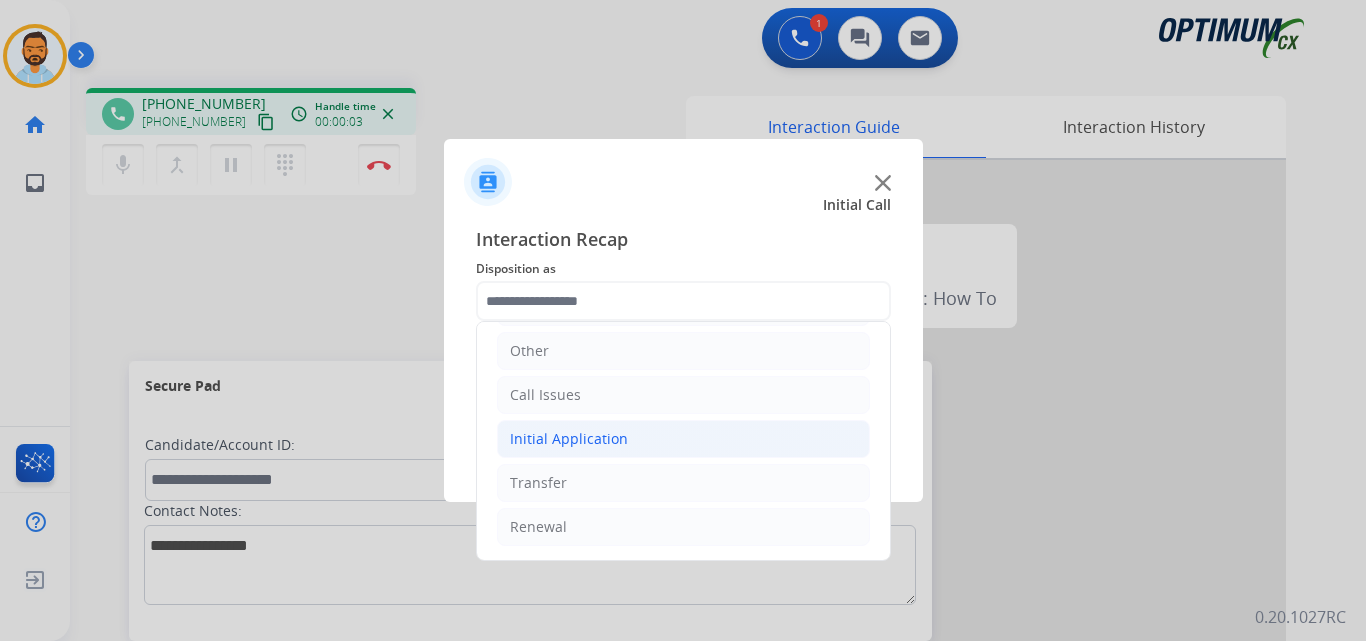 click on "Initial Application" 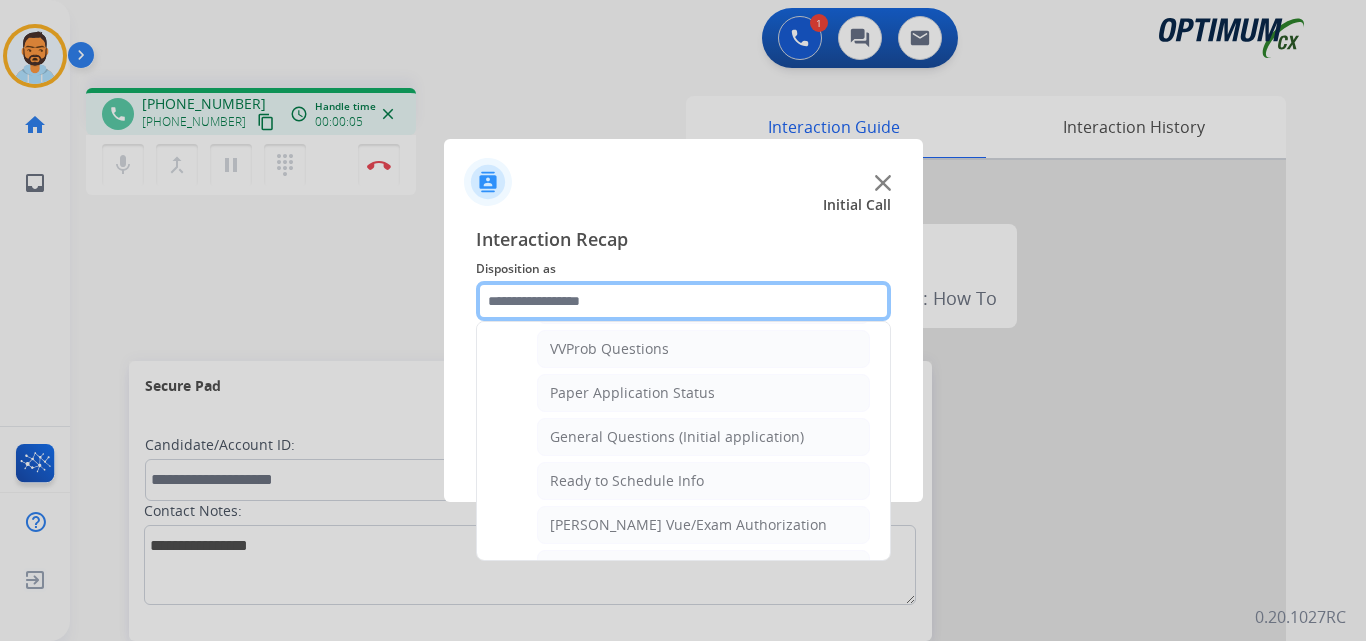 scroll, scrollTop: 1074, scrollLeft: 0, axis: vertical 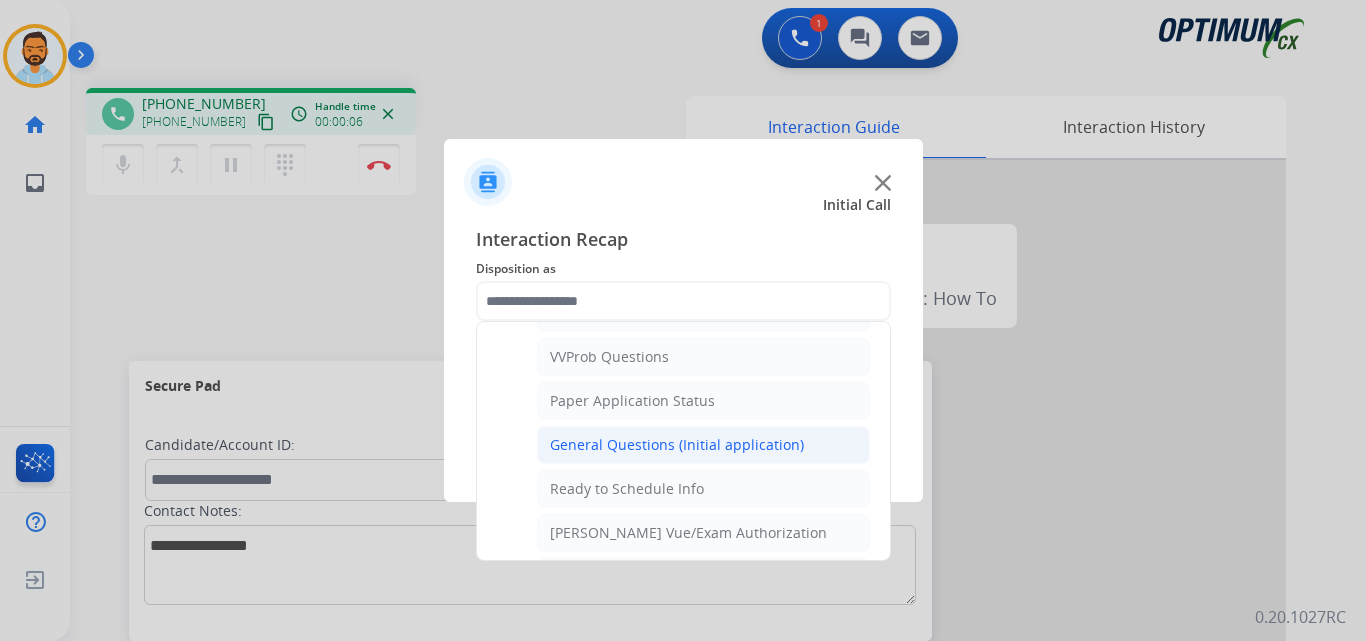 click on "General Questions (Initial application)" 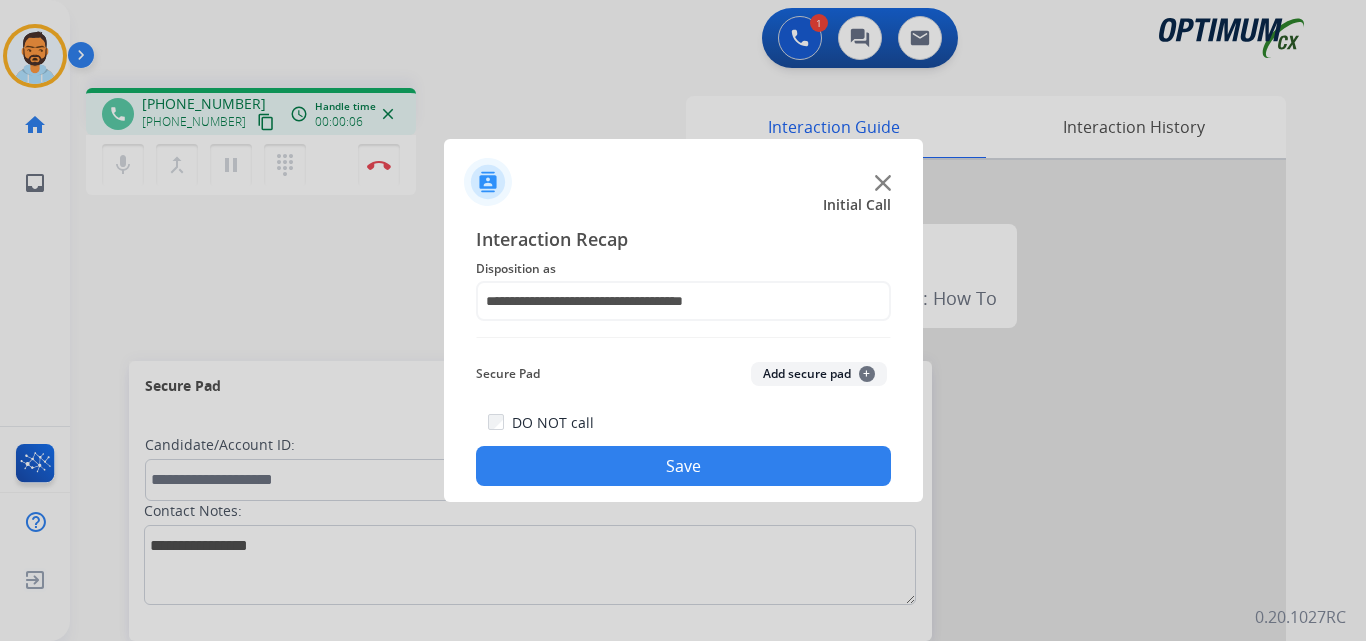 click on "Save" 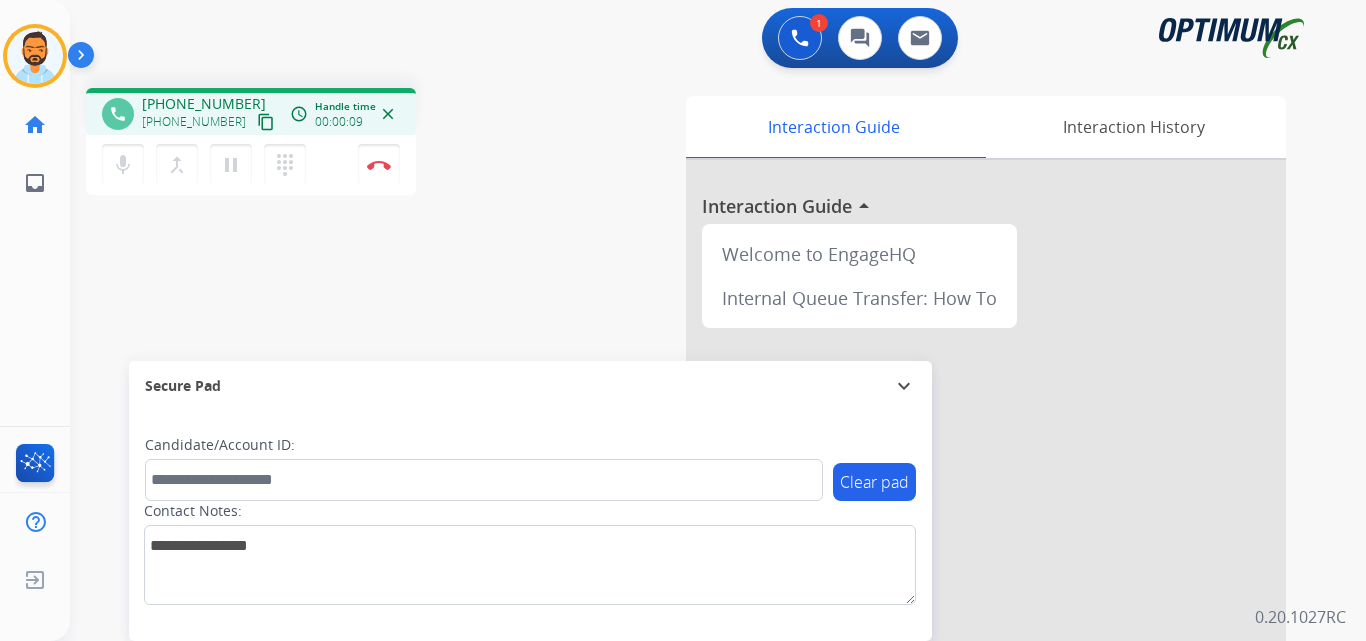 click on "content_copy" at bounding box center (266, 122) 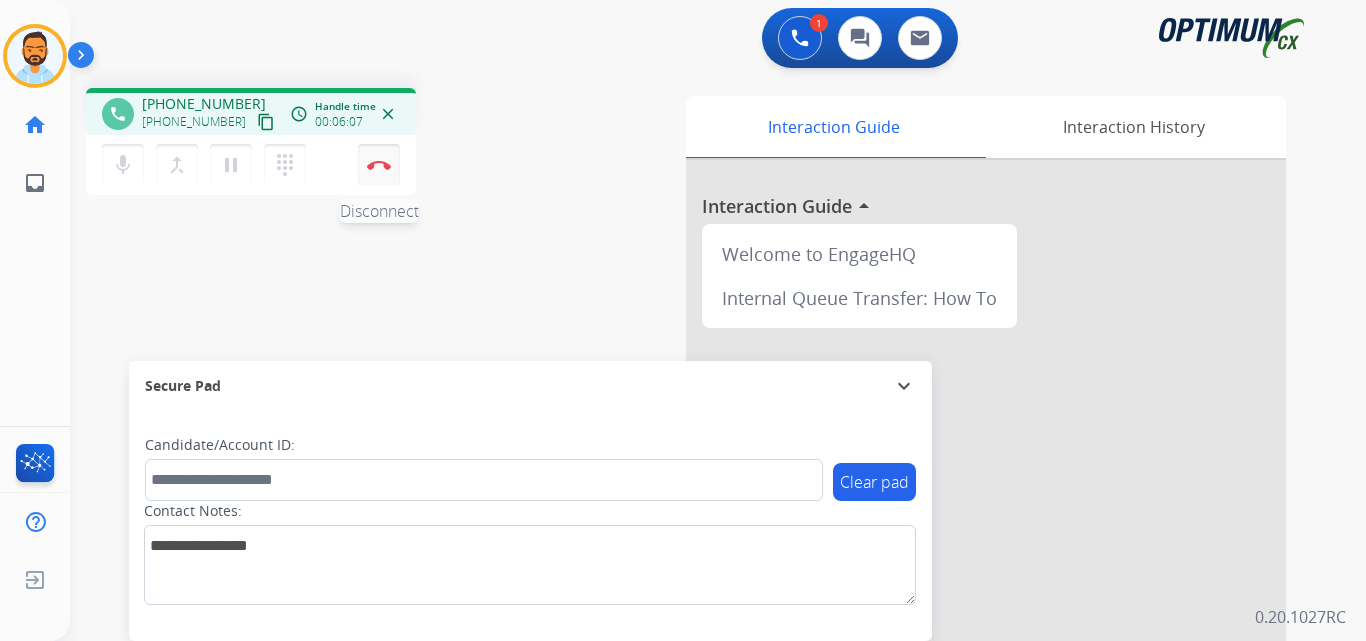 click on "Disconnect" at bounding box center [379, 165] 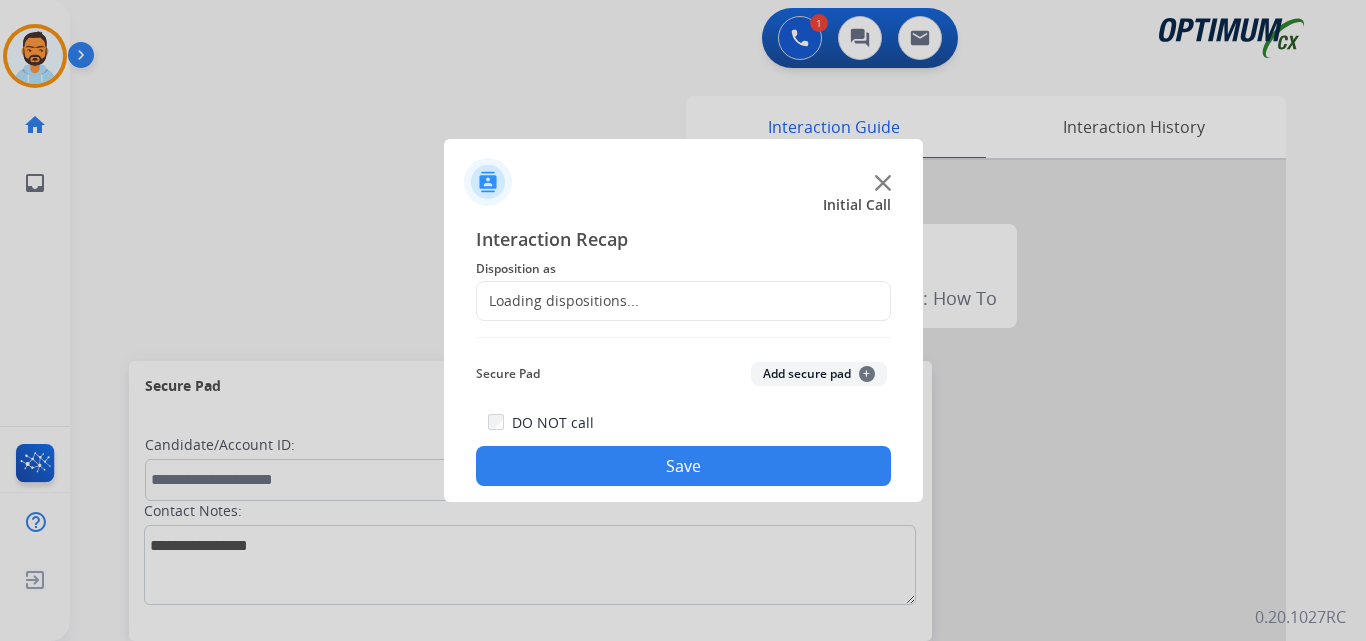 click on "Loading dispositions..." 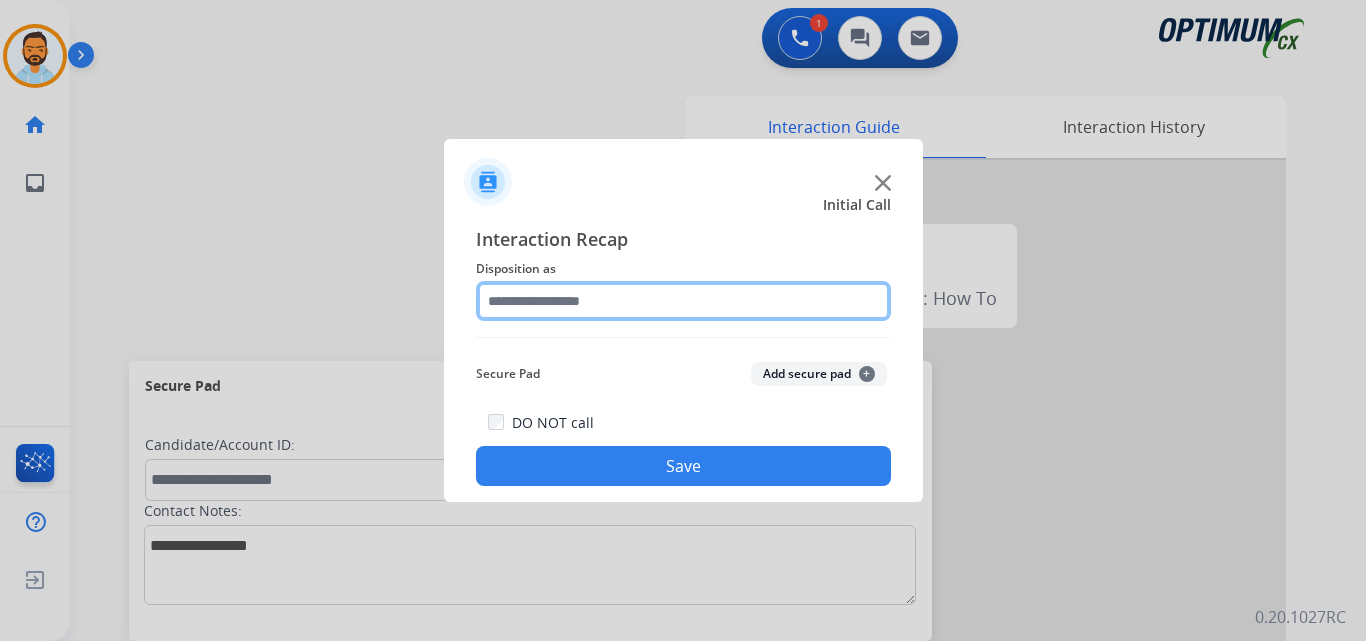 click 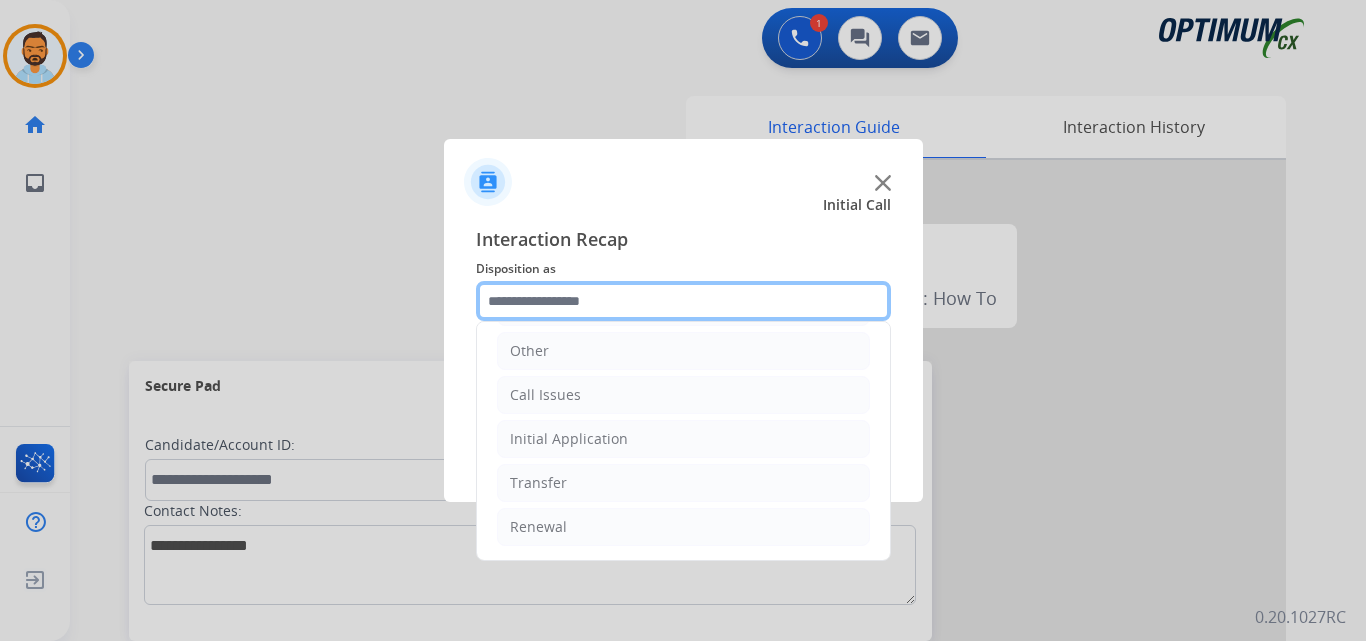 scroll, scrollTop: 136, scrollLeft: 0, axis: vertical 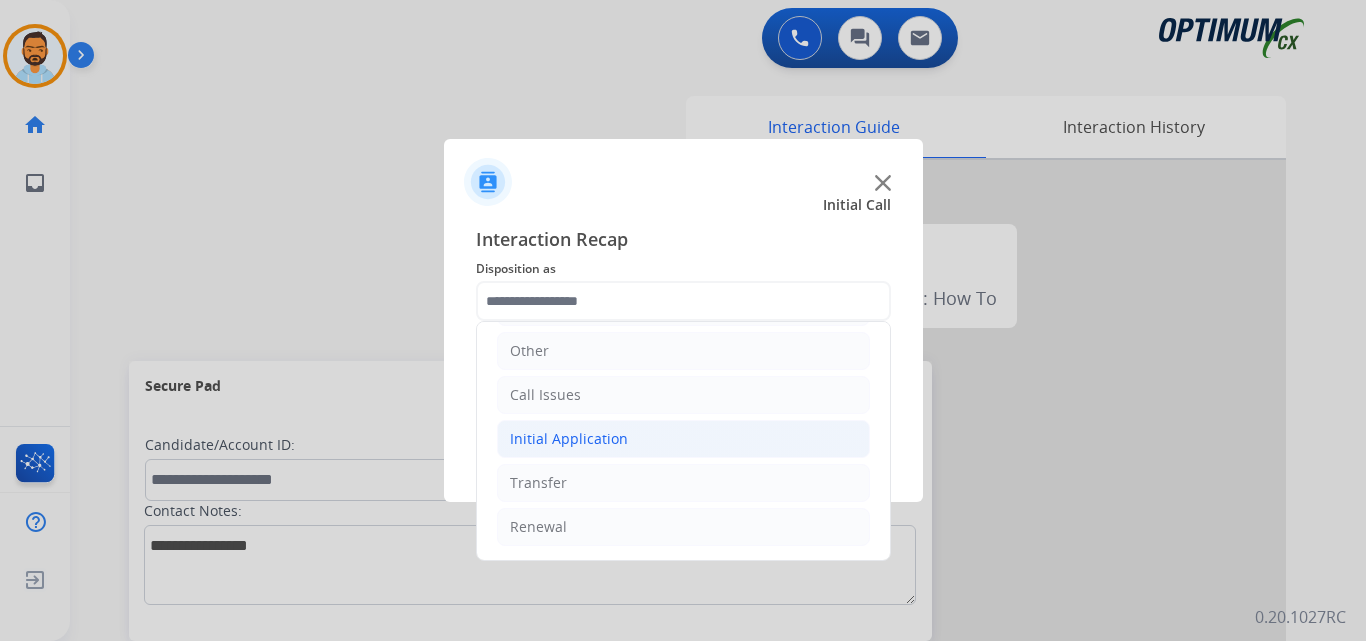 click on "Initial Application" 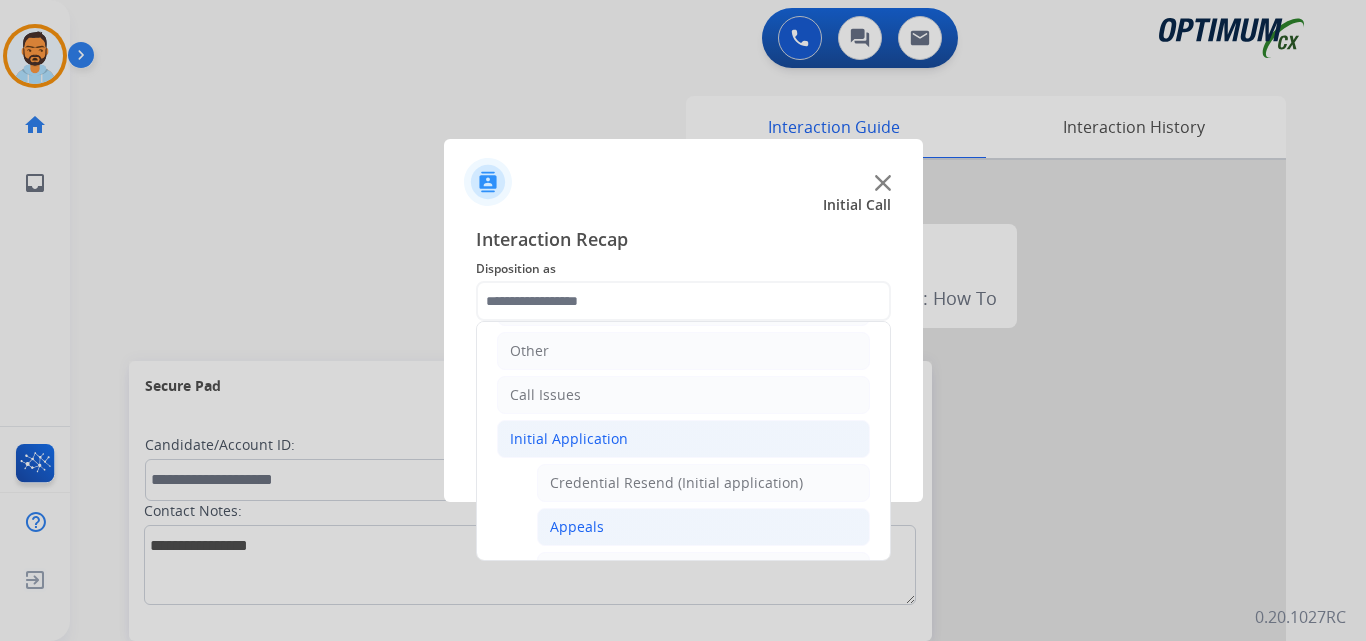 click on "Appeals" 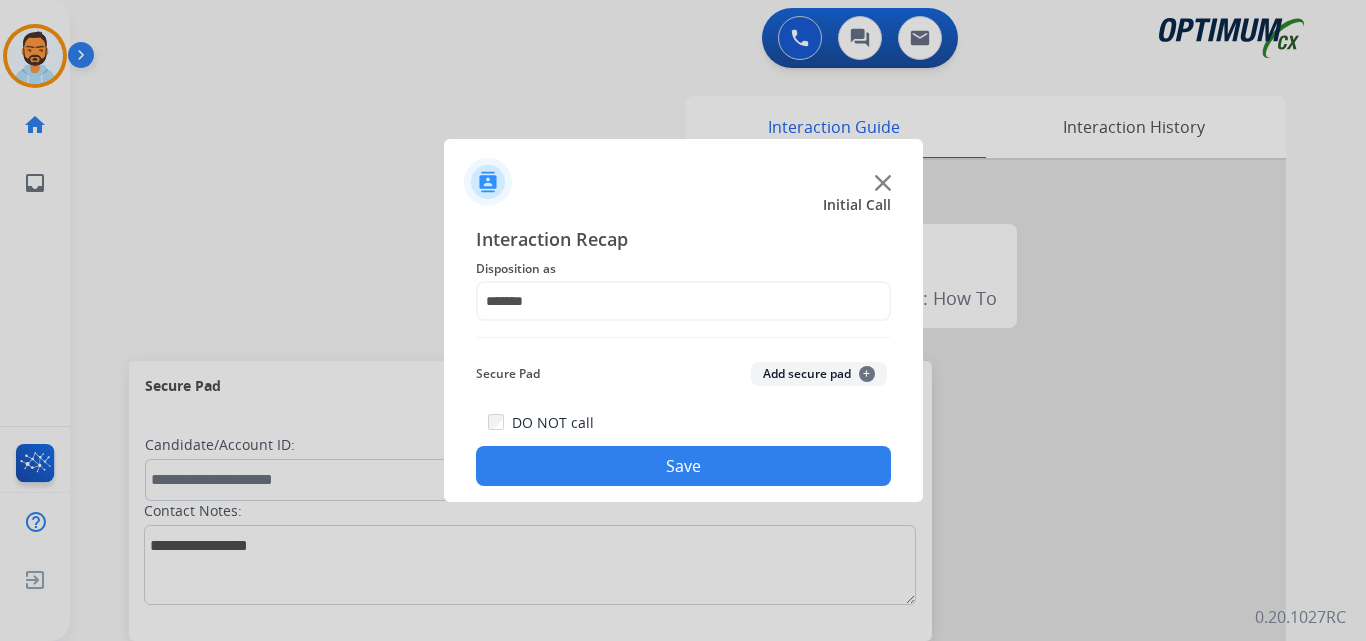 click on "Save" 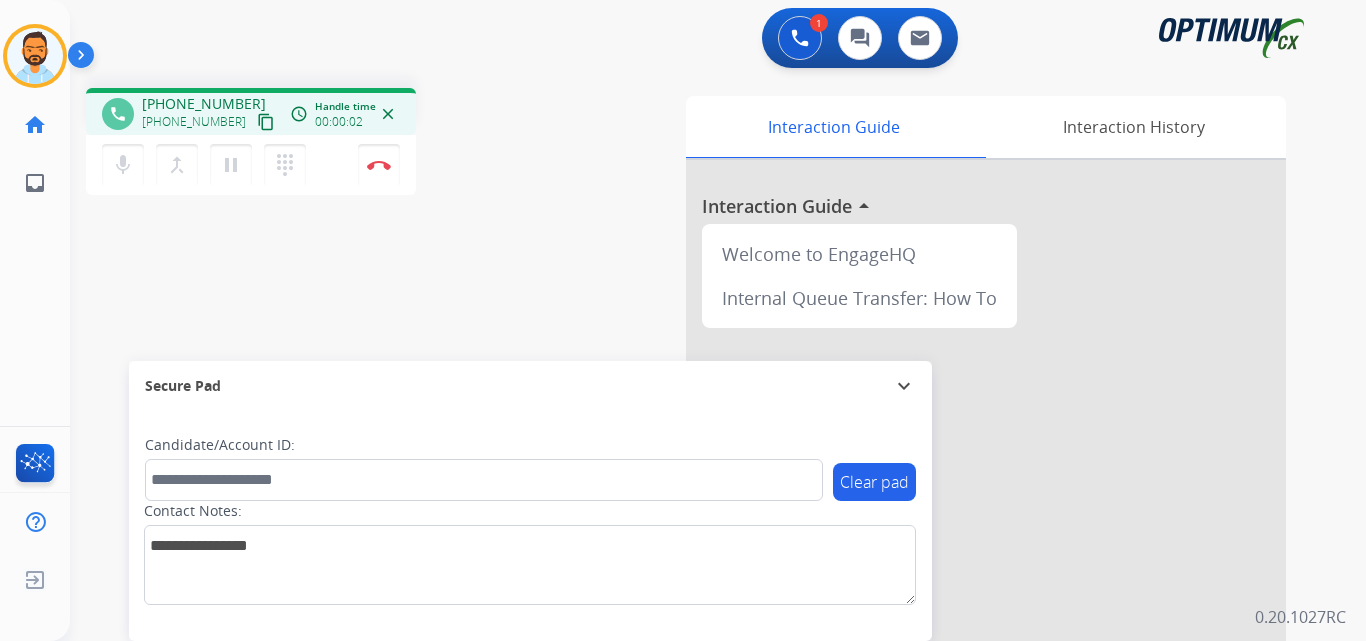 click on "content_copy" at bounding box center (266, 122) 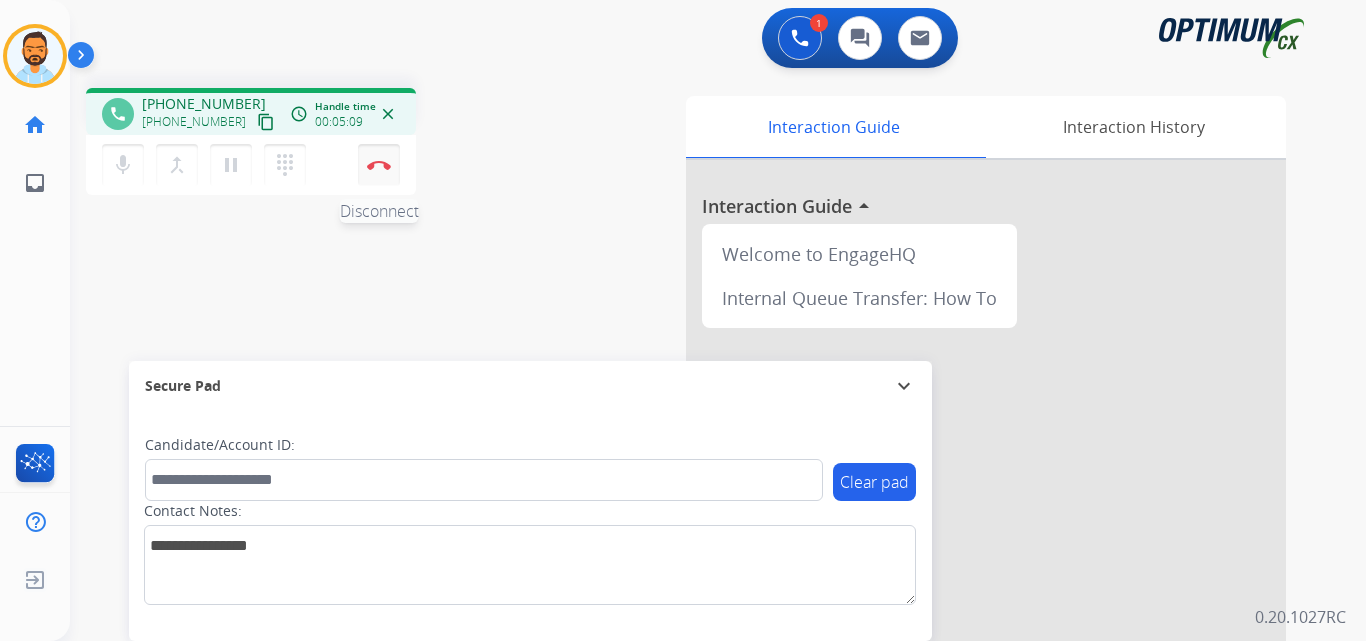 click on "Disconnect" at bounding box center (379, 165) 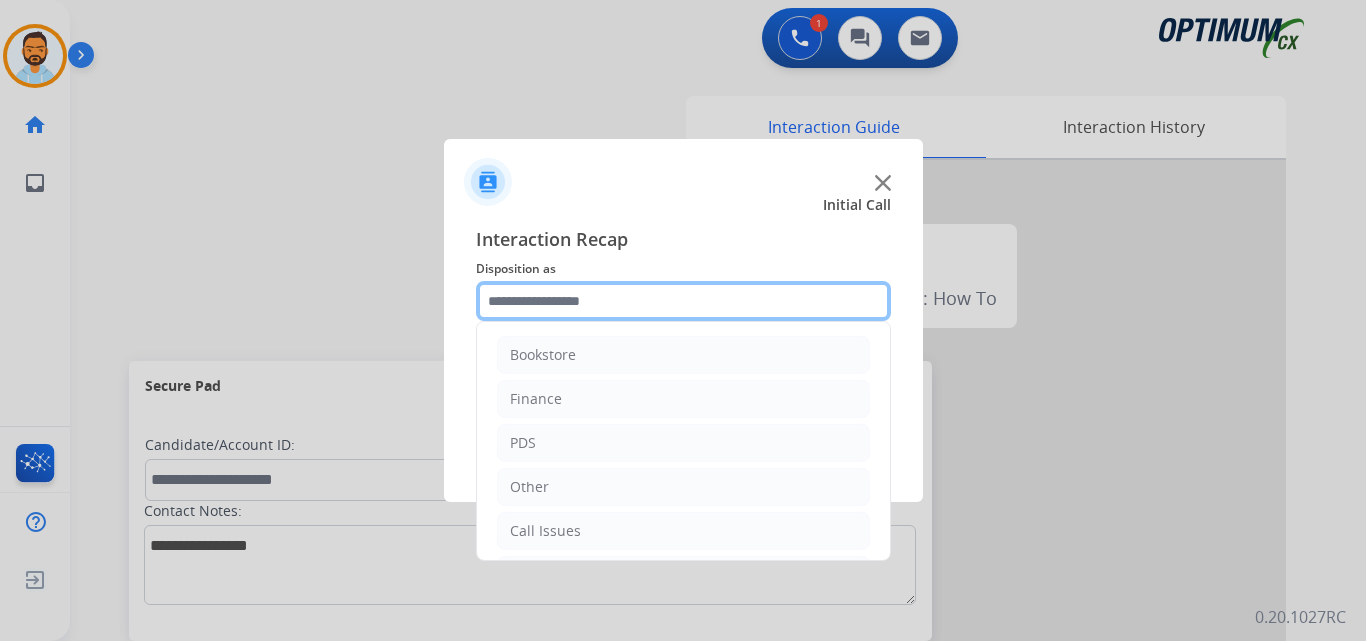 click 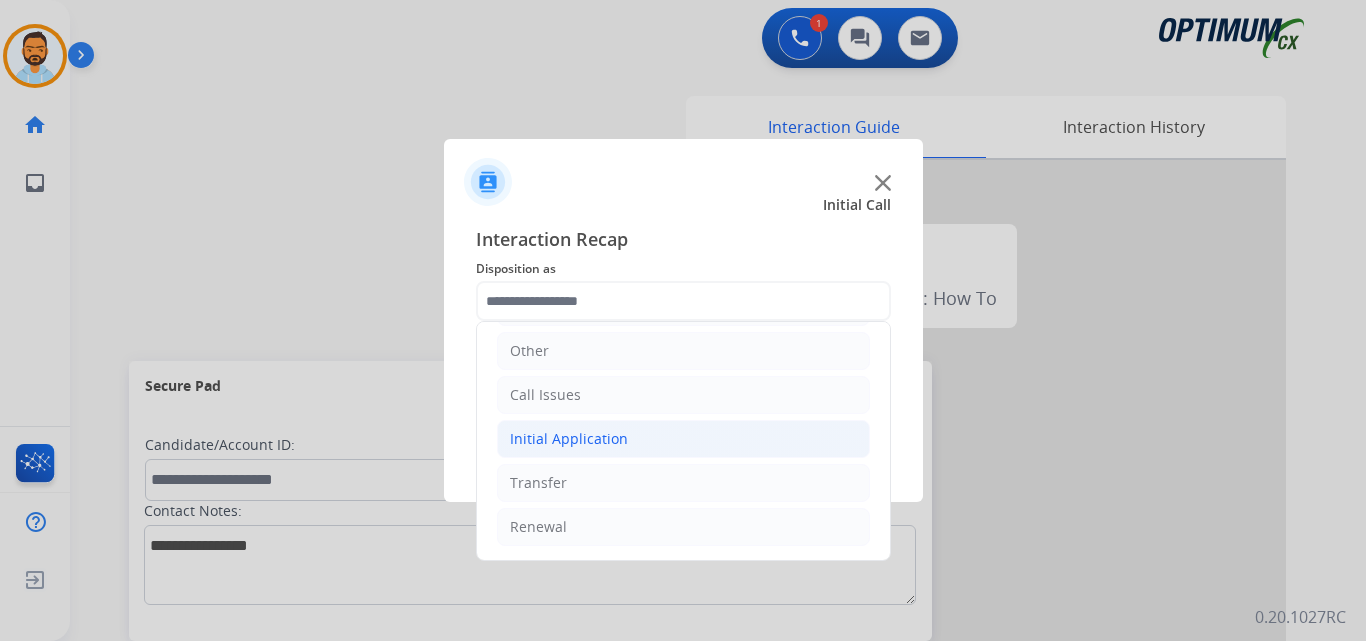 click on "Initial Application" 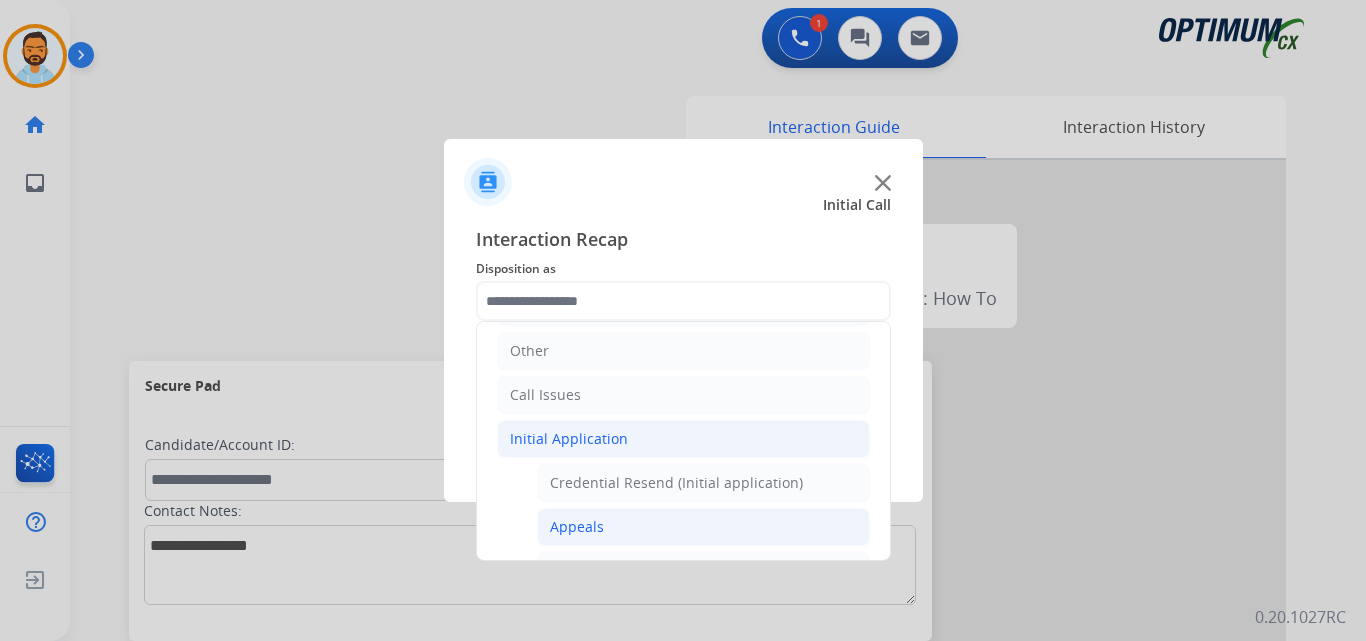 click on "Appeals" 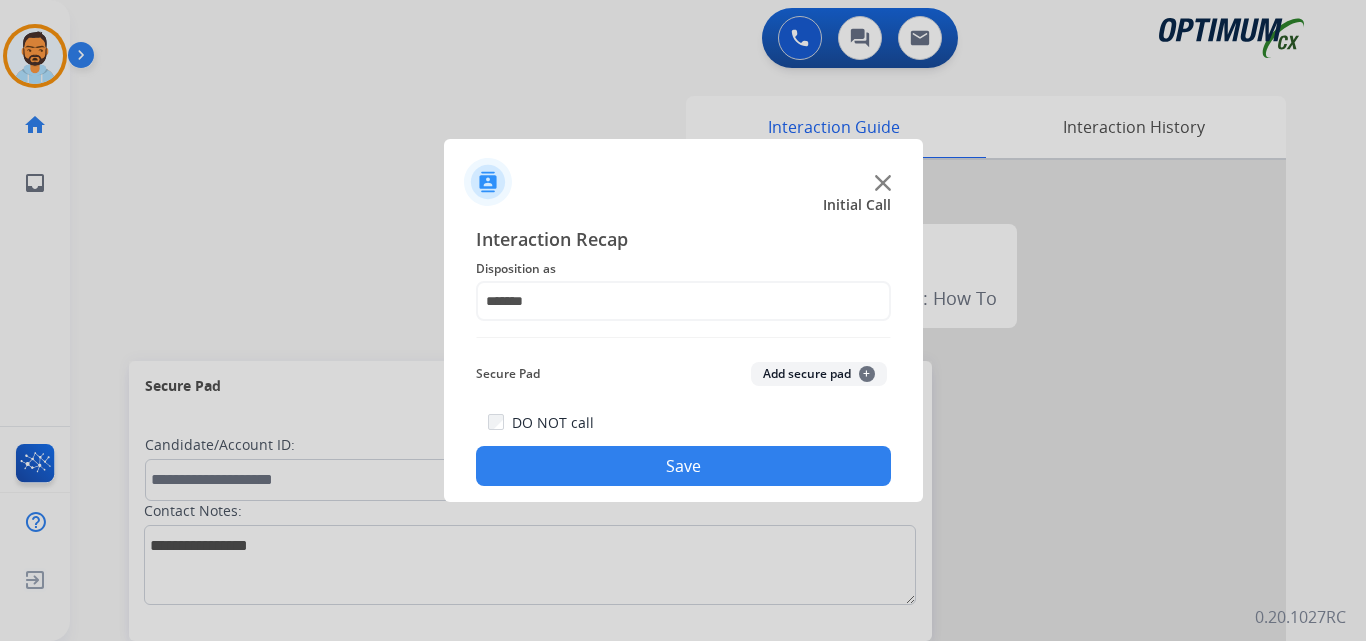 click on "Save" 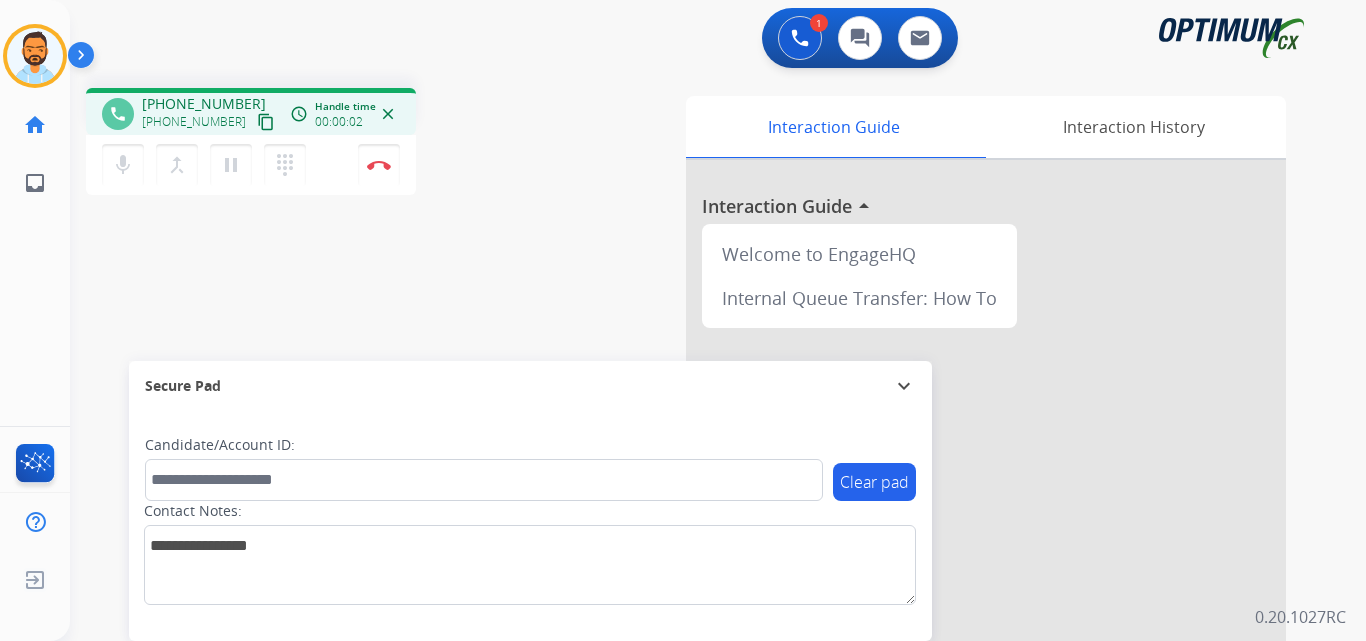 click on "content_copy" at bounding box center [266, 122] 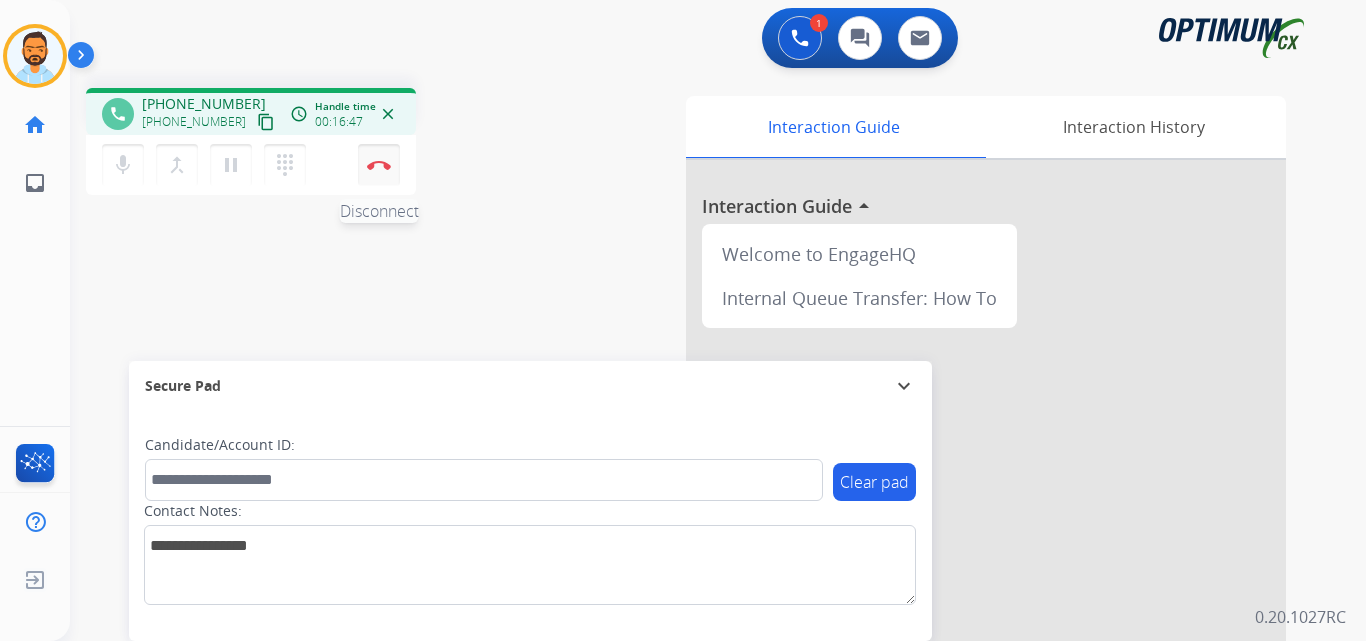 click at bounding box center (379, 165) 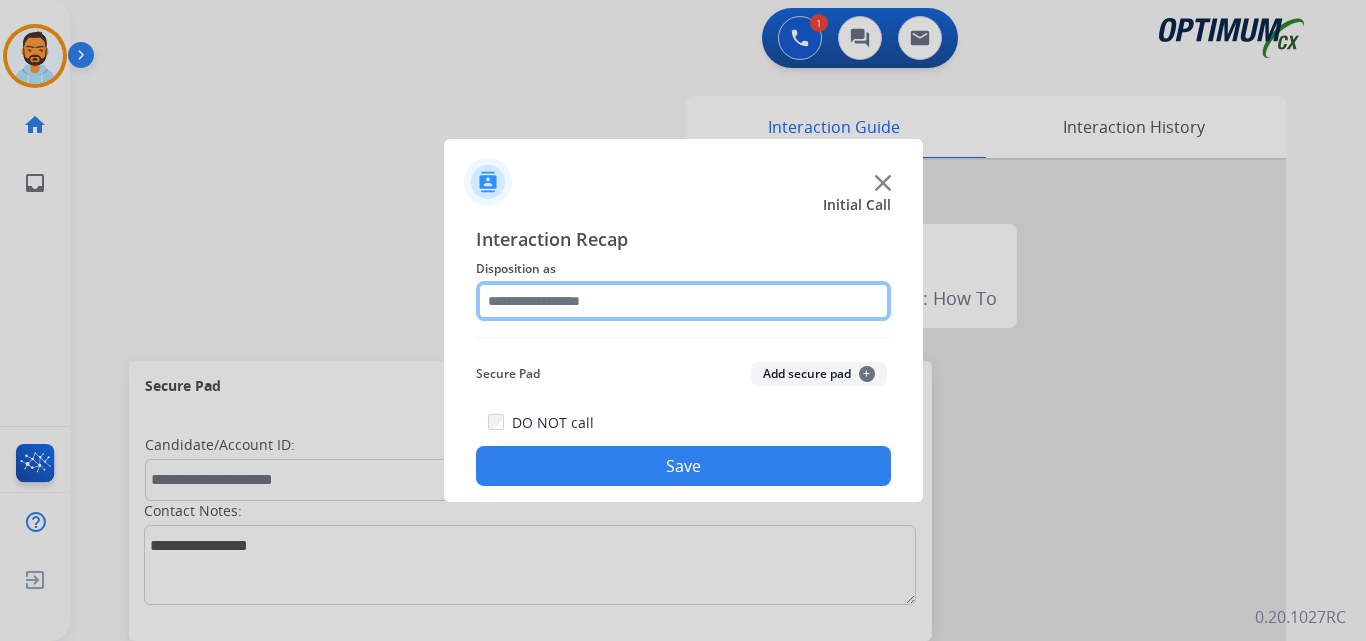 click 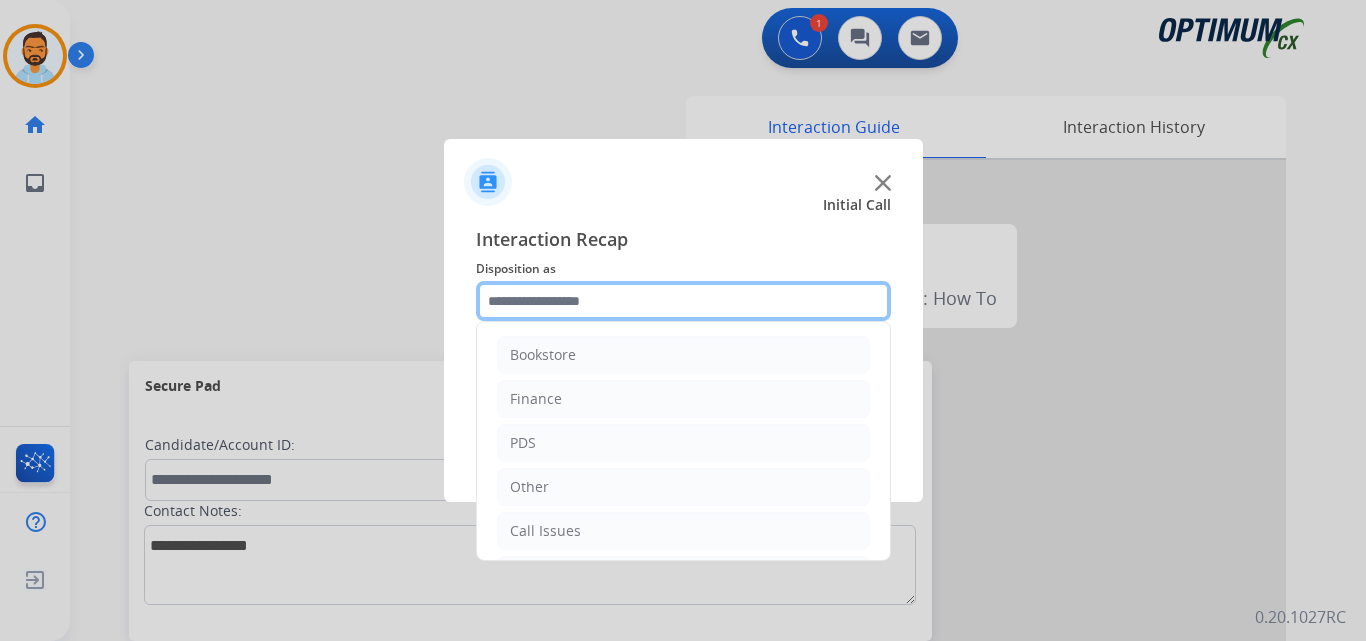 scroll, scrollTop: 136, scrollLeft: 0, axis: vertical 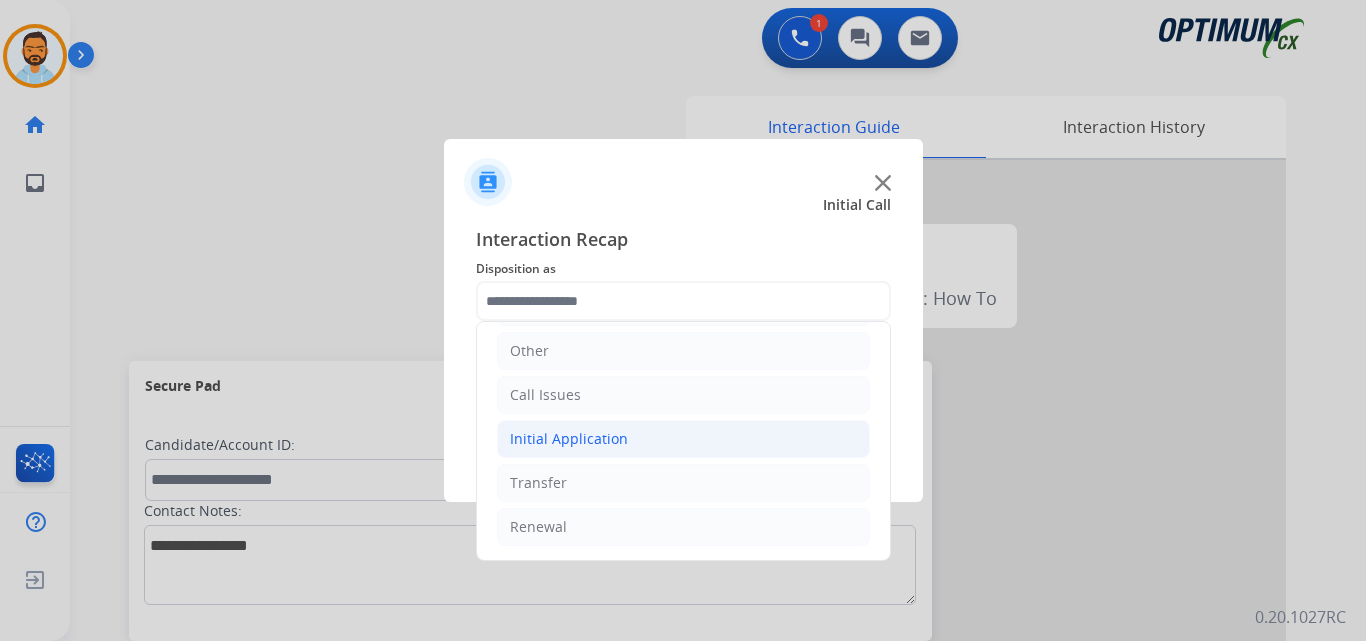 click on "Initial Application" 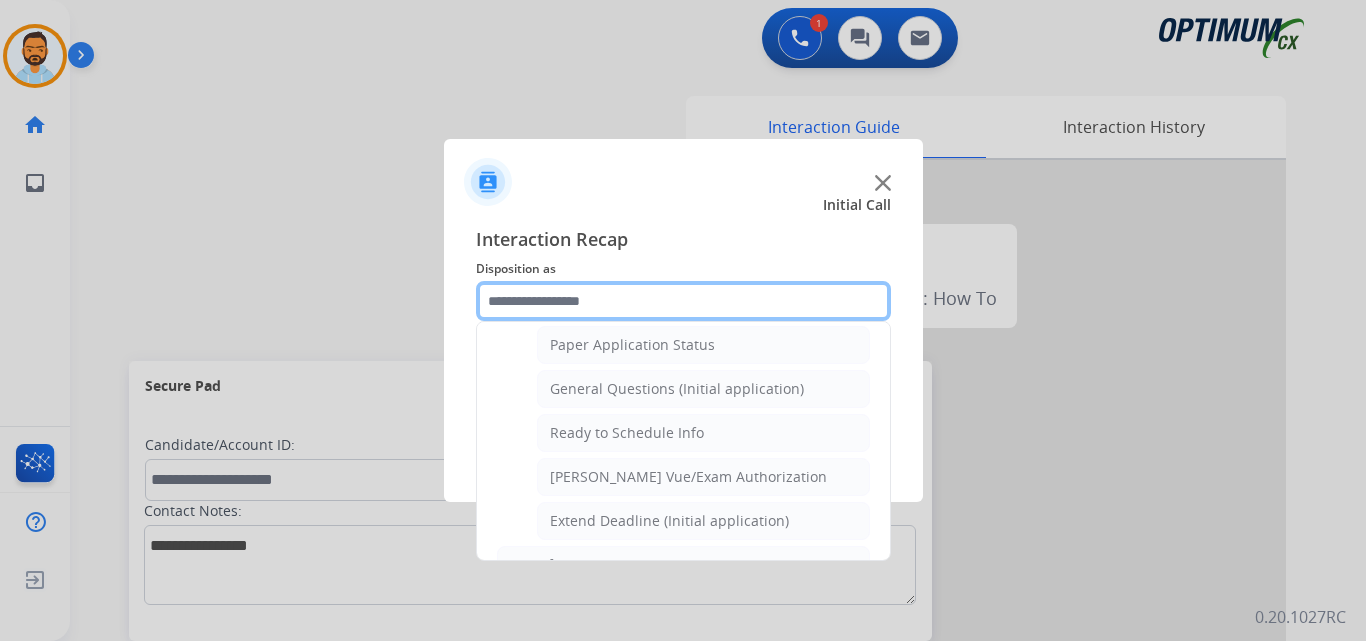 scroll, scrollTop: 1123, scrollLeft: 0, axis: vertical 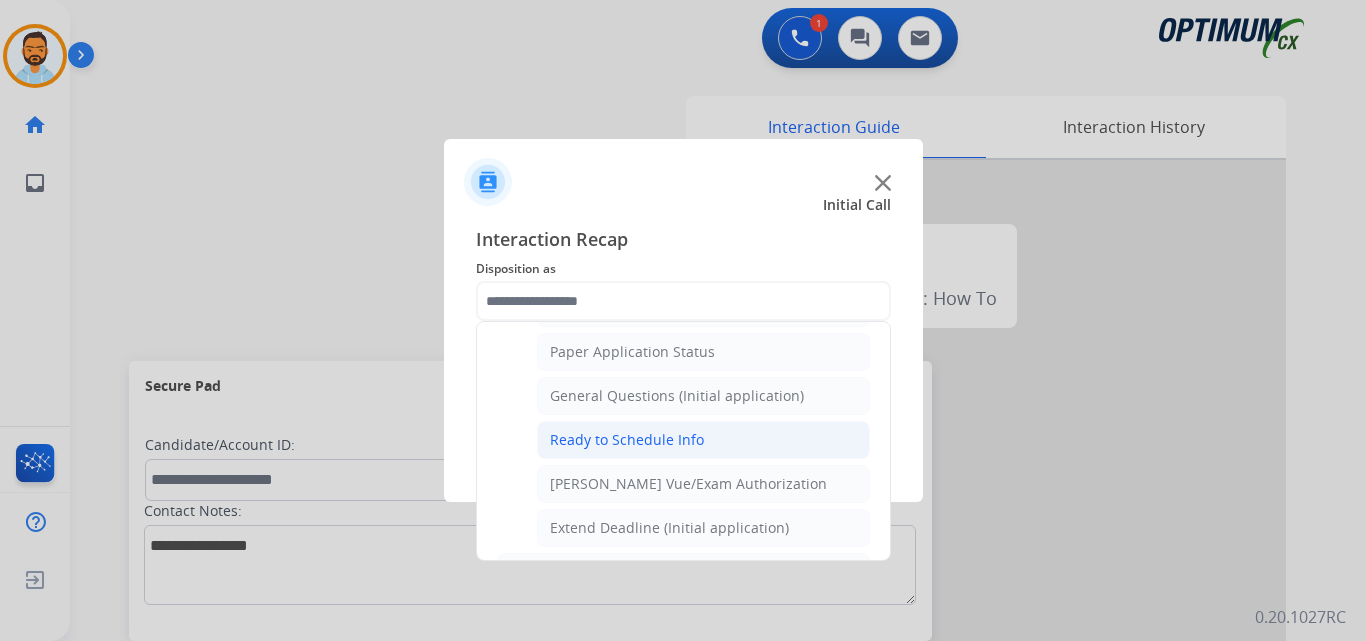 click on "Ready to Schedule Info" 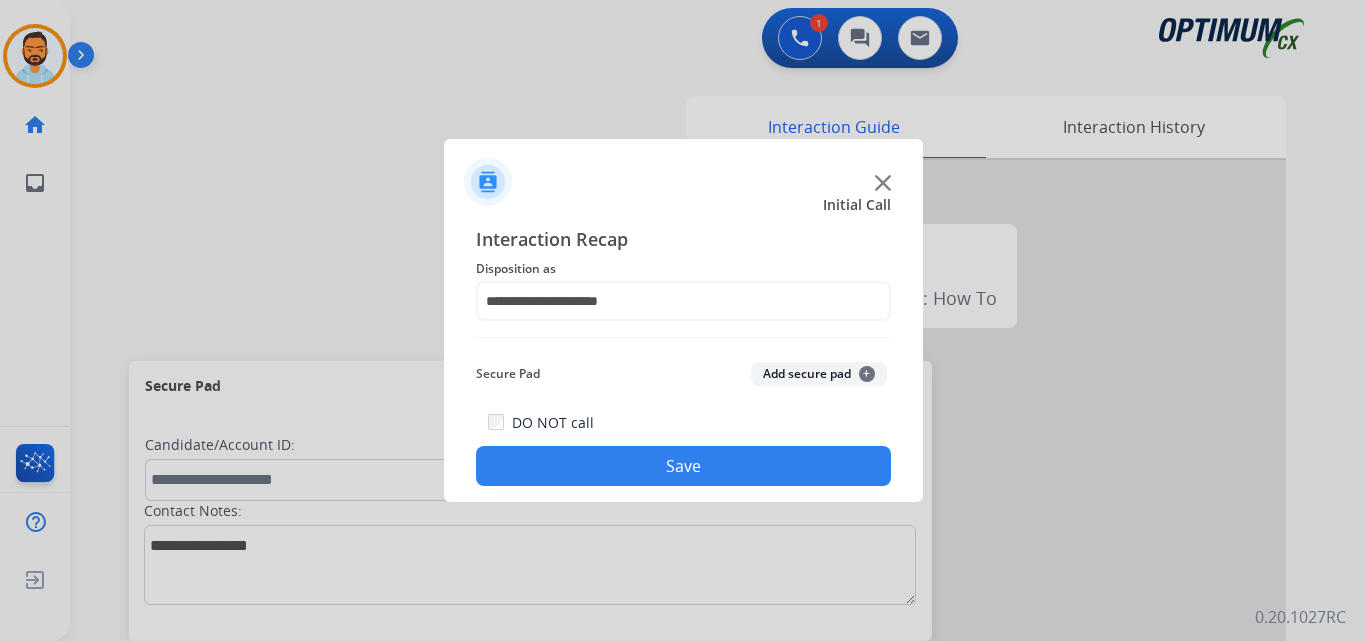 click on "Save" 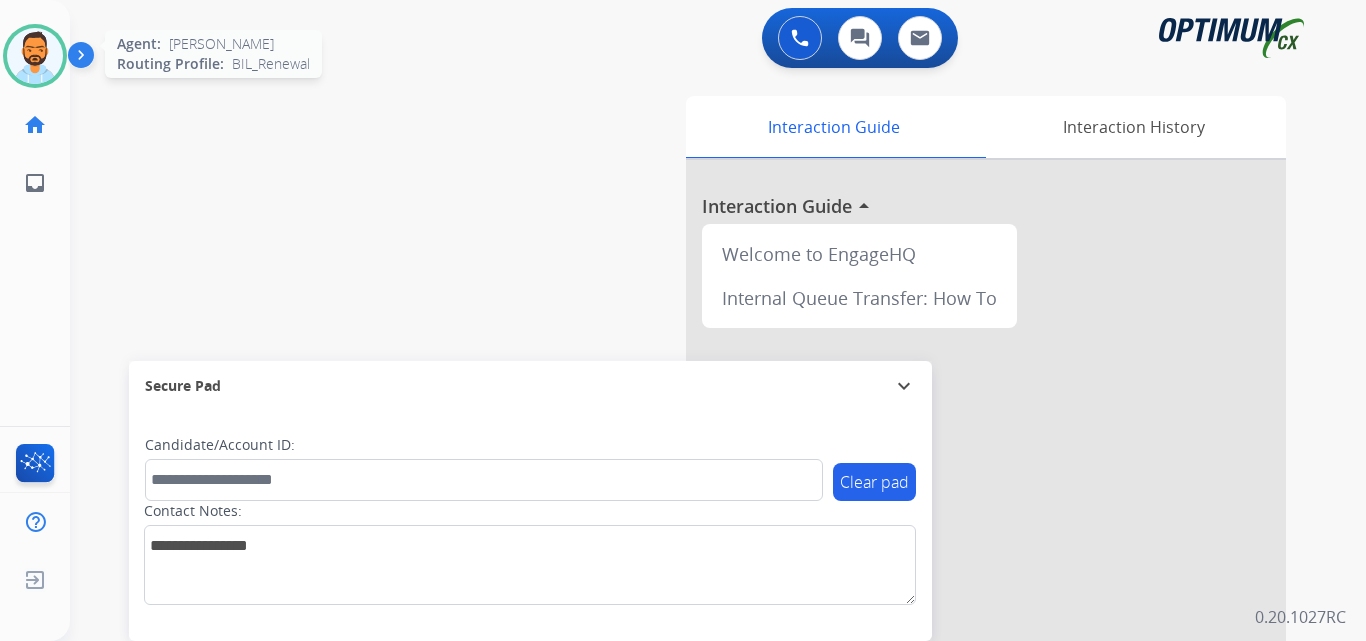 click at bounding box center (35, 56) 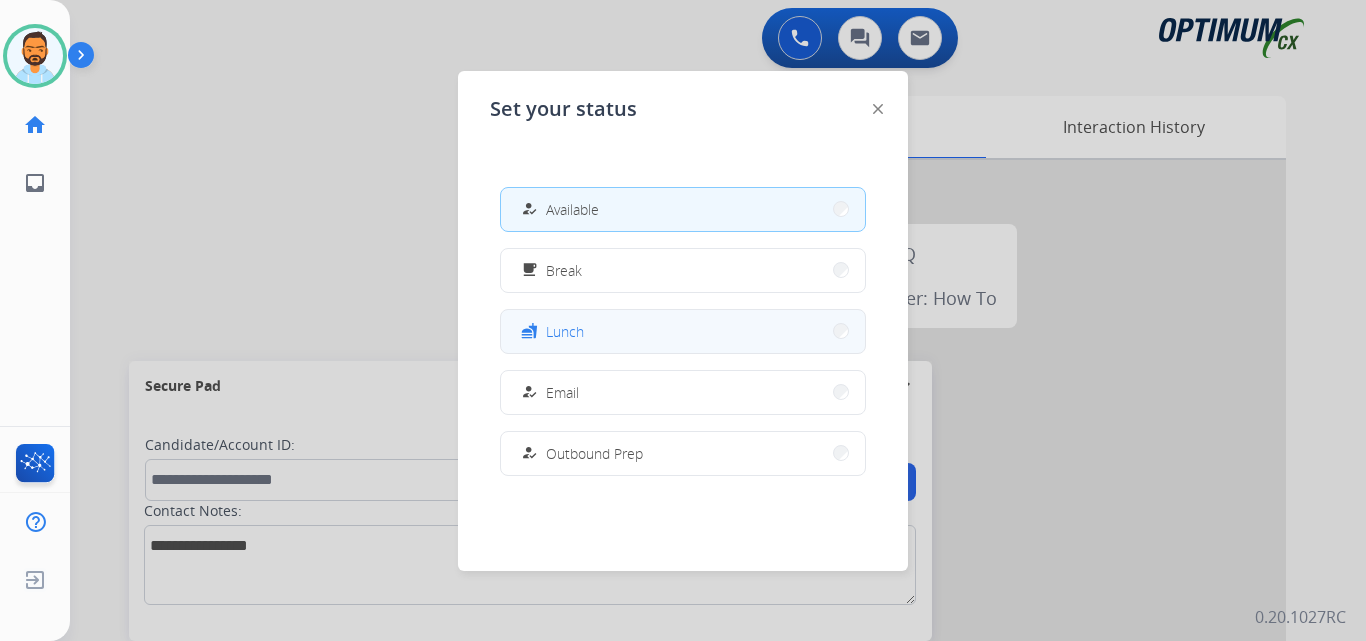 click on "fastfood Lunch" at bounding box center [683, 331] 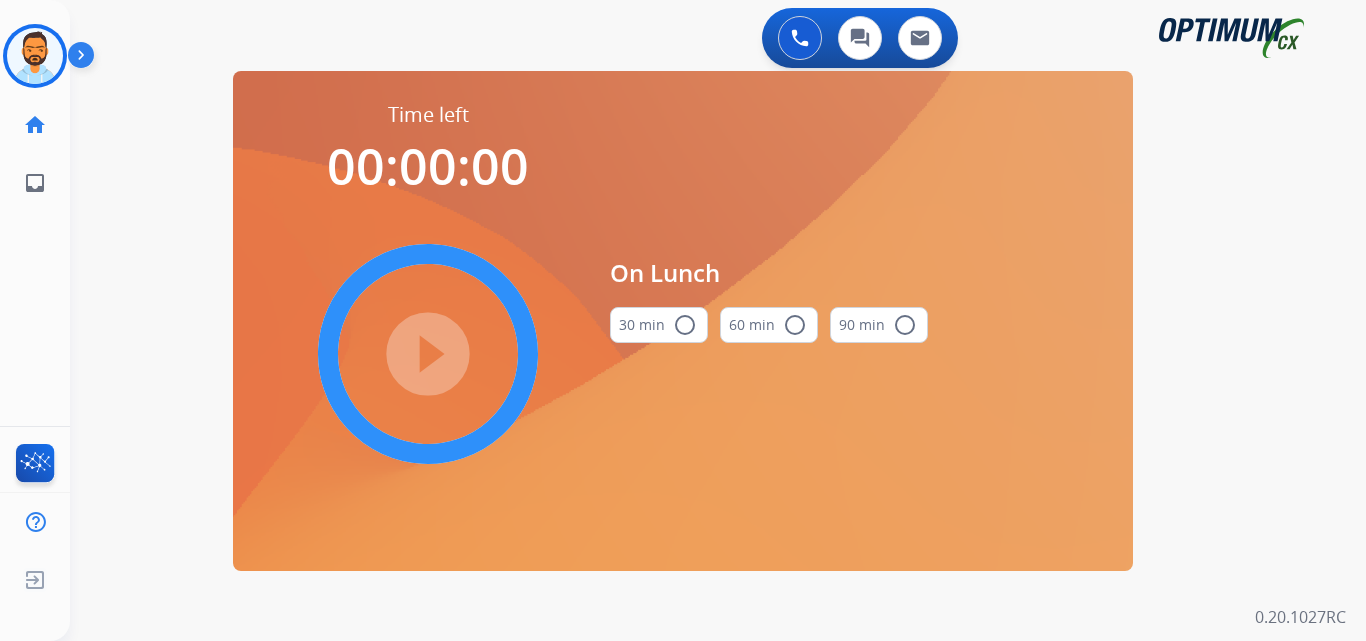 click on "radio_button_unchecked" at bounding box center (685, 325) 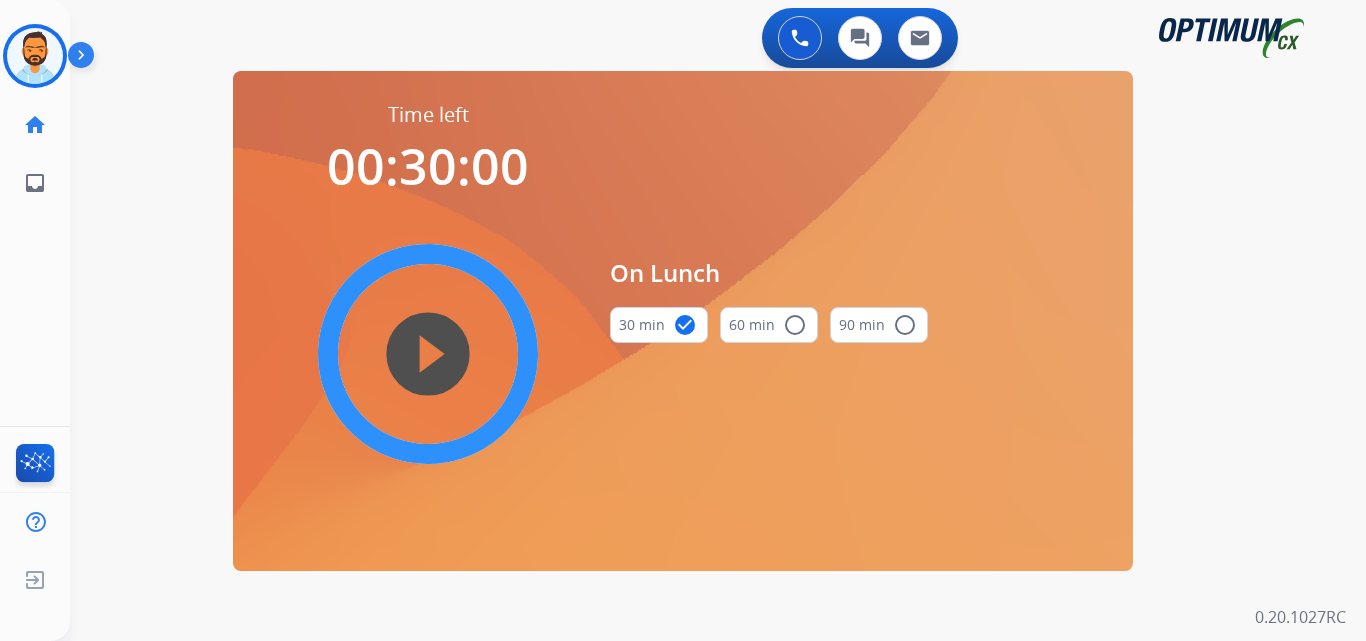click on "play_circle_filled" at bounding box center (428, 354) 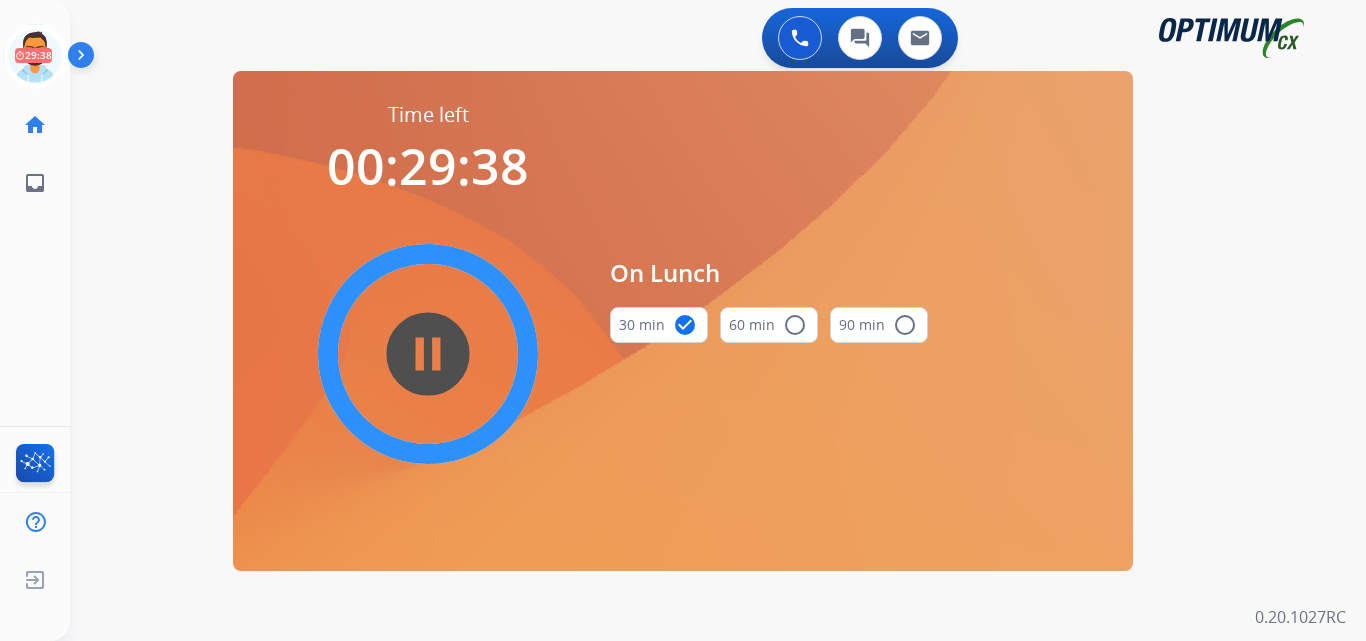 click on "swap_horiz Break voice bridge close_fullscreen Connect 3-Way Call merge_type Separate 3-Way Call Time left 00:29:38 pause_circle_filled On Lunch  30 min  check_circle  60 min  radio_button_unchecked  90 min  radio_button_unchecked  Interaction Guide   Interaction History  Interaction Guide arrow_drop_up  Welcome to EngageHQ   Internal Queue Transfer: How To  Secure Pad expand_more Clear pad Candidate/Account ID: Contact Notes:" at bounding box center (694, 120) 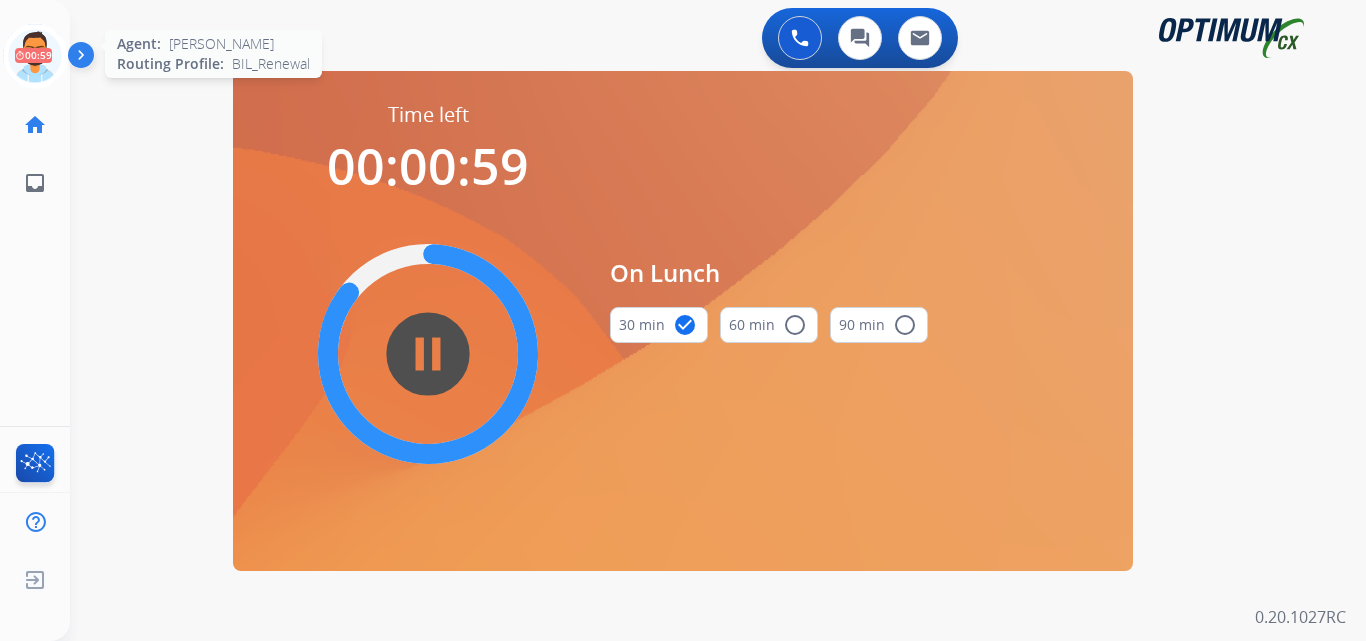 click 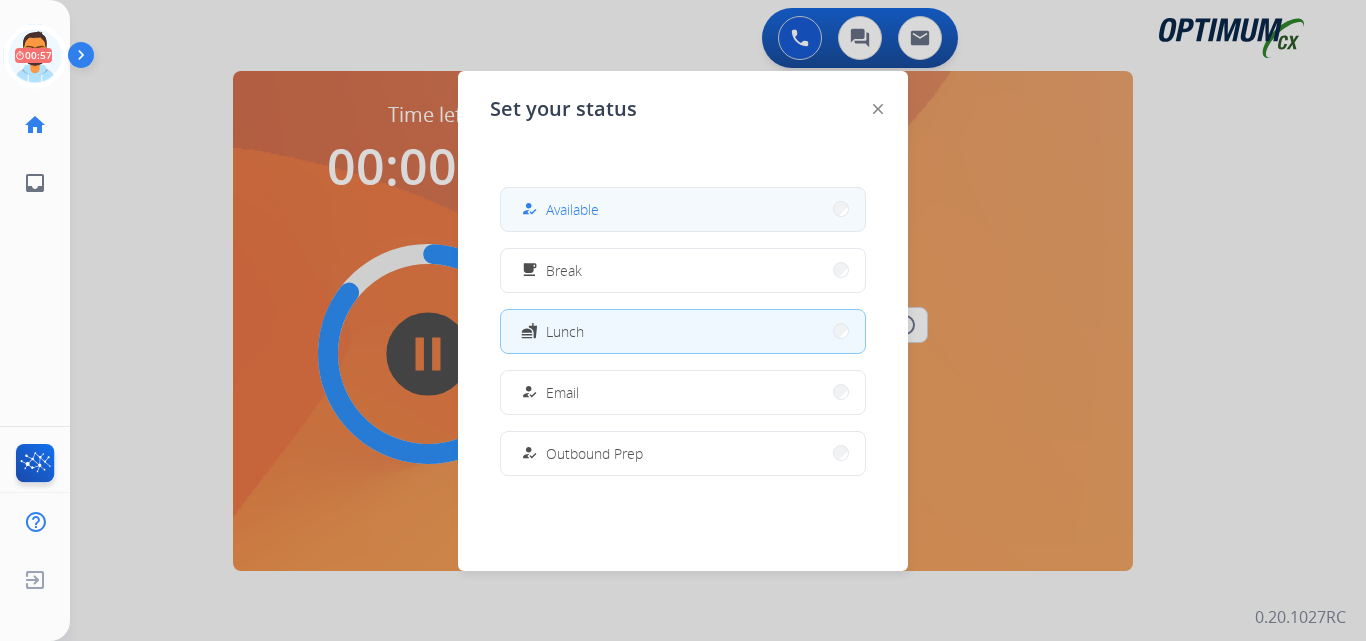 click on "Available" at bounding box center [572, 209] 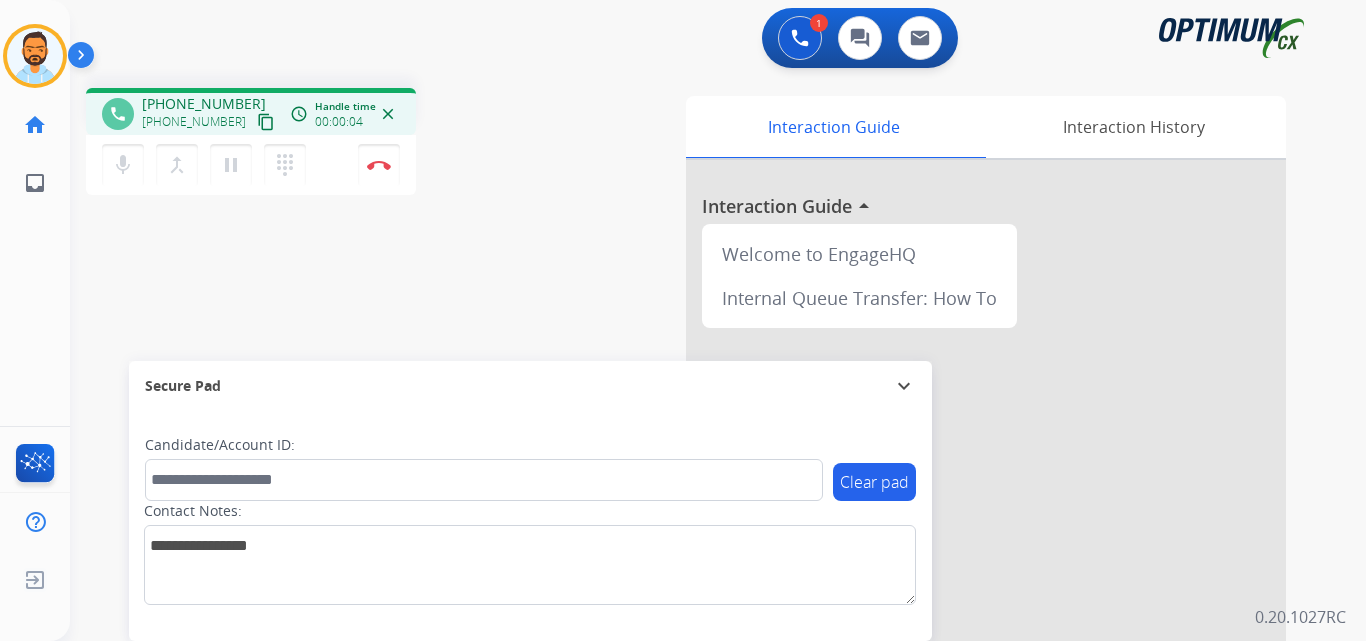click on "content_copy" at bounding box center (266, 122) 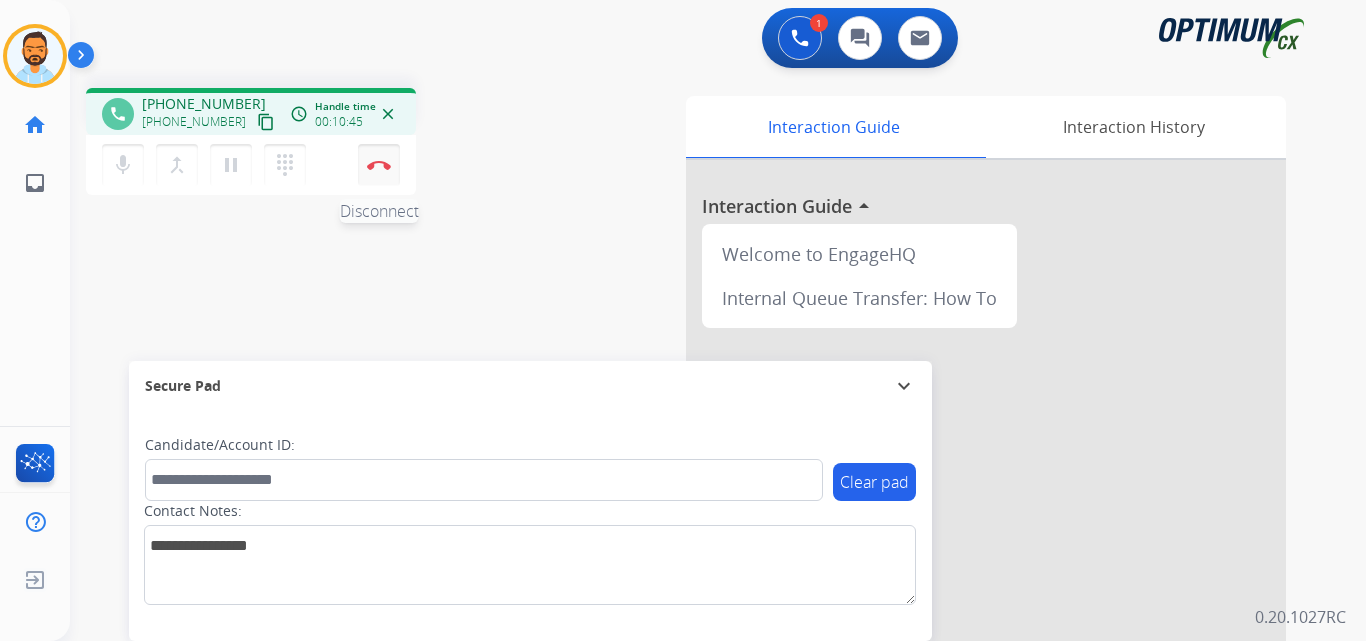 click at bounding box center [379, 165] 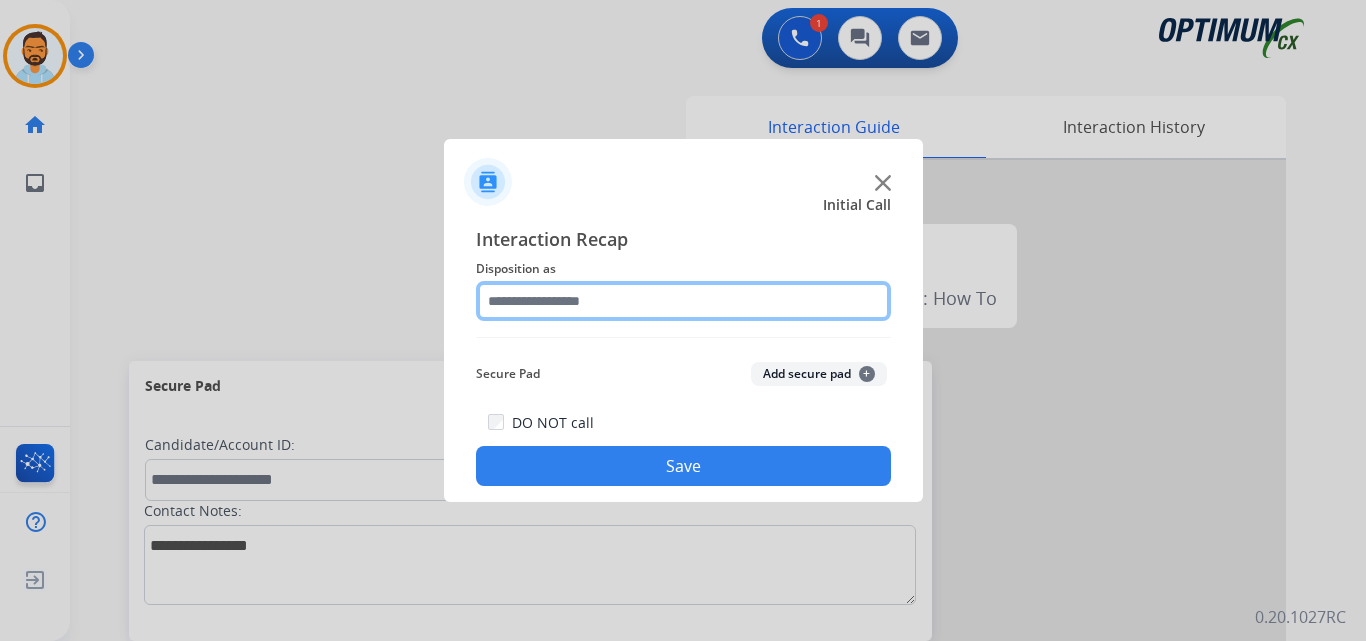 click 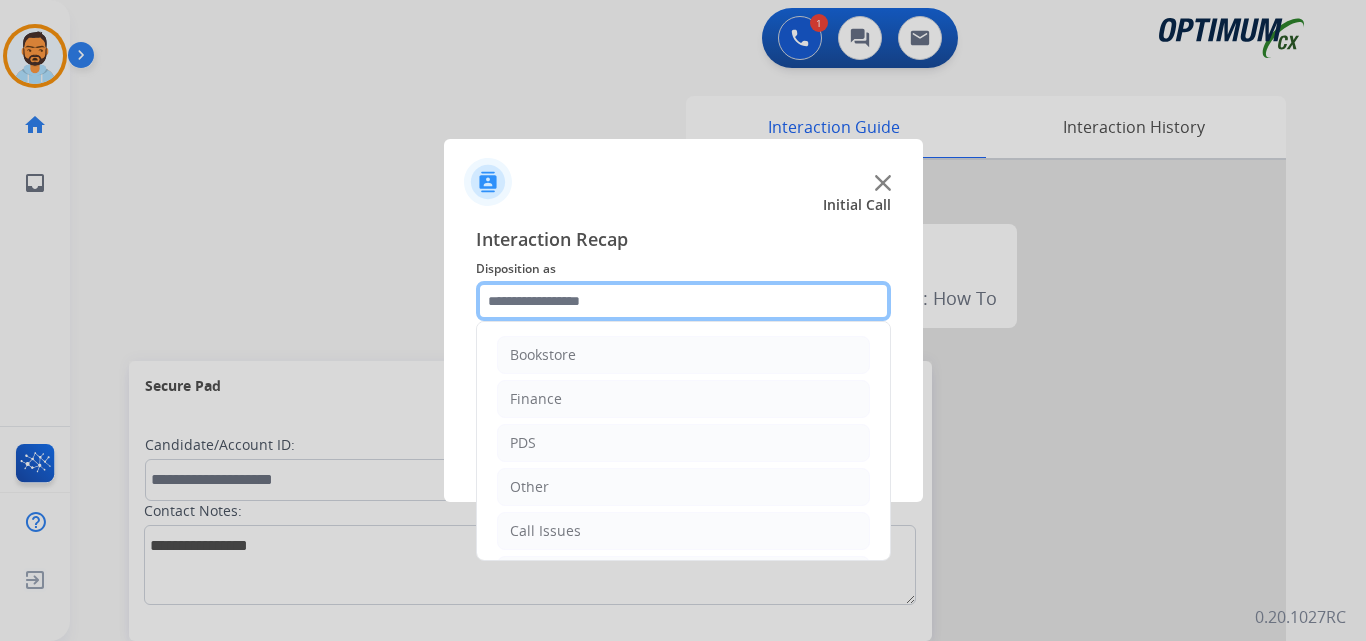 scroll, scrollTop: 136, scrollLeft: 0, axis: vertical 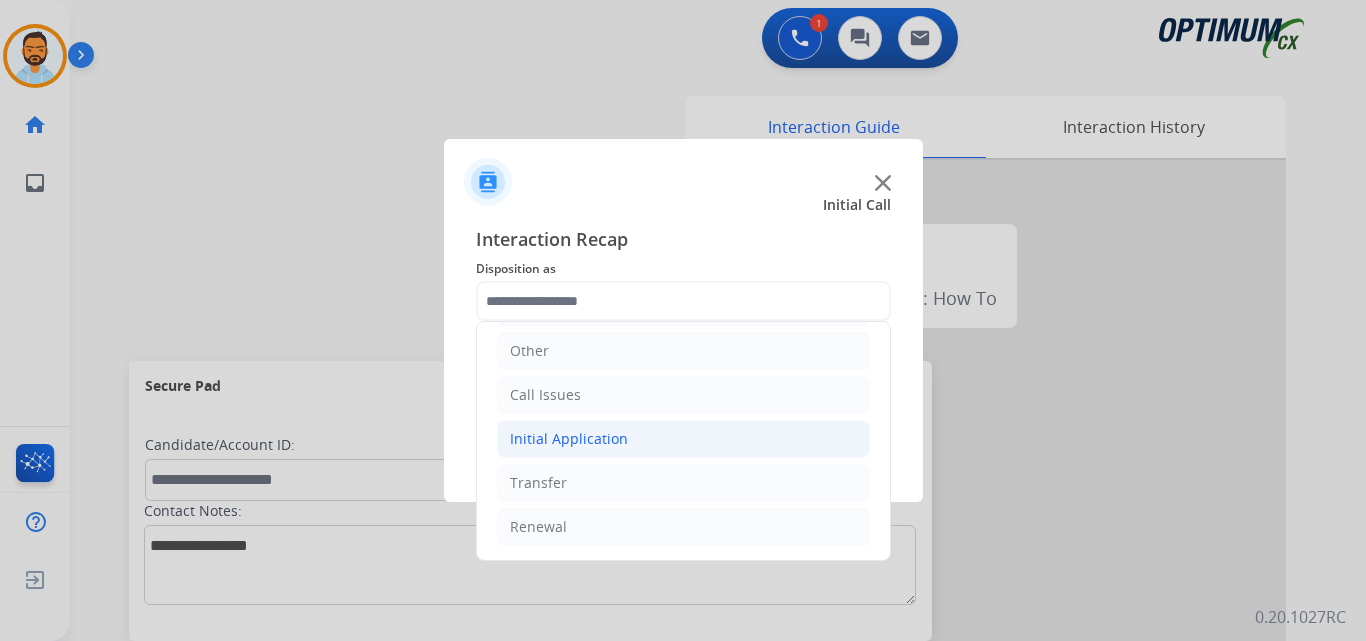 click on "Initial Application" 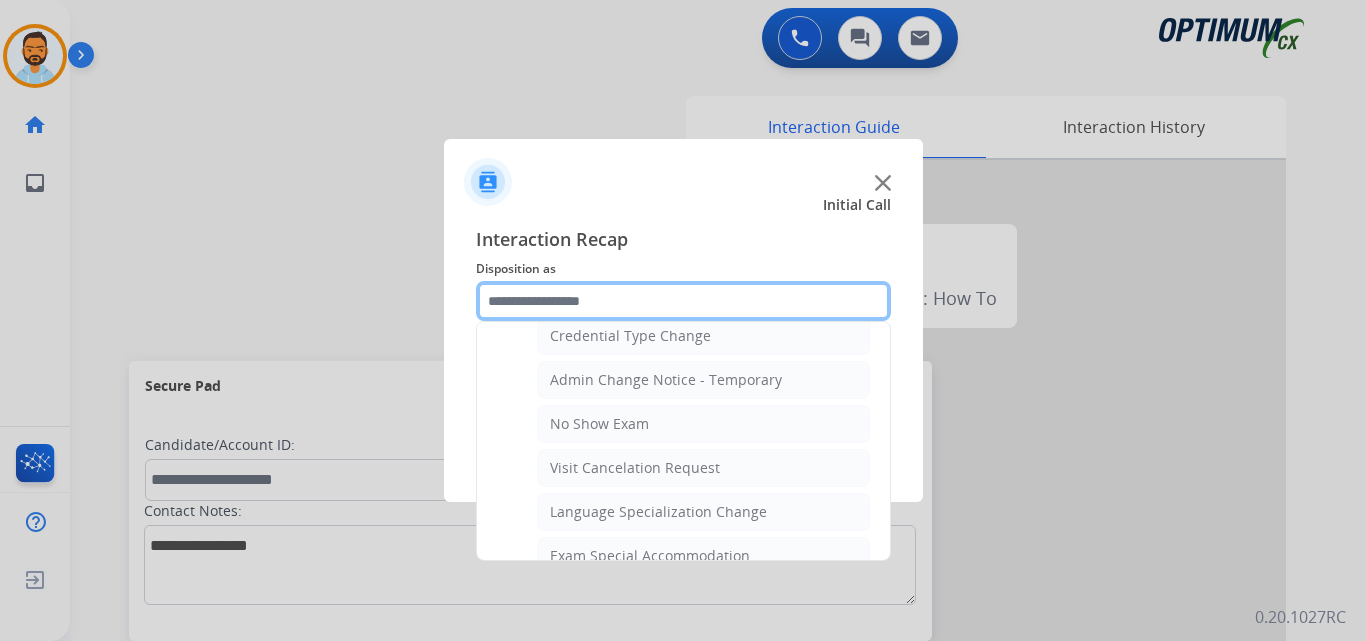 scroll, scrollTop: 1212, scrollLeft: 0, axis: vertical 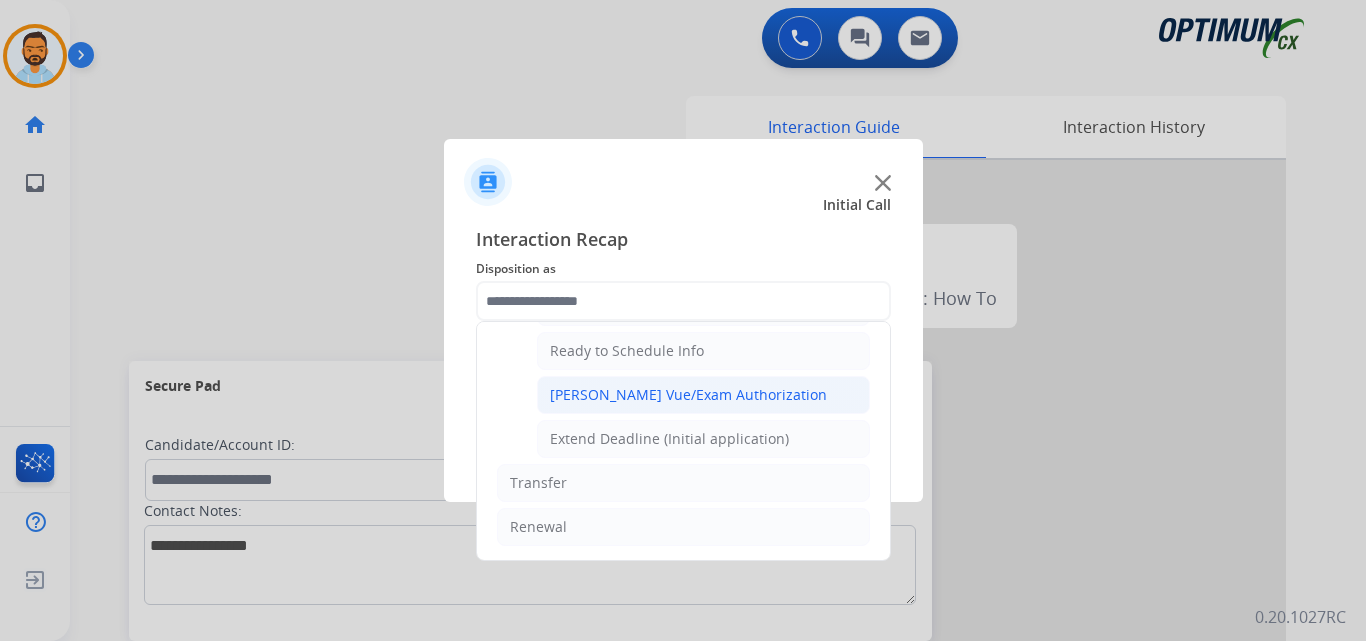 click on "[PERSON_NAME] Vue/Exam Authorization" 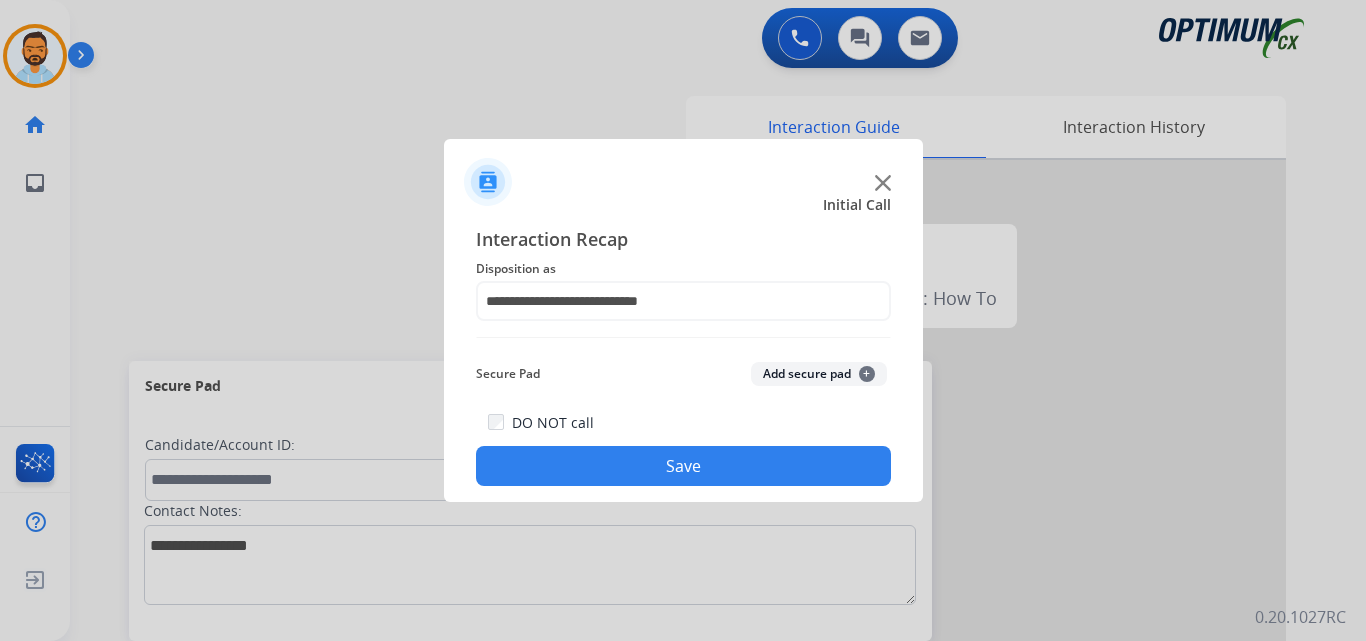click on "Save" 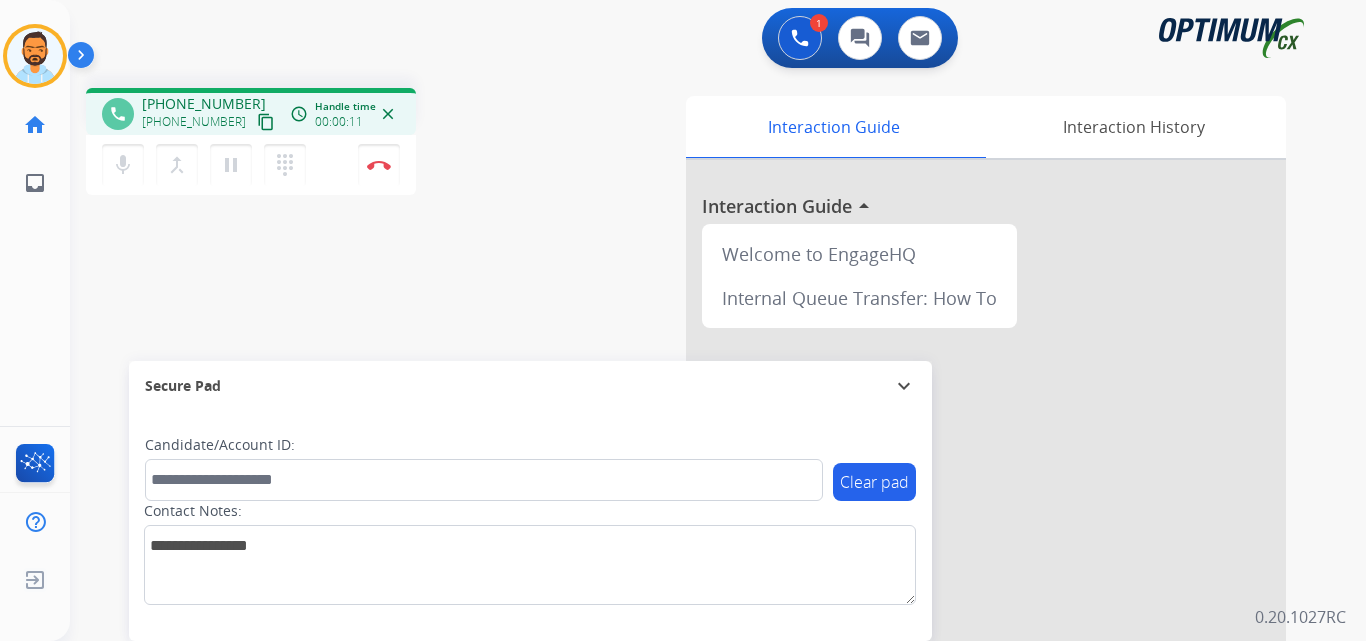 click on "content_copy" at bounding box center [266, 122] 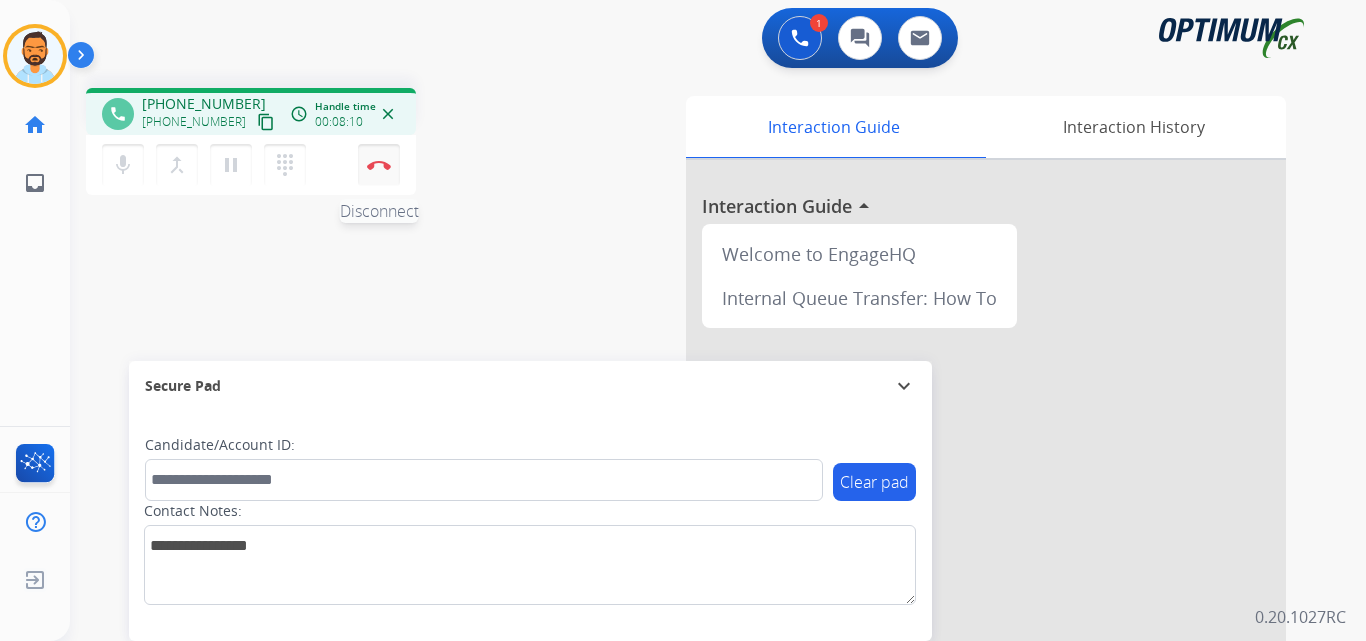 click at bounding box center (379, 165) 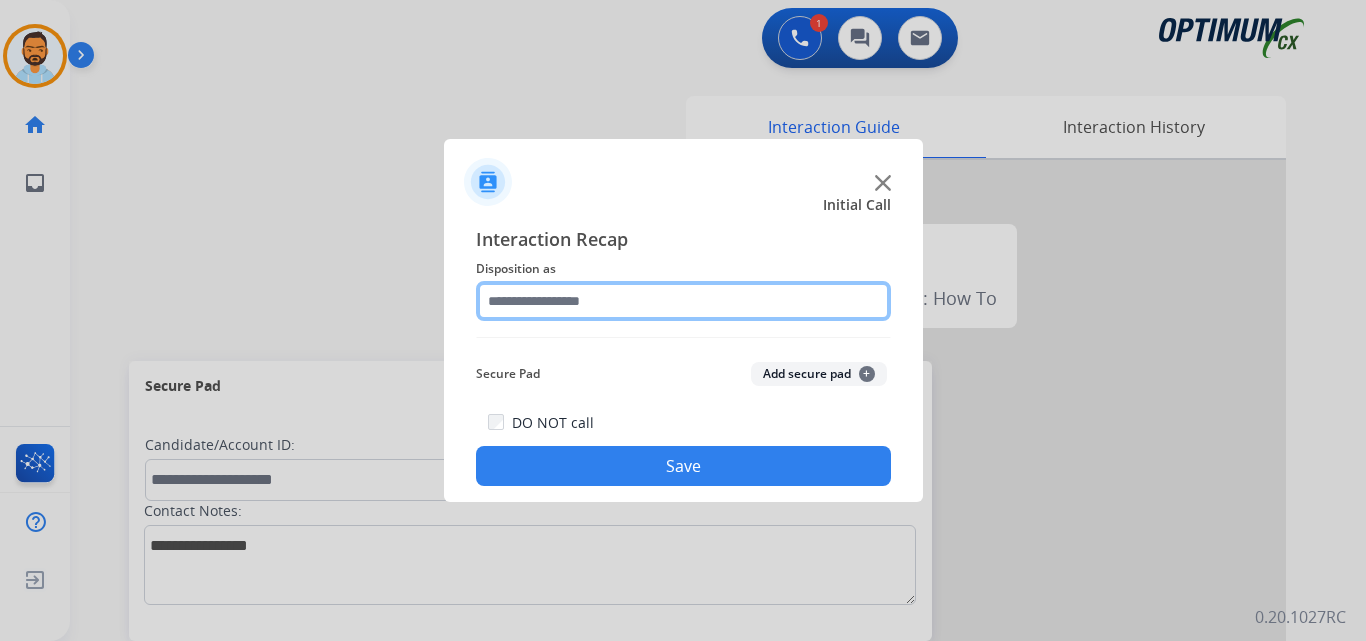 click 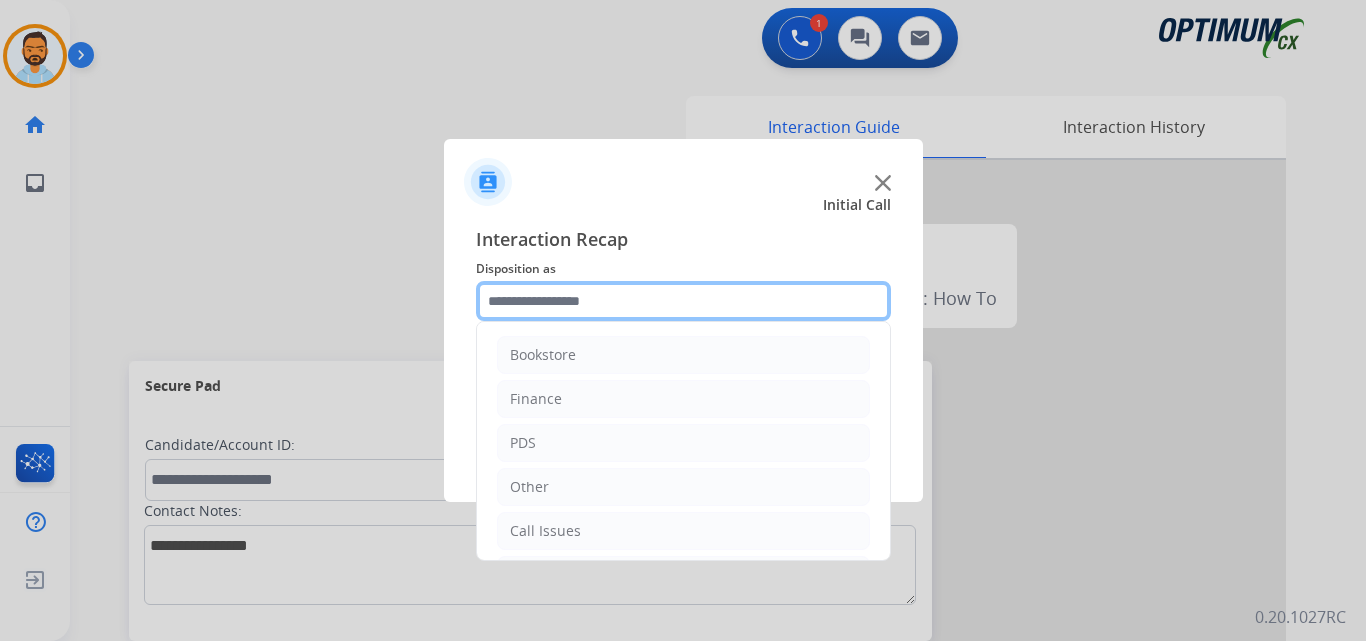 scroll, scrollTop: 136, scrollLeft: 0, axis: vertical 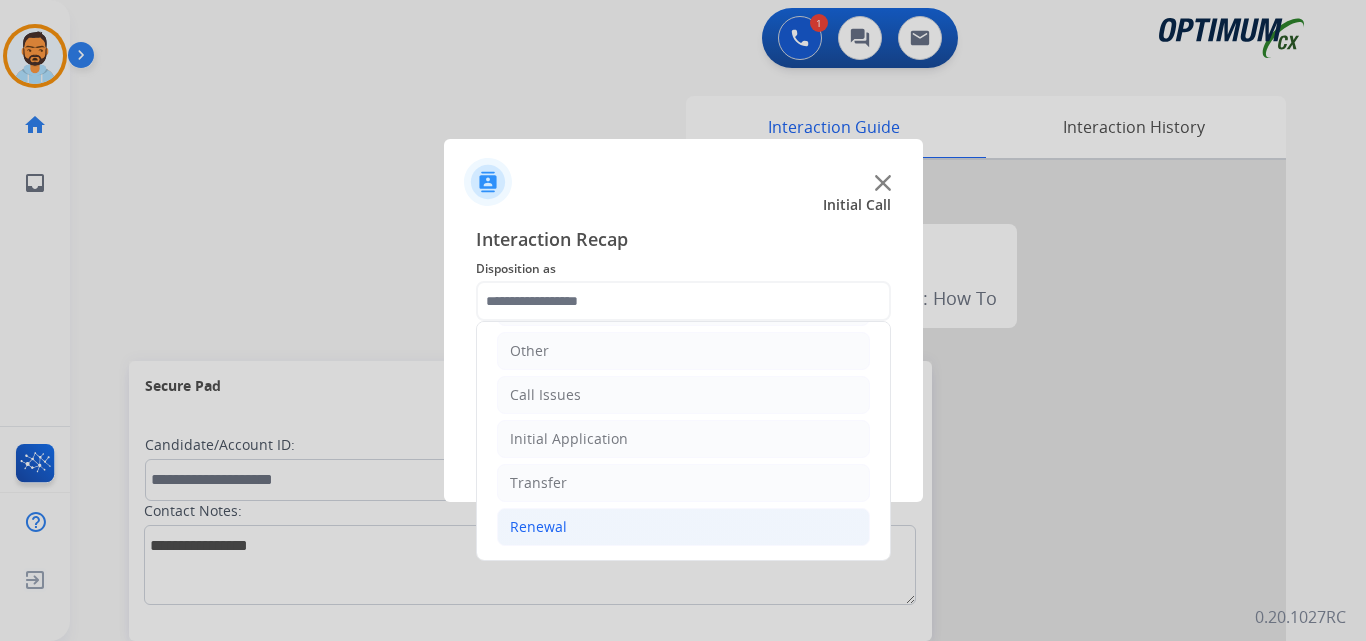 click on "Renewal" 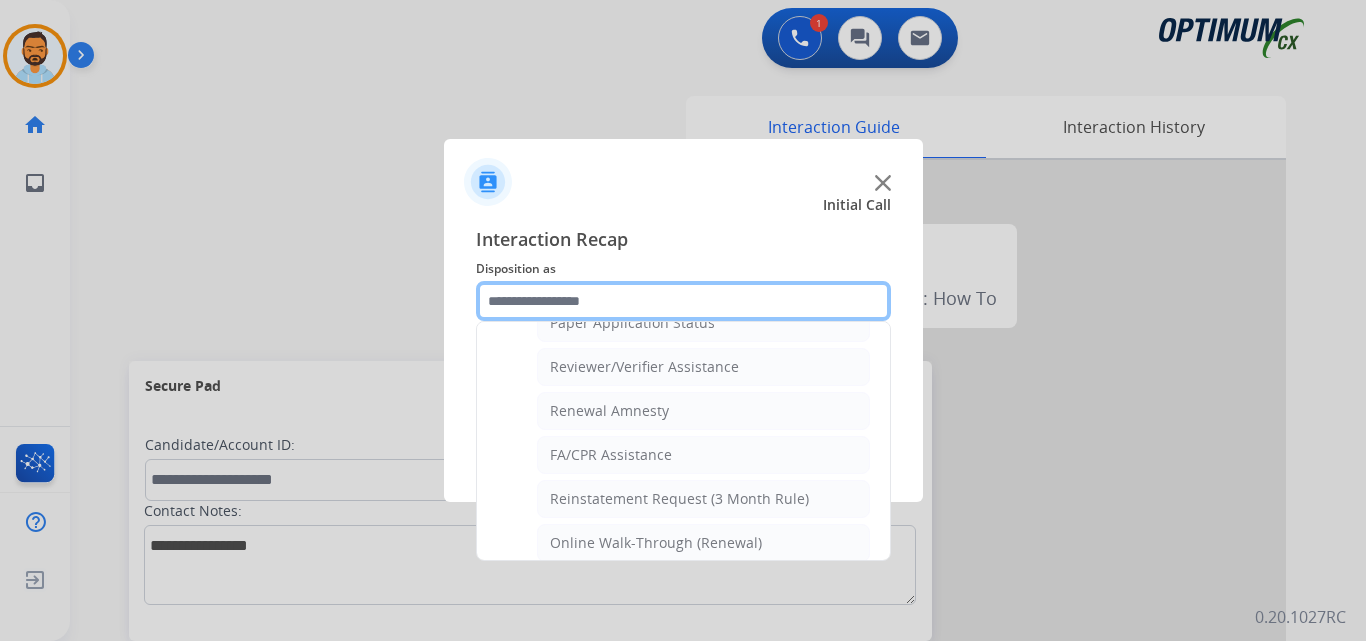 scroll, scrollTop: 772, scrollLeft: 0, axis: vertical 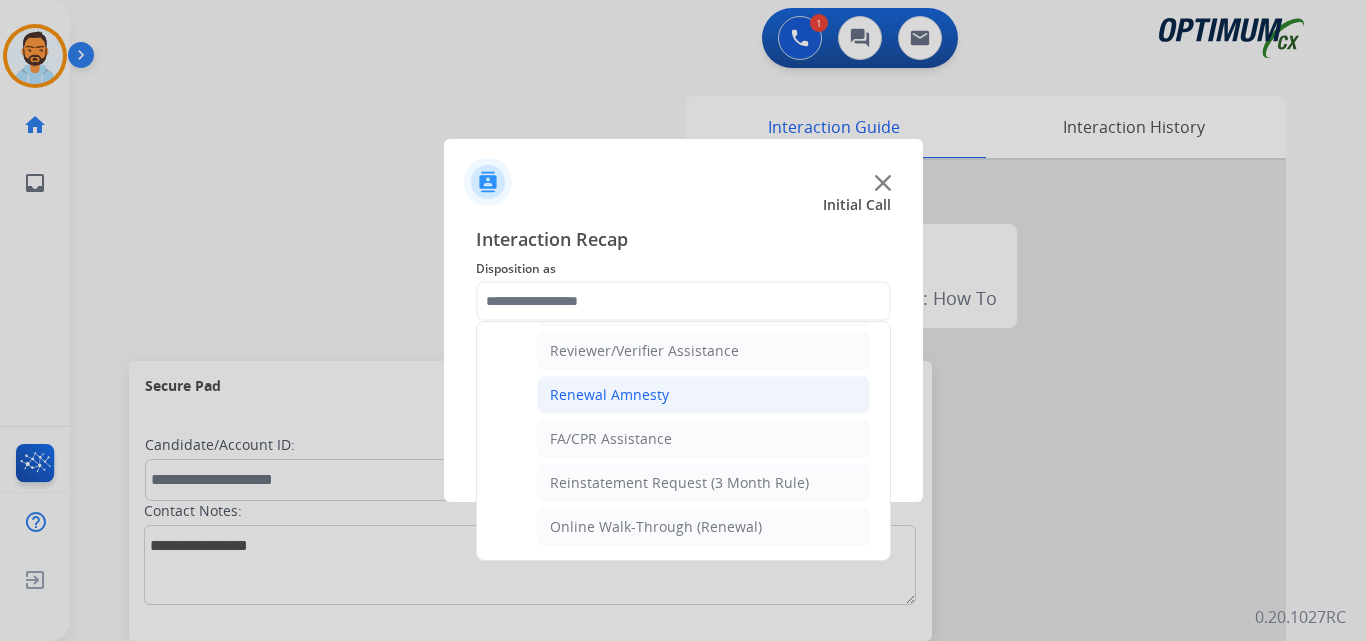 click on "Renewal Amnesty" 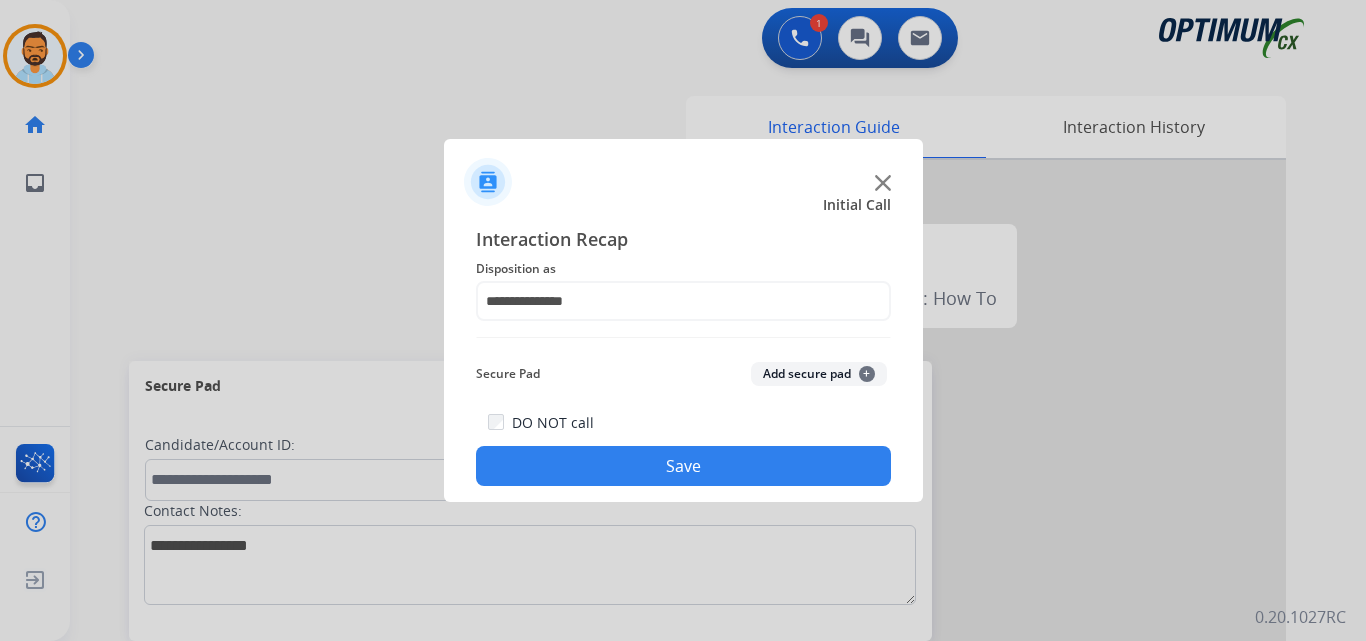 click on "Save" 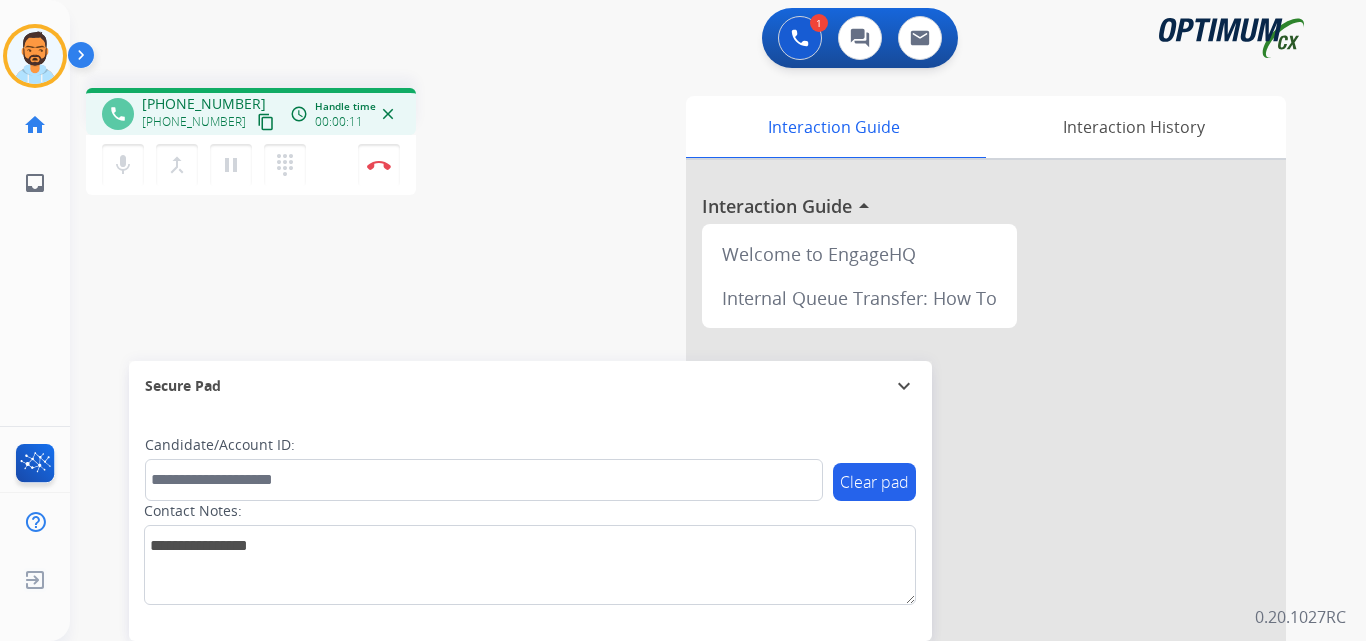 click on "content_copy" at bounding box center (266, 122) 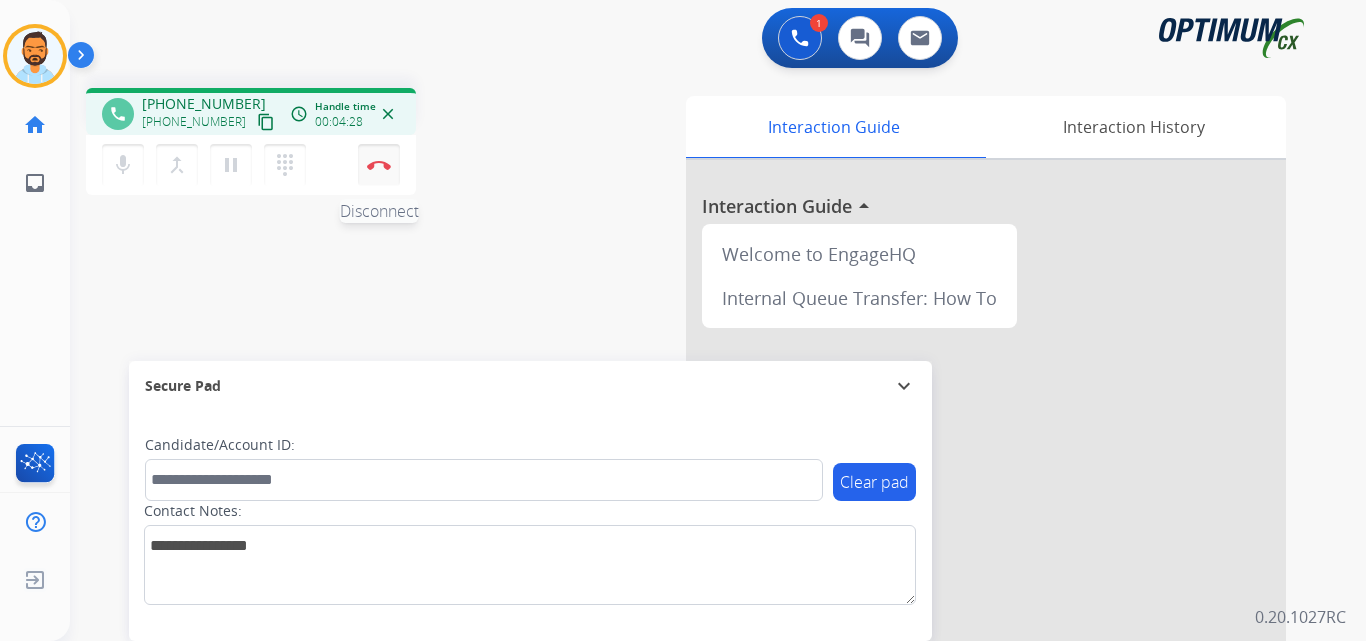 click on "Disconnect" at bounding box center (379, 165) 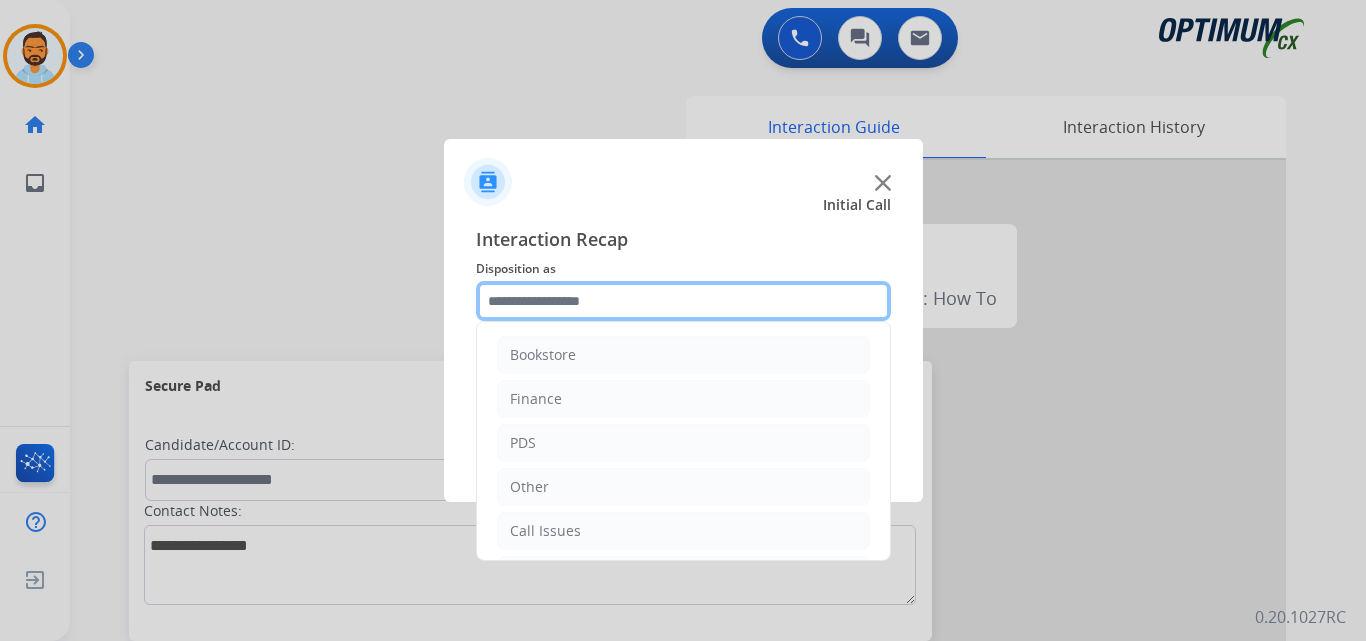 click 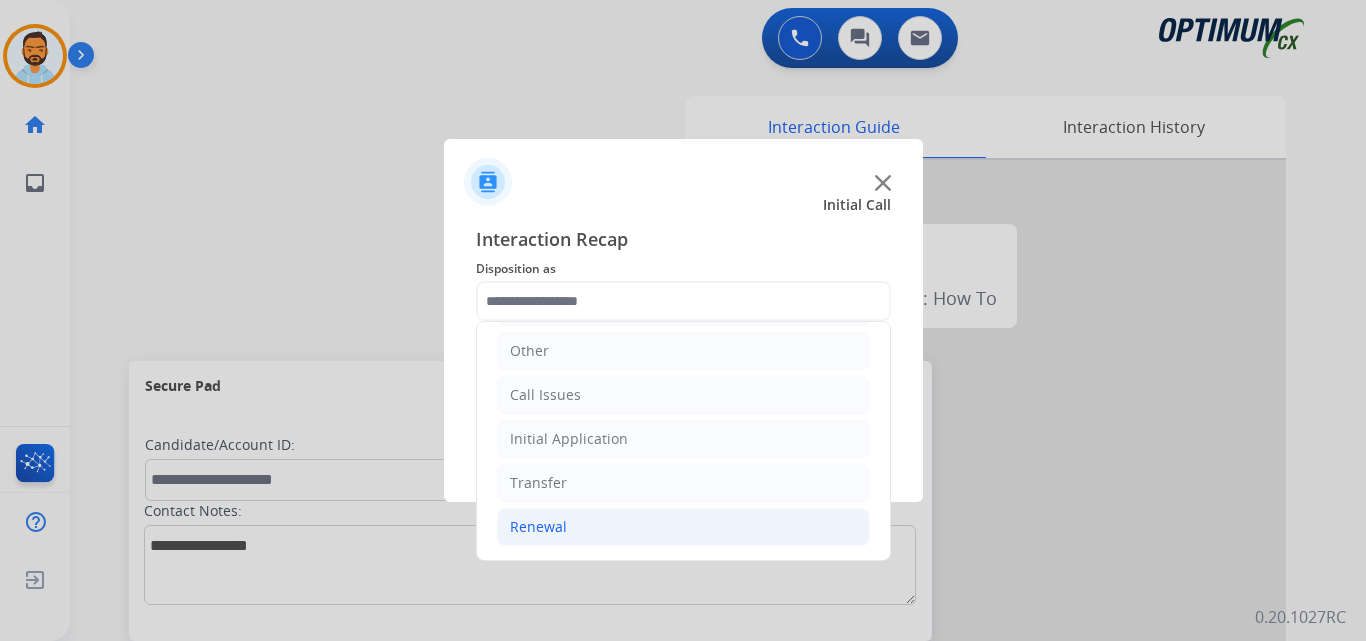 click on "Renewal" 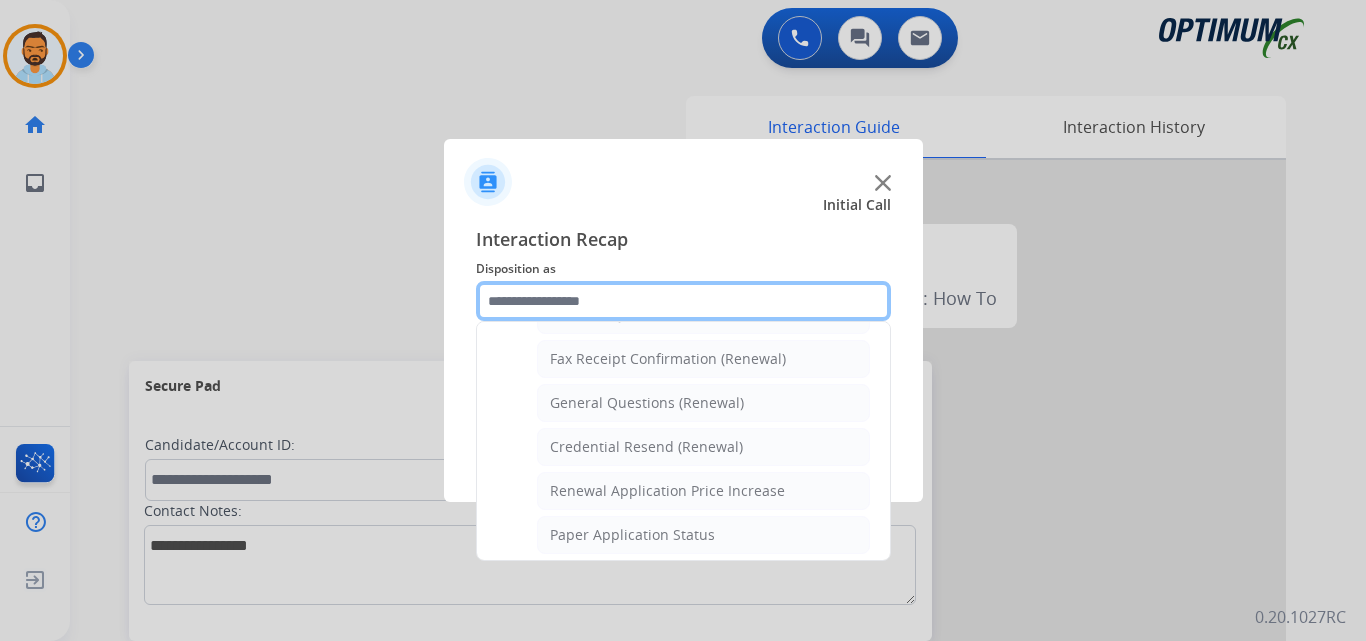 scroll, scrollTop: 772, scrollLeft: 0, axis: vertical 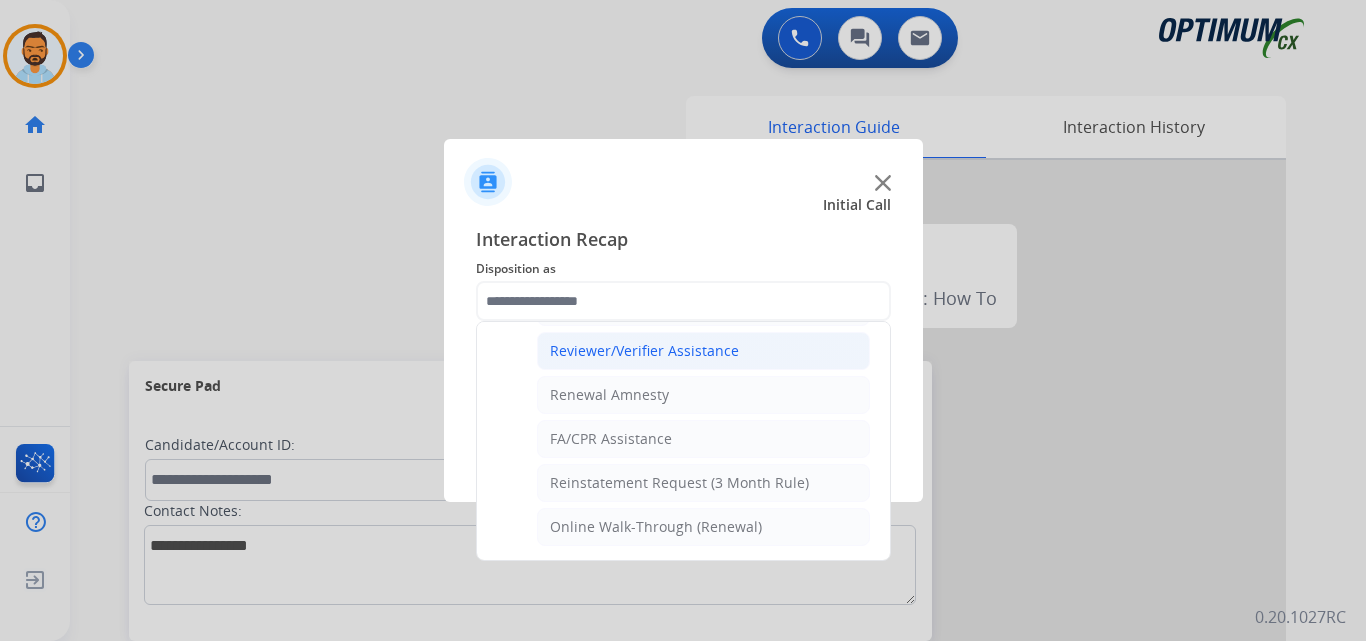 click on "Reviewer/Verifier Assistance" 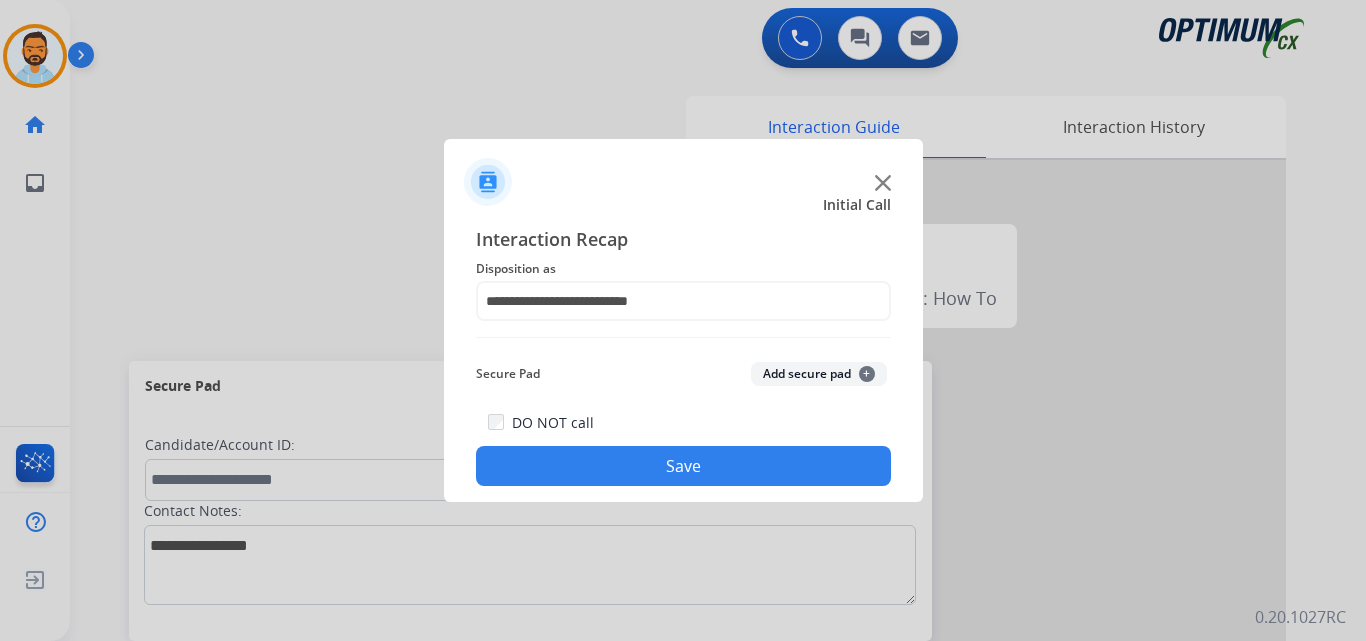 click on "Save" 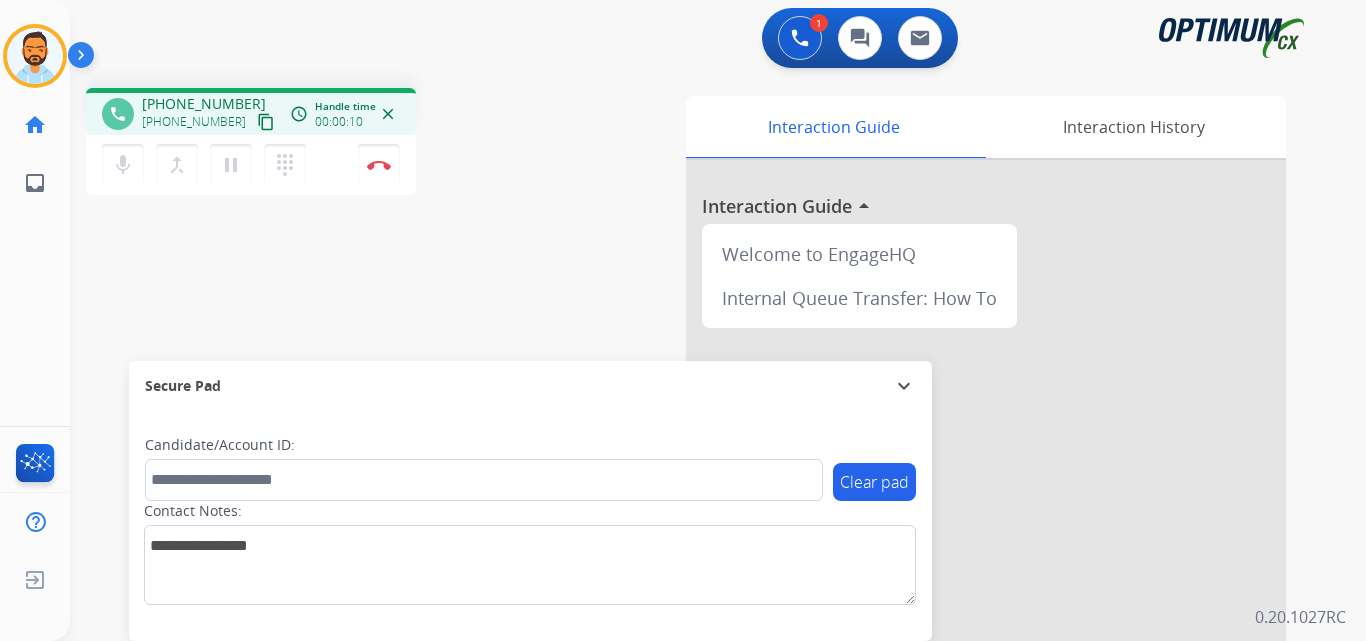 click on "content_copy" at bounding box center (266, 122) 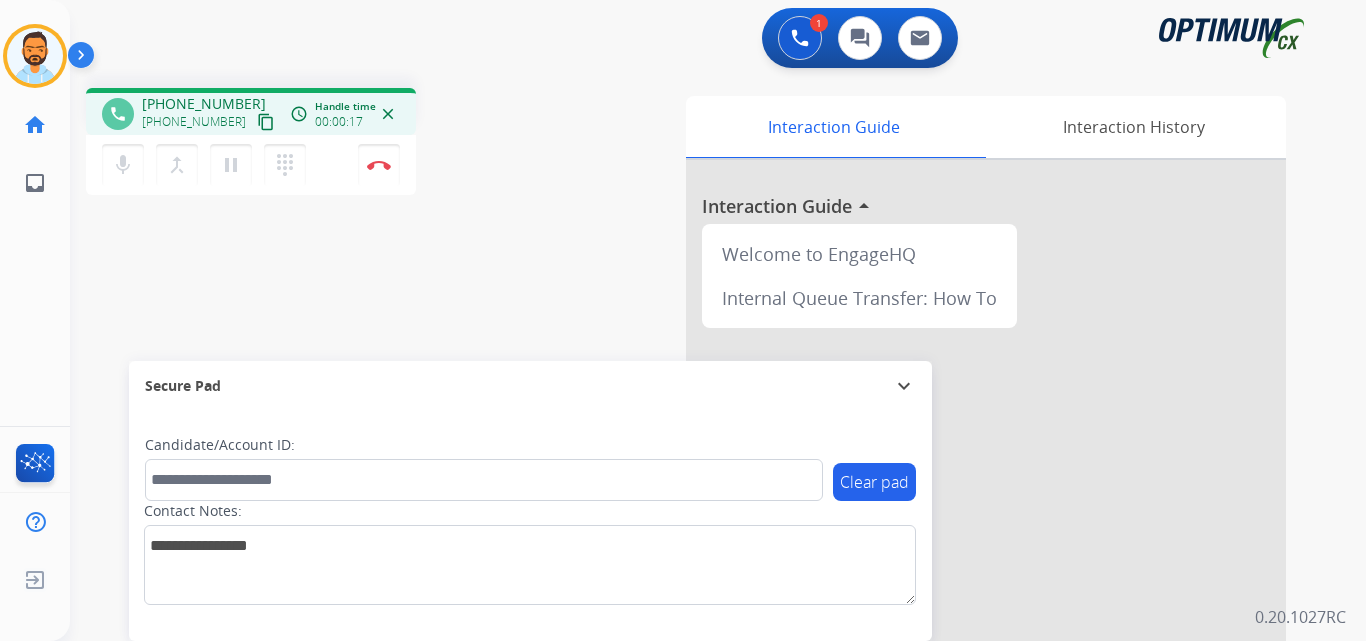 click on "content_copy" at bounding box center (266, 122) 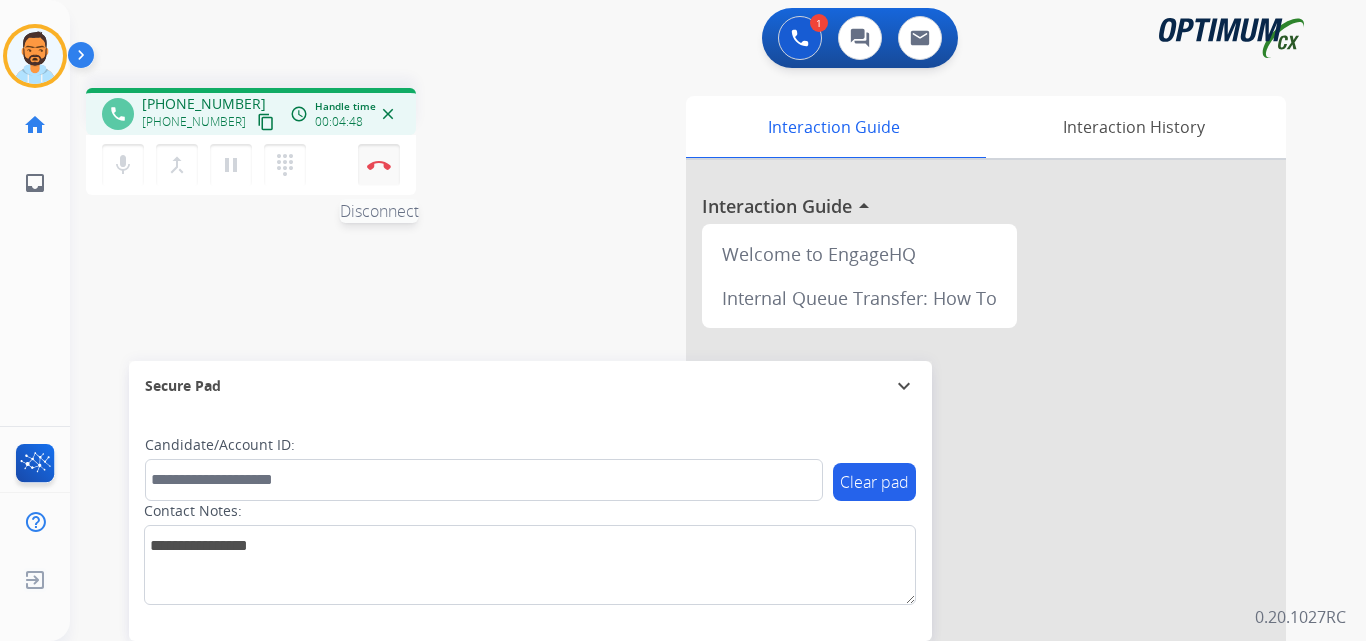 click on "Disconnect" at bounding box center (379, 165) 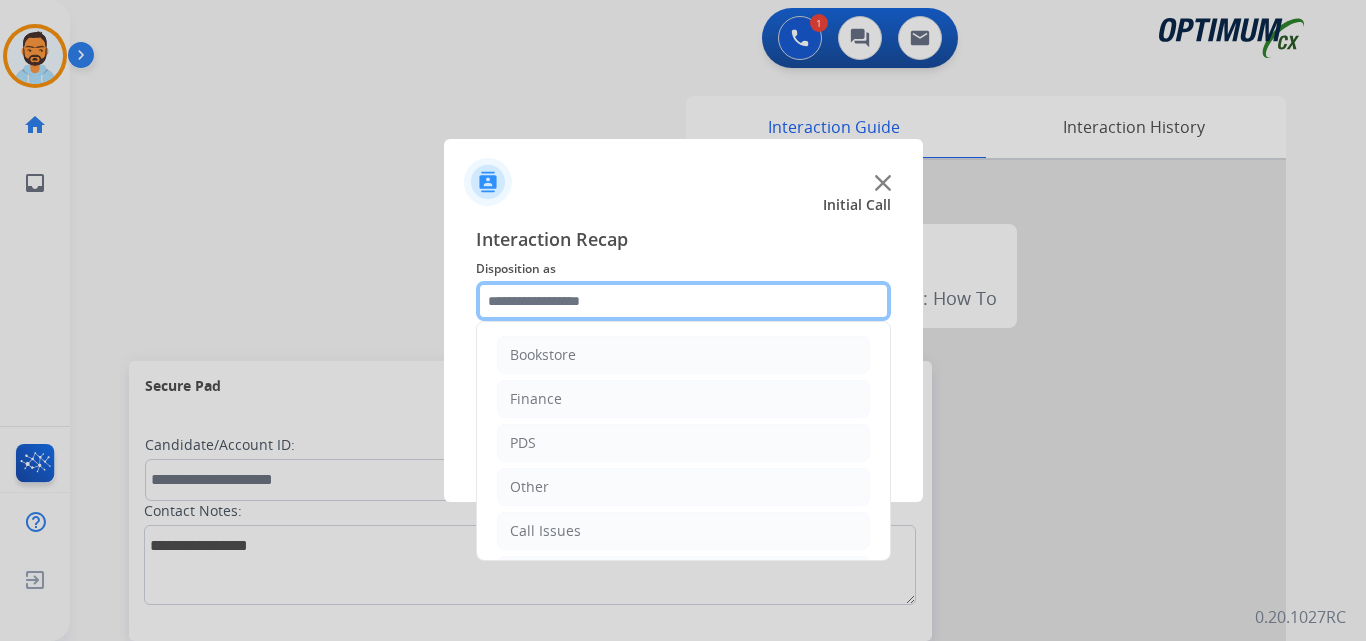 click 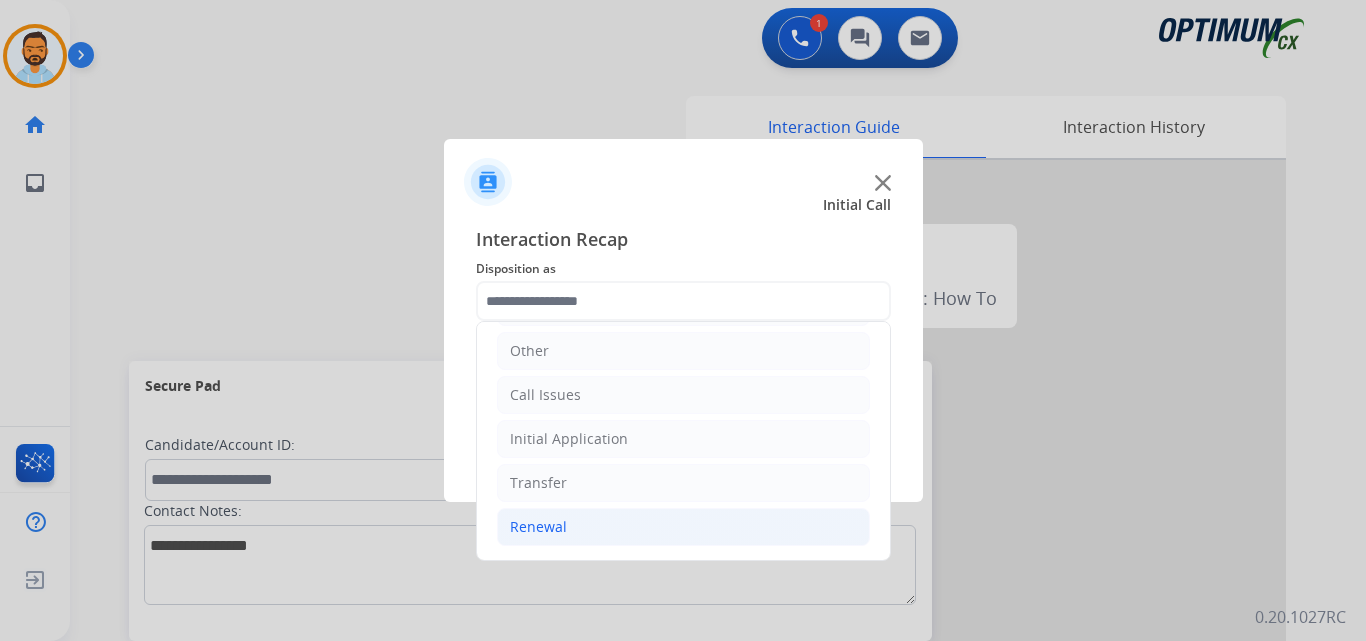 click on "Renewal" 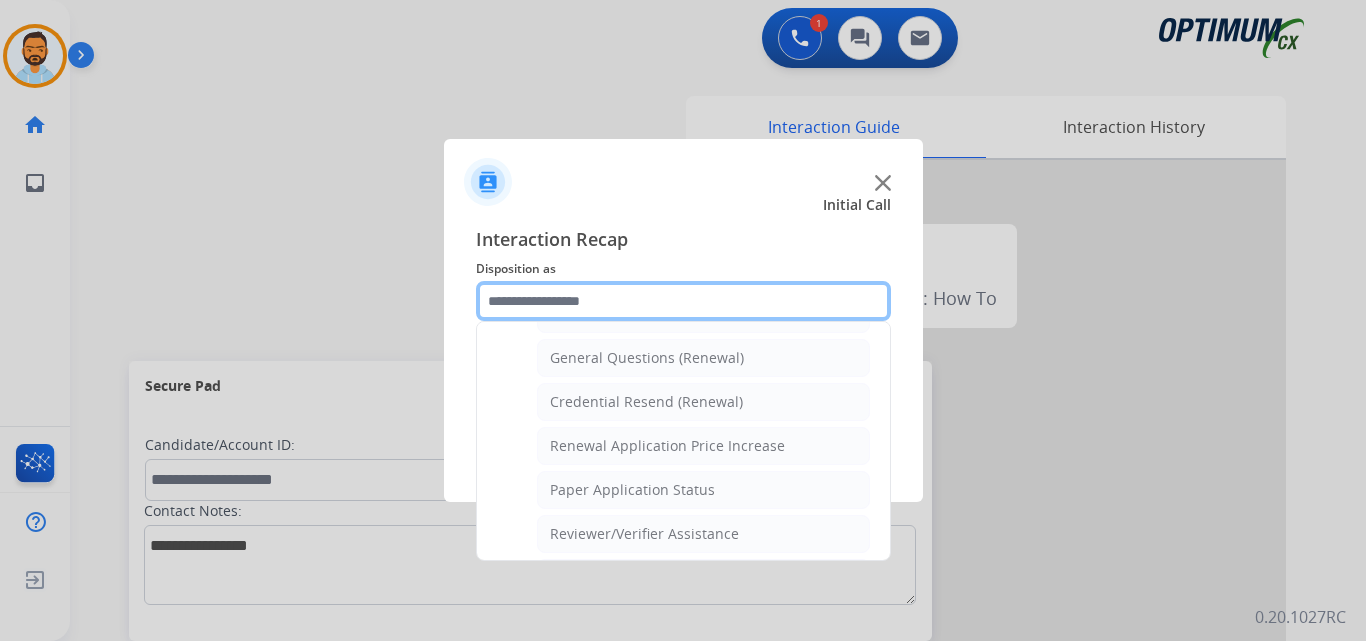 scroll, scrollTop: 560, scrollLeft: 0, axis: vertical 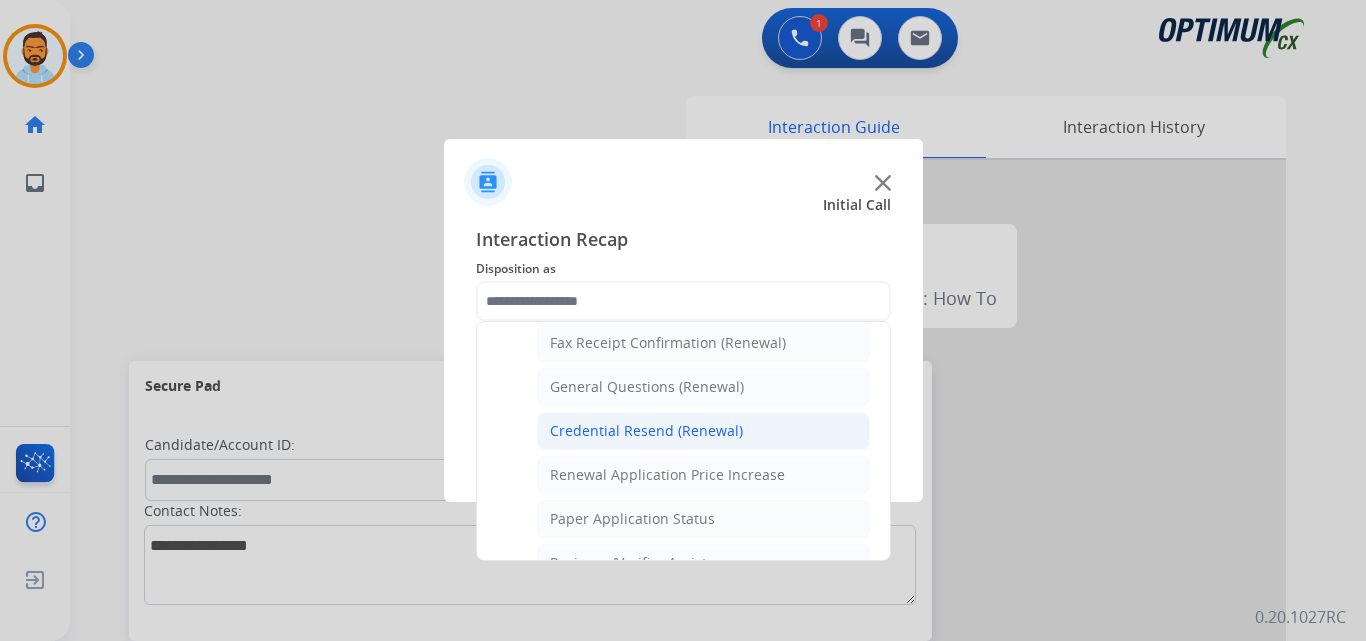 click on "Credential Resend (Renewal)" 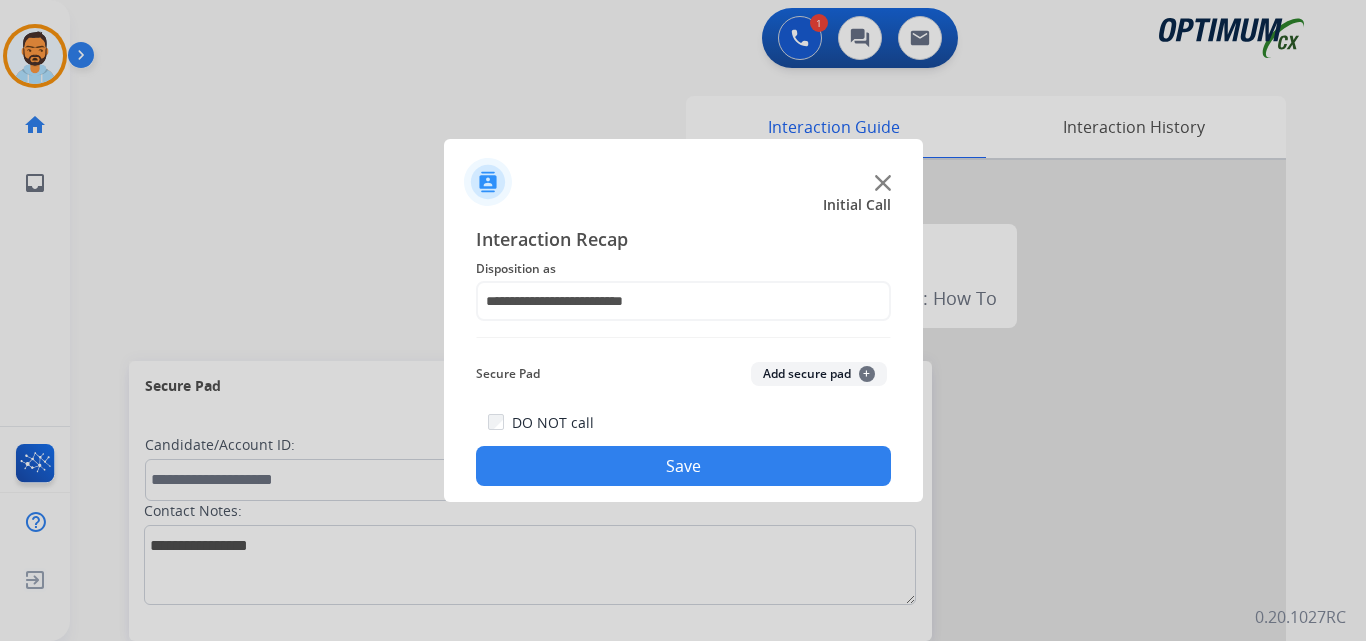 click on "Save" 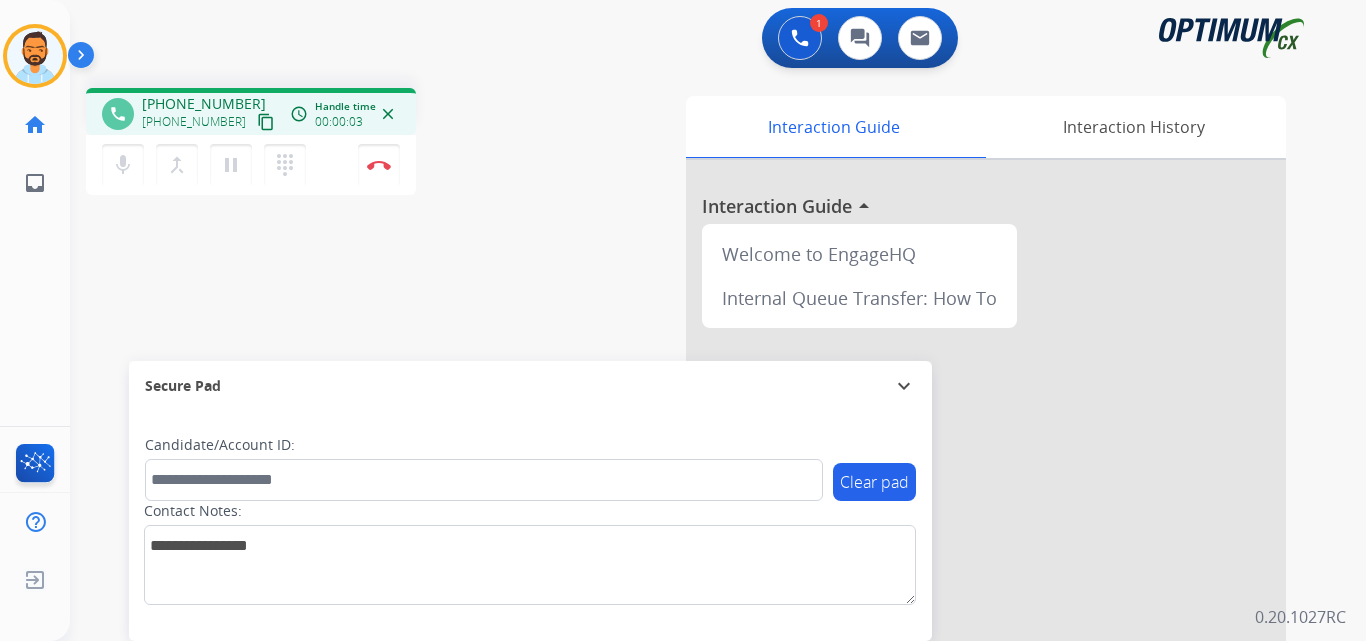 click on "content_copy" at bounding box center (266, 122) 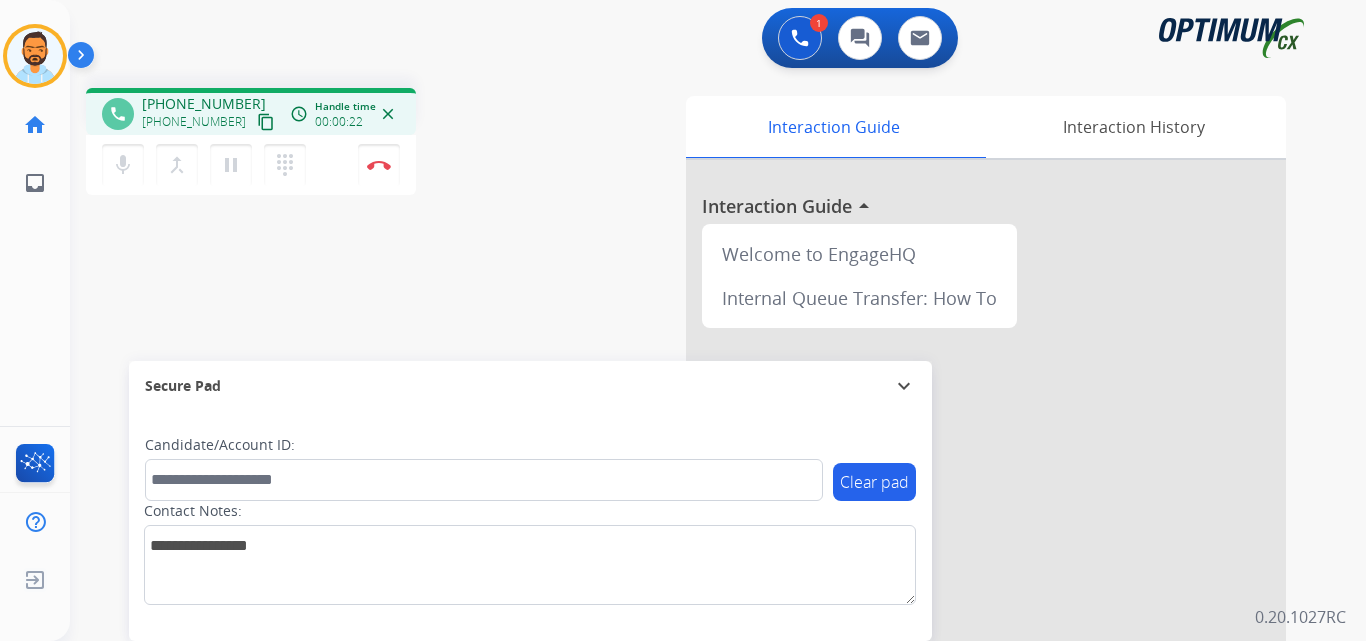 click on "content_copy" at bounding box center (266, 122) 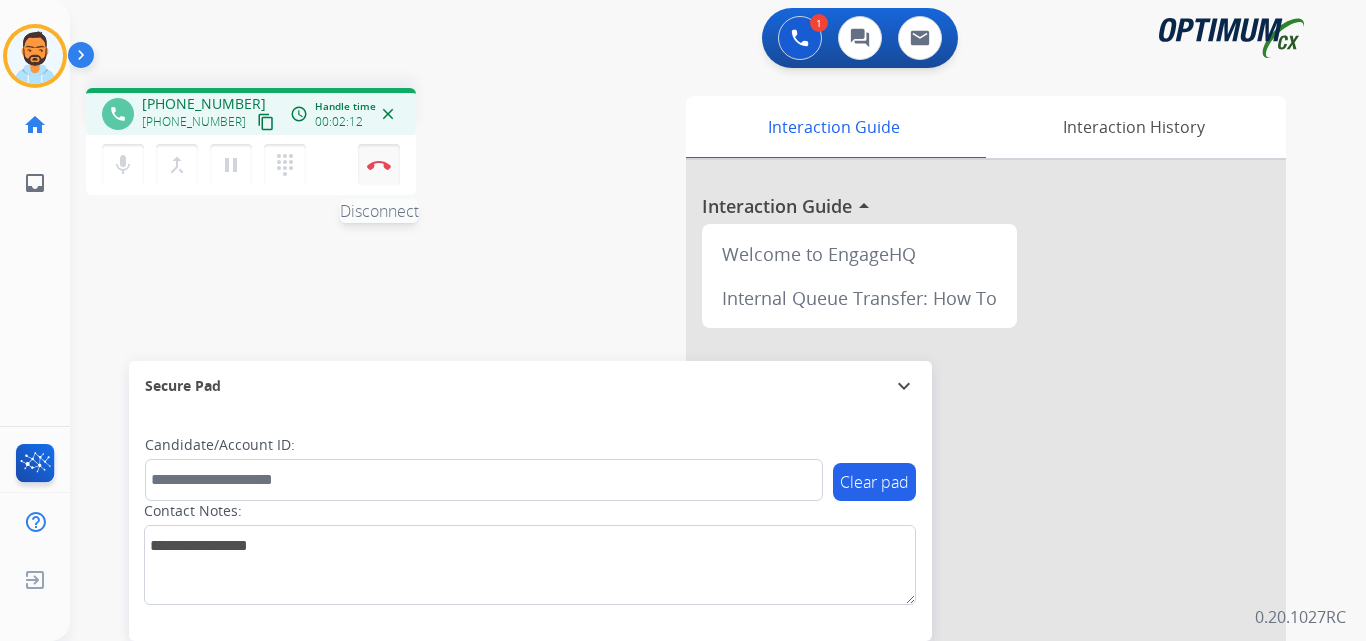 click on "Disconnect" at bounding box center [379, 165] 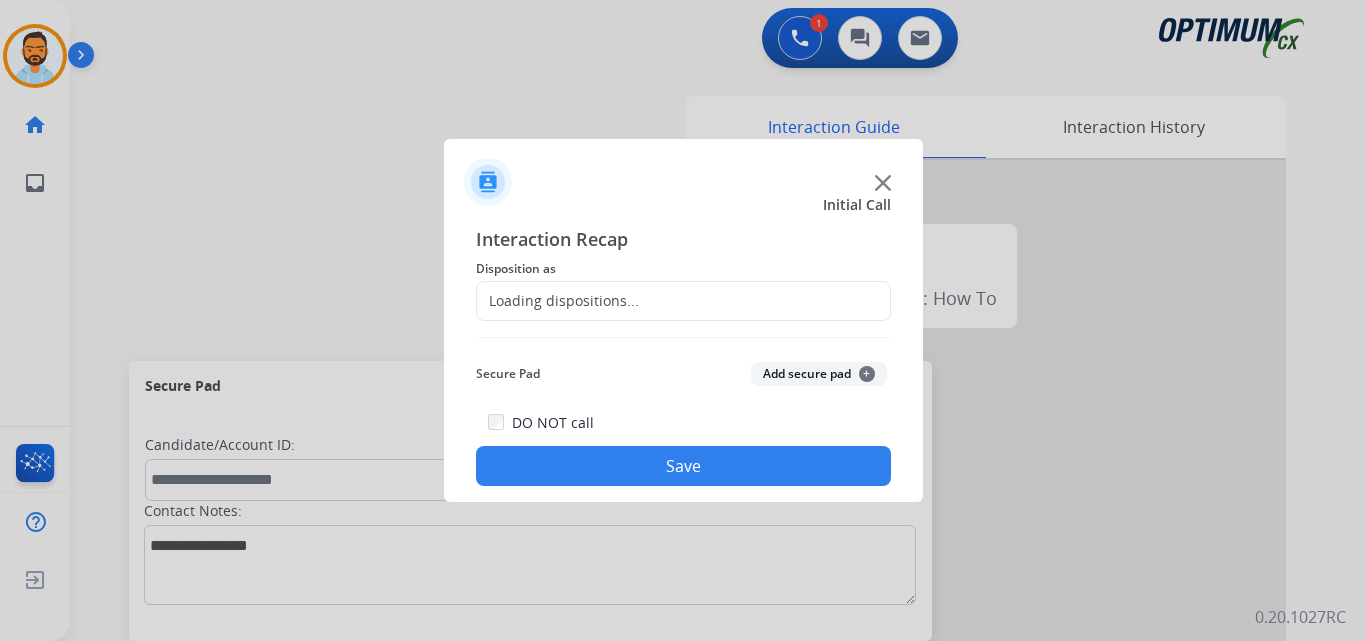 click on "Loading dispositions..." 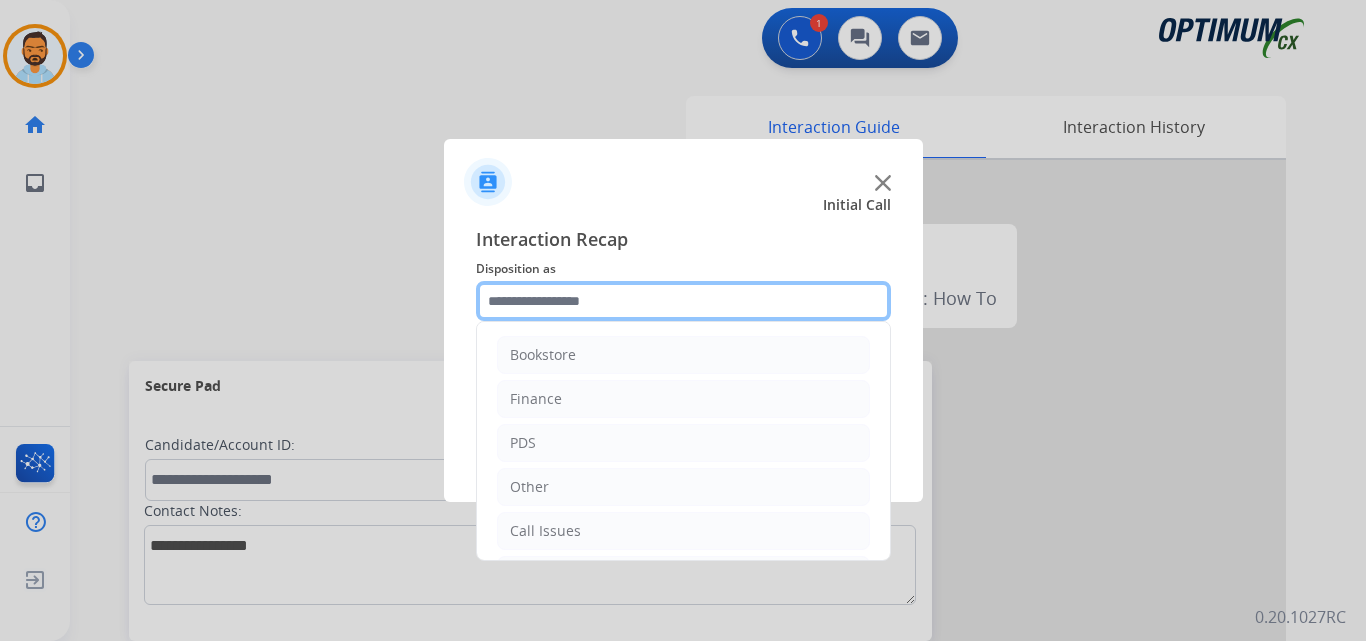 click 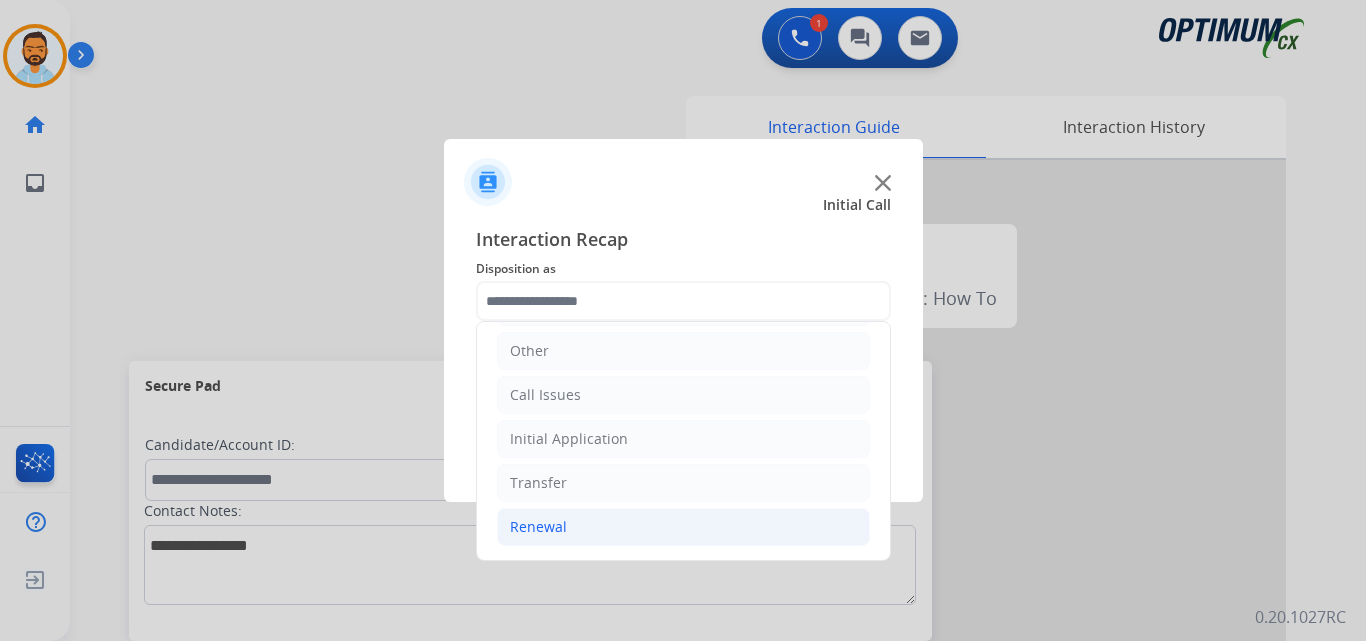 click on "Renewal" 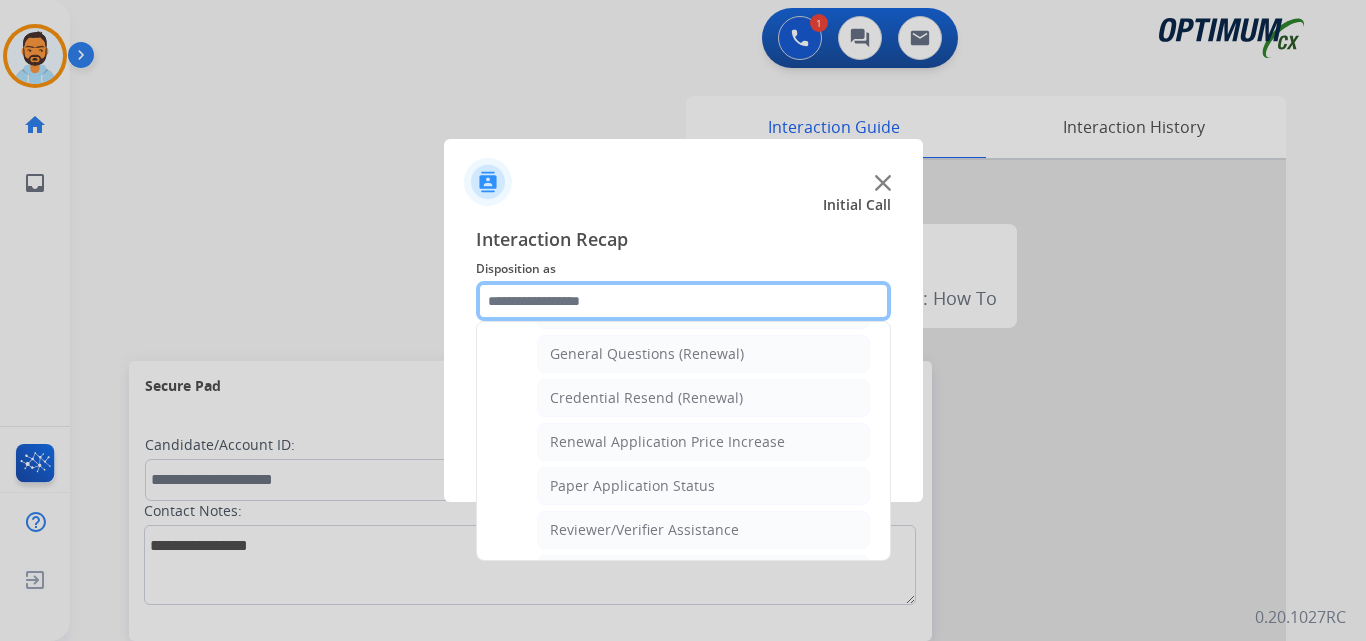 scroll, scrollTop: 772, scrollLeft: 0, axis: vertical 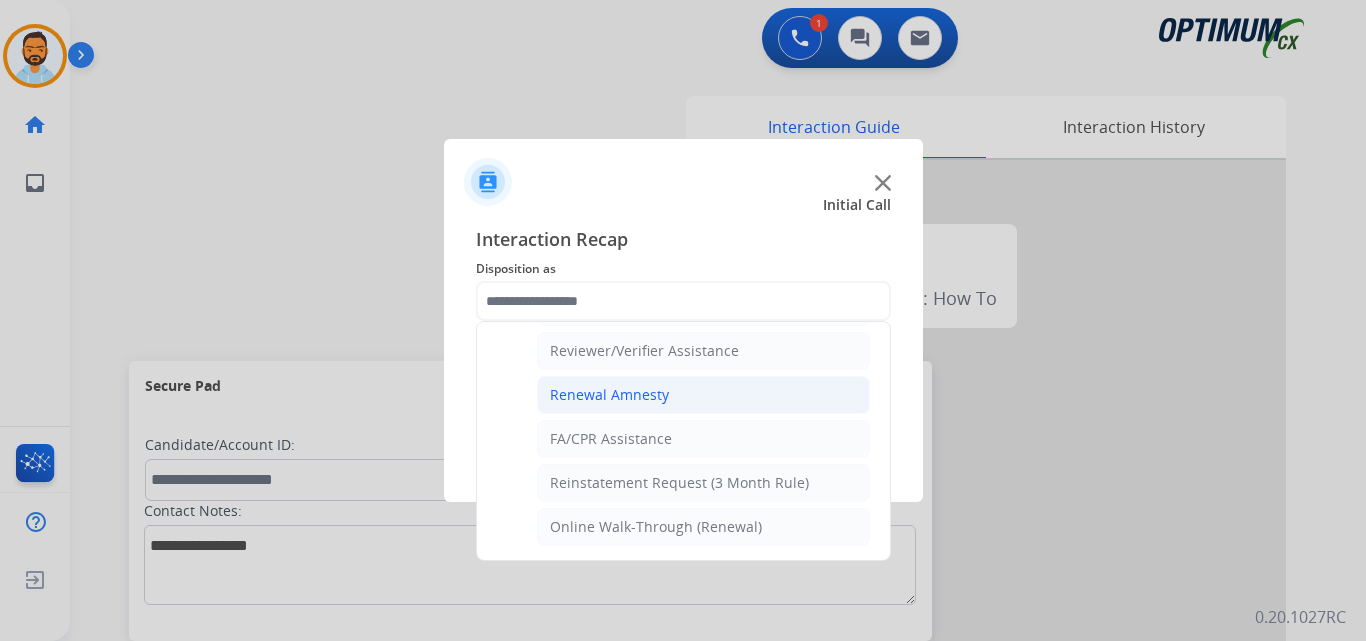 click on "Renewal Amnesty" 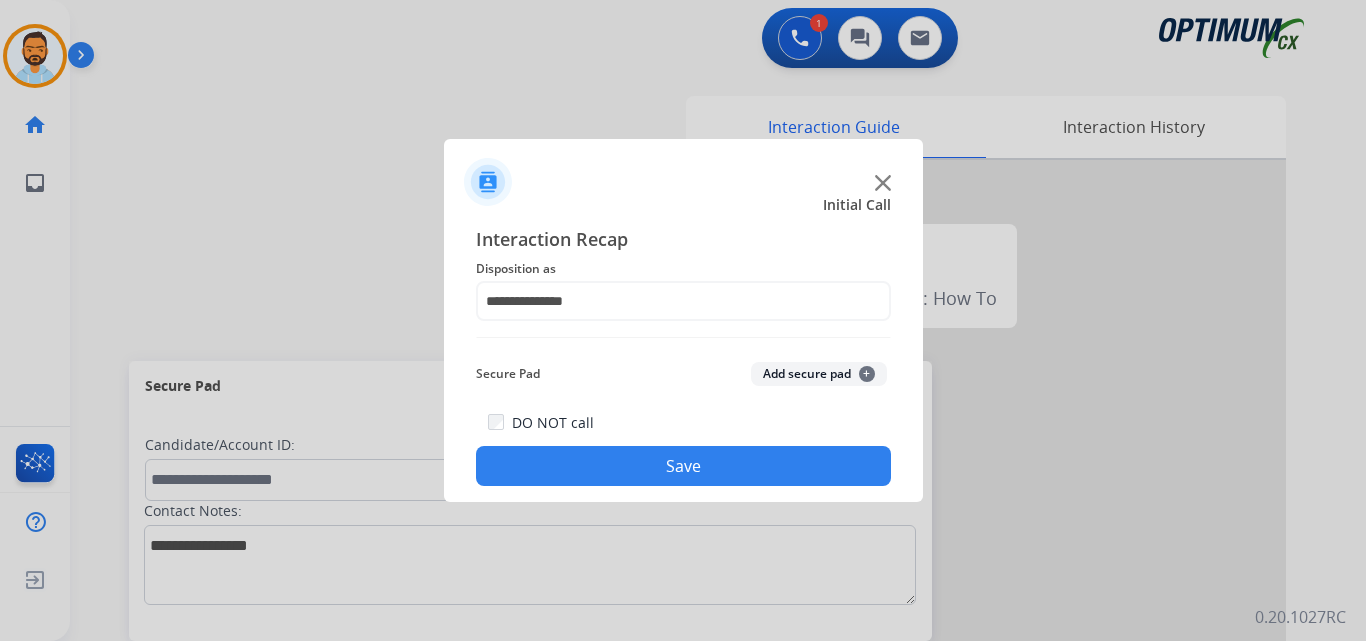 click on "Save" 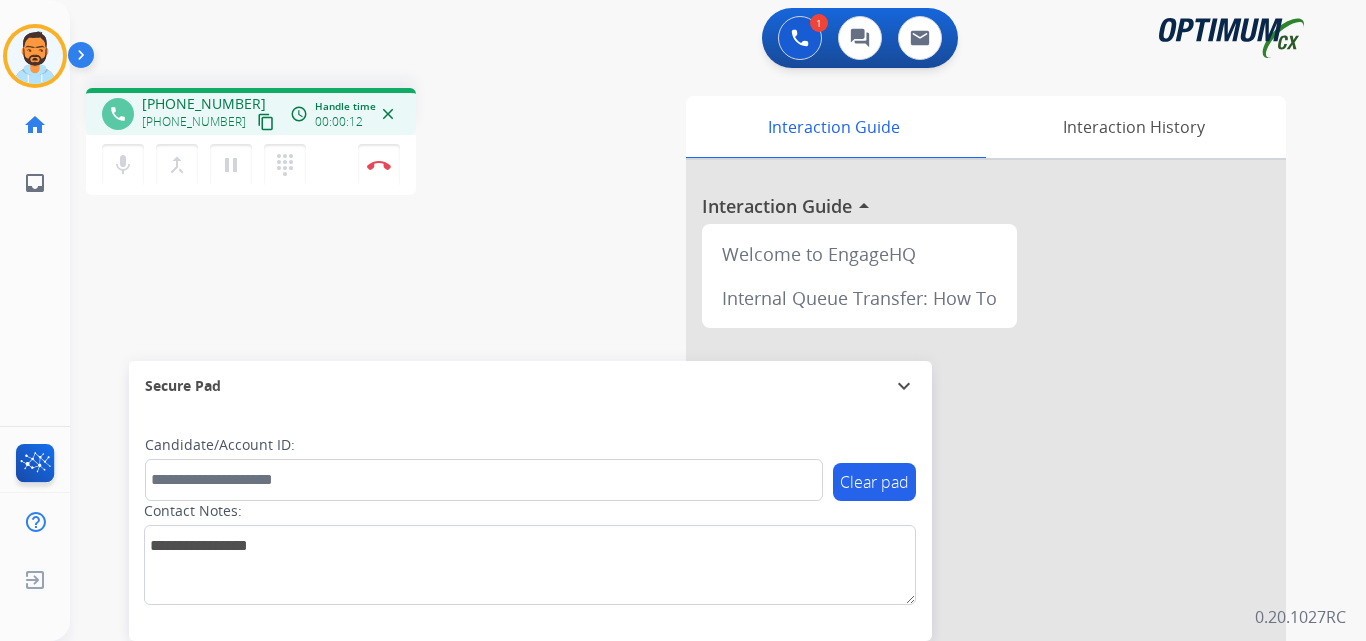 click on "content_copy" at bounding box center (266, 122) 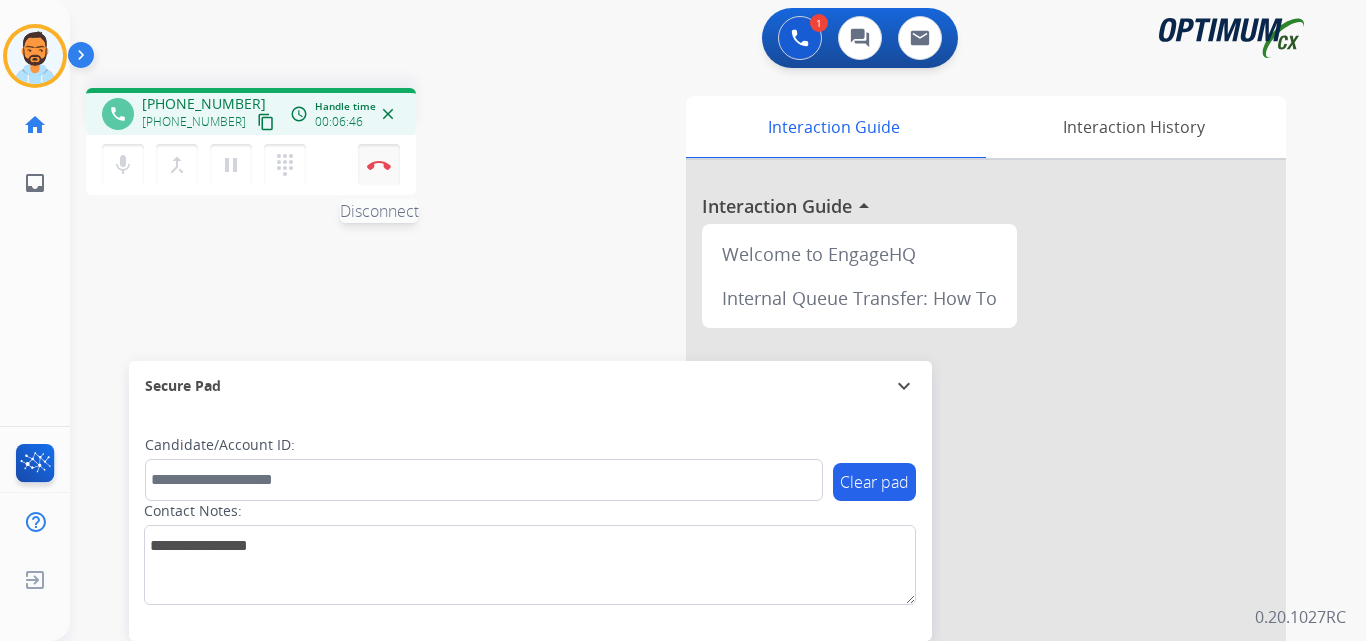 click on "Disconnect" at bounding box center (379, 165) 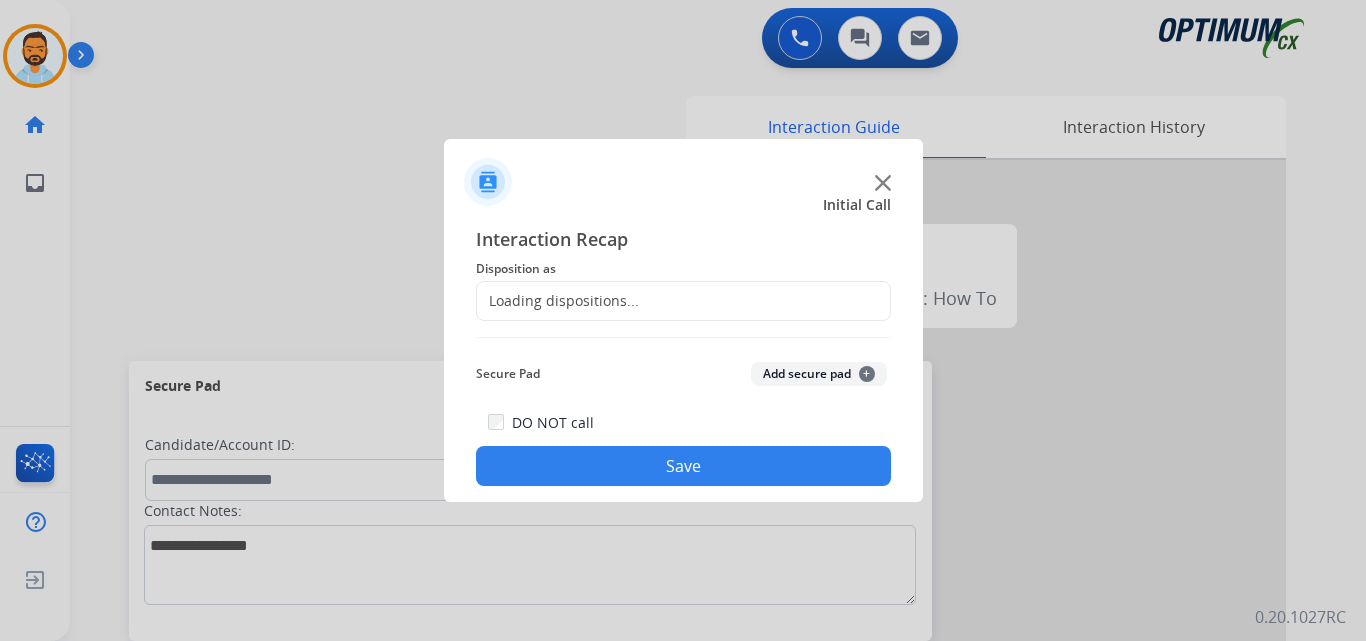 click at bounding box center [683, 320] 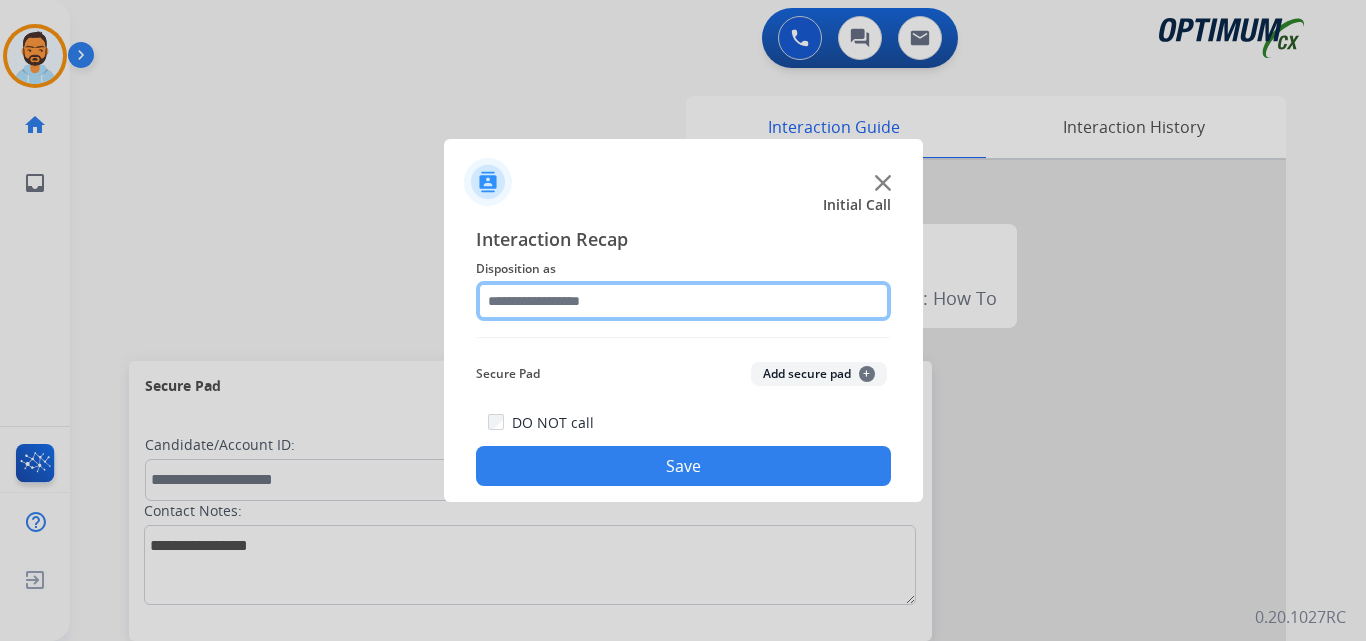 click 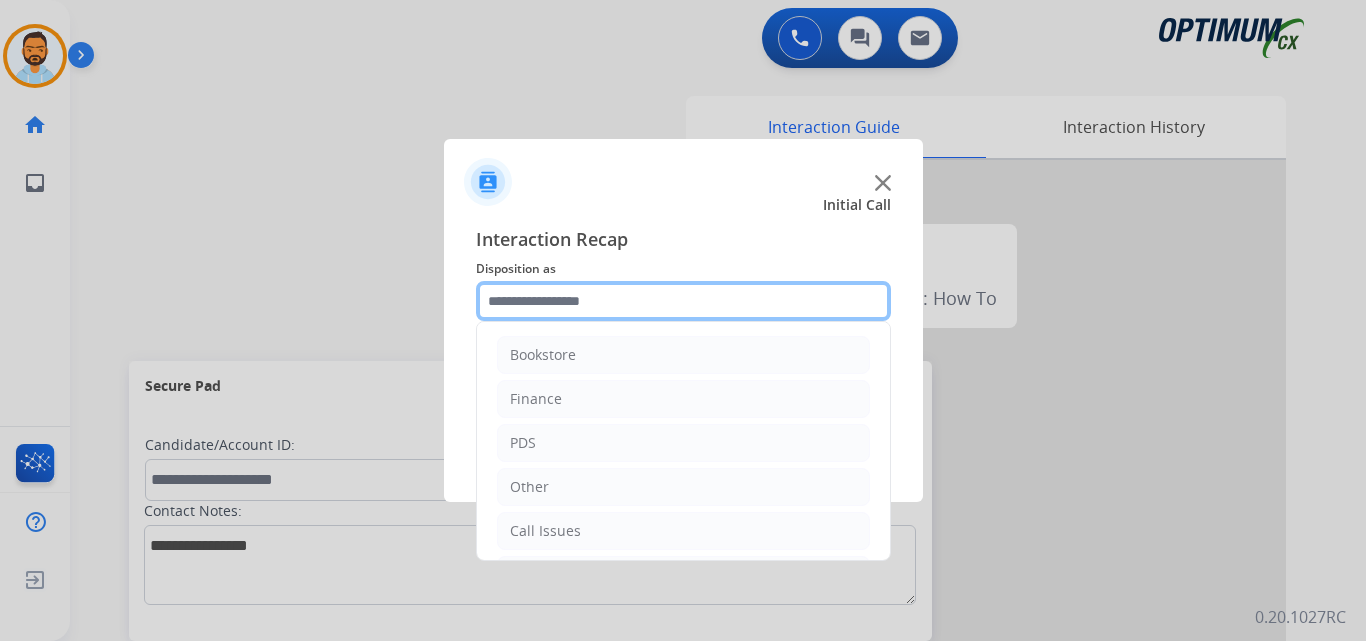 scroll, scrollTop: 136, scrollLeft: 0, axis: vertical 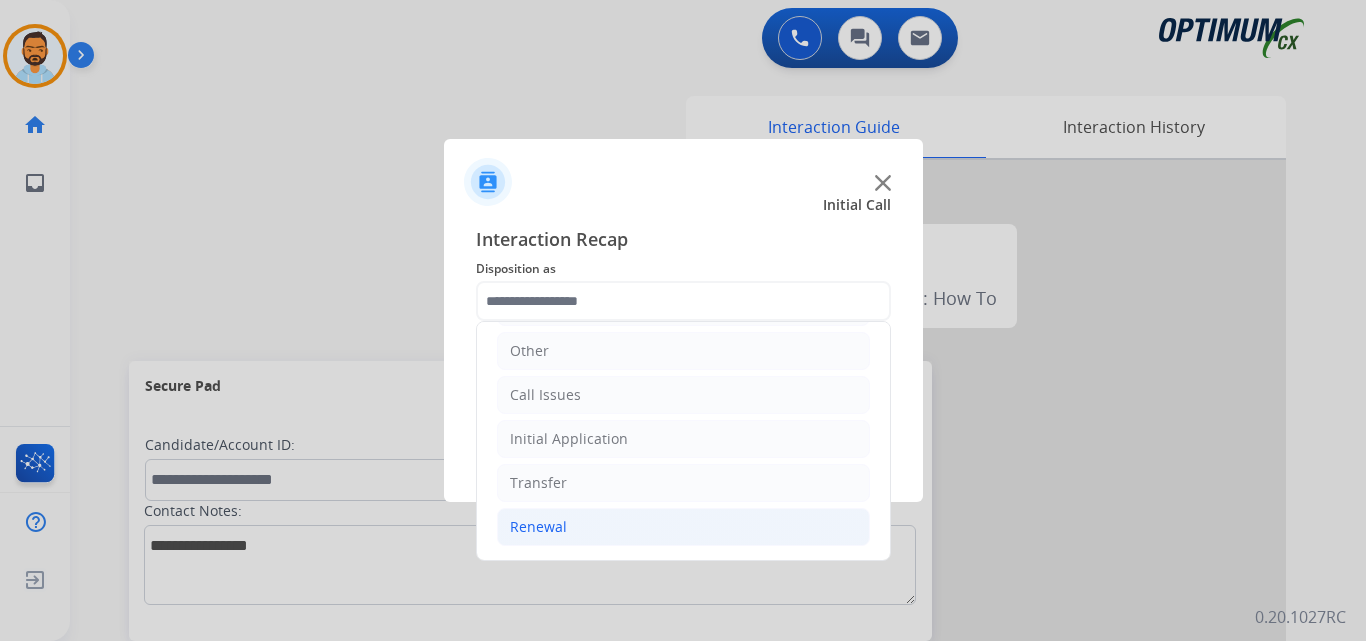 click on "Renewal" 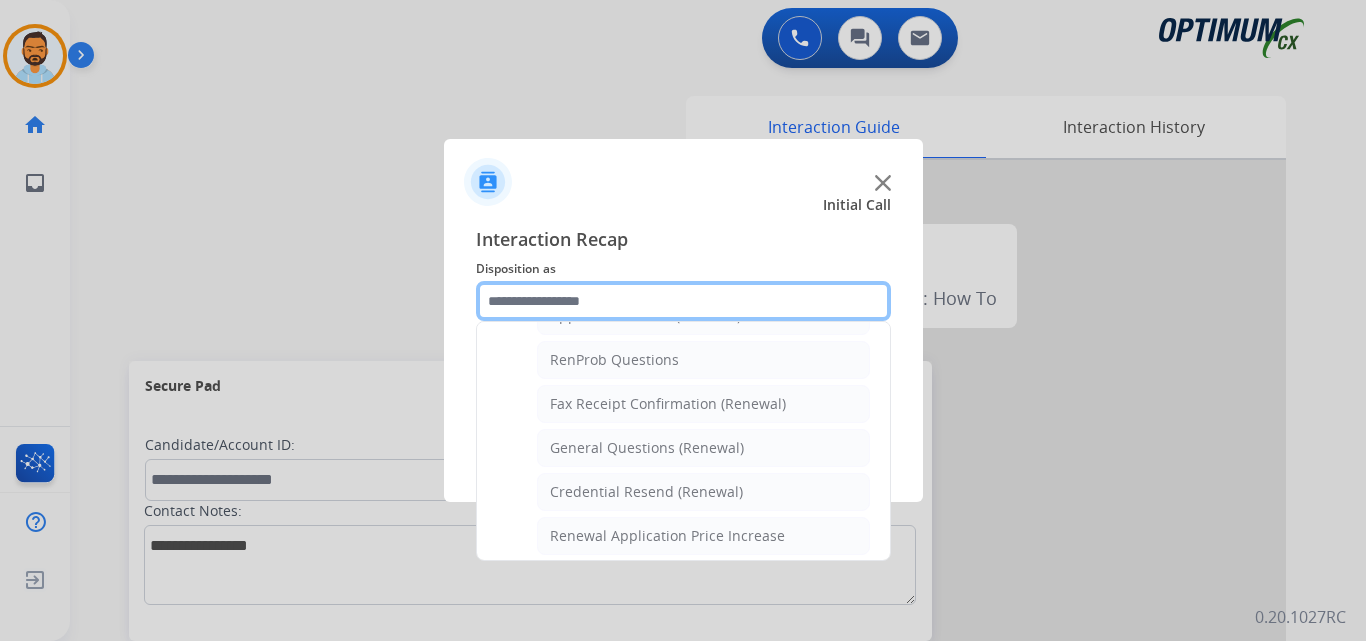 scroll, scrollTop: 502, scrollLeft: 0, axis: vertical 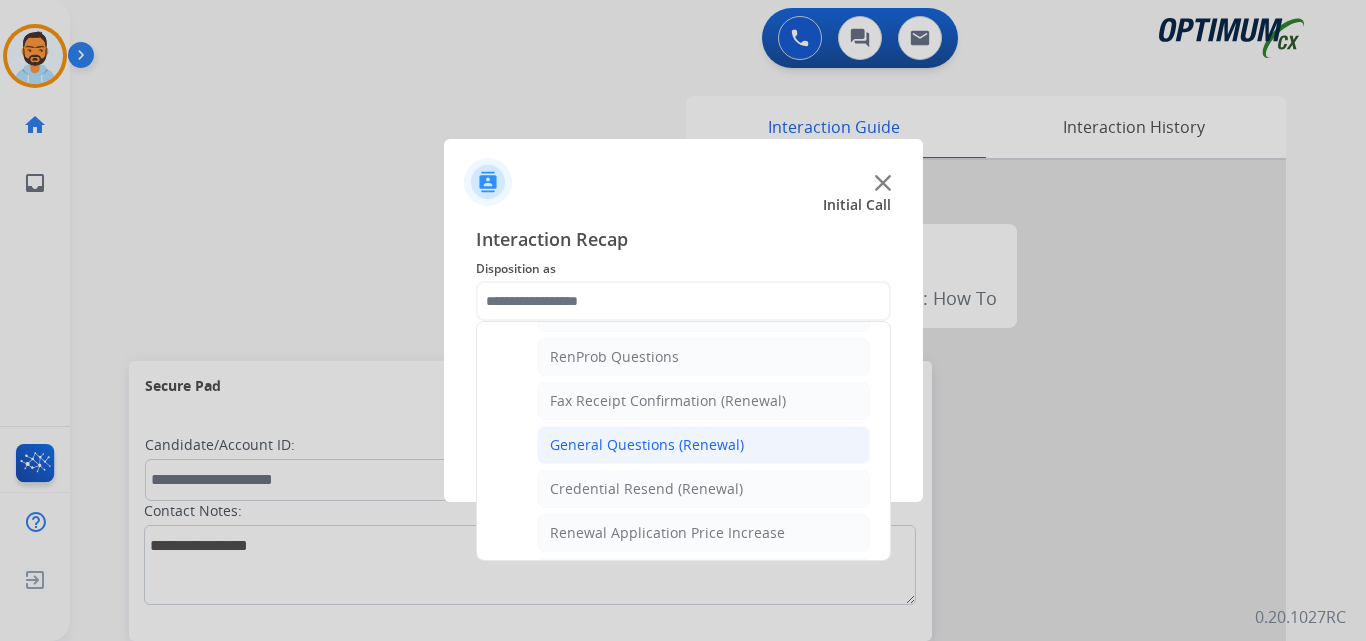 click on "General Questions (Renewal)" 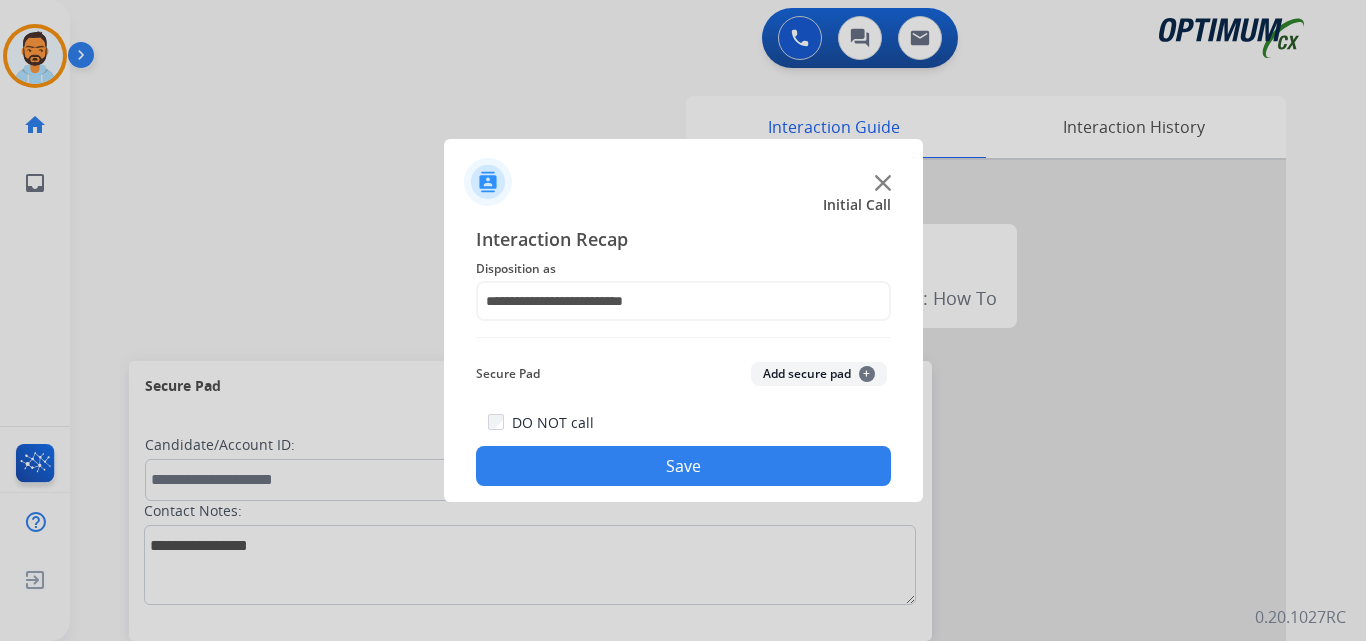 click on "Save" 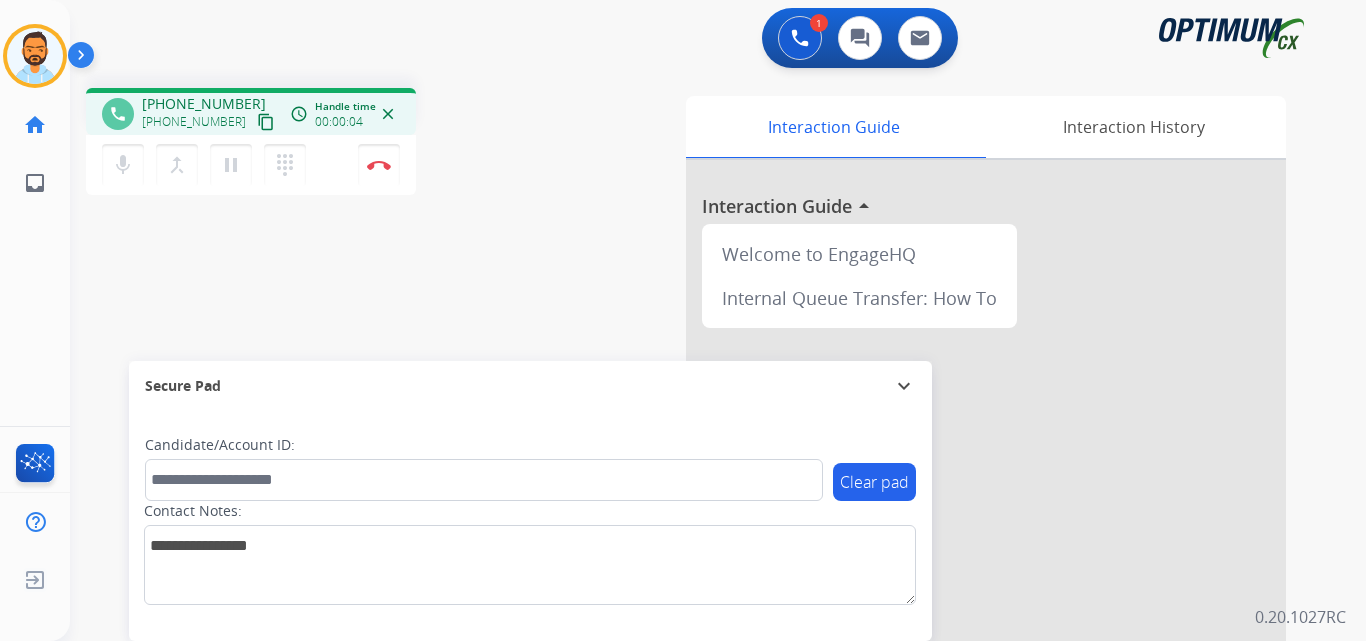 click on "content_copy" at bounding box center (266, 122) 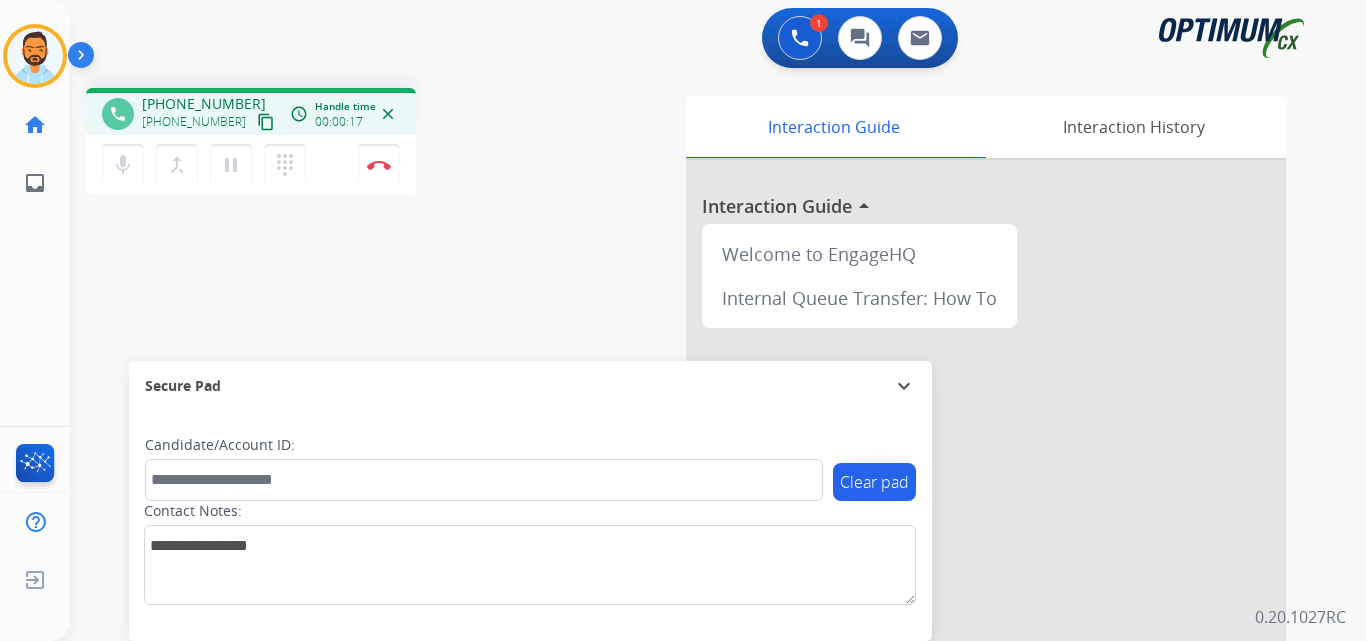 click on "content_copy" at bounding box center (266, 122) 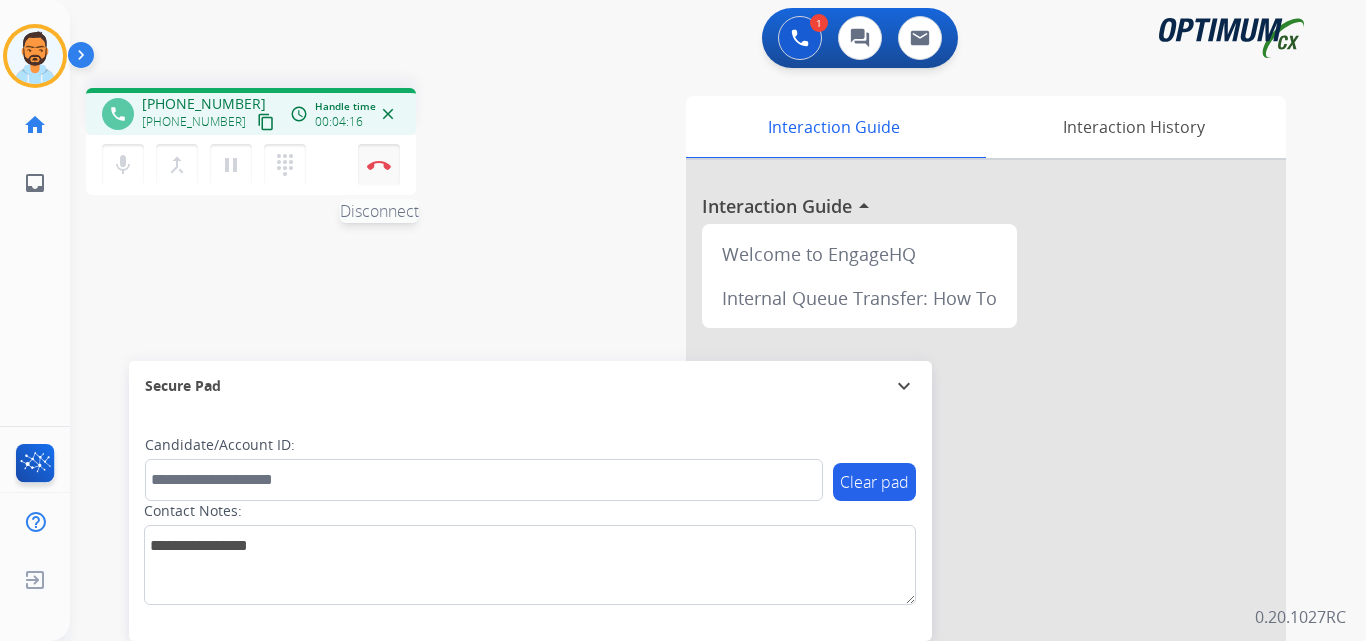 click on "Disconnect" at bounding box center [379, 165] 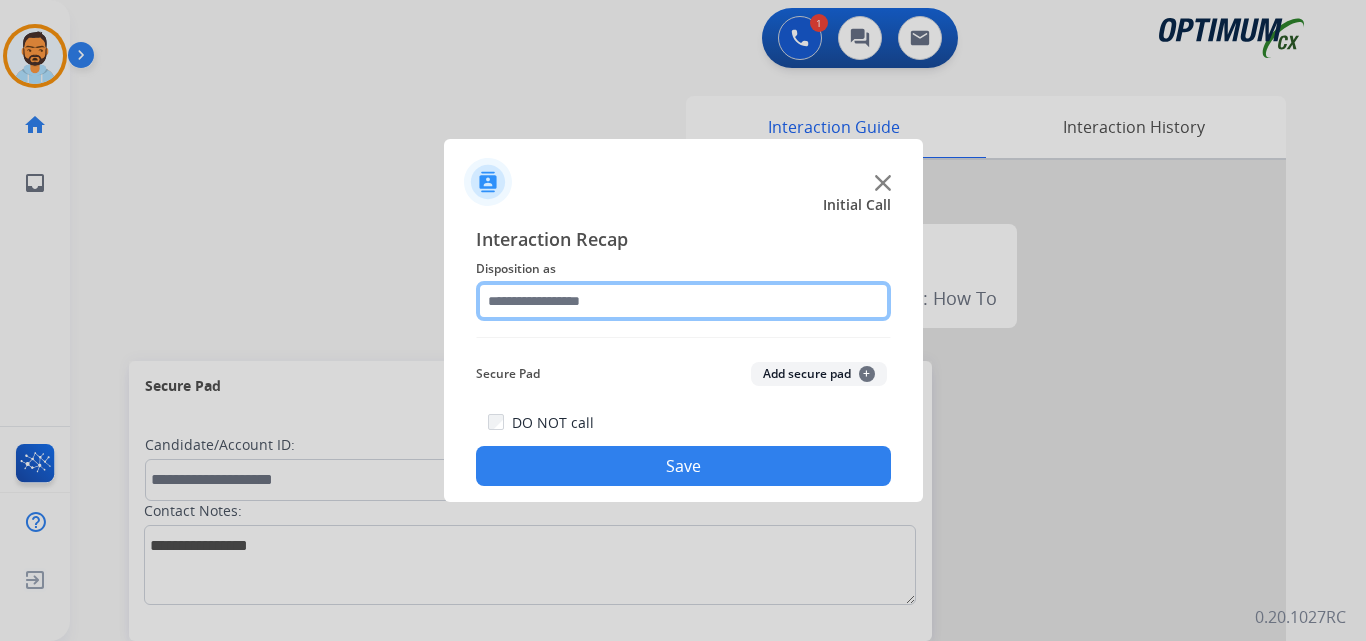 click 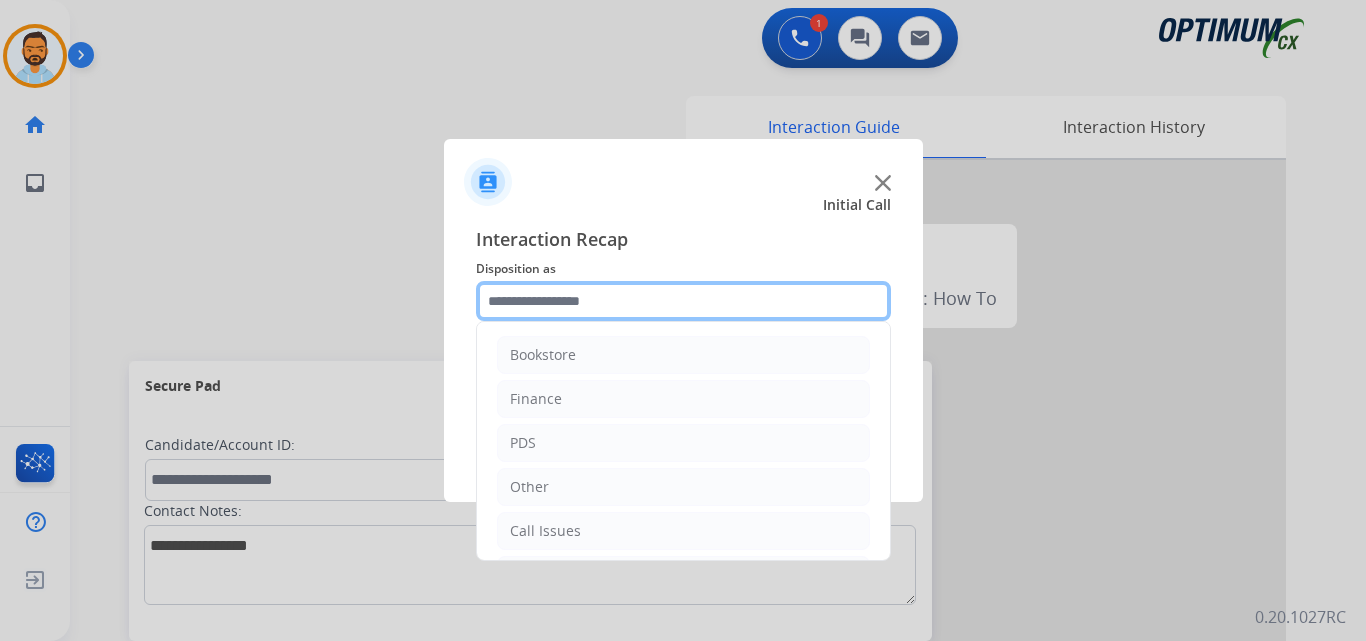 scroll, scrollTop: 136, scrollLeft: 0, axis: vertical 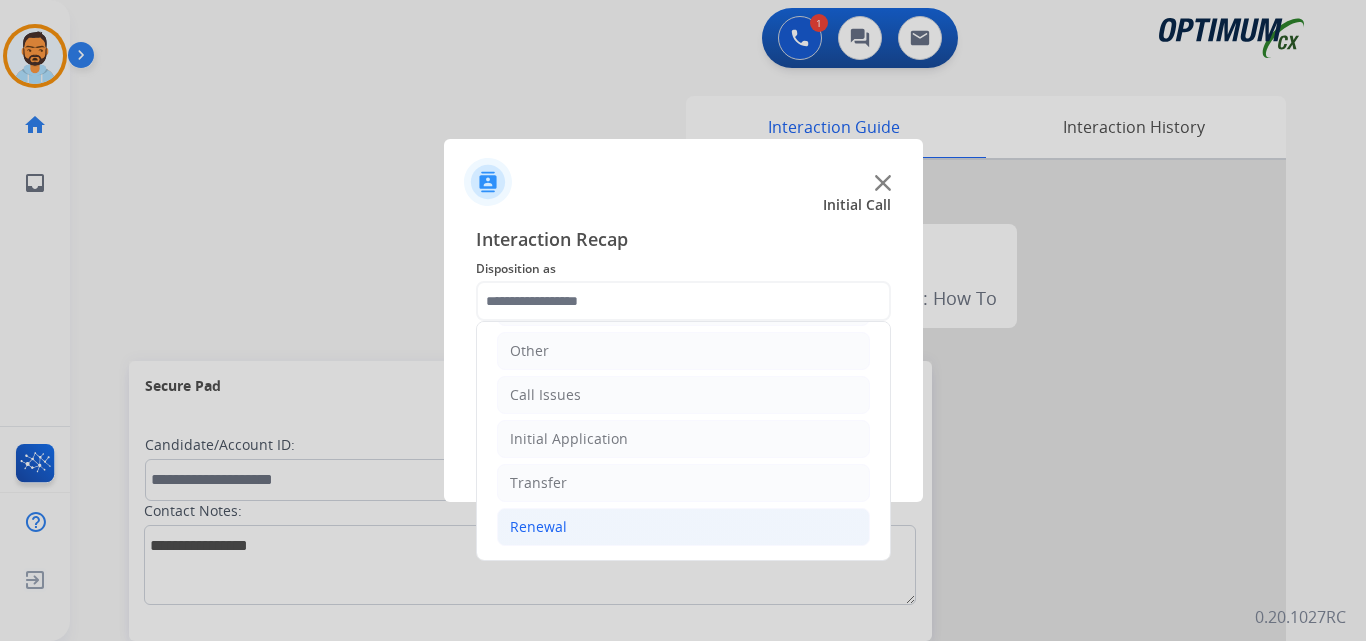 click on "Renewal" 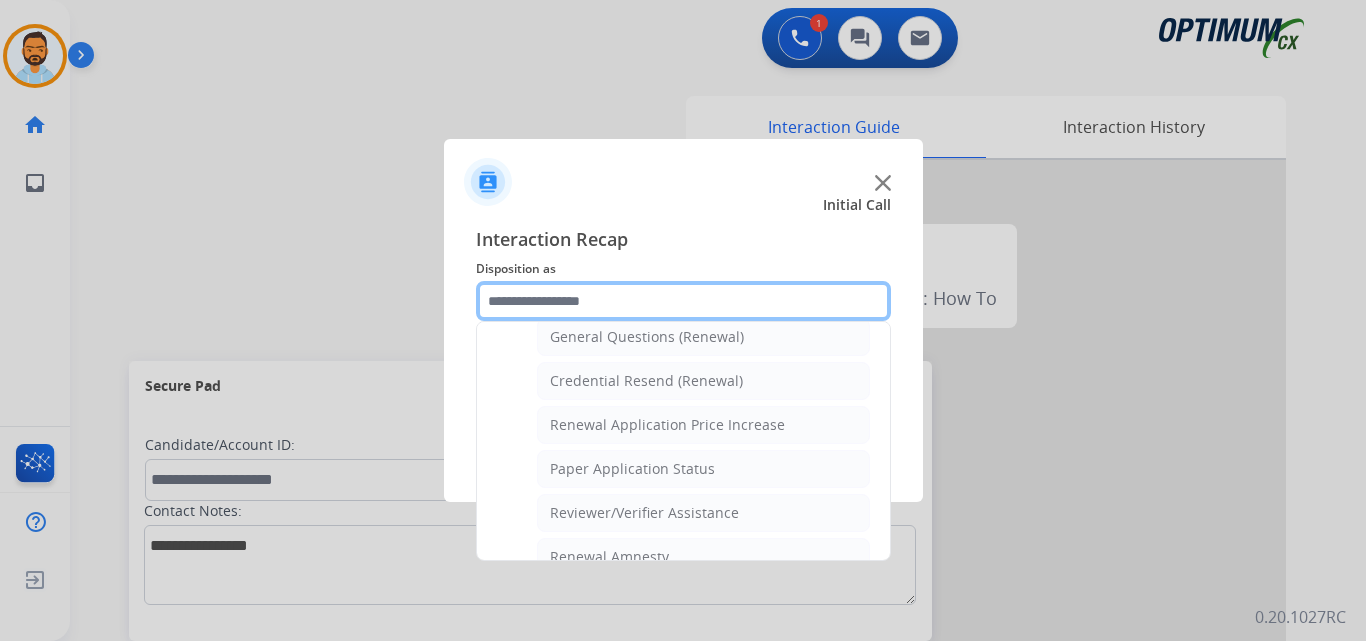 scroll, scrollTop: 609, scrollLeft: 0, axis: vertical 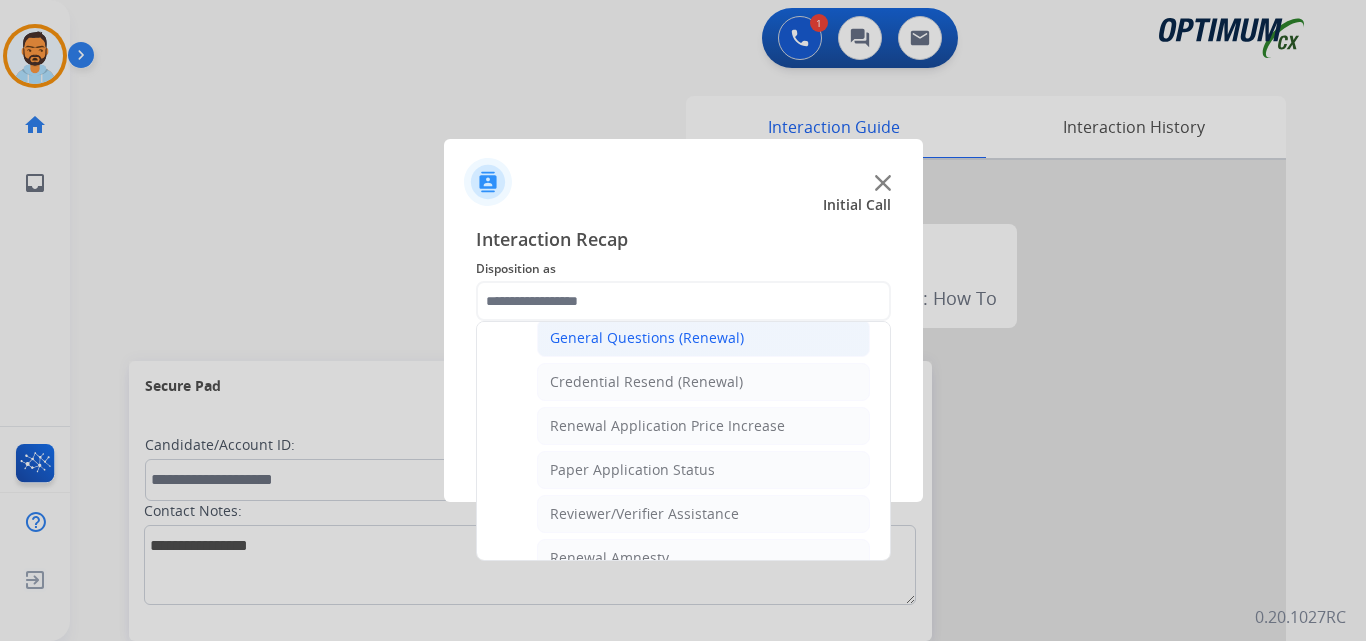 click on "General Questions (Renewal)" 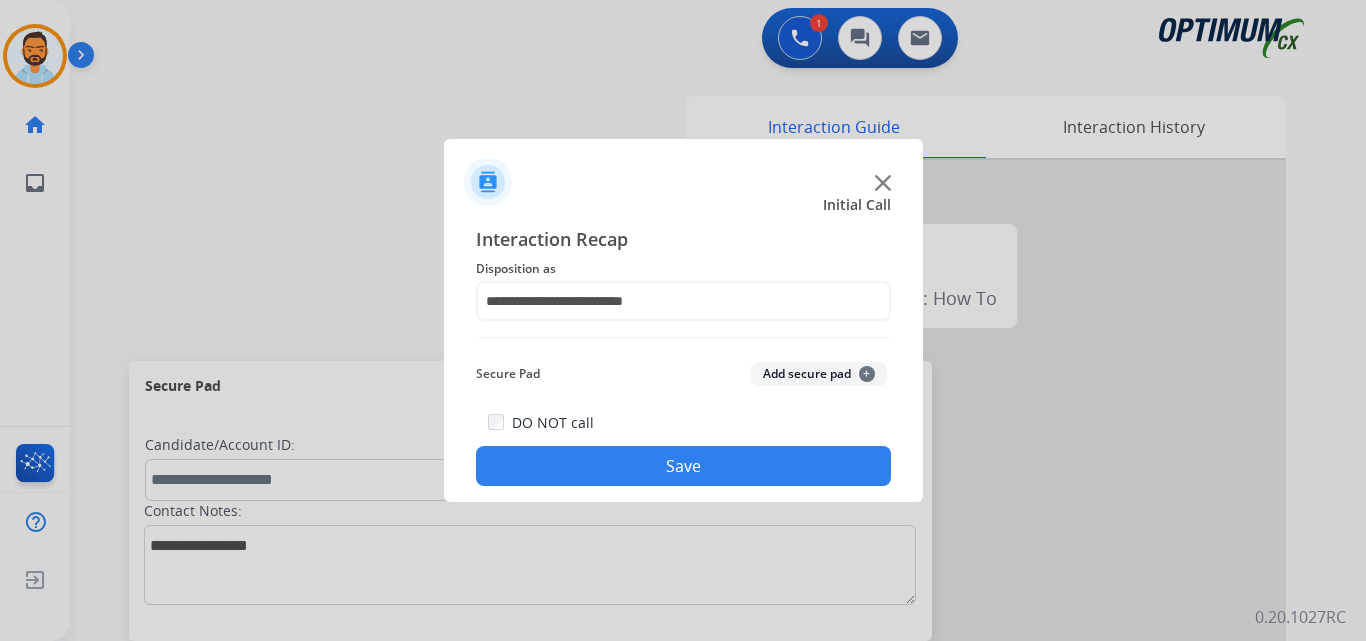 click on "Save" 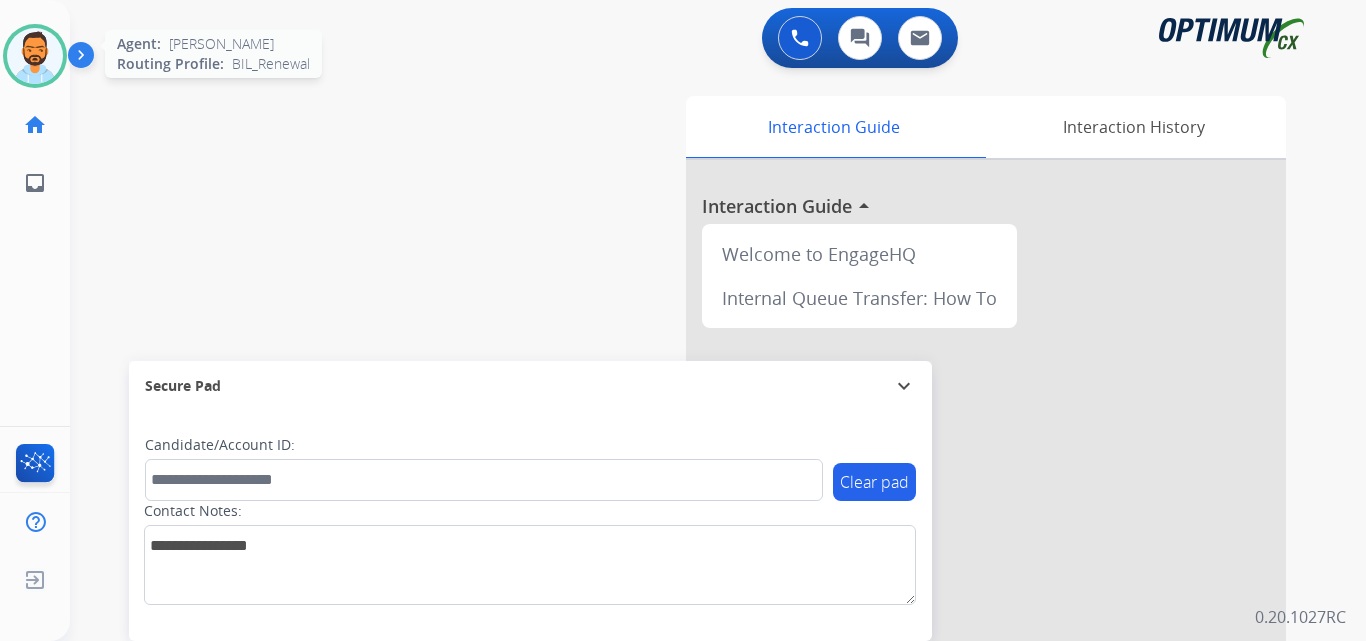 click at bounding box center (35, 56) 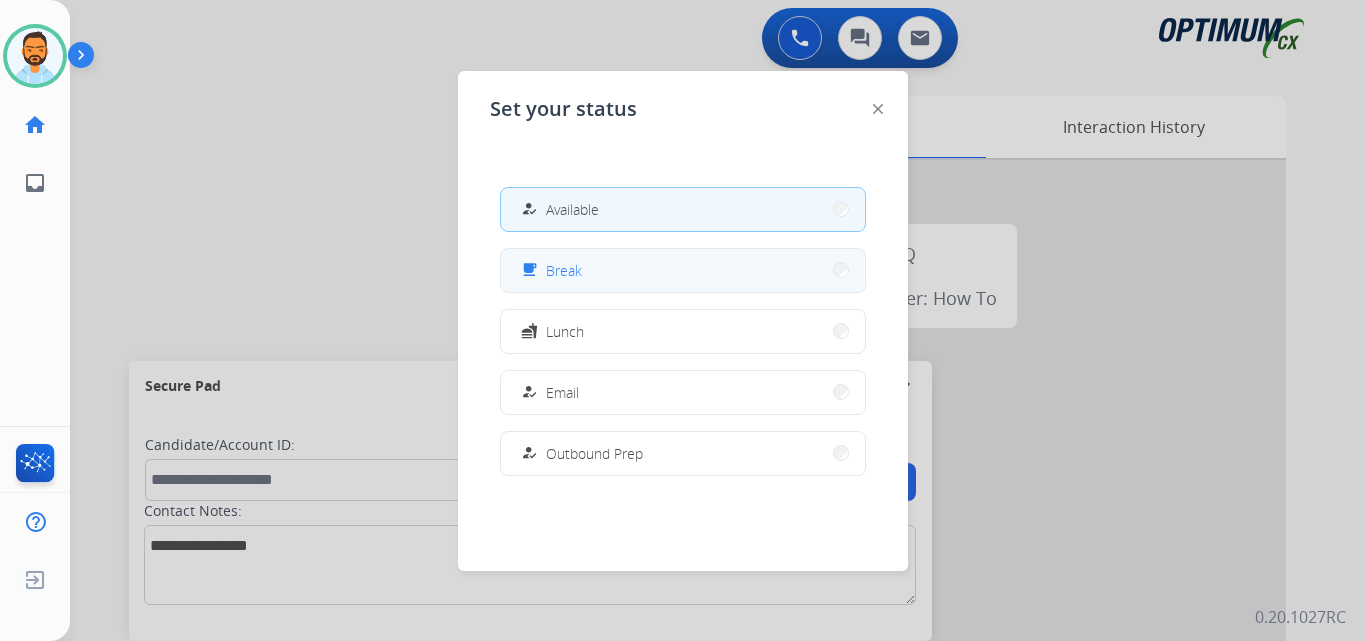 click on "free_breakfast Break" at bounding box center (683, 270) 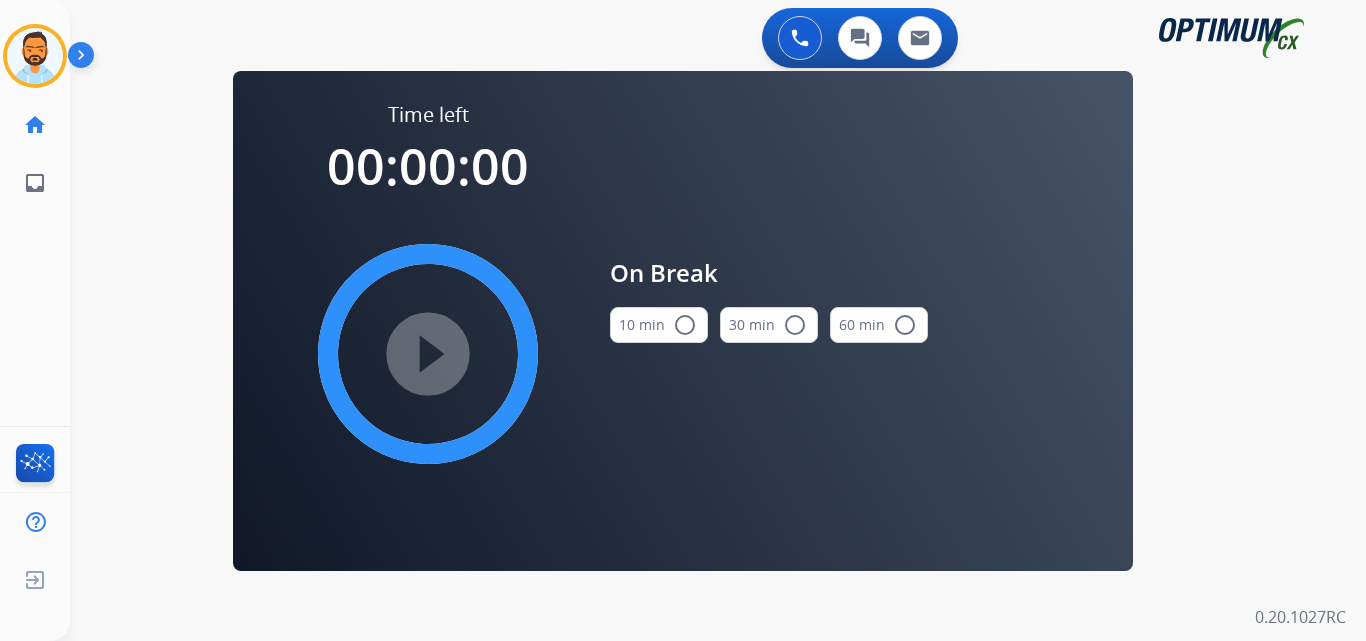 click on "10 min  radio_button_unchecked" at bounding box center (659, 325) 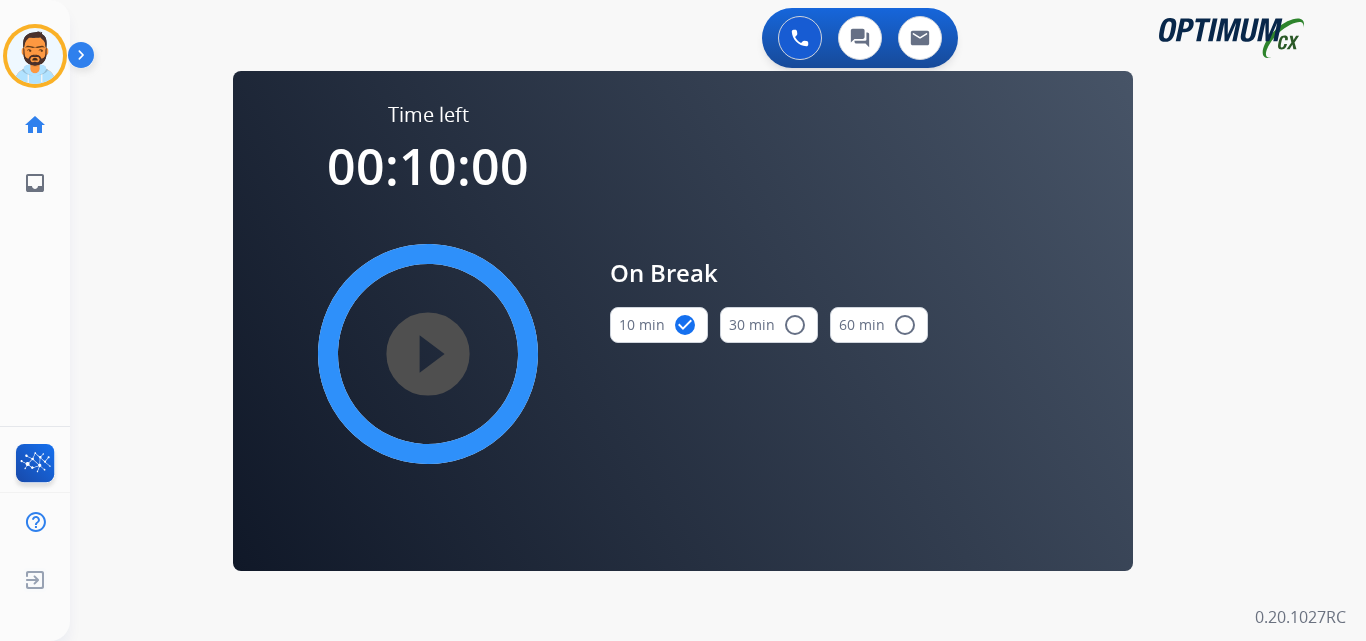 click on "play_circle_filled" at bounding box center (428, 354) 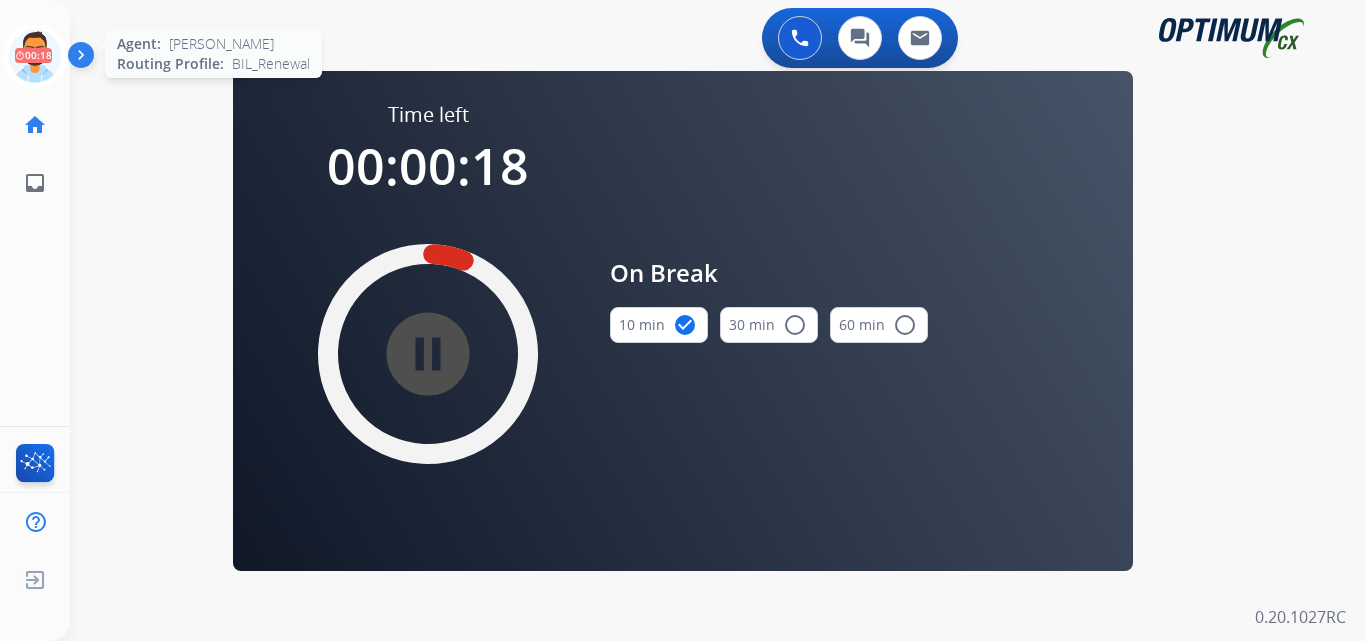 click 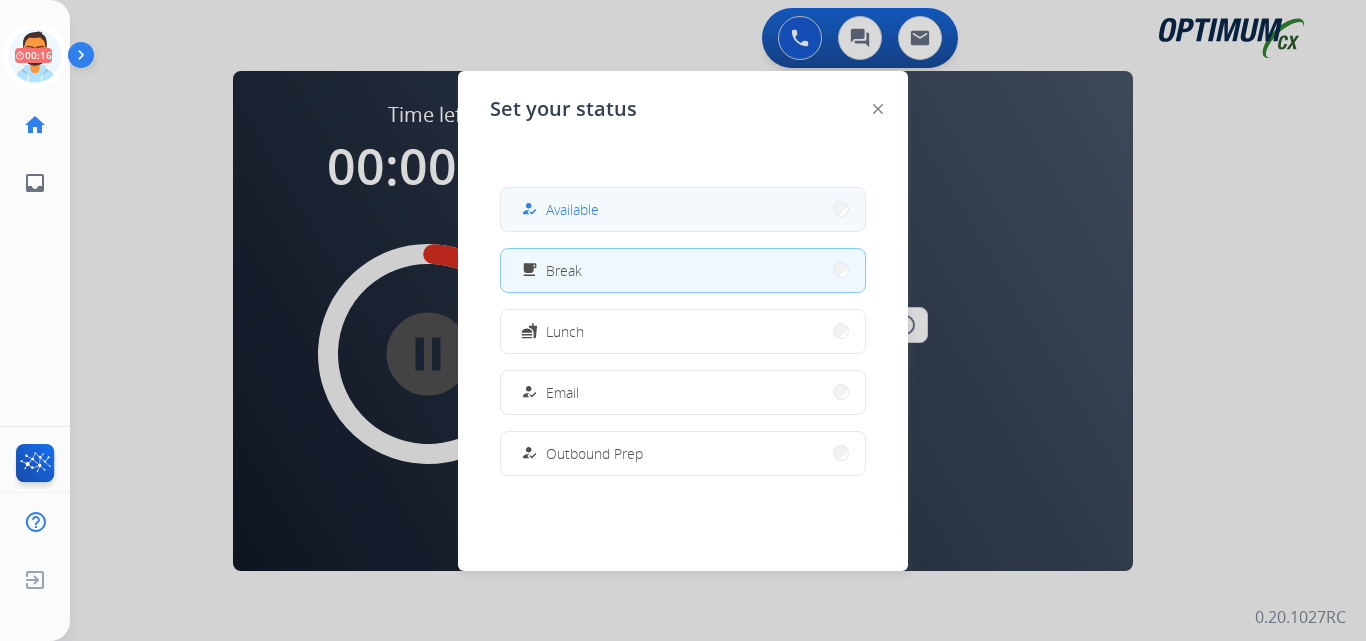 click on "how_to_reg Available" at bounding box center (558, 209) 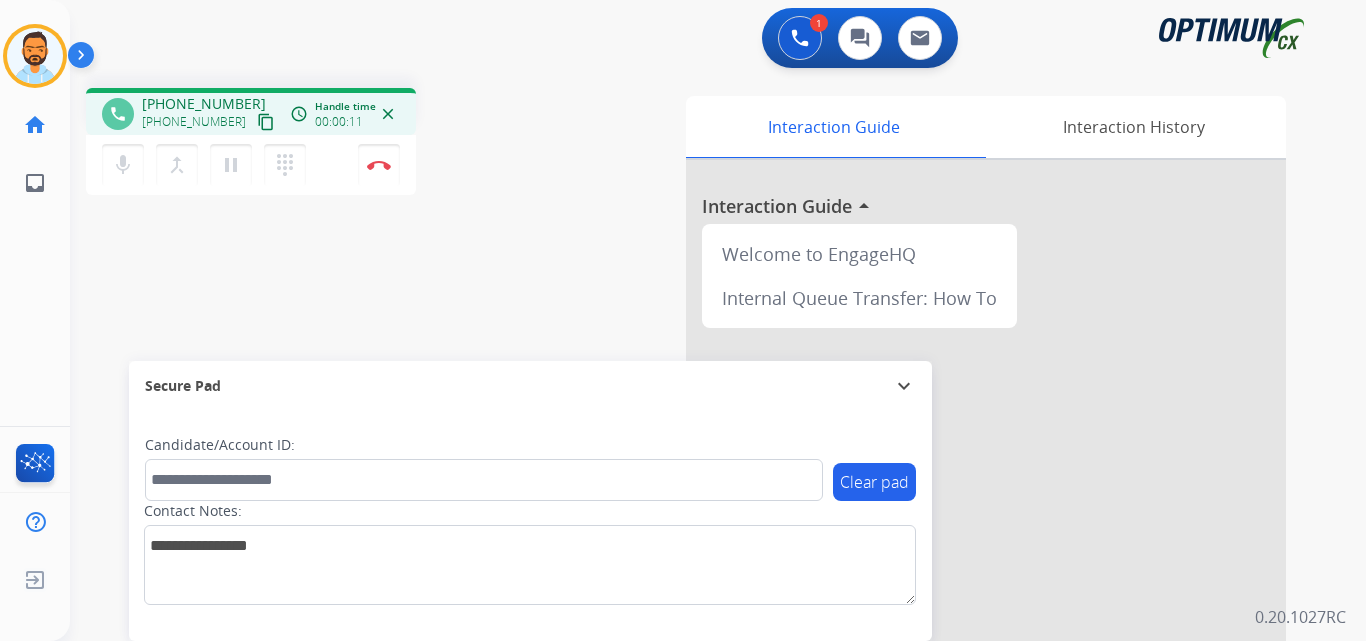 click on "content_copy" at bounding box center (266, 122) 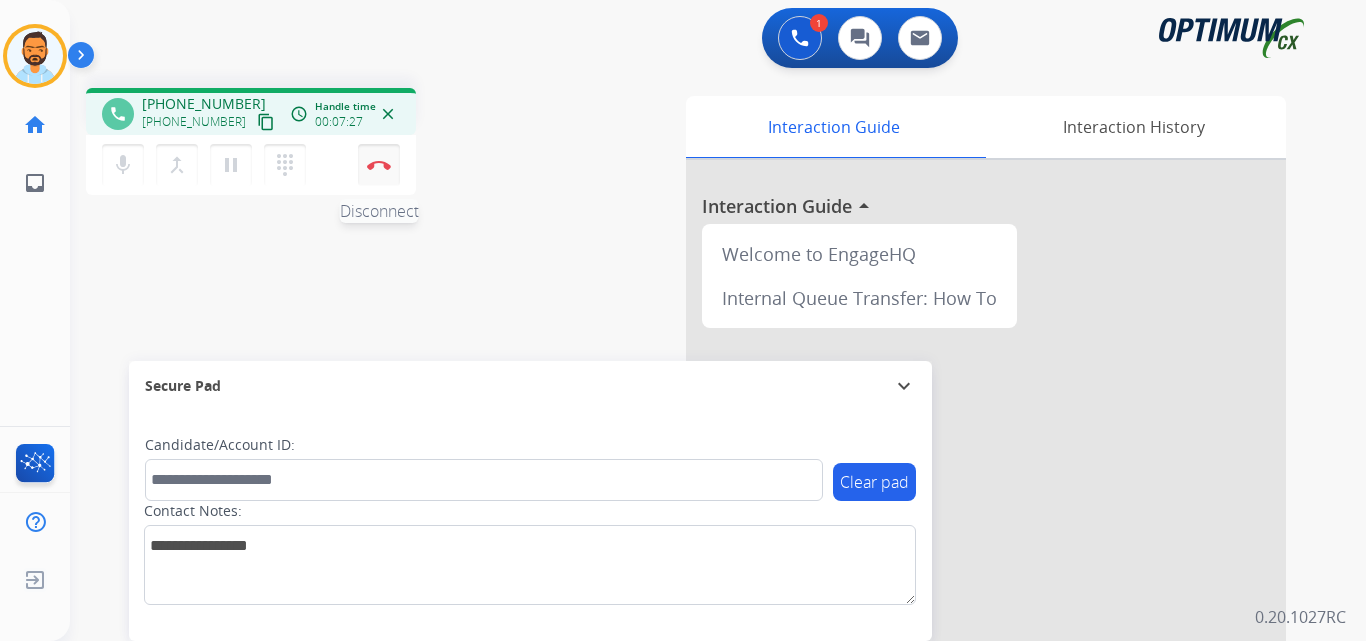 click on "Disconnect" at bounding box center (379, 165) 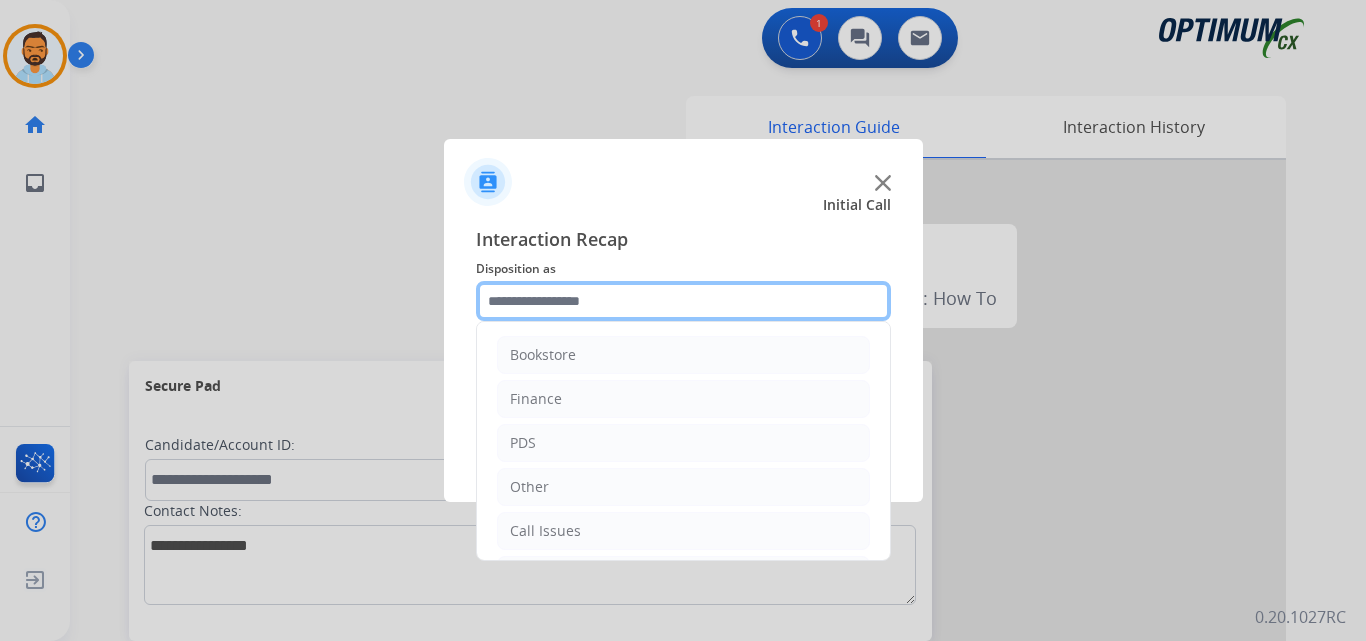 click 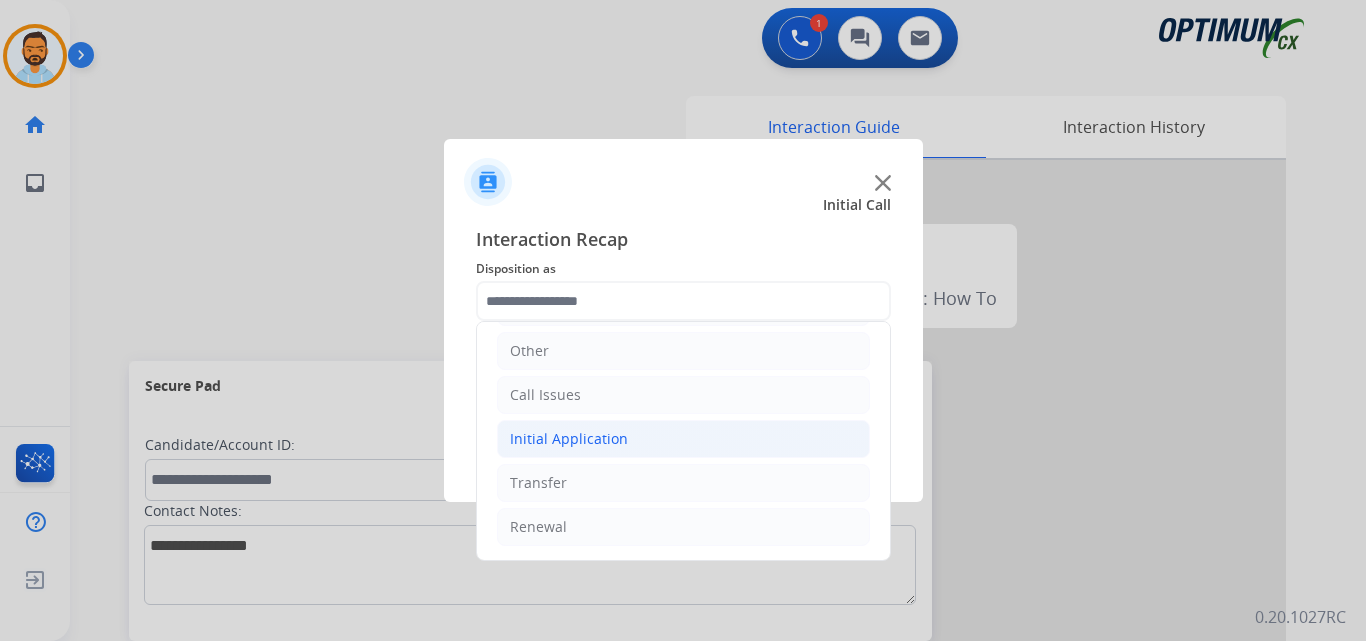 click on "Initial Application" 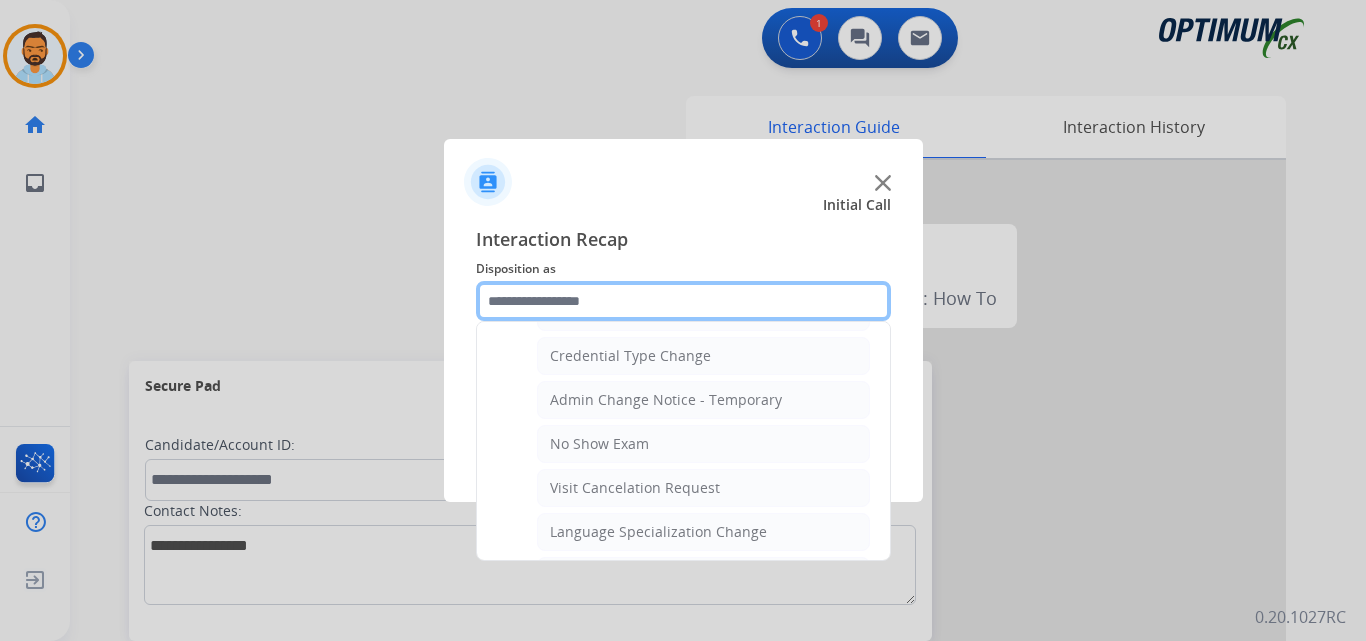 scroll, scrollTop: 820, scrollLeft: 0, axis: vertical 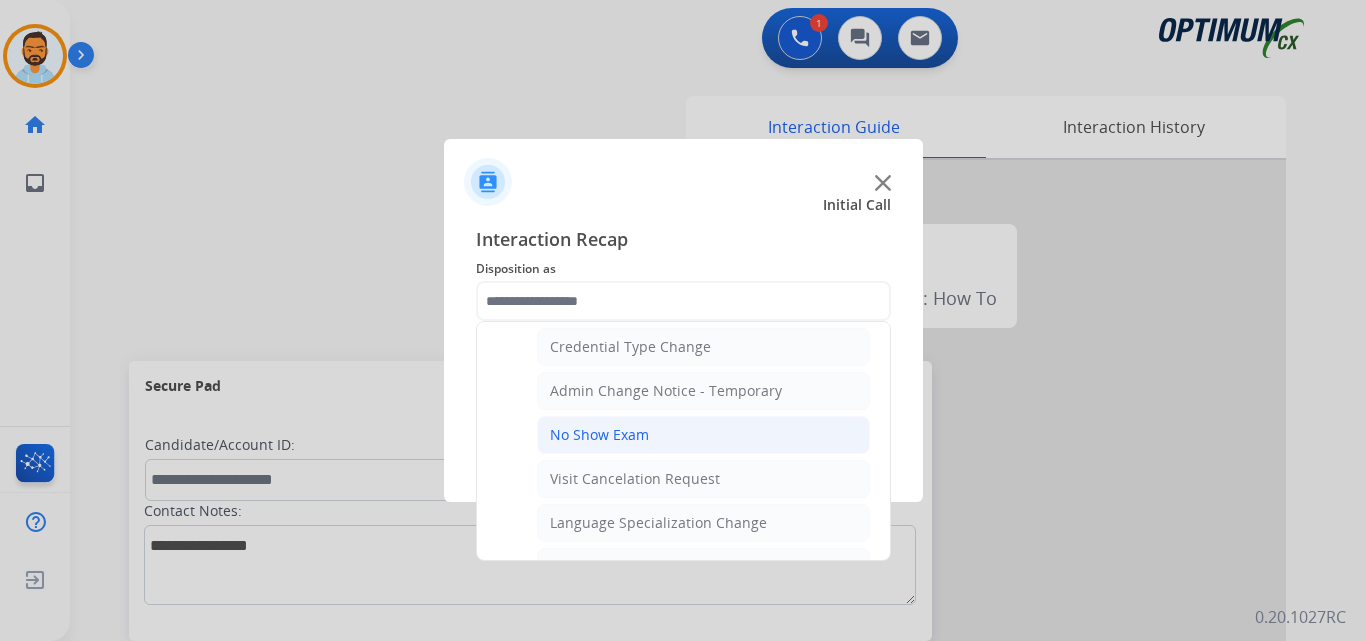 click on "No Show Exam" 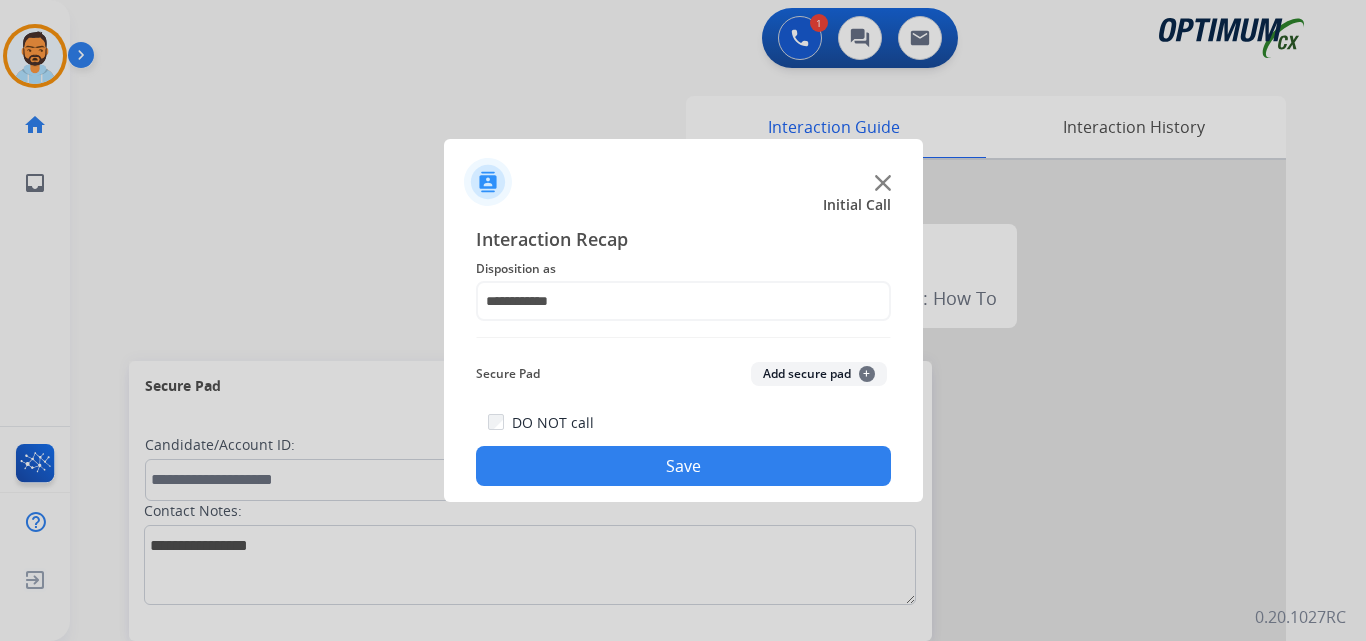 click on "Save" 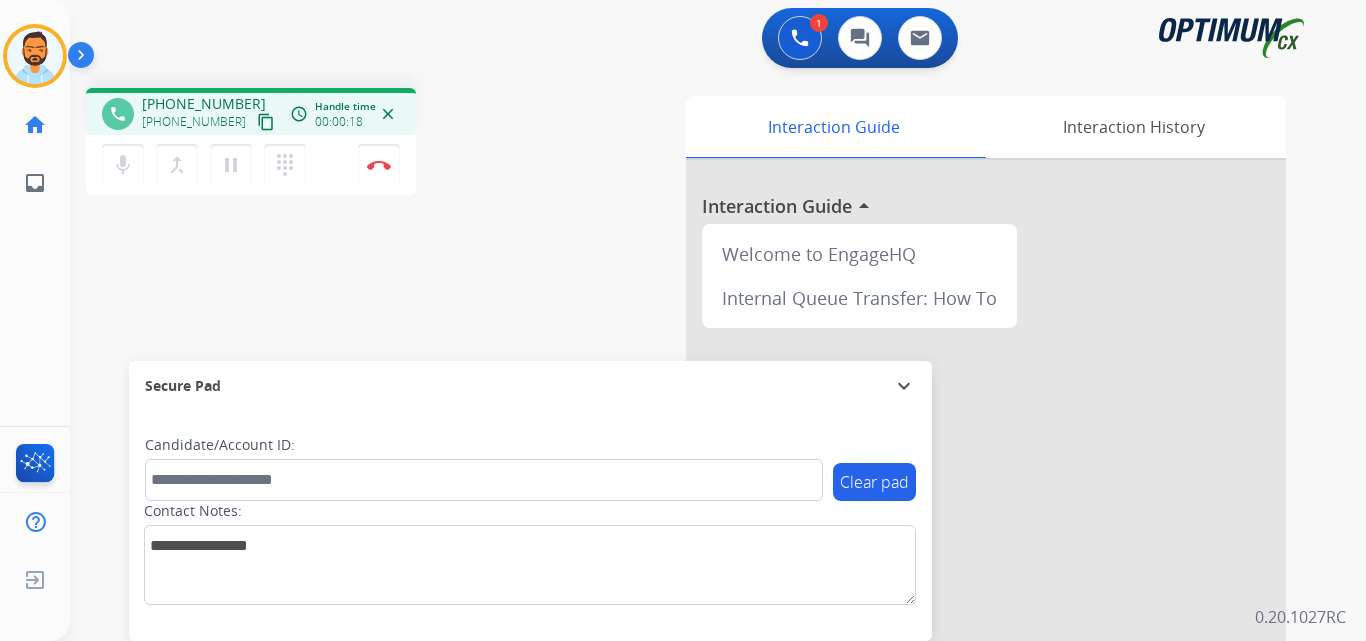 click on "content_copy" at bounding box center (266, 122) 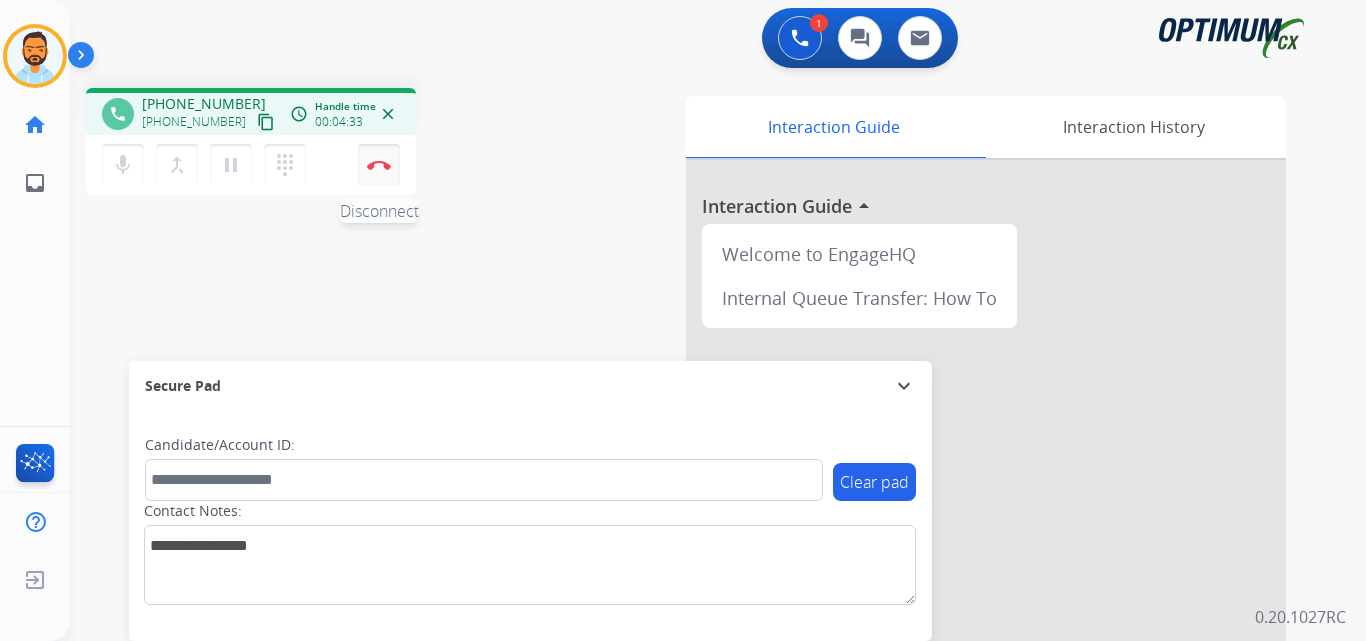 click at bounding box center [379, 165] 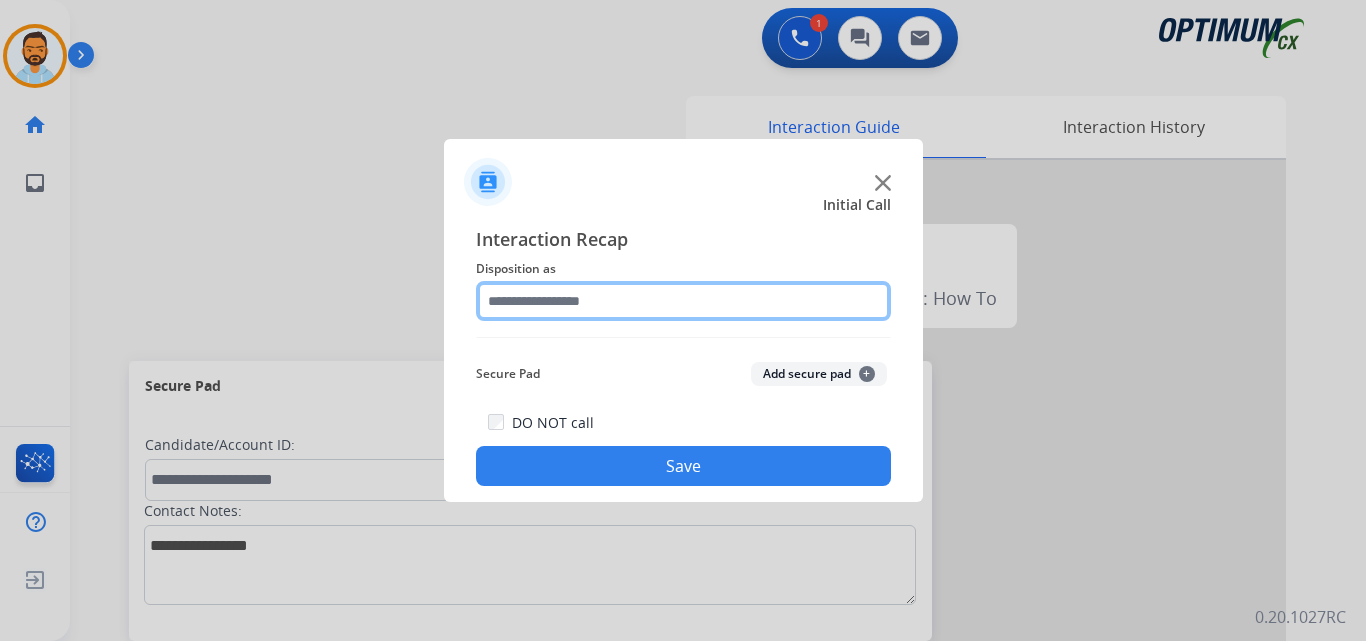 click 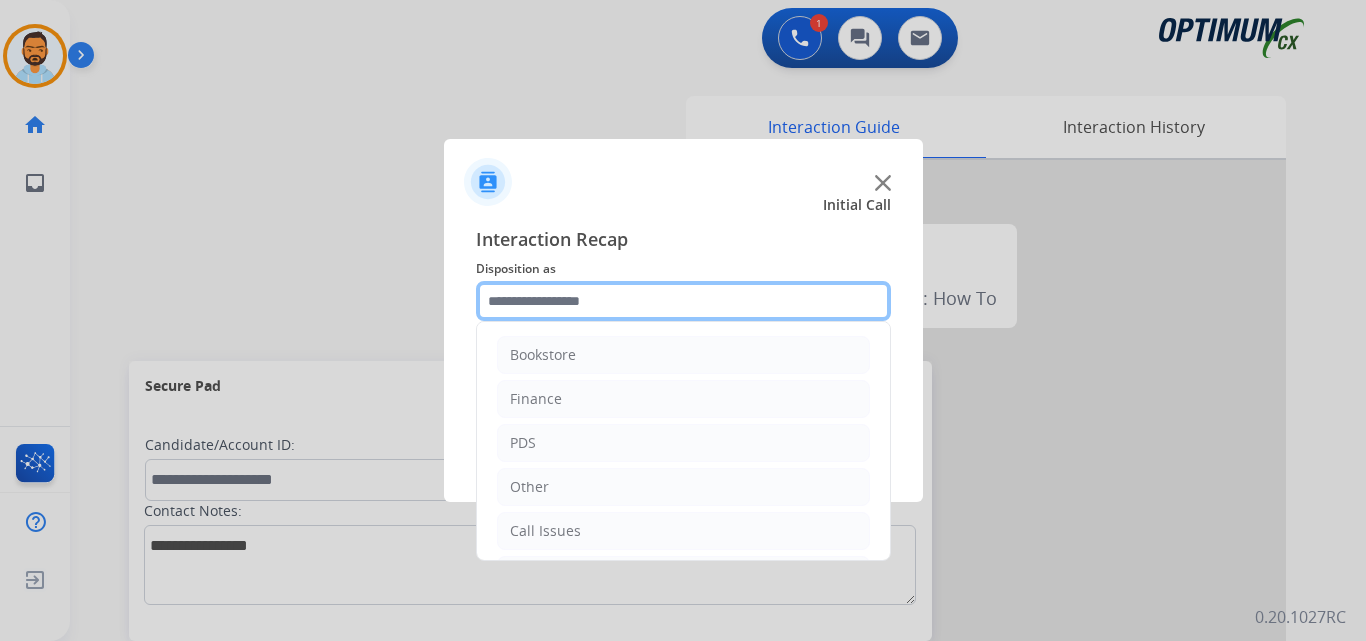 scroll, scrollTop: 136, scrollLeft: 0, axis: vertical 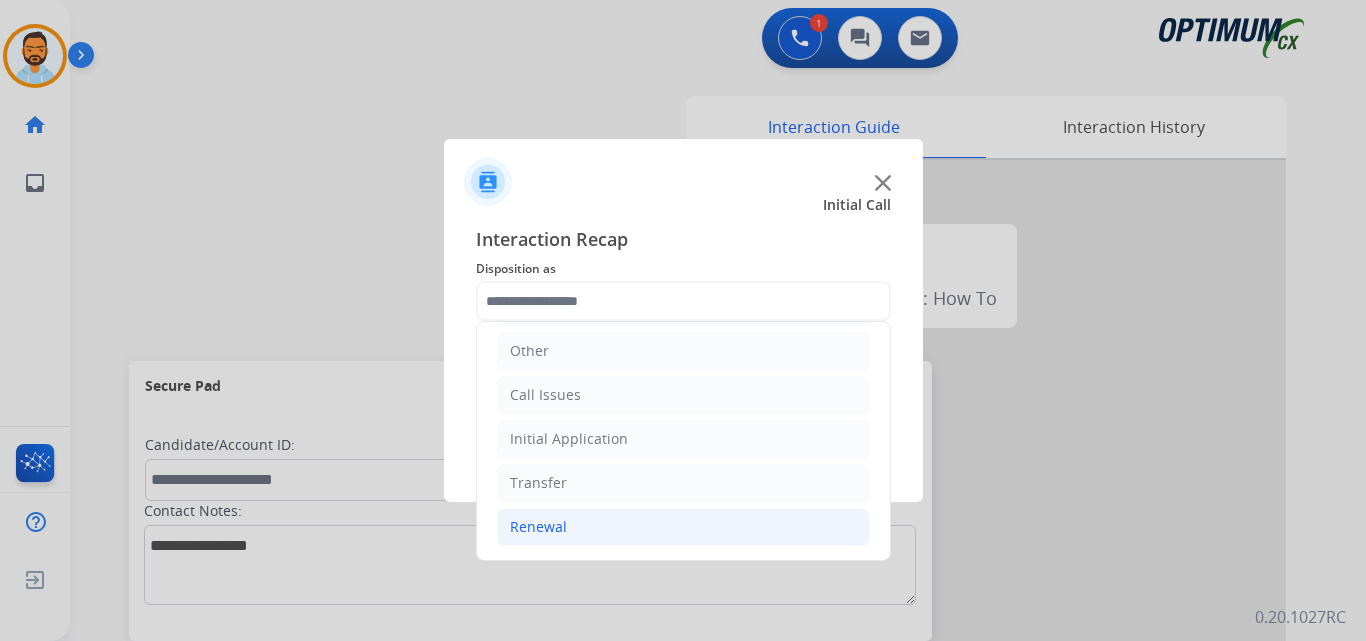click on "Renewal" 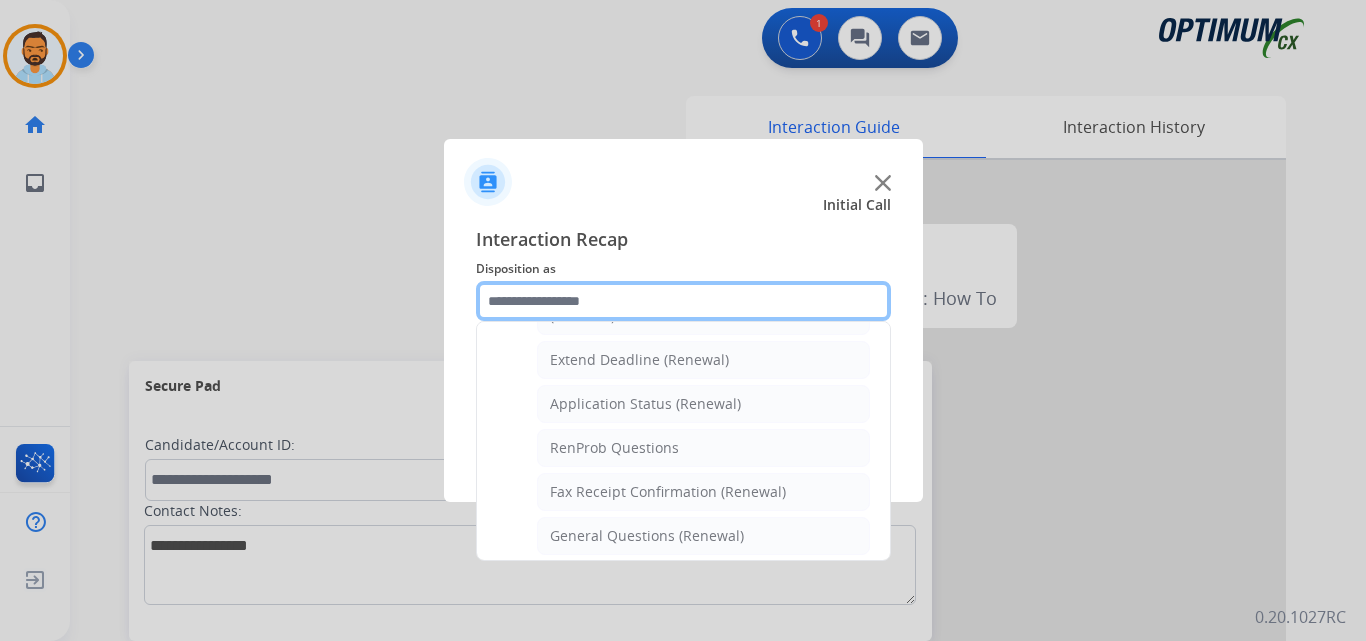 scroll, scrollTop: 772, scrollLeft: 0, axis: vertical 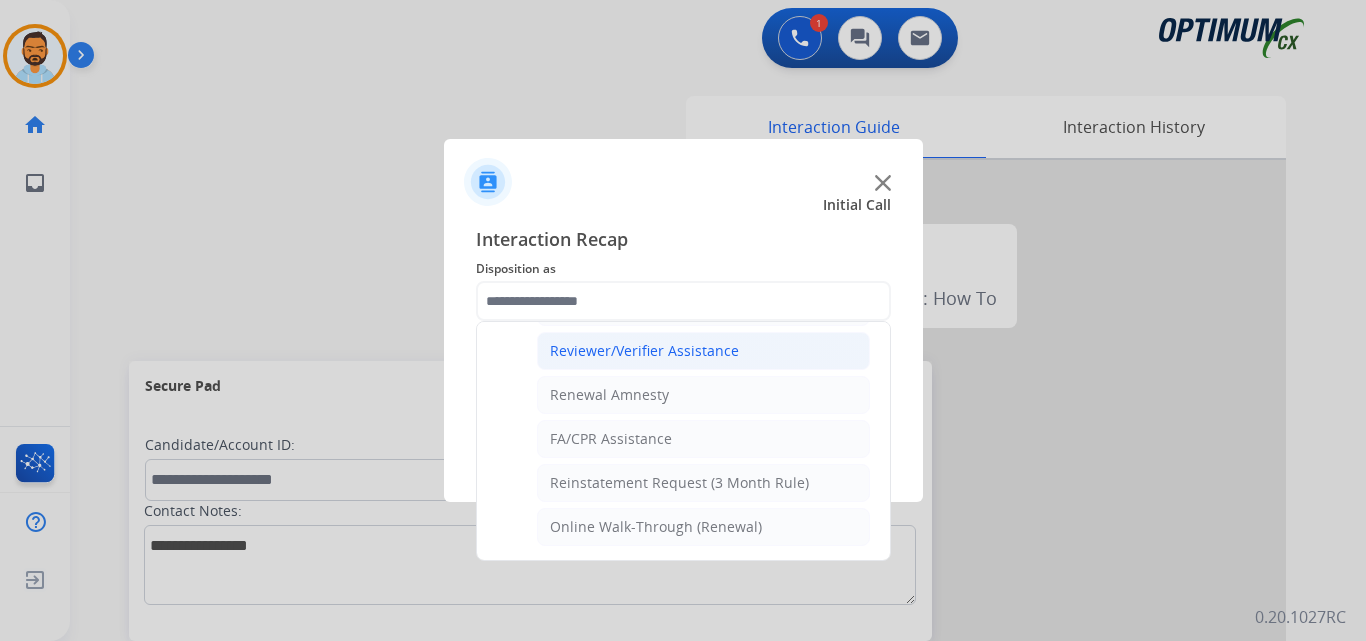 click on "Reviewer/Verifier Assistance" 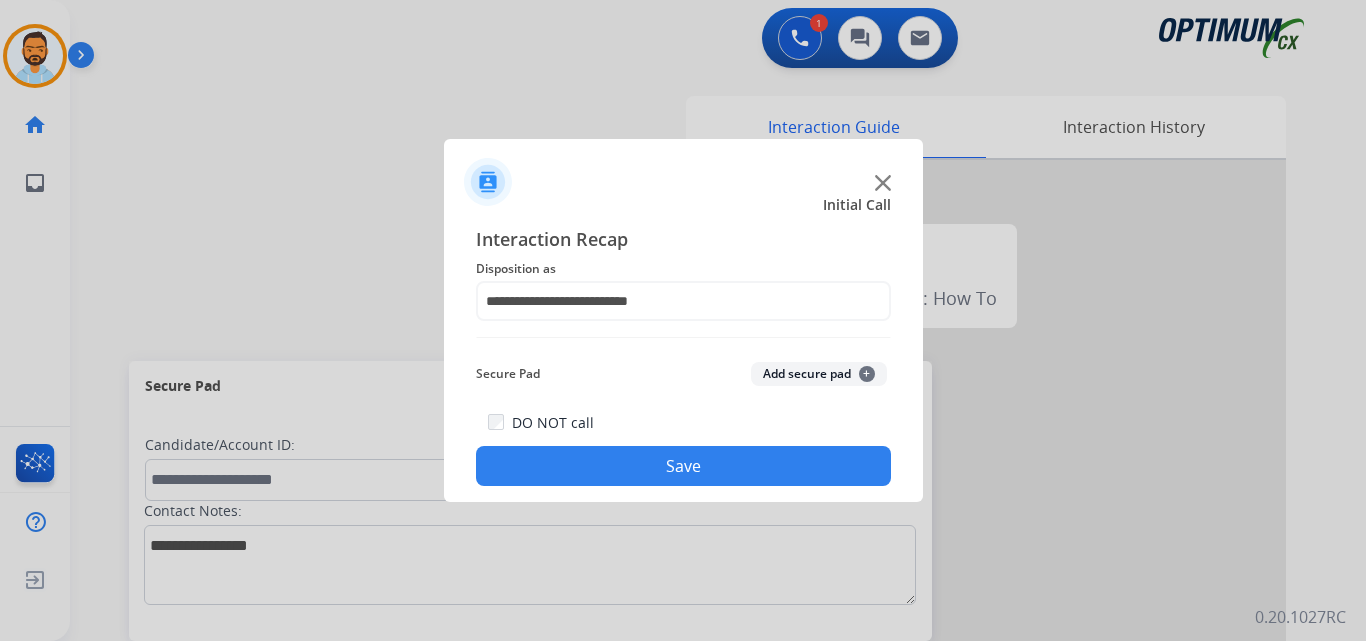 click on "Save" 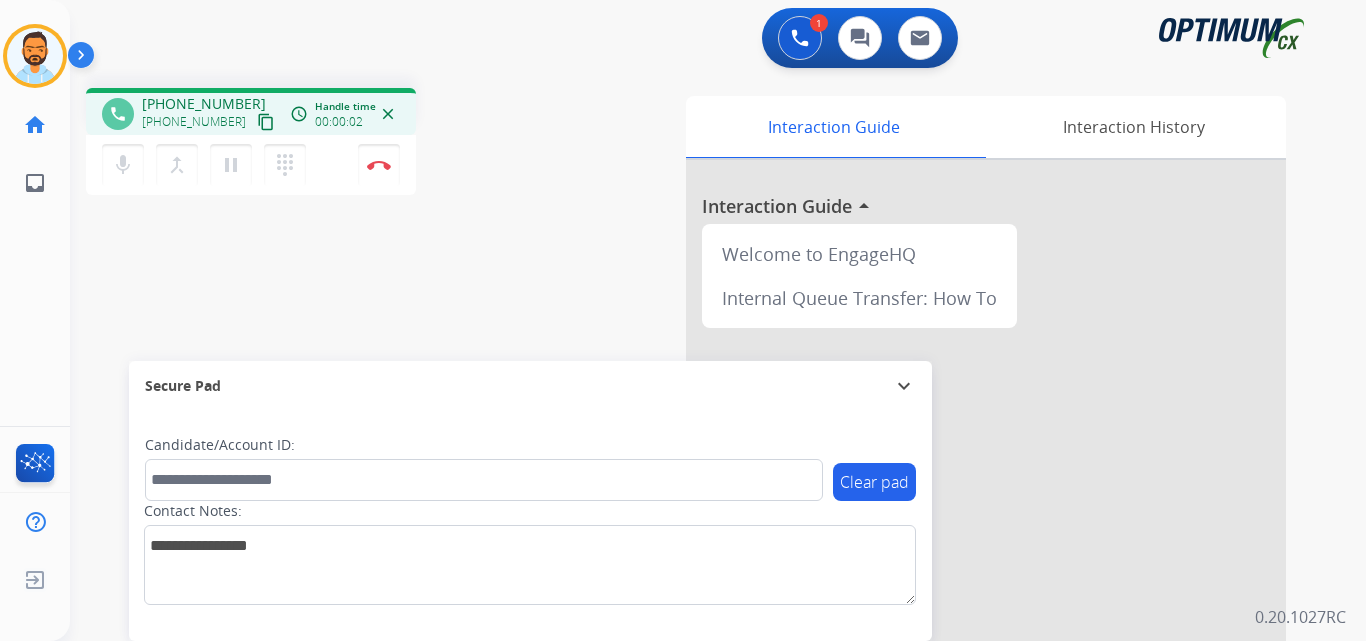 click on "content_copy" at bounding box center (266, 122) 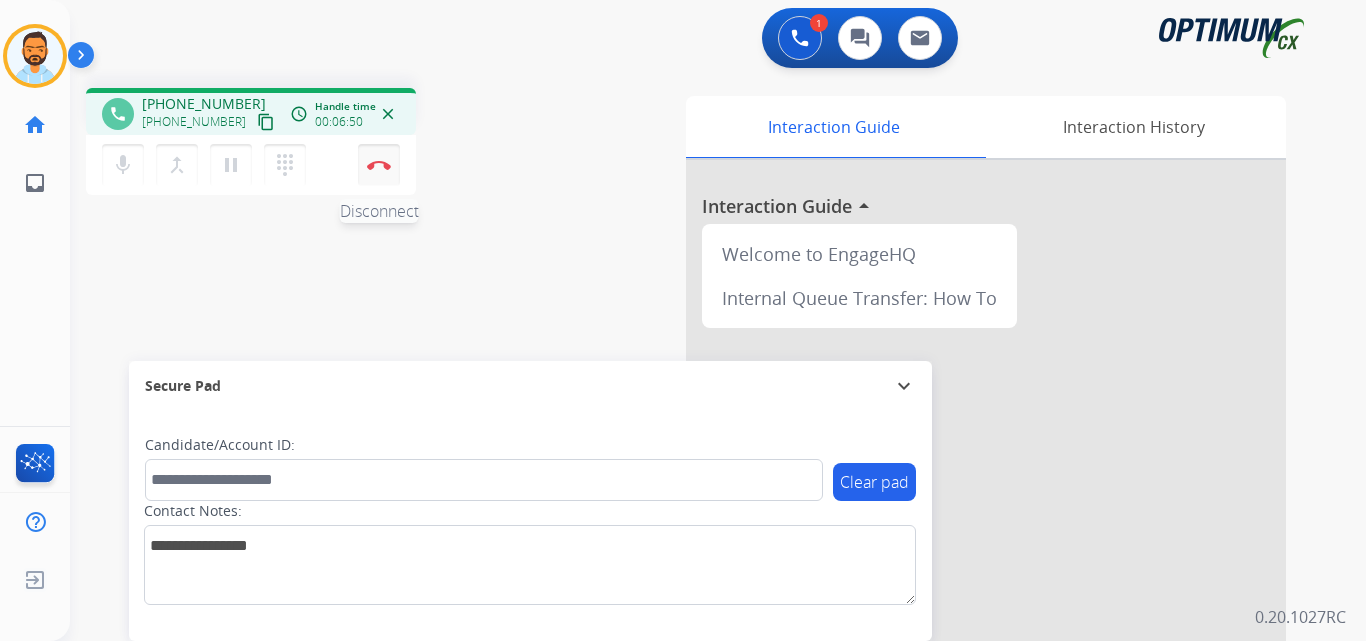 click at bounding box center [379, 165] 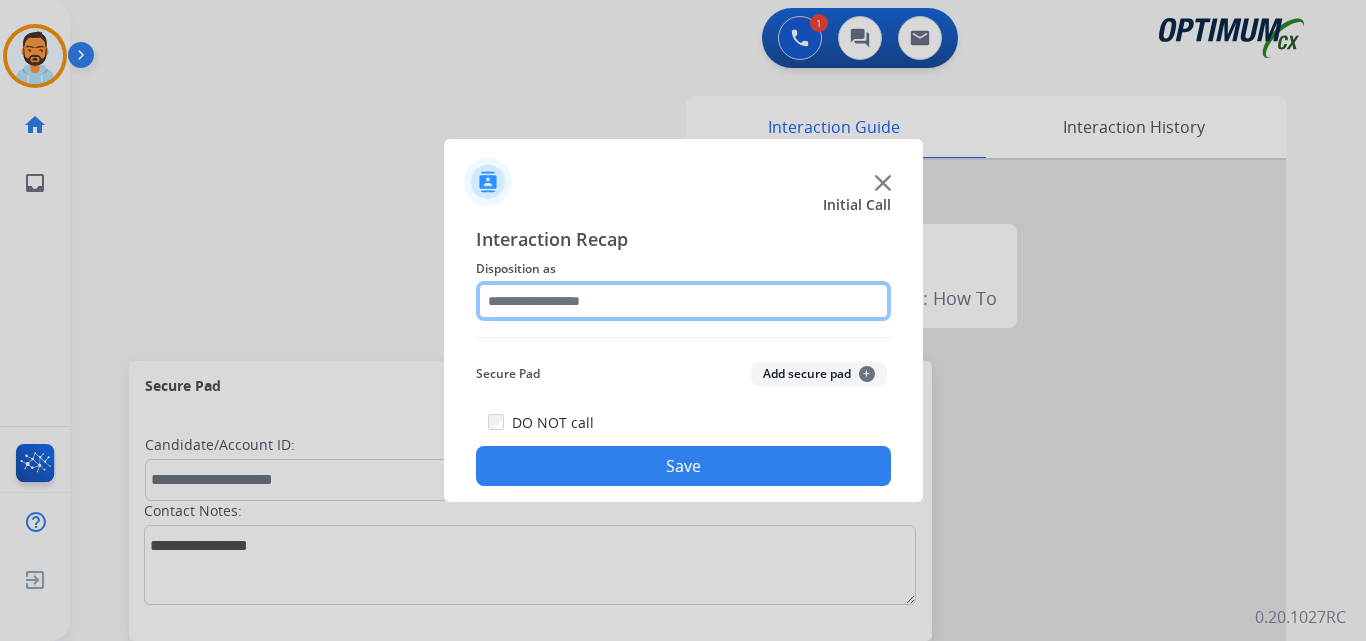 click 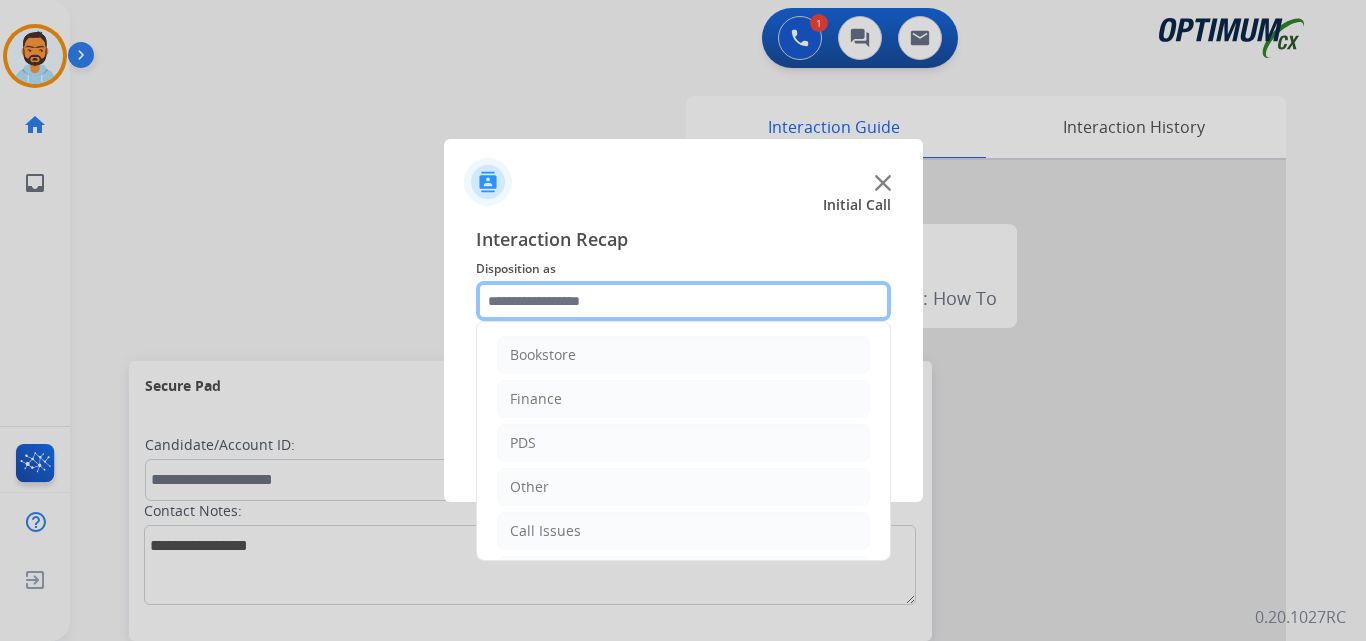 scroll, scrollTop: 136, scrollLeft: 0, axis: vertical 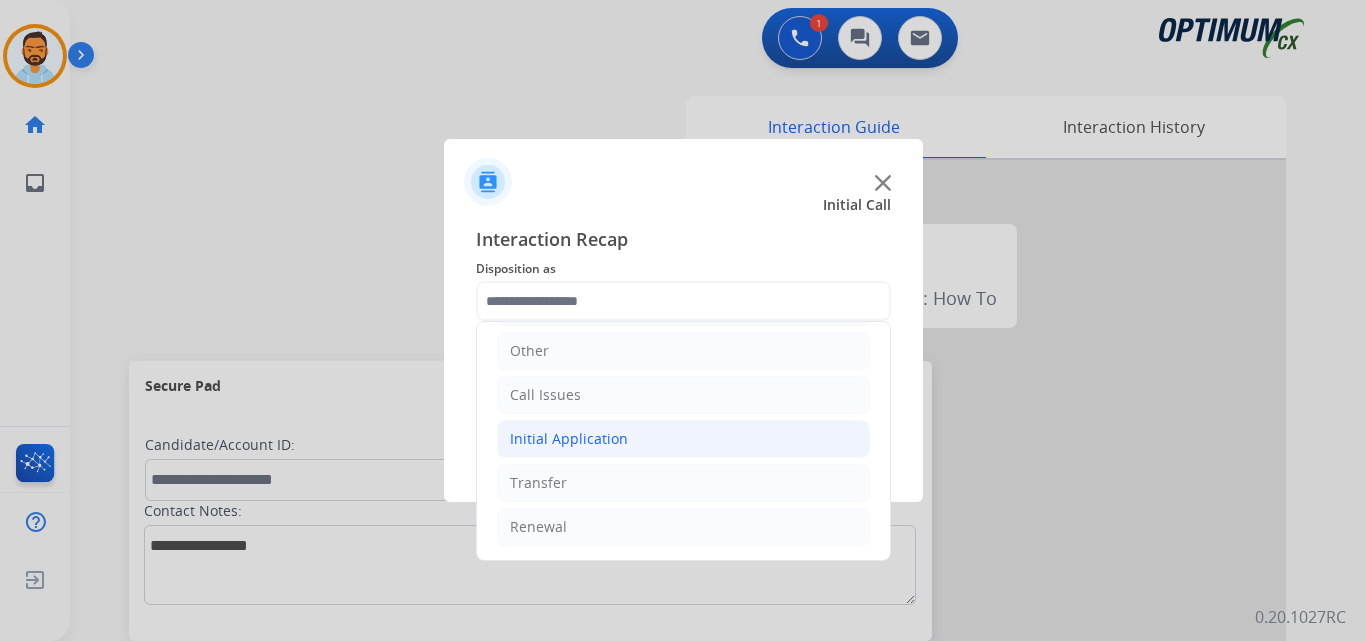 click on "Initial Application" 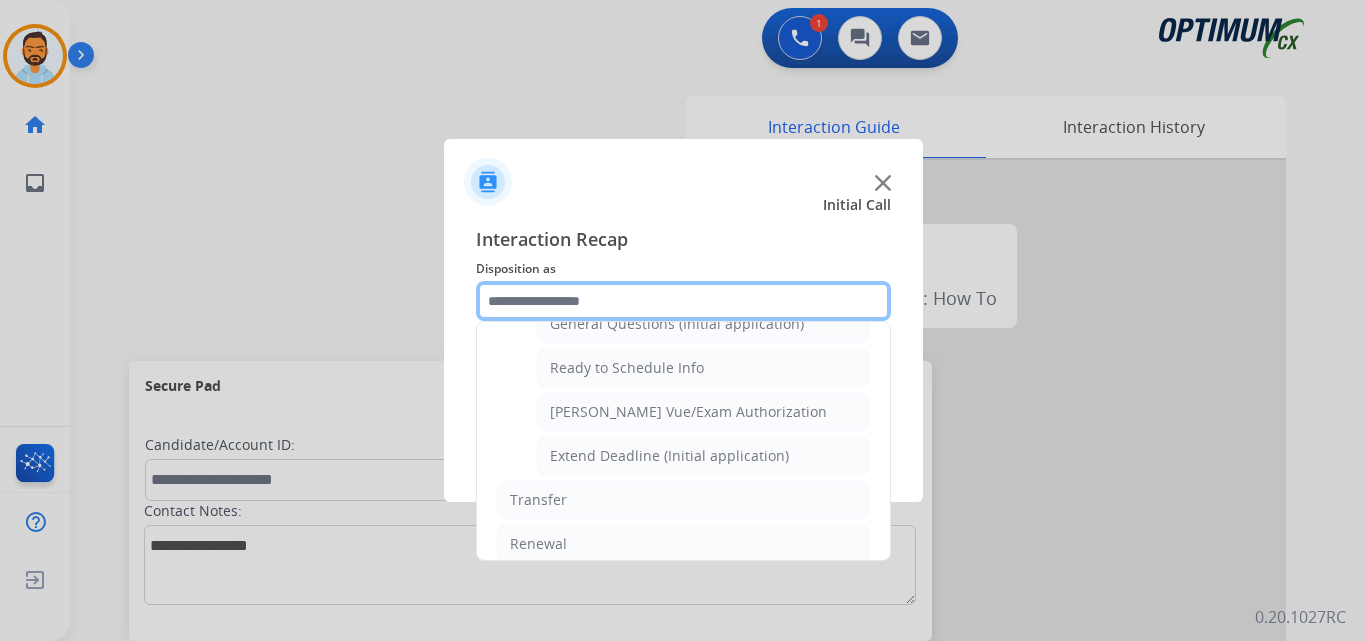 scroll, scrollTop: 1212, scrollLeft: 0, axis: vertical 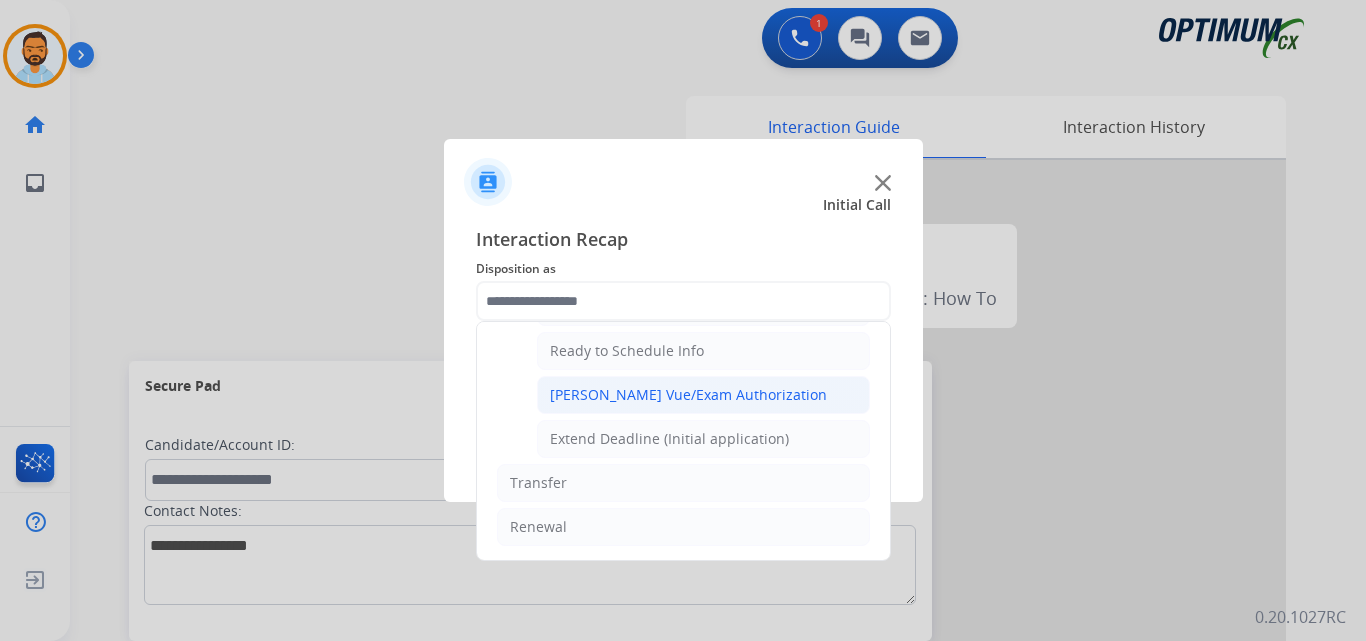 click on "[PERSON_NAME] Vue/Exam Authorization" 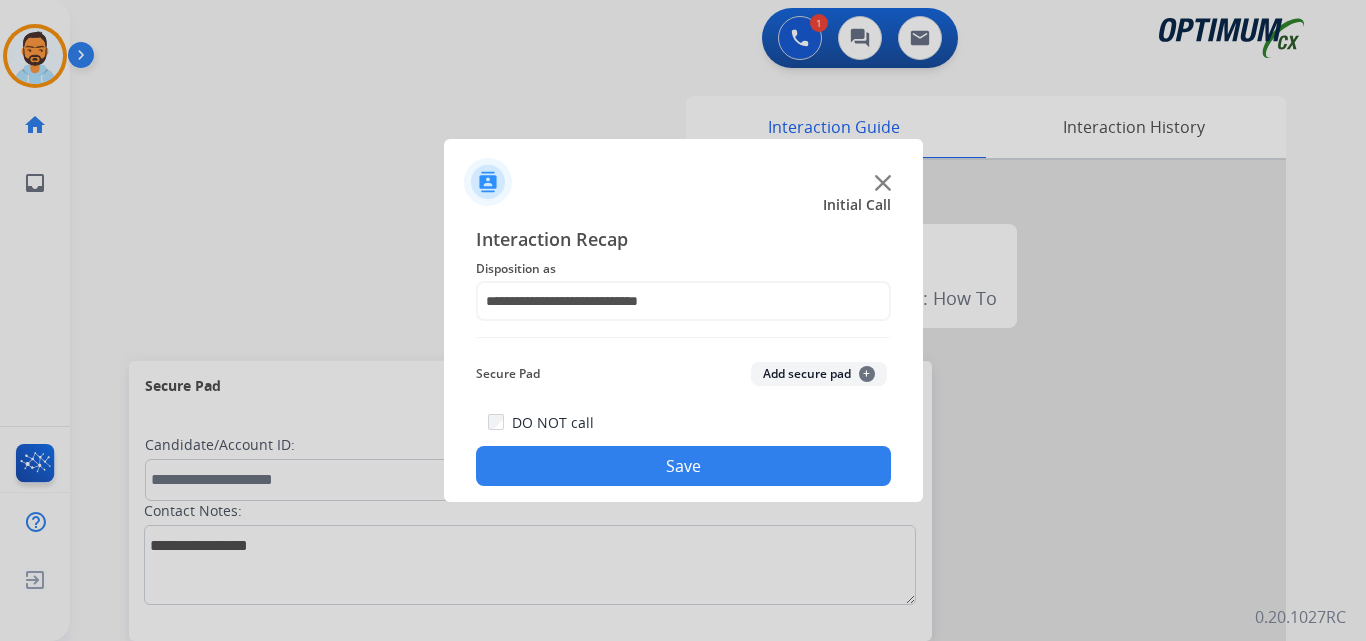 click on "Save" 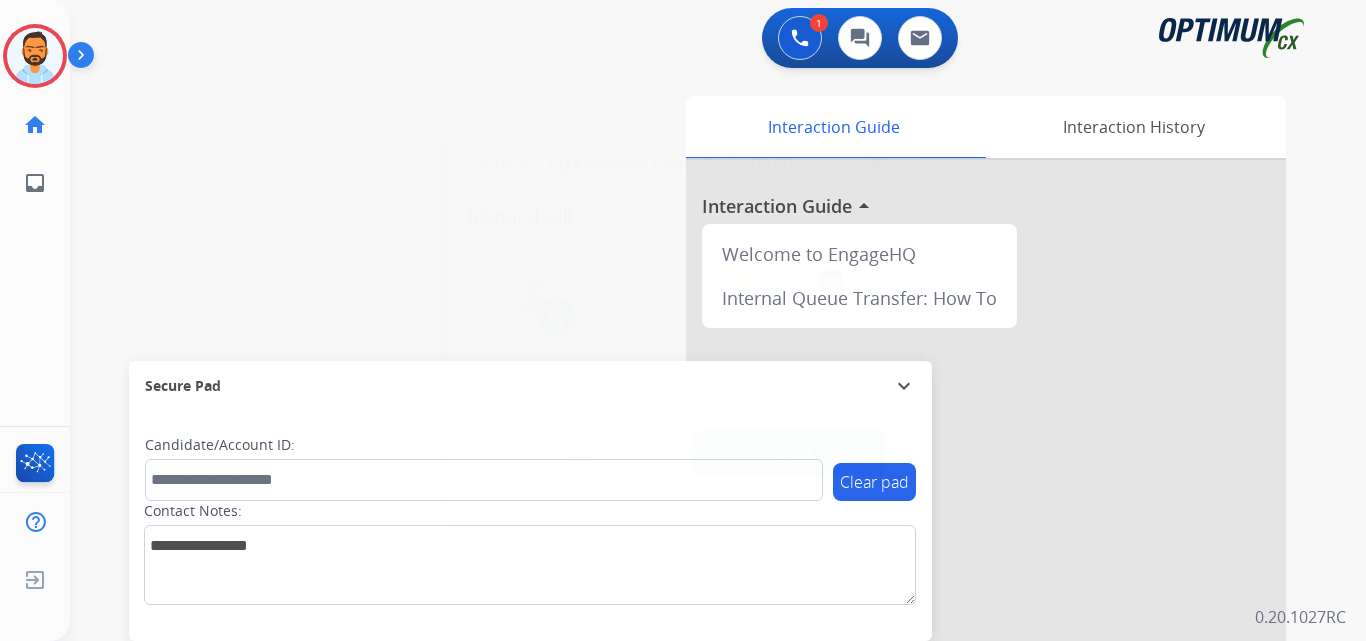 click on "Accept" at bounding box center [790, 453] 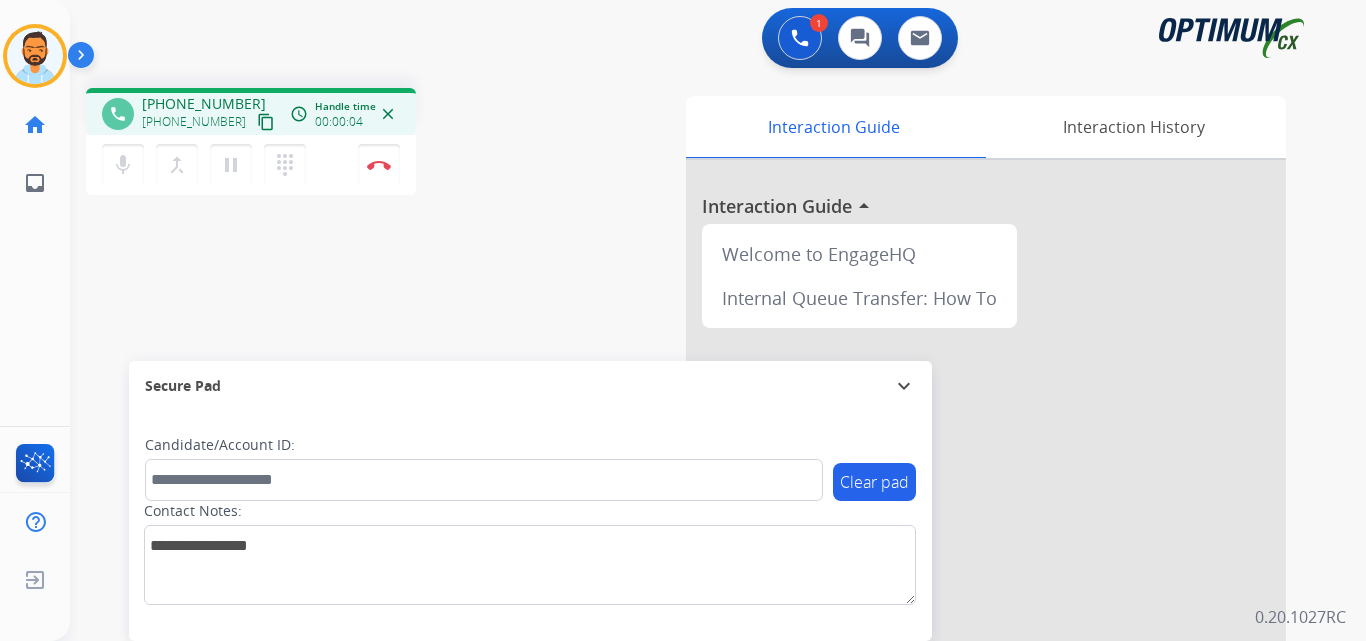 click on "content_copy" at bounding box center (266, 122) 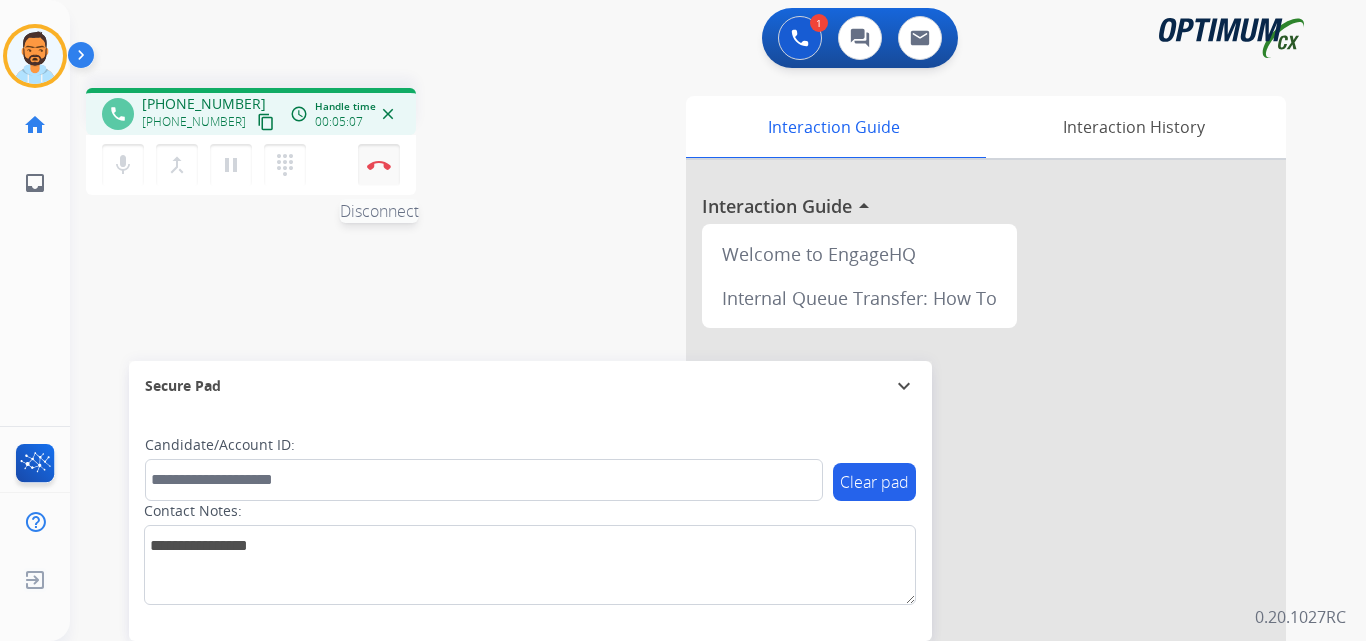 click on "Disconnect" at bounding box center (379, 165) 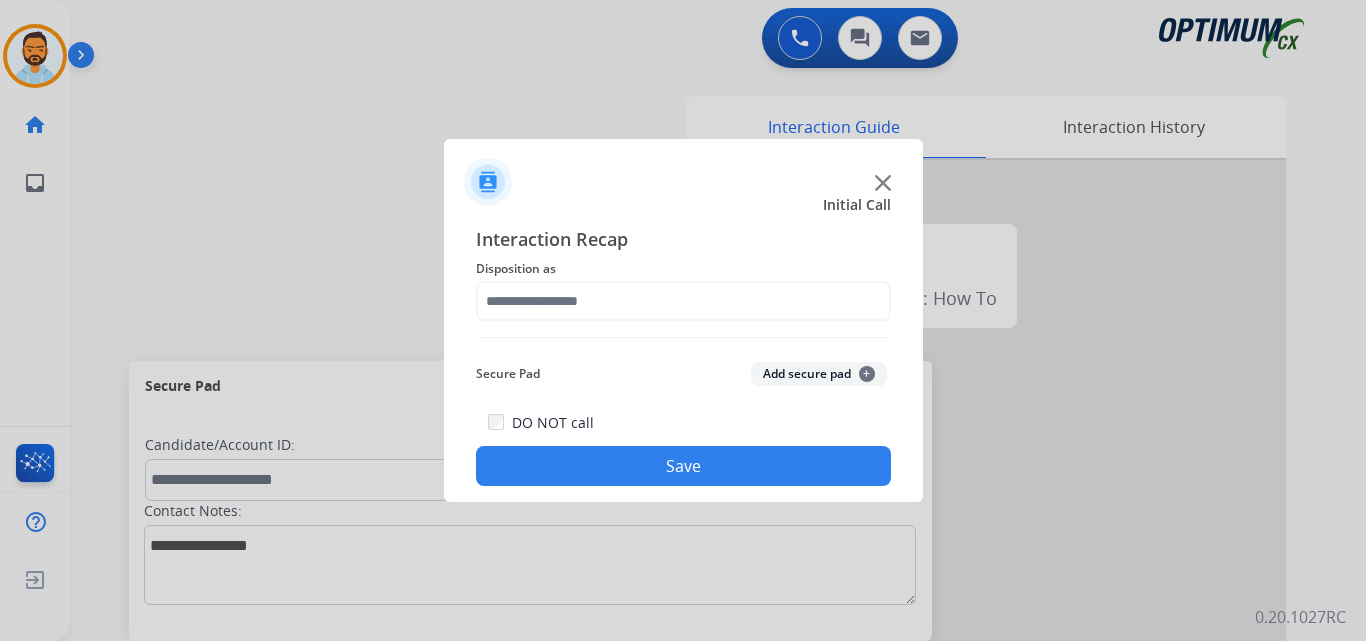 click on "Interaction Recap Disposition as    Secure Pad  Add secure pad  +  DO NOT call  Save" 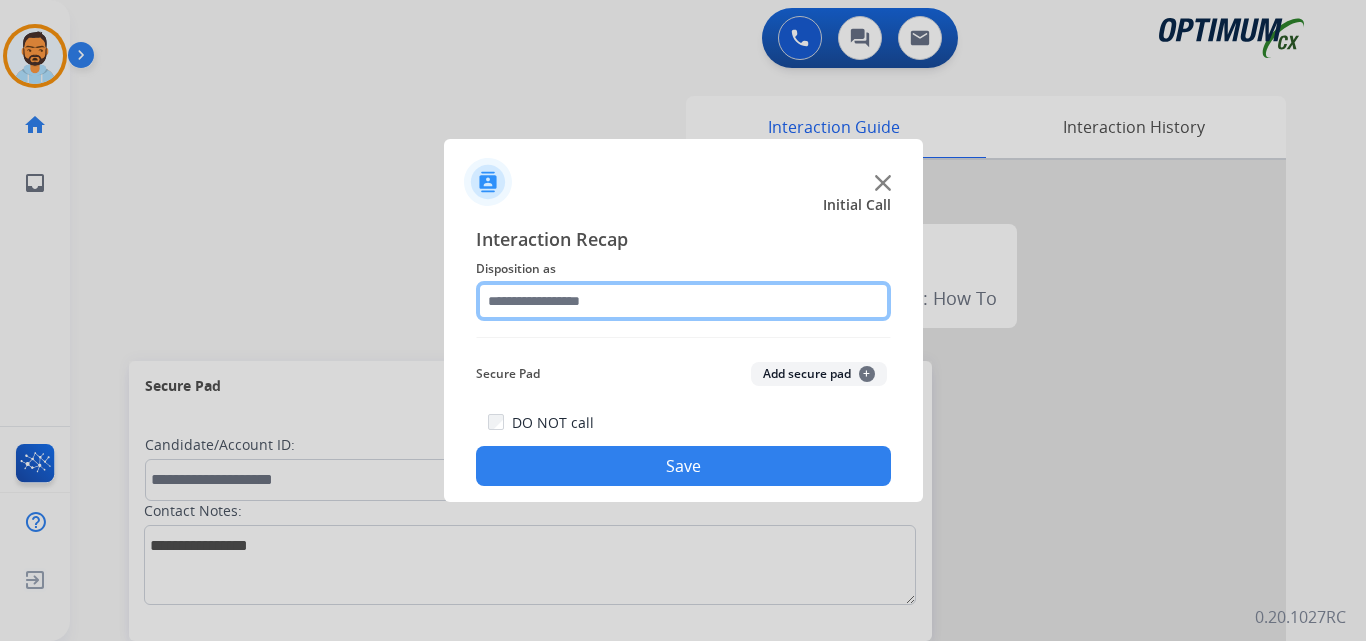click 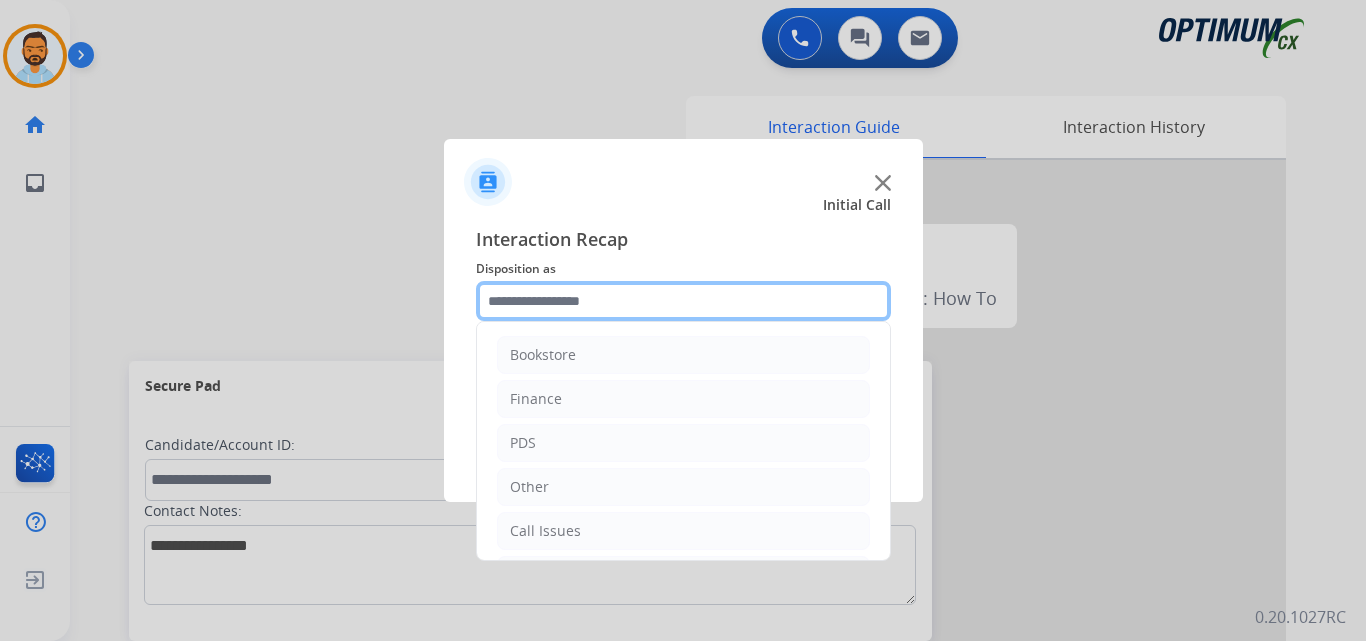 scroll, scrollTop: 136, scrollLeft: 0, axis: vertical 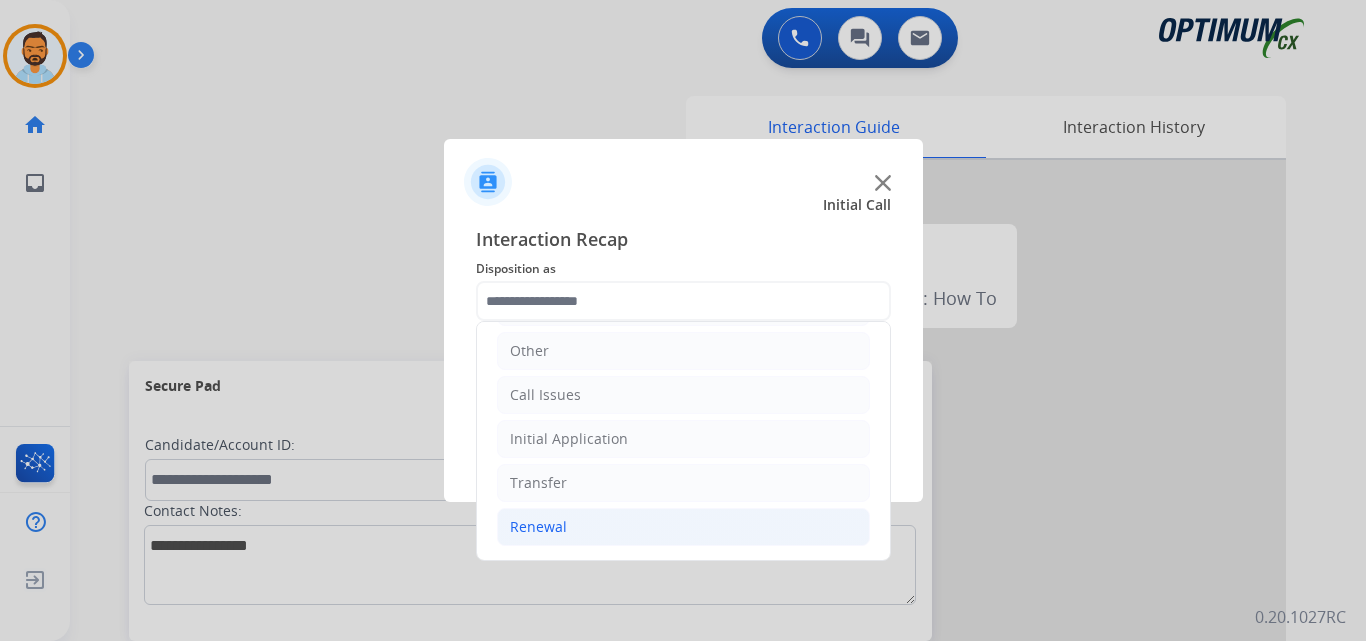 click on "Renewal" 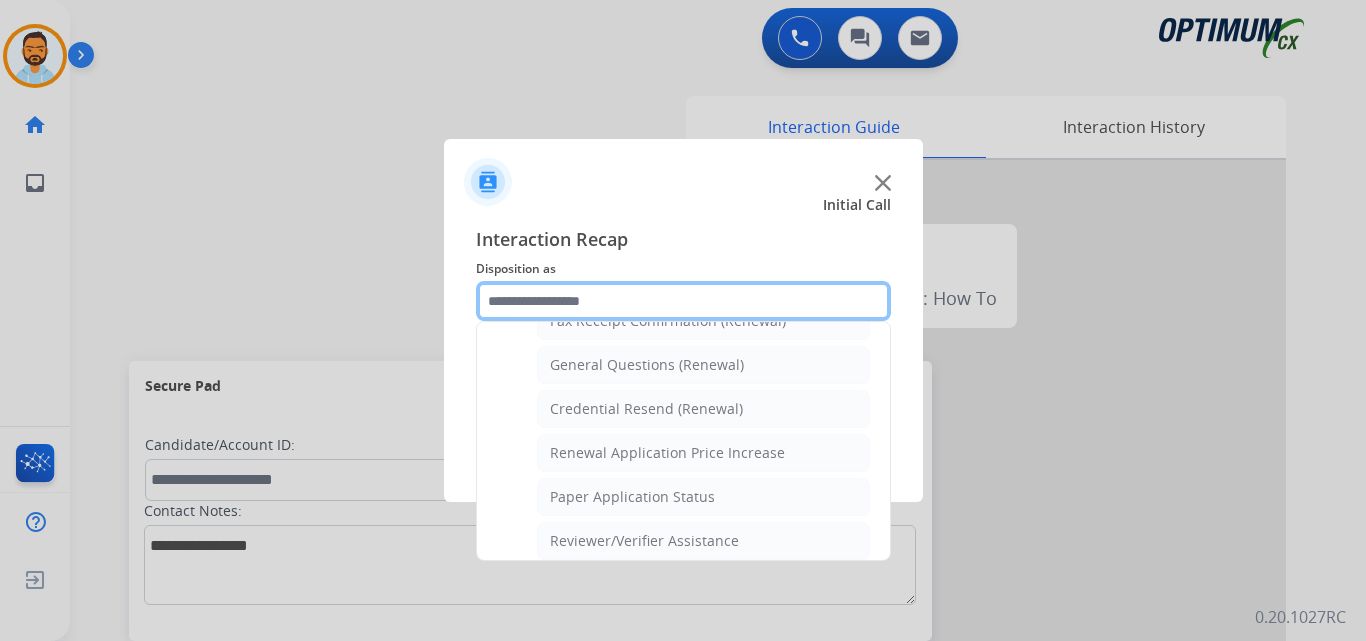 scroll, scrollTop: 562, scrollLeft: 0, axis: vertical 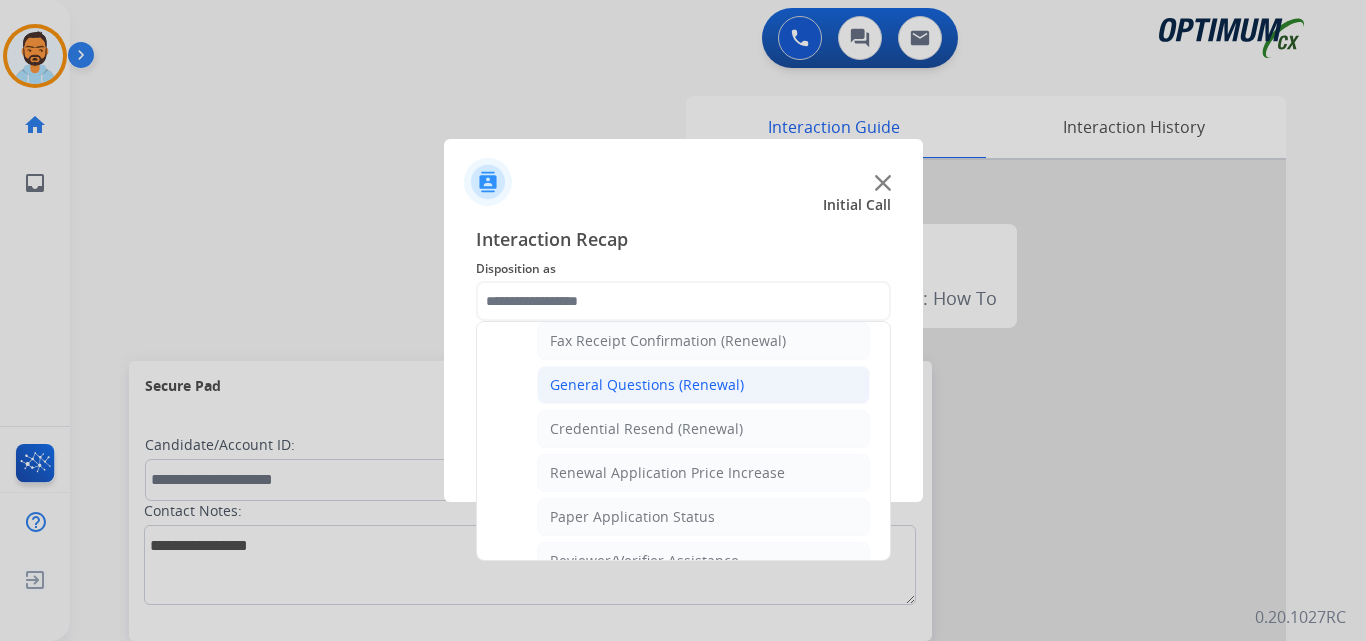 click on "General Questions (Renewal)" 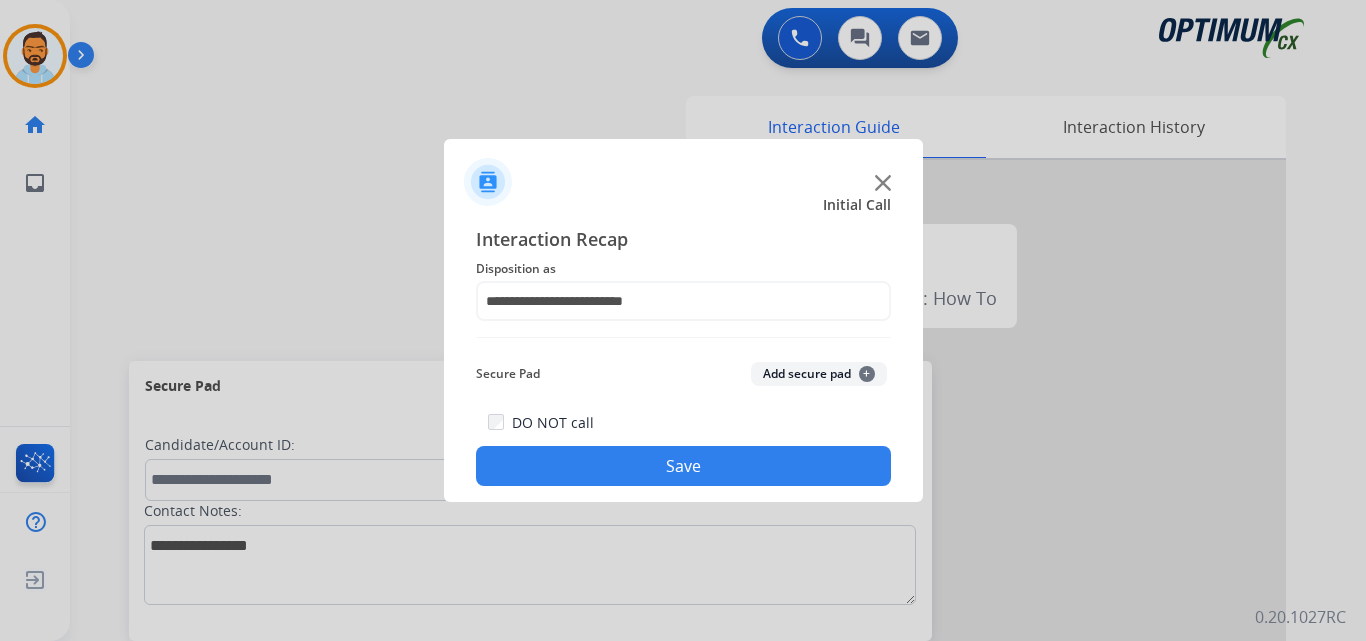 click on "Save" 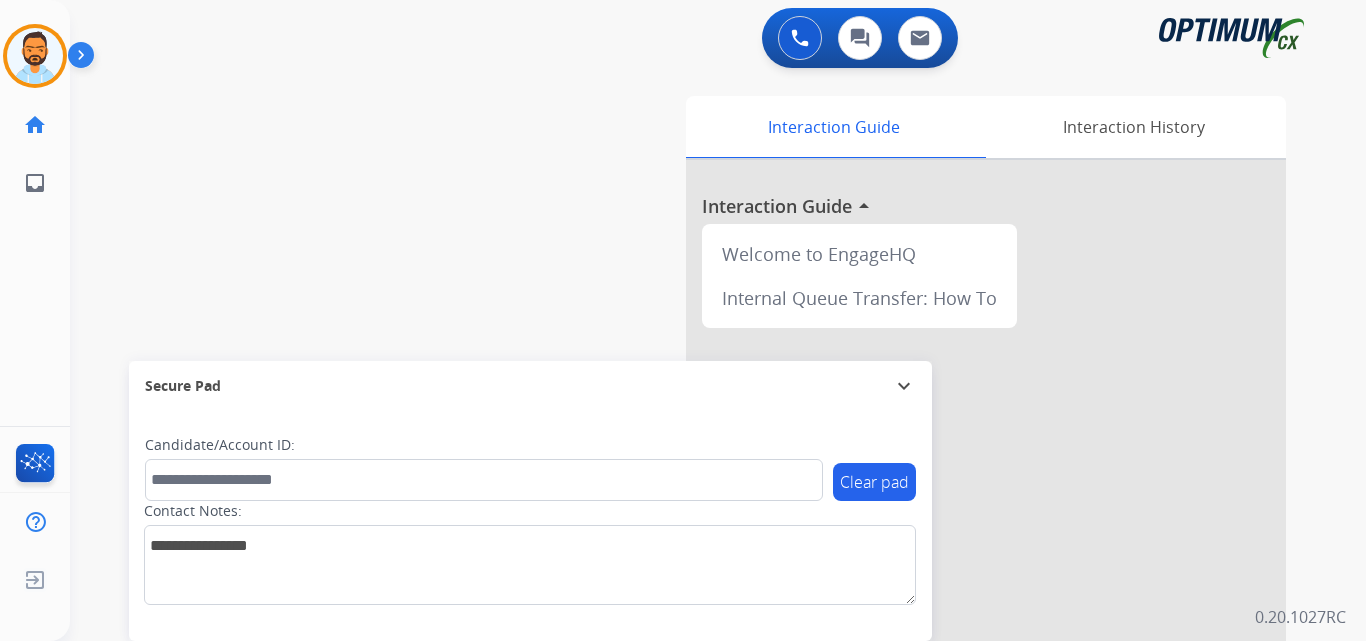 click on "swap_horiz Break voice bridge close_fullscreen Connect 3-Way Call merge_type Separate 3-Way Call  Interaction Guide   Interaction History  Interaction Guide arrow_drop_up  Welcome to EngageHQ   Internal Queue Transfer: How To  Secure Pad expand_more Clear pad Candidate/Account ID: Contact Notes:" at bounding box center (694, 489) 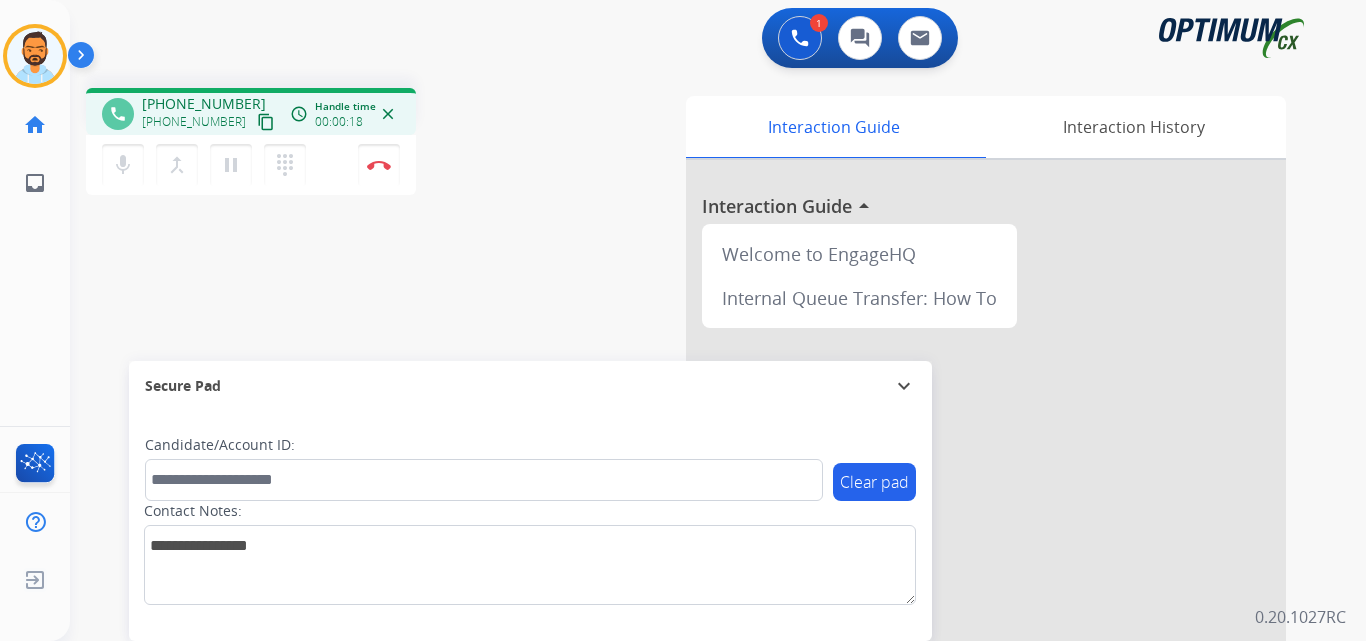 click on "content_copy" at bounding box center (266, 122) 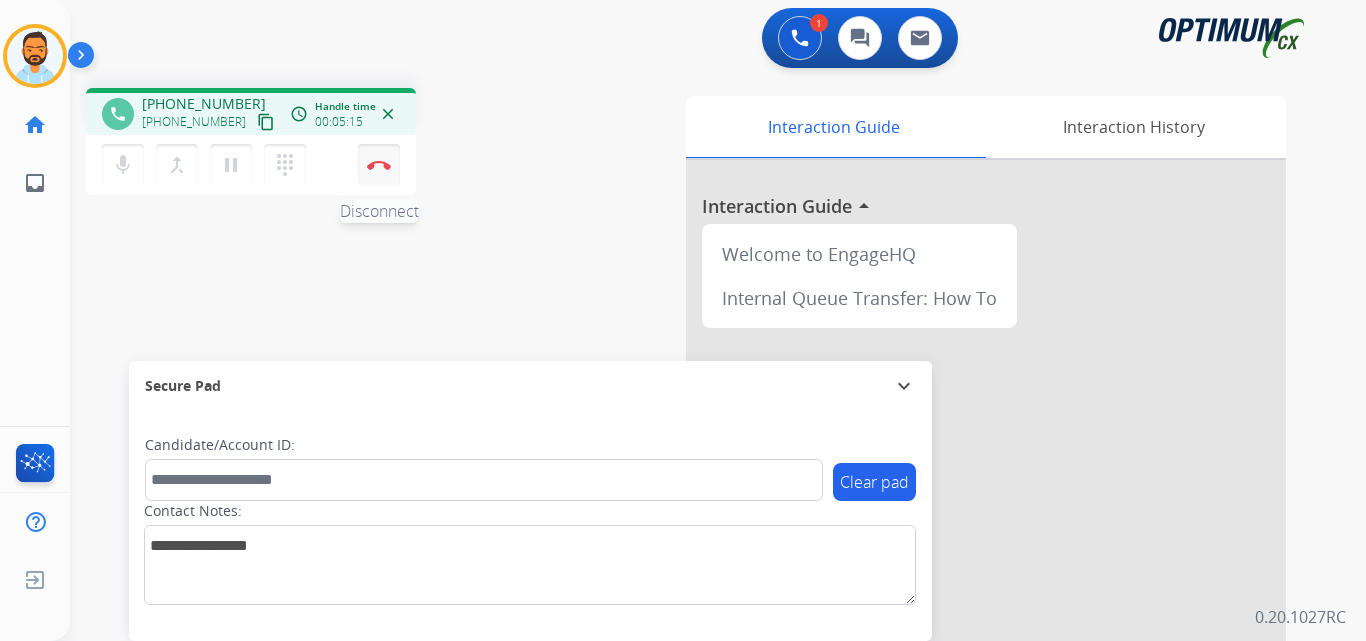 click on "Disconnect" at bounding box center [379, 165] 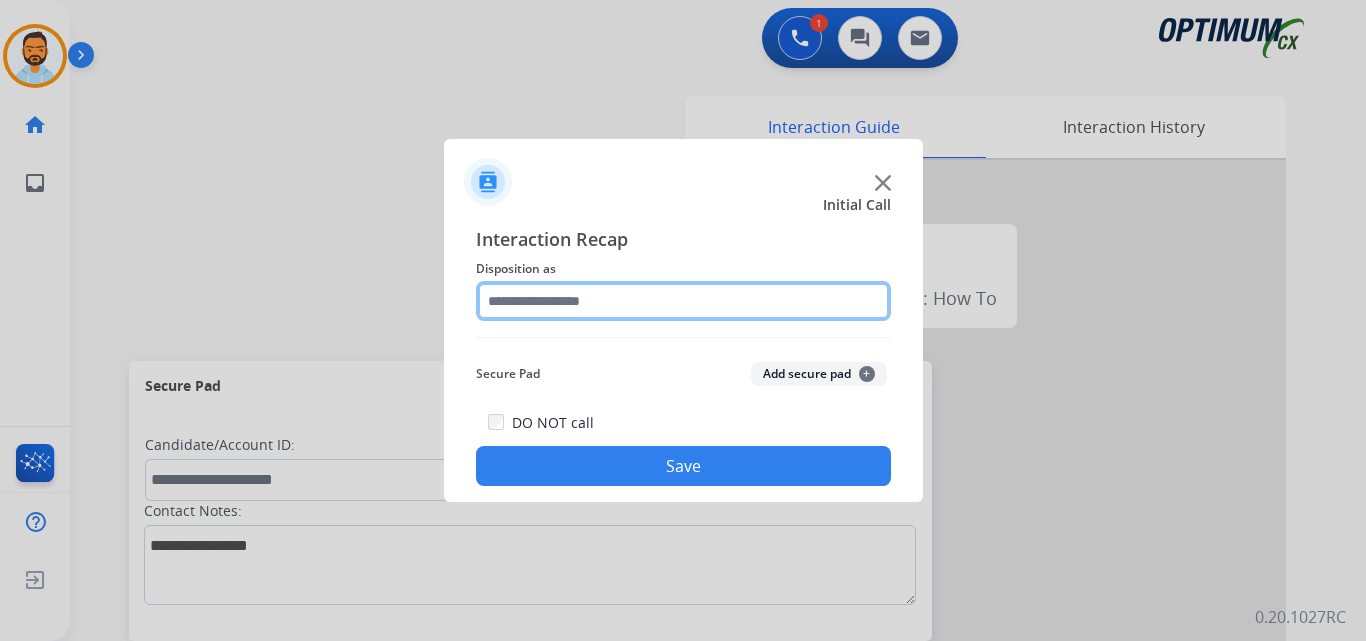 click 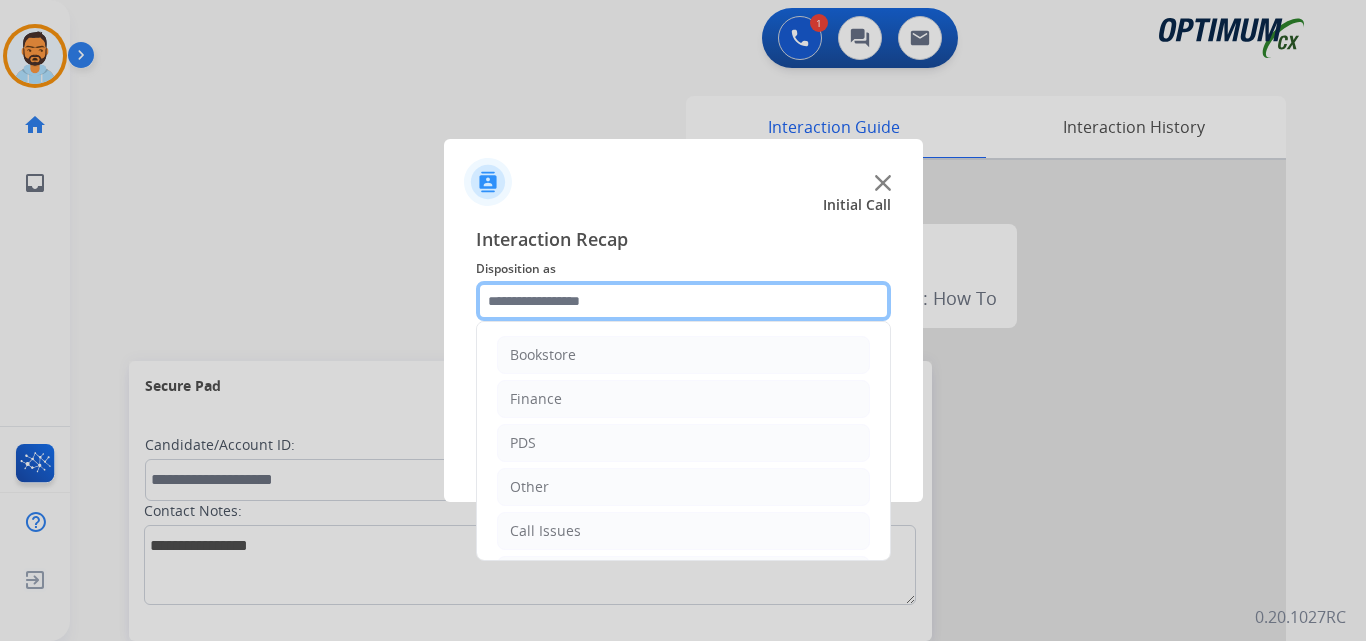 scroll, scrollTop: 136, scrollLeft: 0, axis: vertical 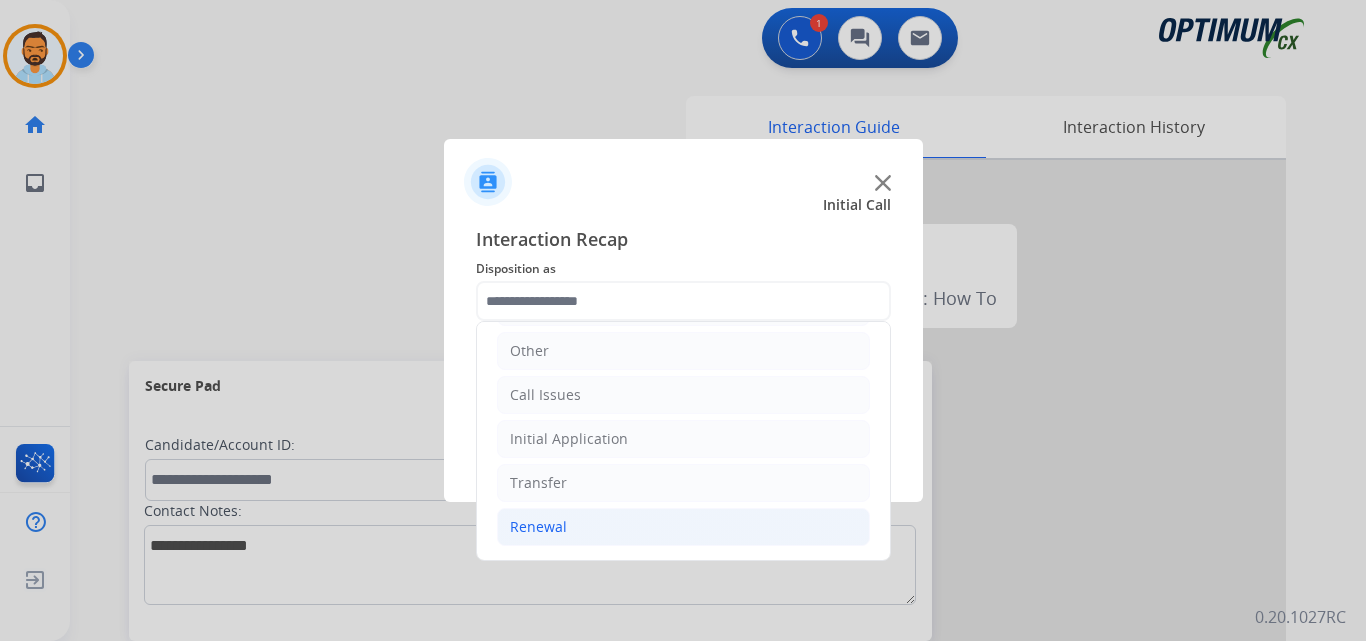 click on "Renewal" 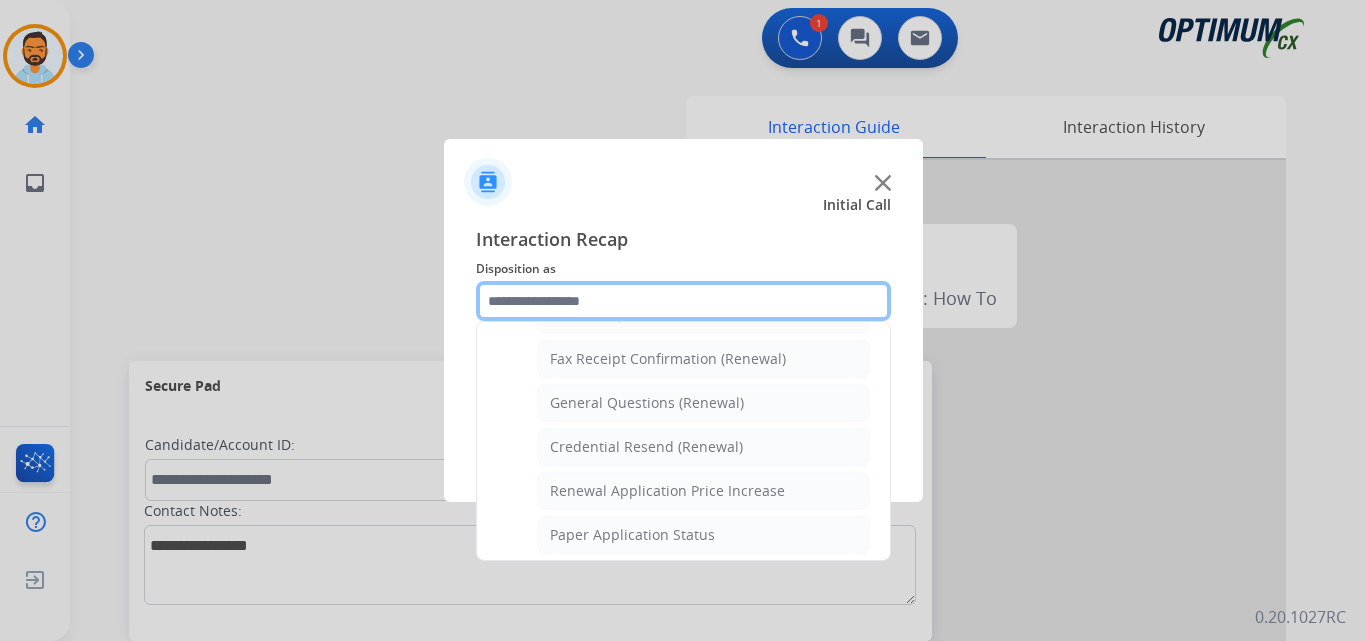 scroll, scrollTop: 538, scrollLeft: 0, axis: vertical 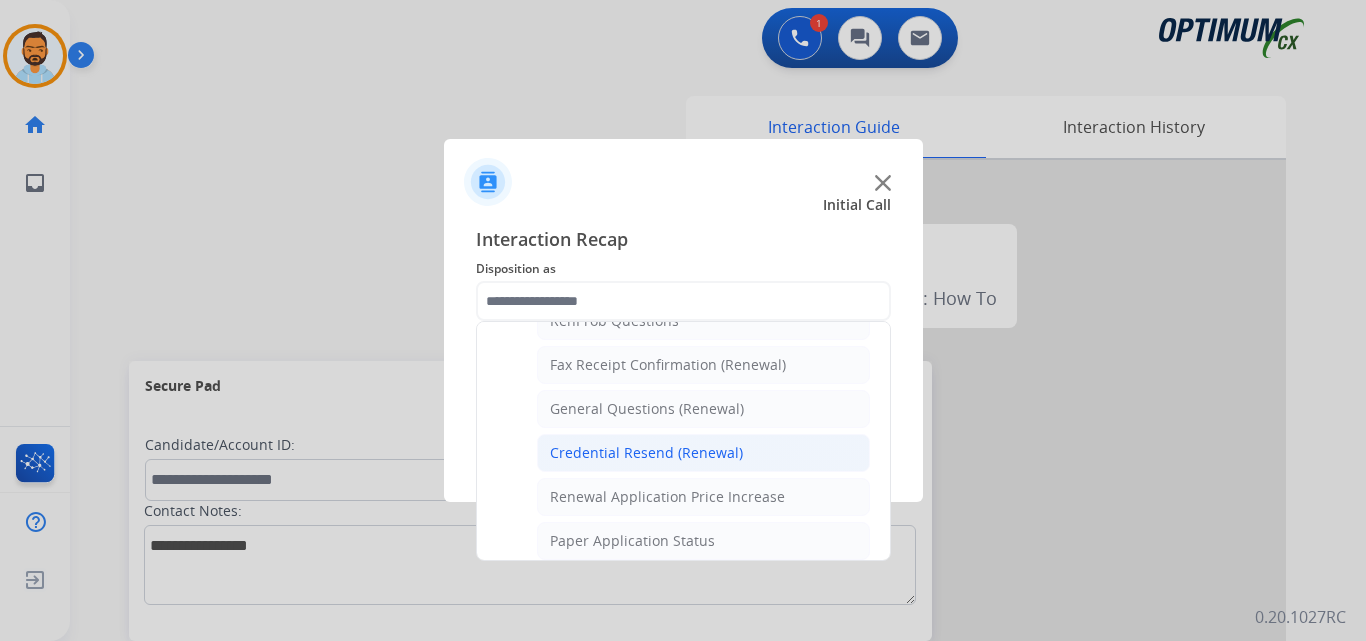 click on "Credential Resend (Renewal)" 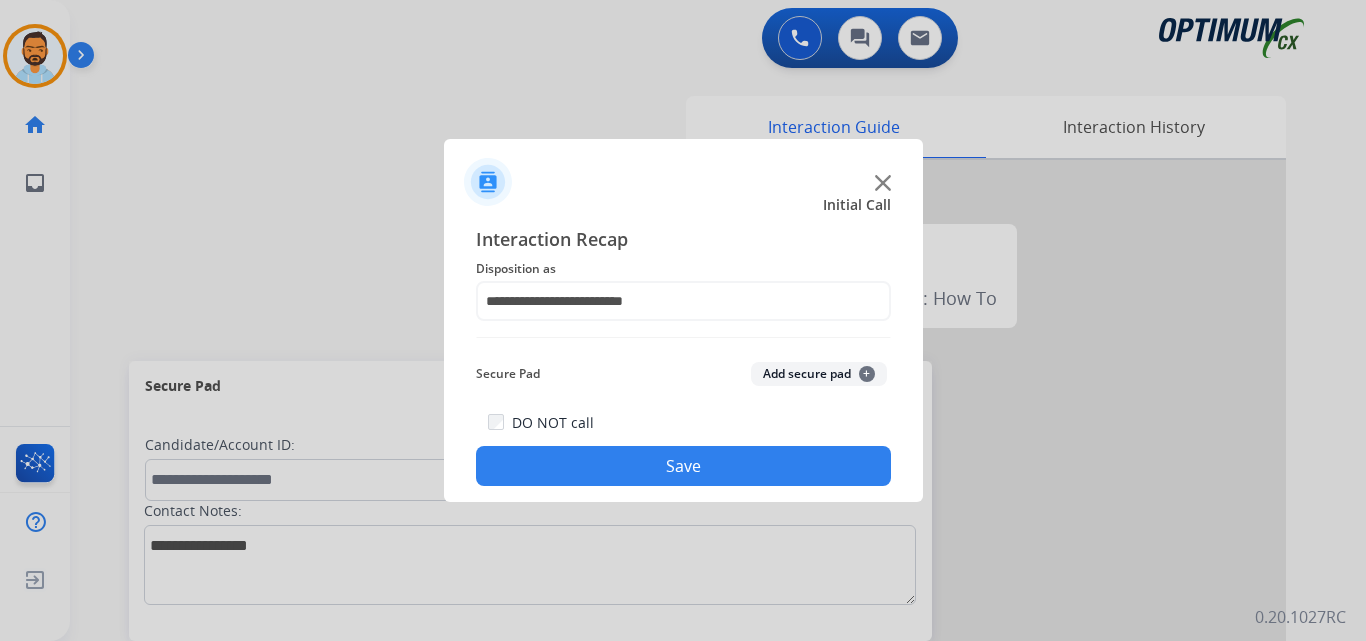click on "Save" 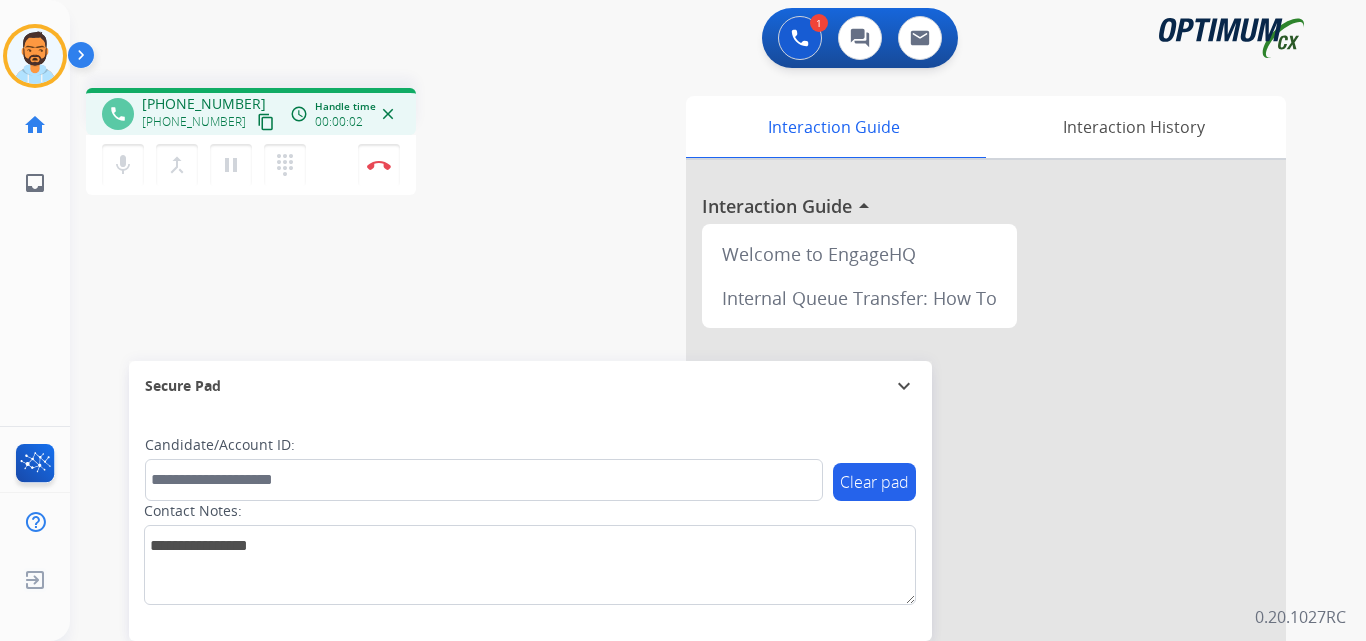 click on "content_copy" at bounding box center (266, 122) 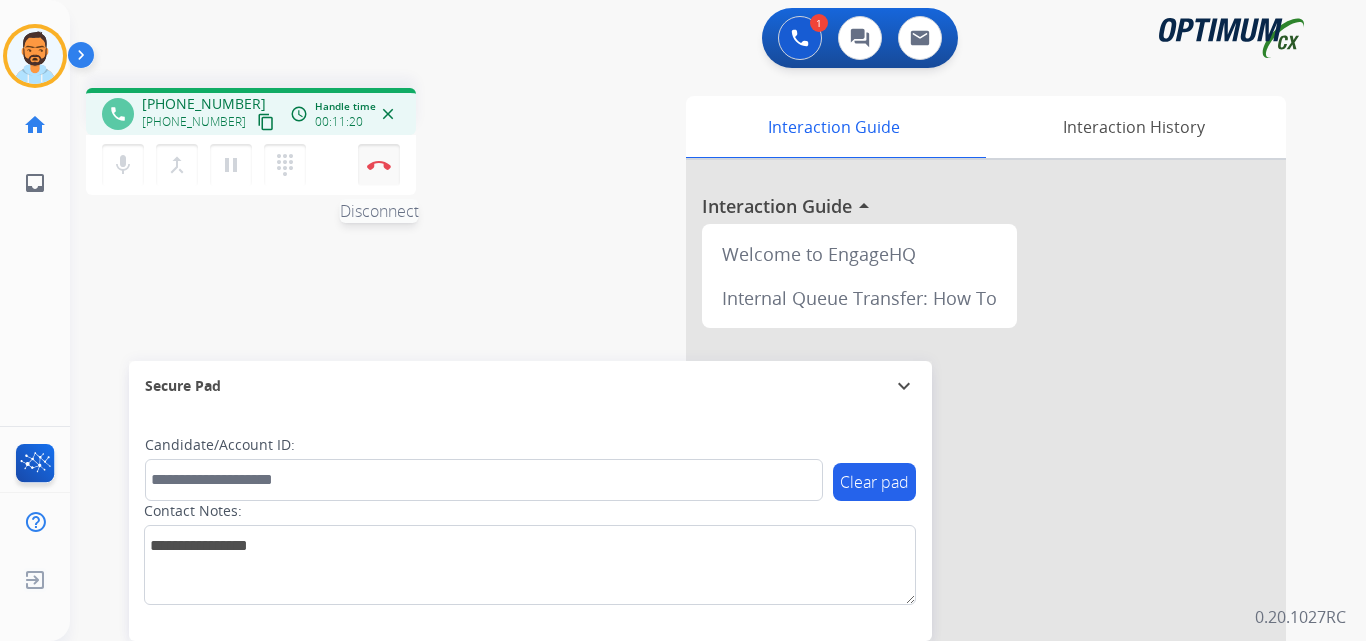click at bounding box center [379, 165] 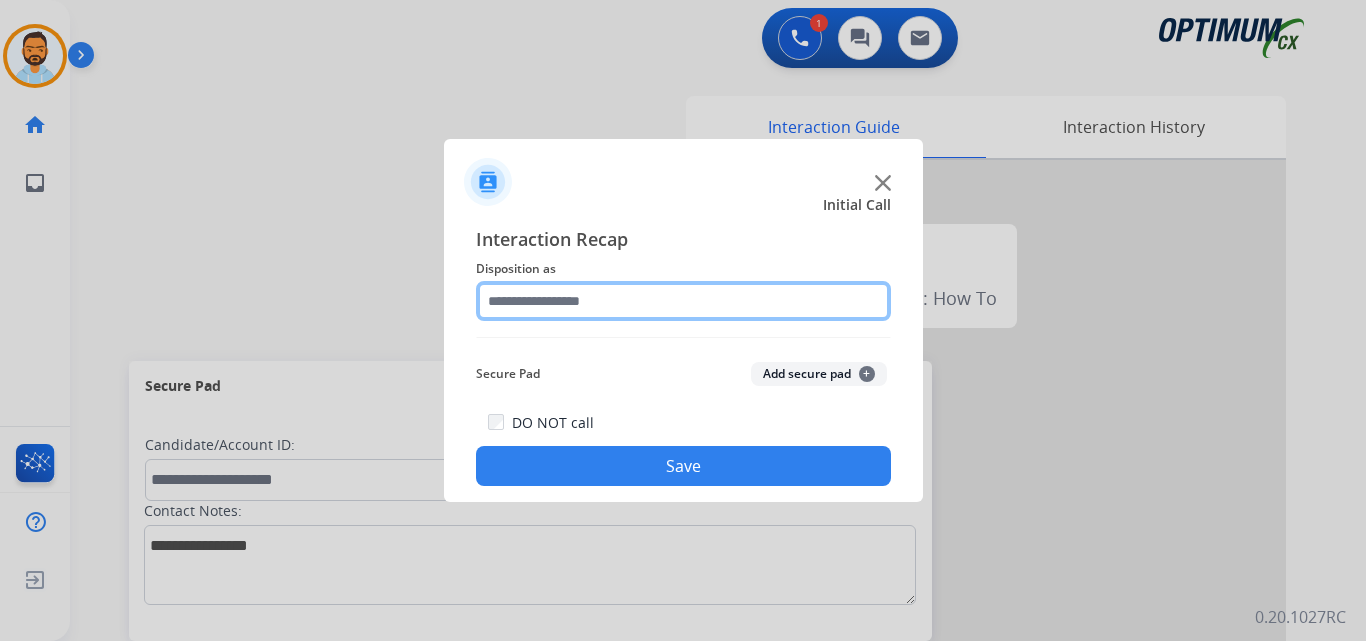 click 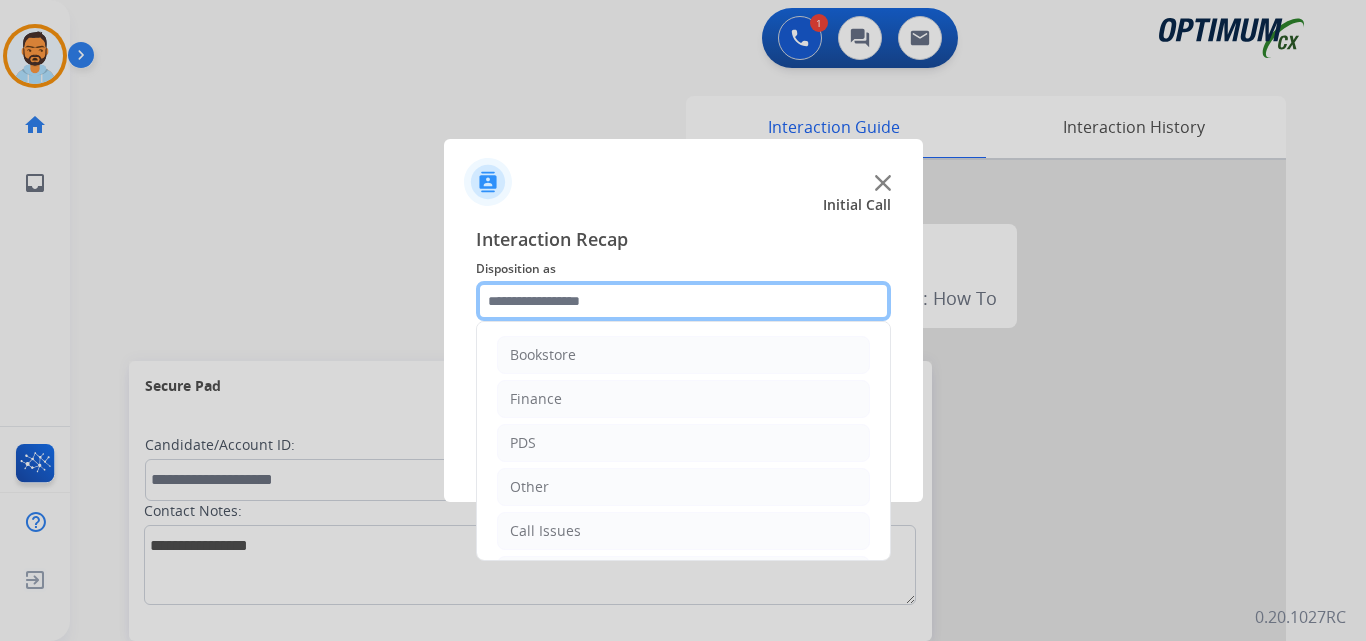 scroll, scrollTop: 136, scrollLeft: 0, axis: vertical 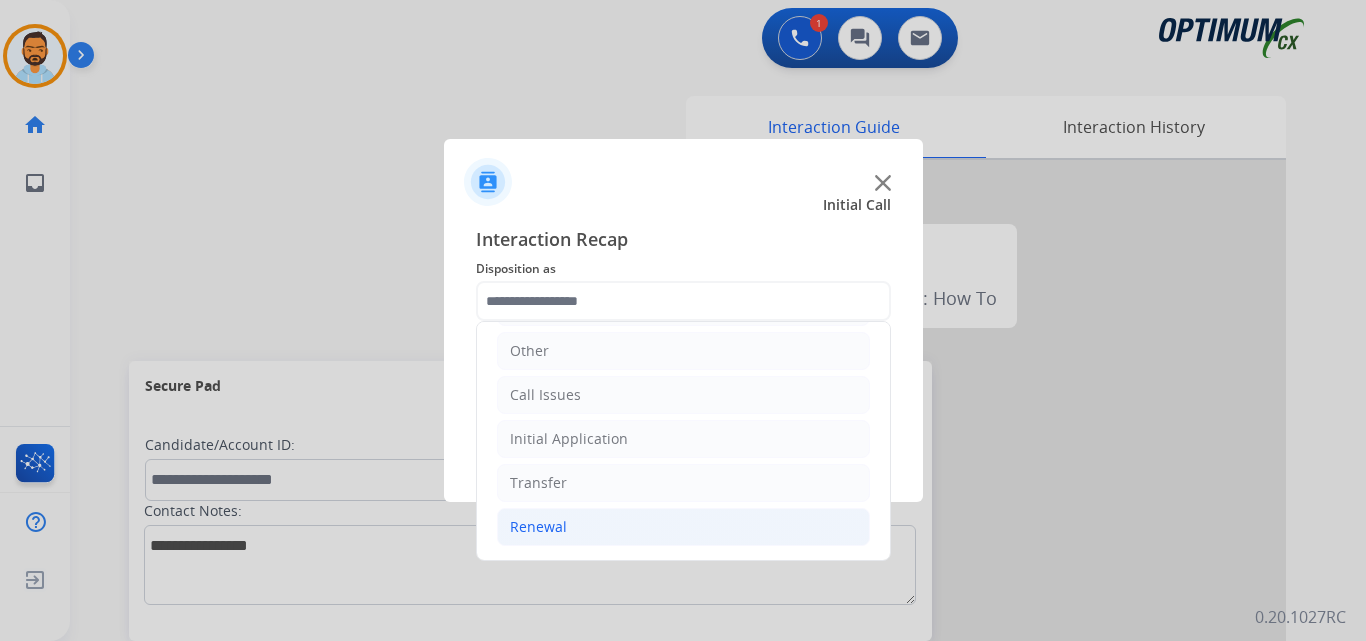 click on "Renewal" 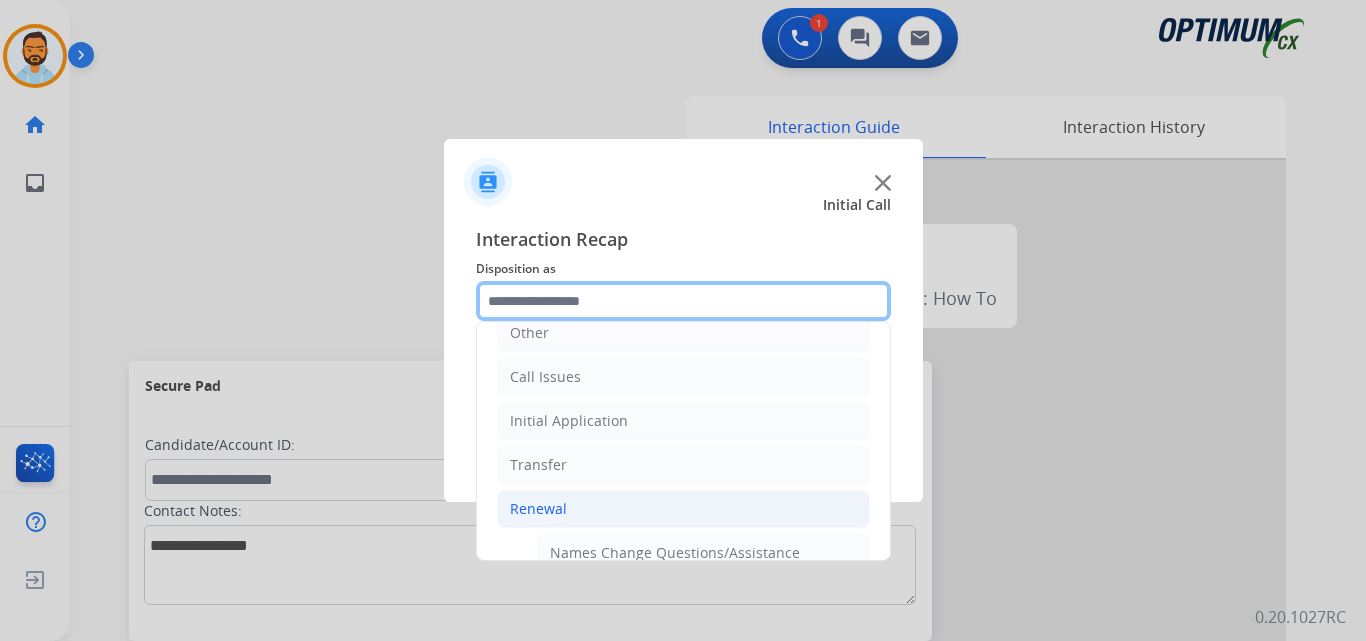 scroll, scrollTop: 161, scrollLeft: 0, axis: vertical 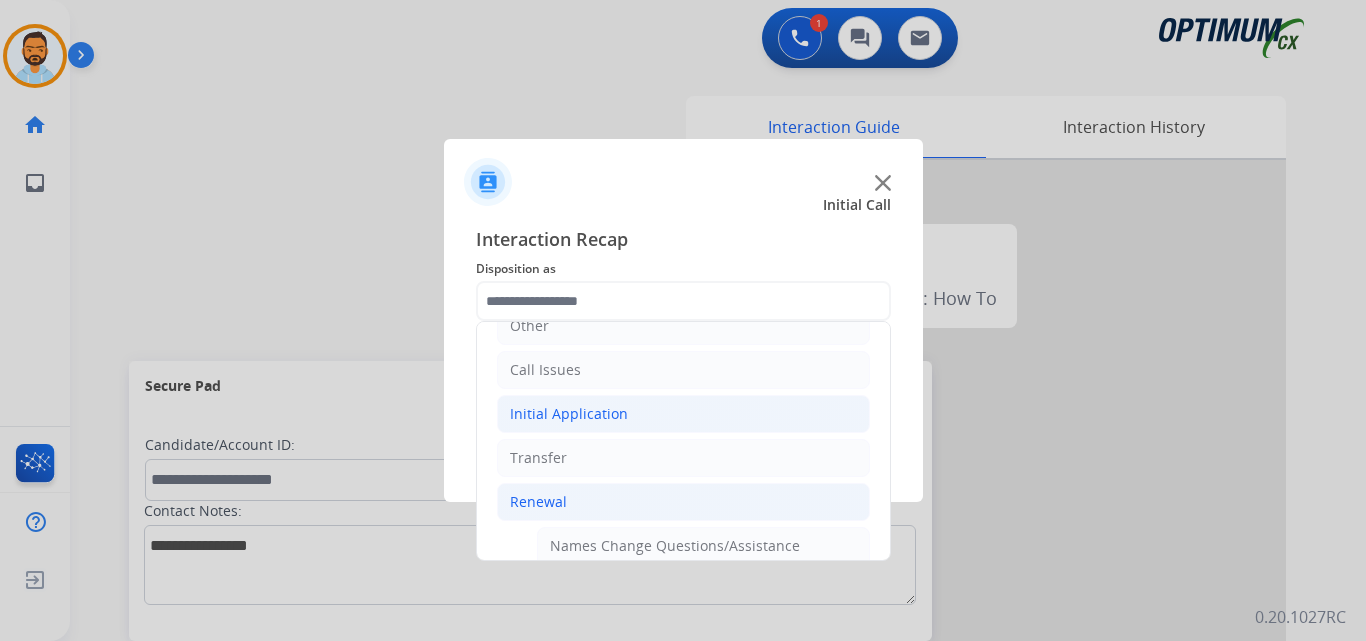 click on "Initial Application" 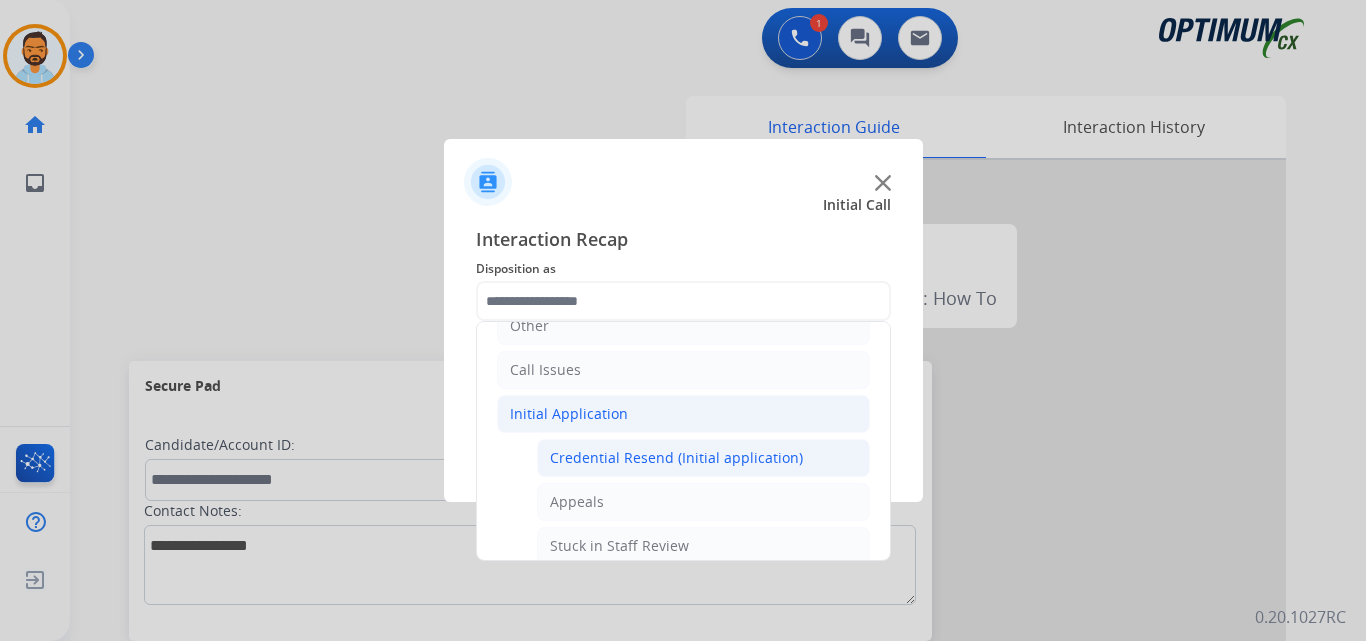 click on "Credential Resend (Initial application)" 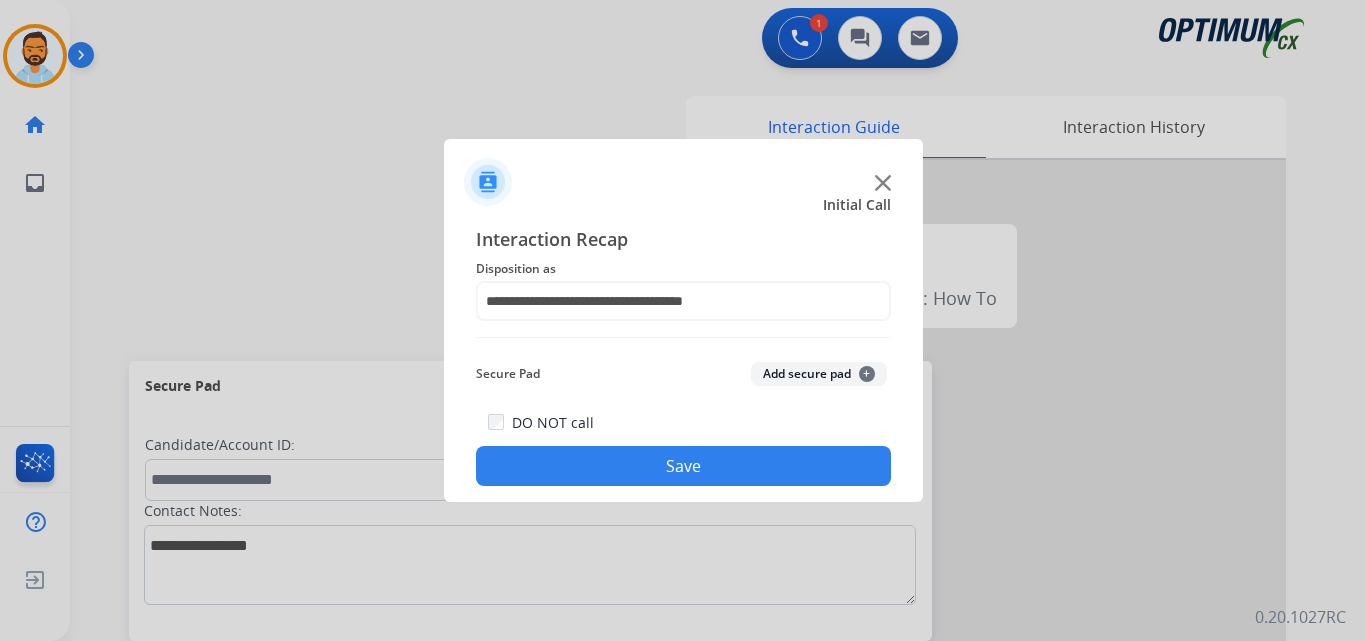 click on "Save" 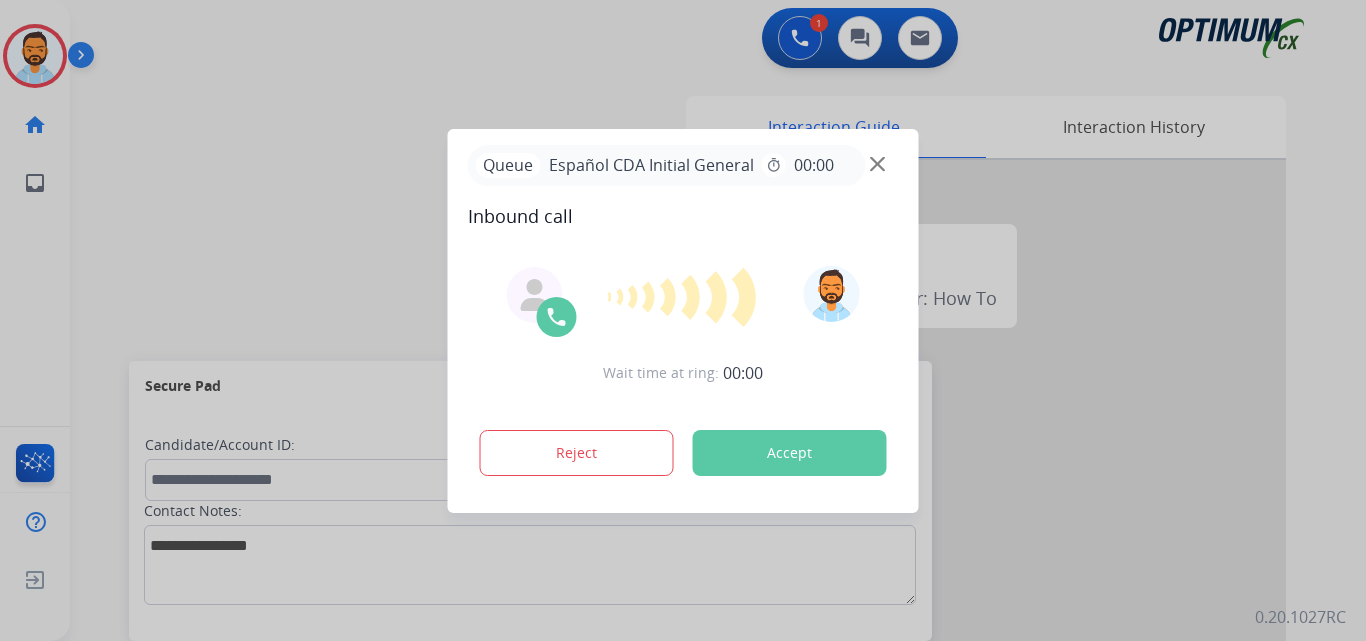 click on "Accept" at bounding box center (790, 453) 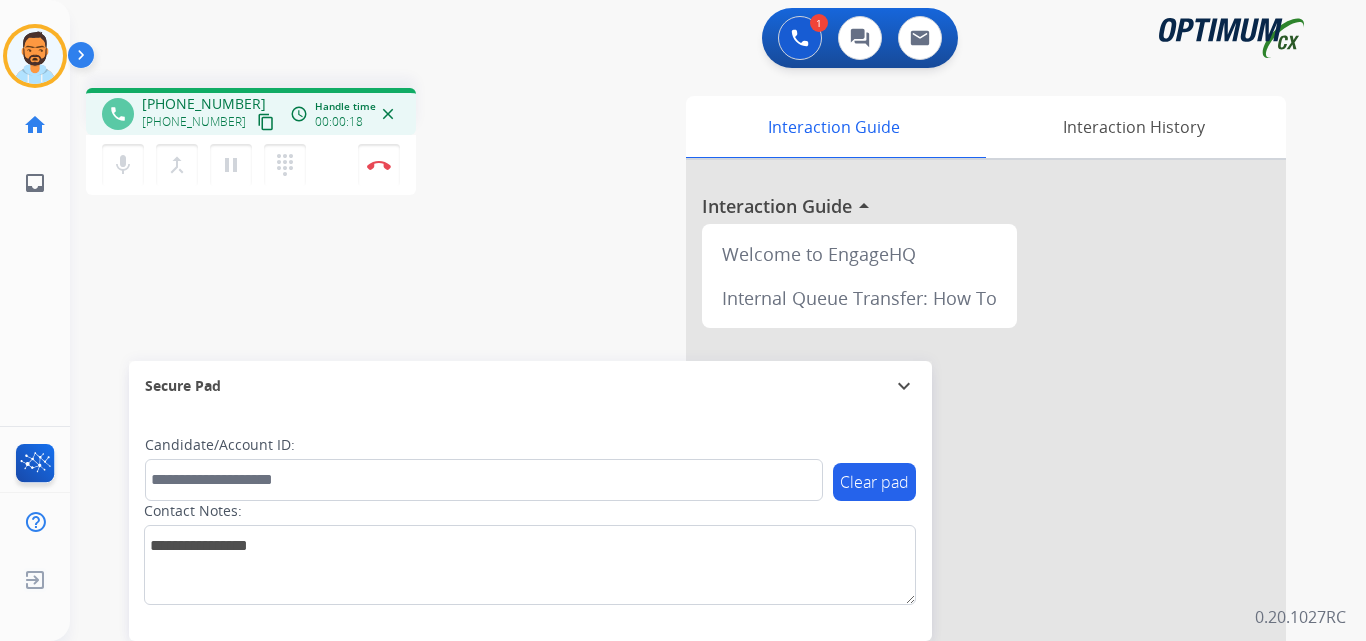 click on "content_copy" at bounding box center [266, 122] 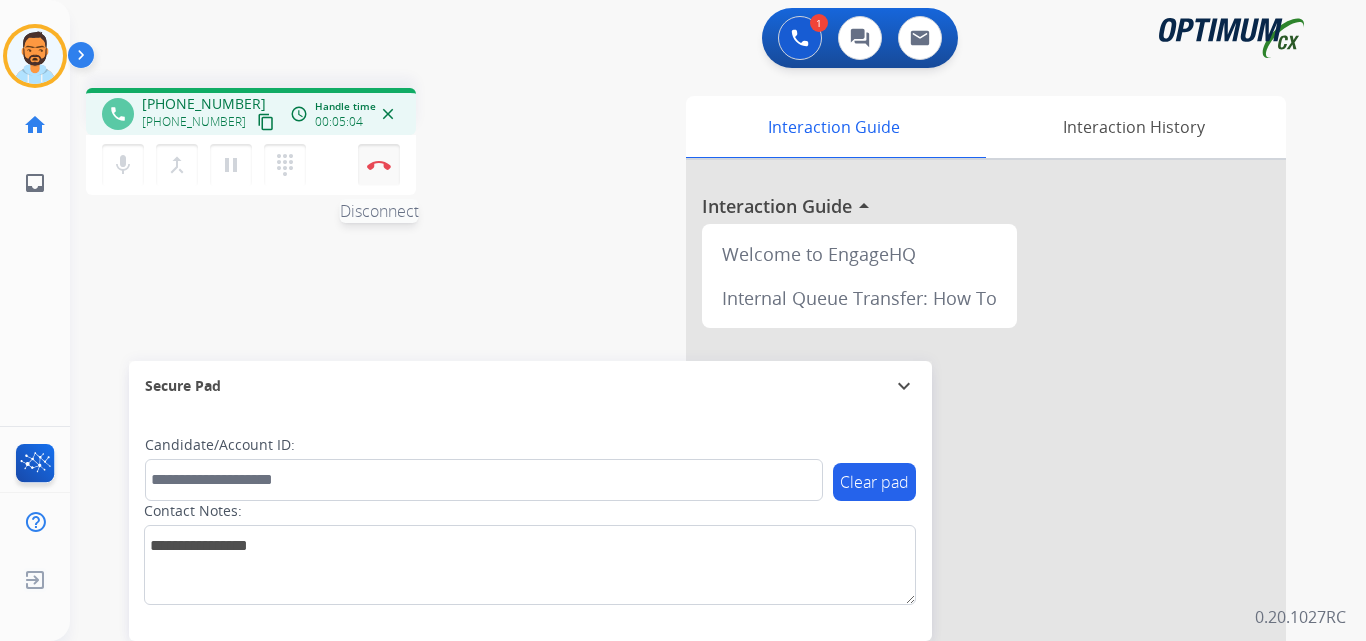 click at bounding box center (379, 165) 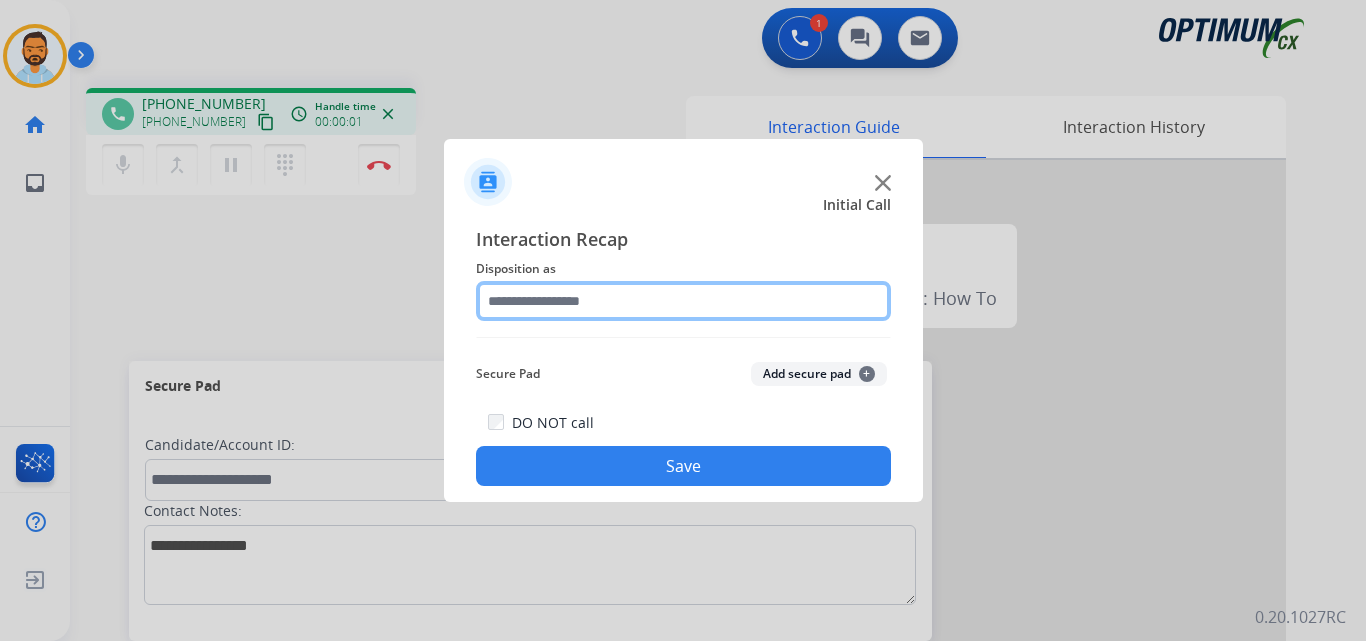 click 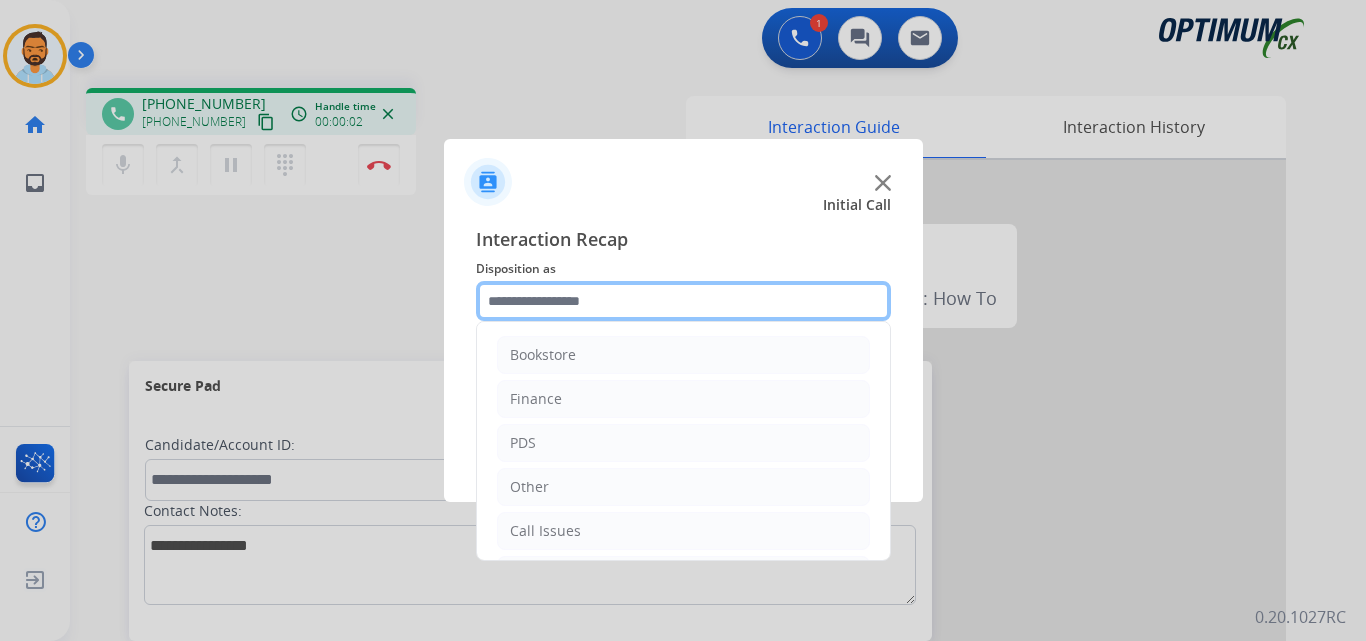 scroll, scrollTop: 136, scrollLeft: 0, axis: vertical 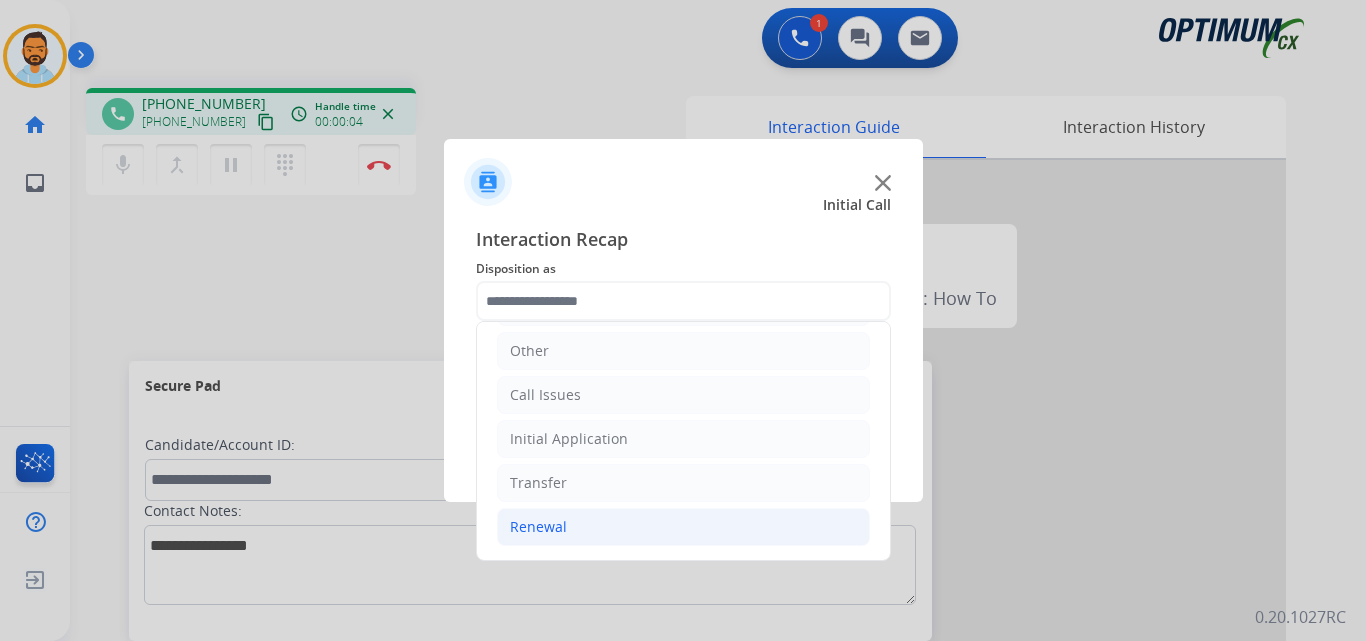 click on "Renewal" 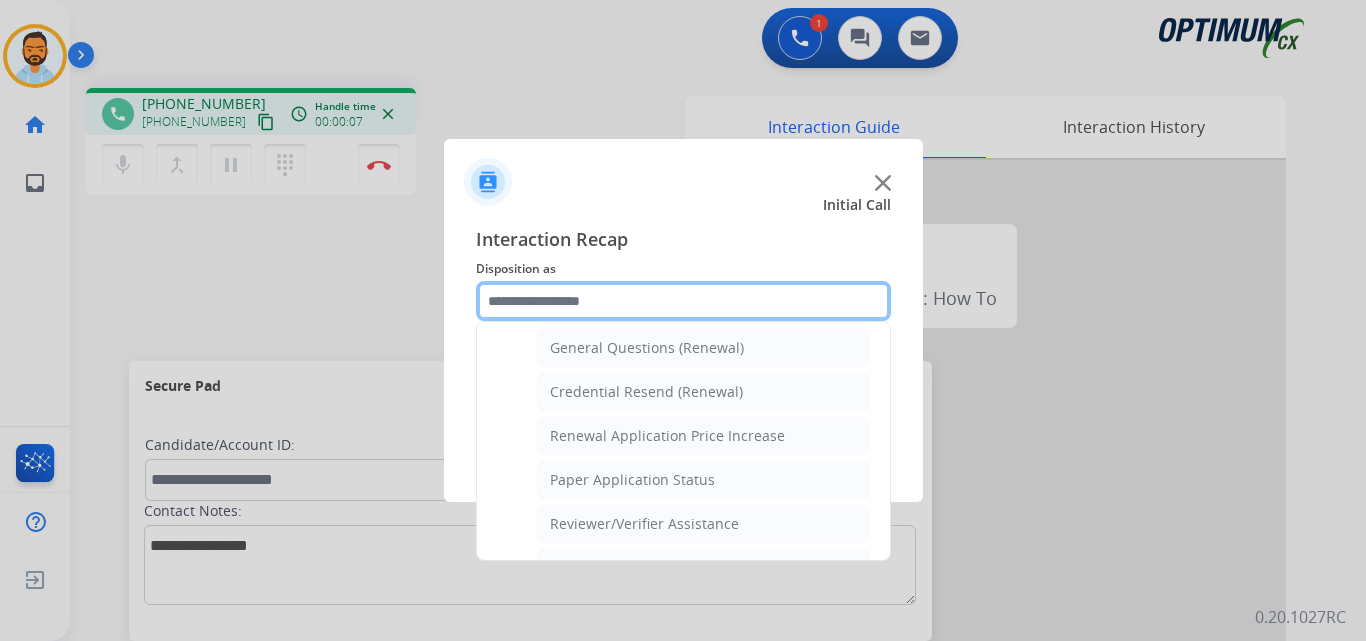 scroll, scrollTop: 575, scrollLeft: 0, axis: vertical 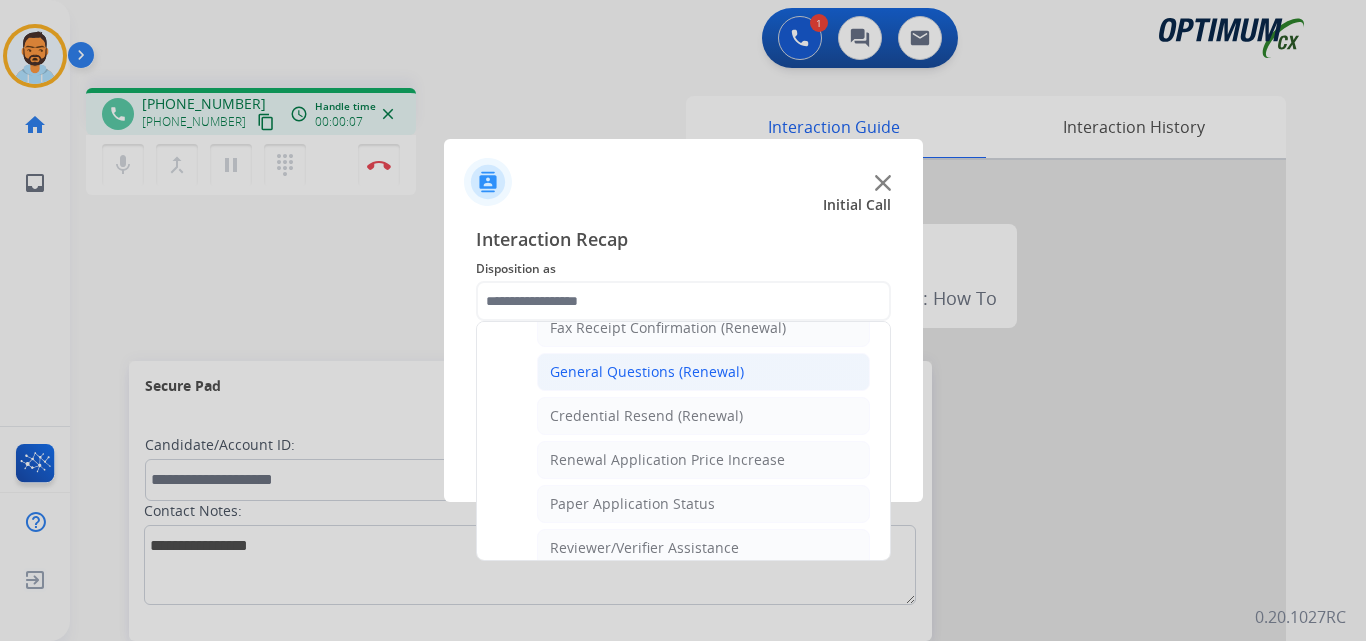 click on "General Questions (Renewal)" 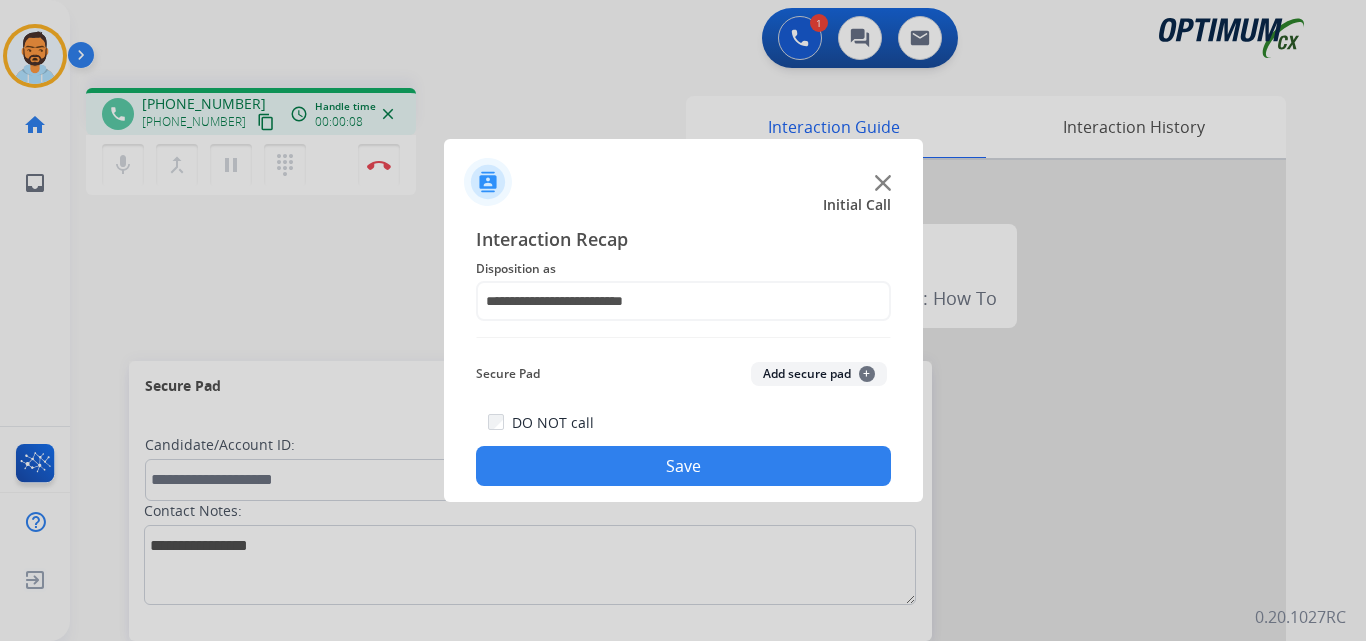 click on "Save" 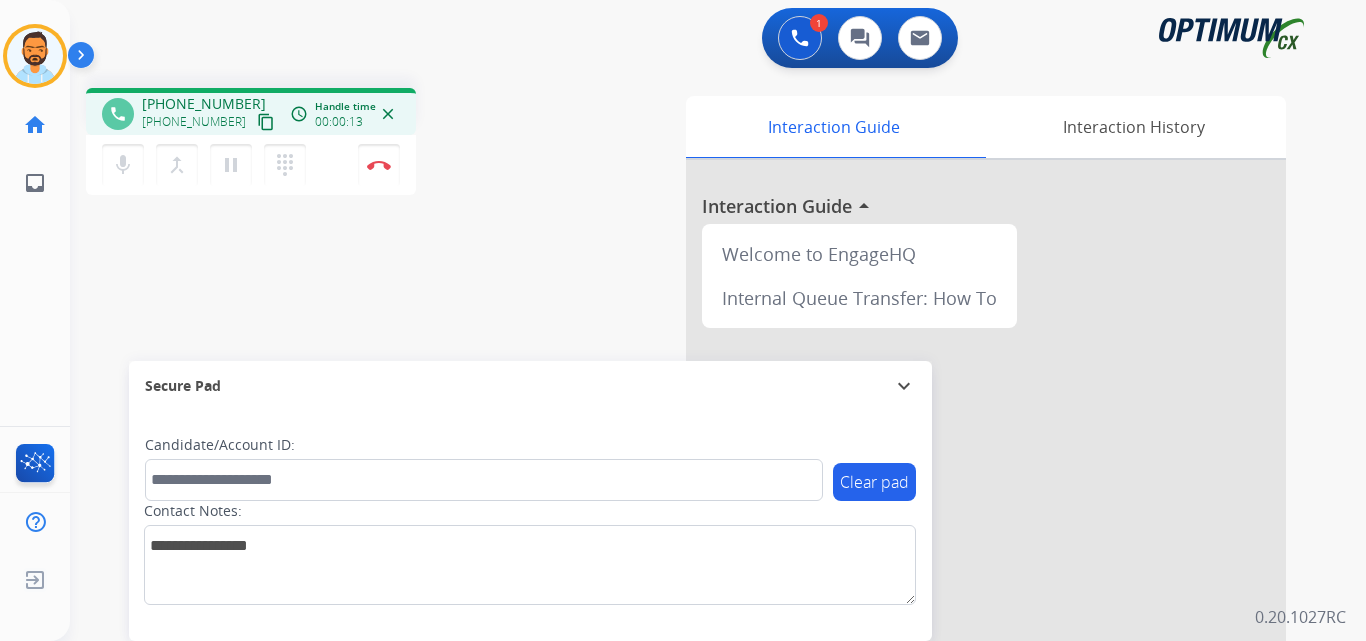 click on "content_copy" at bounding box center [266, 122] 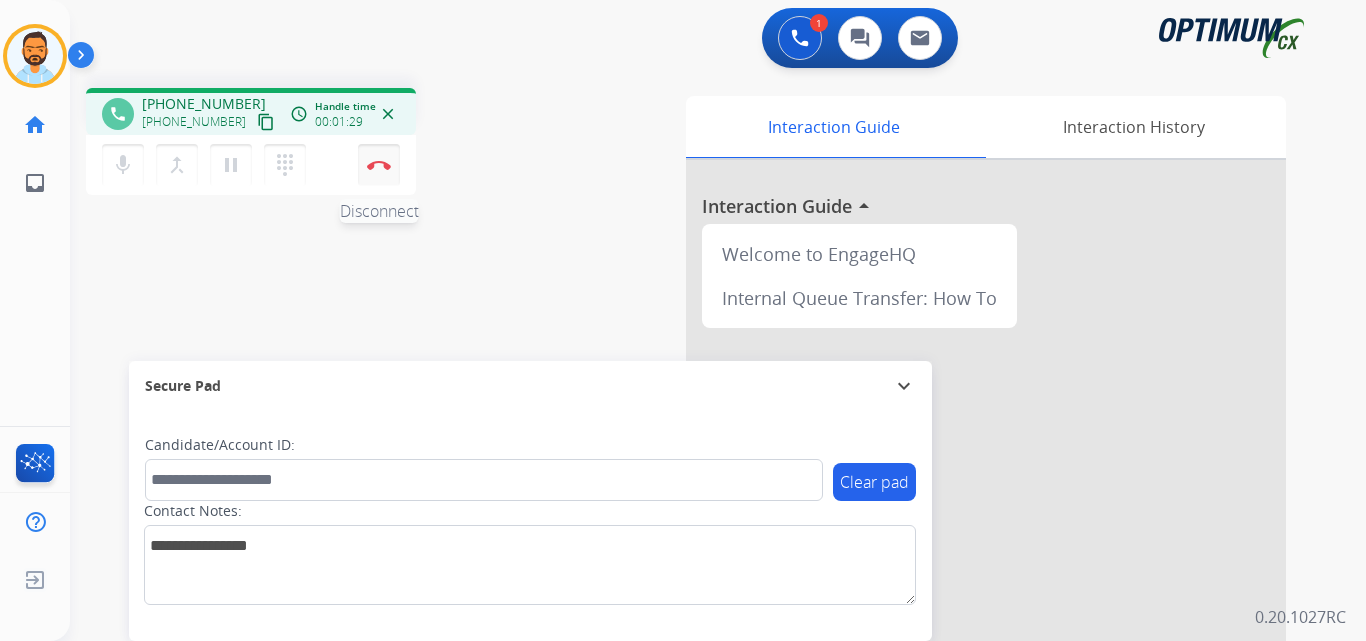 click at bounding box center [379, 165] 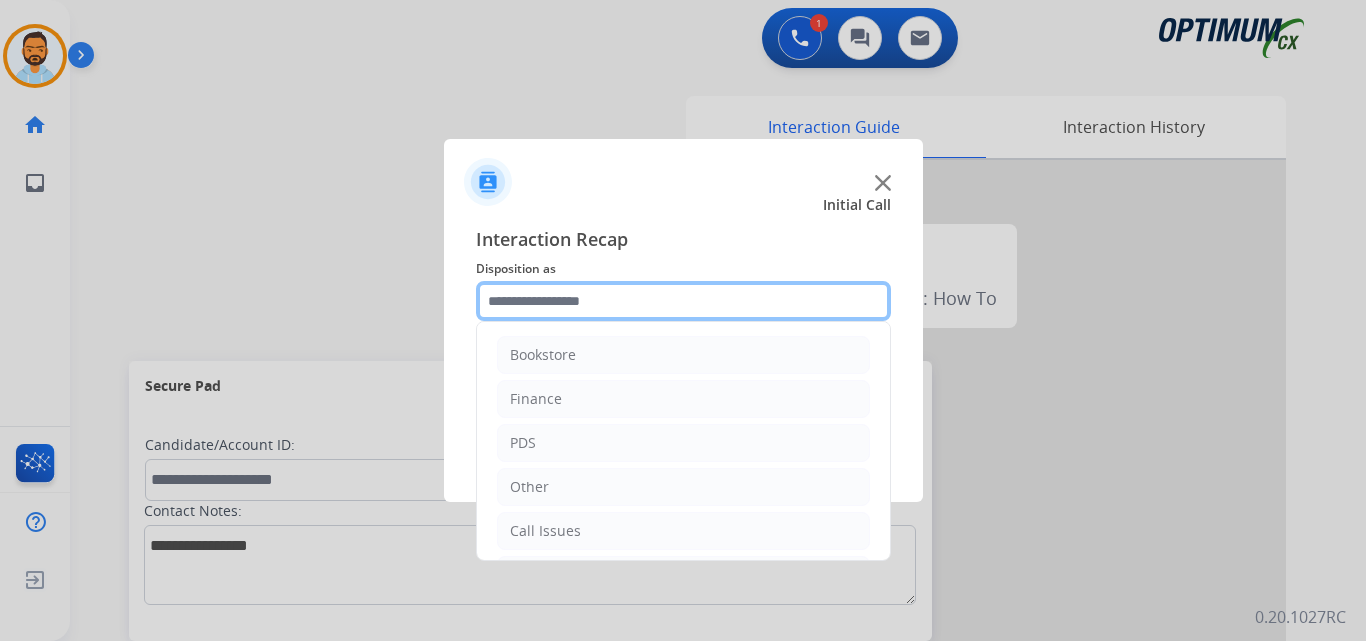 click 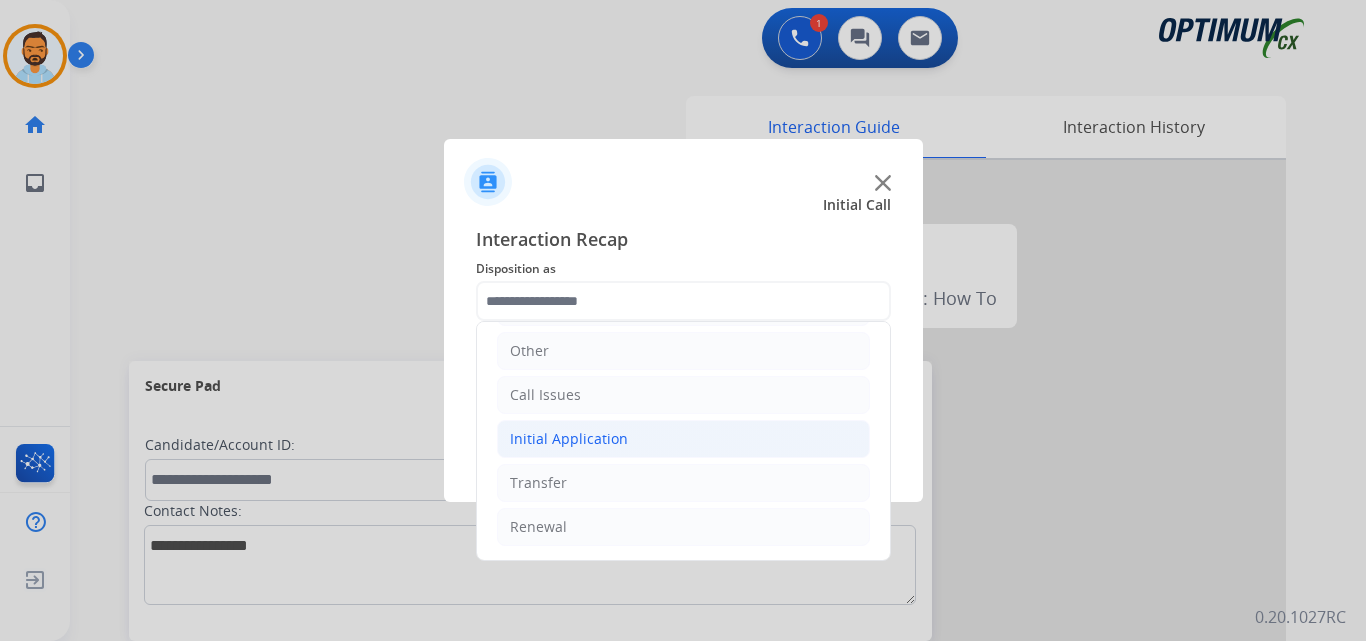 click on "Initial Application" 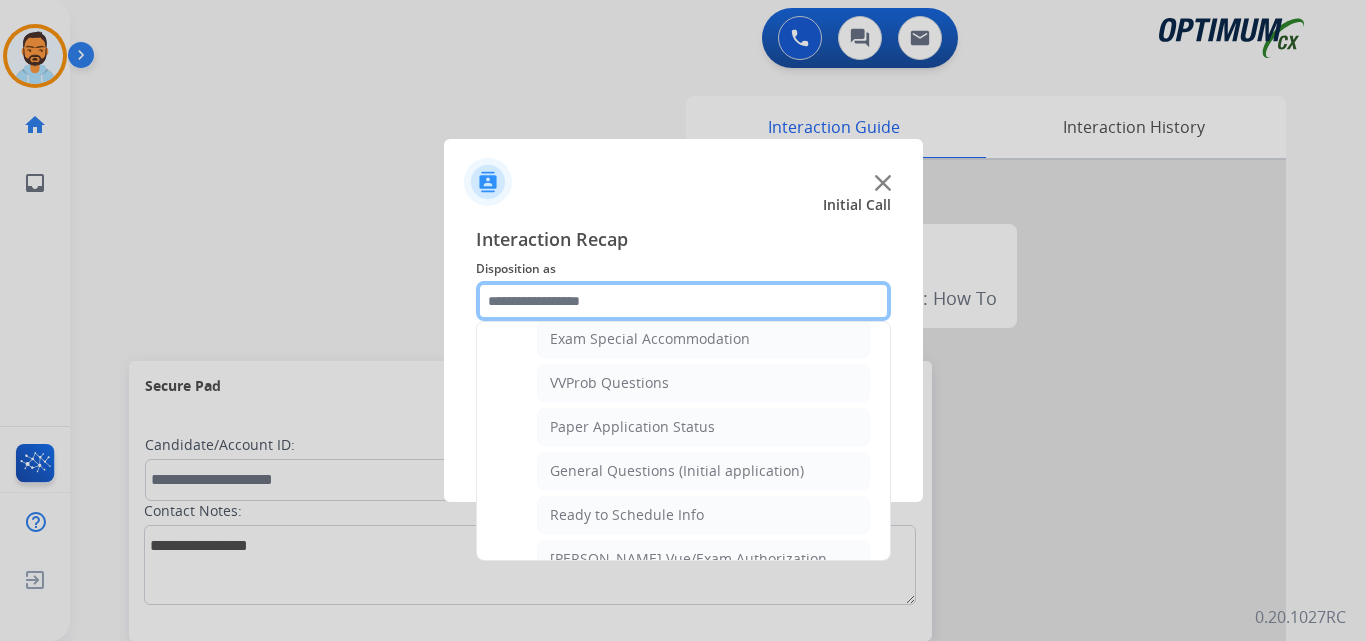 scroll, scrollTop: 1051, scrollLeft: 0, axis: vertical 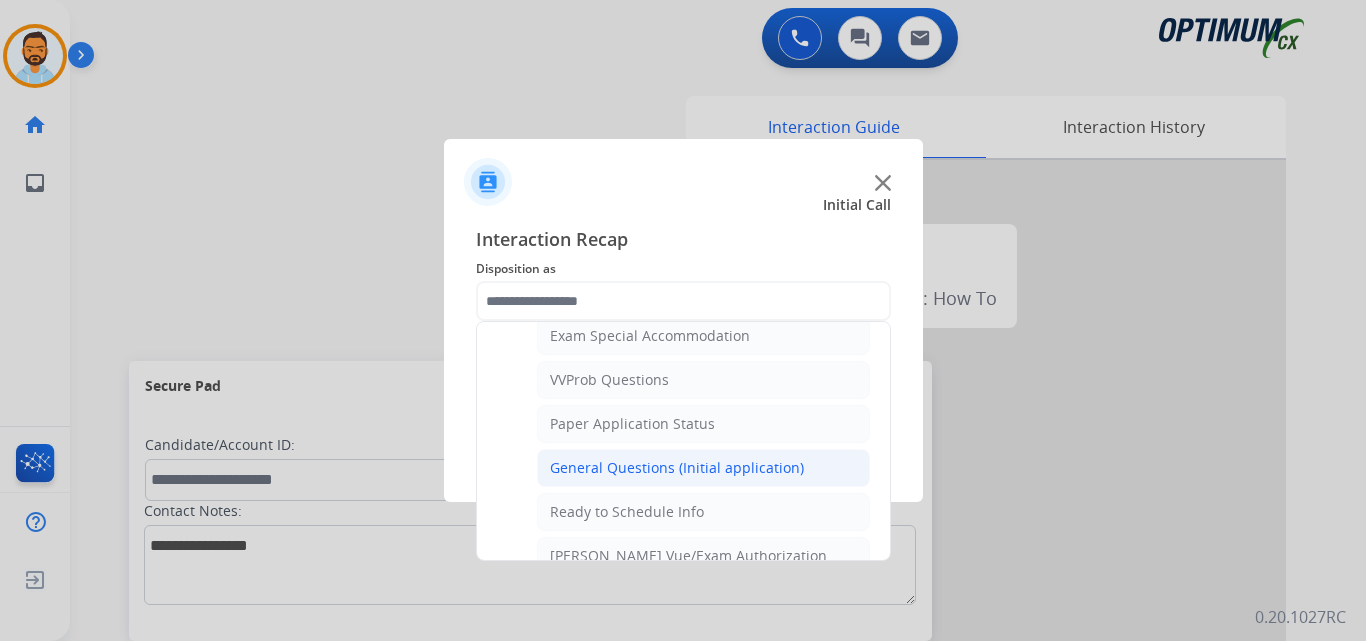 click on "General Questions (Initial application)" 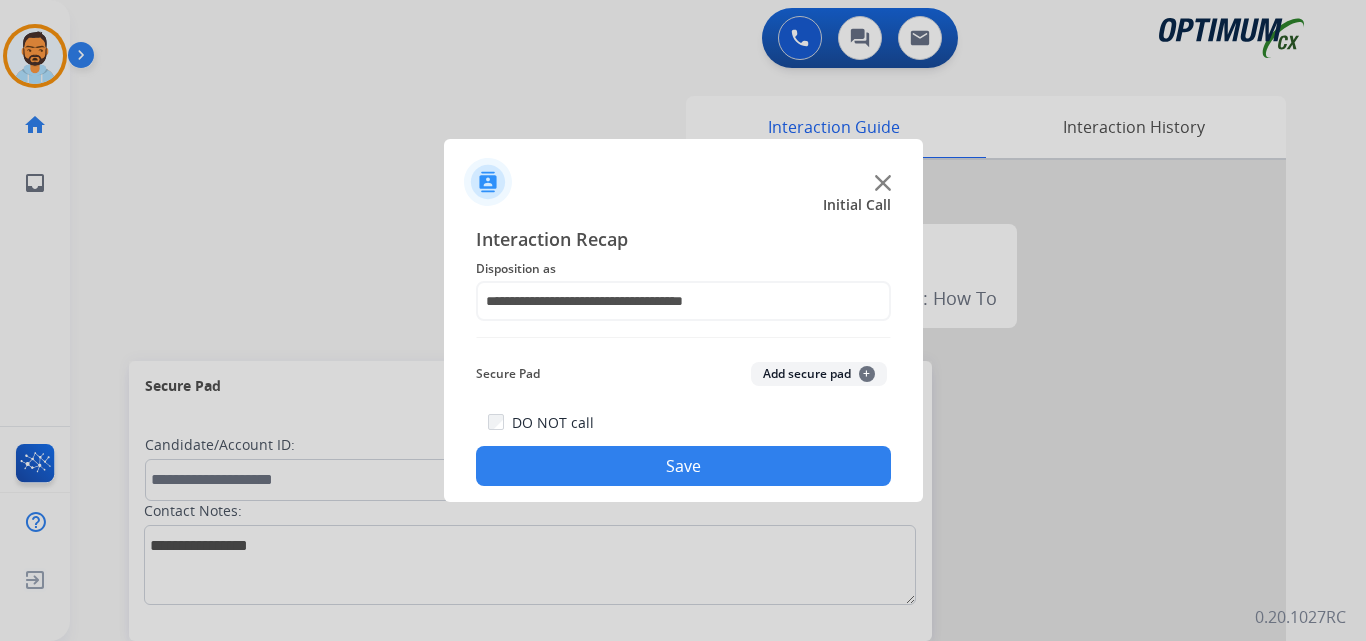 click on "Save" 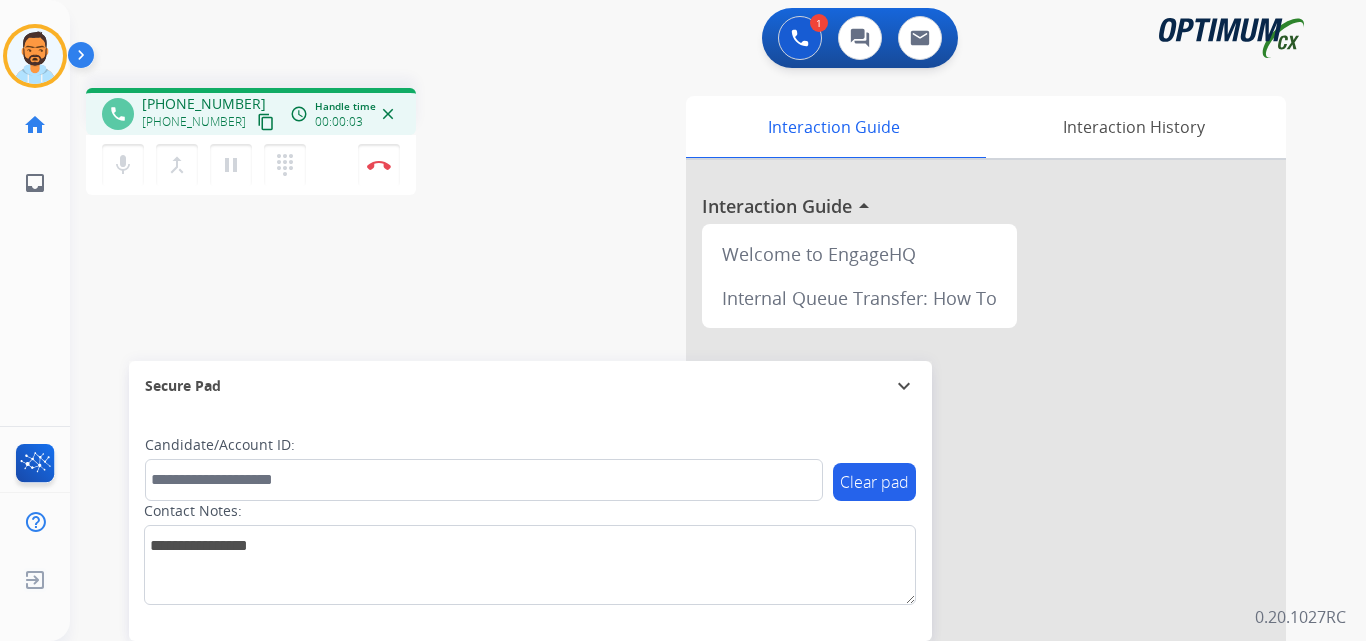 click on "content_copy" at bounding box center [266, 122] 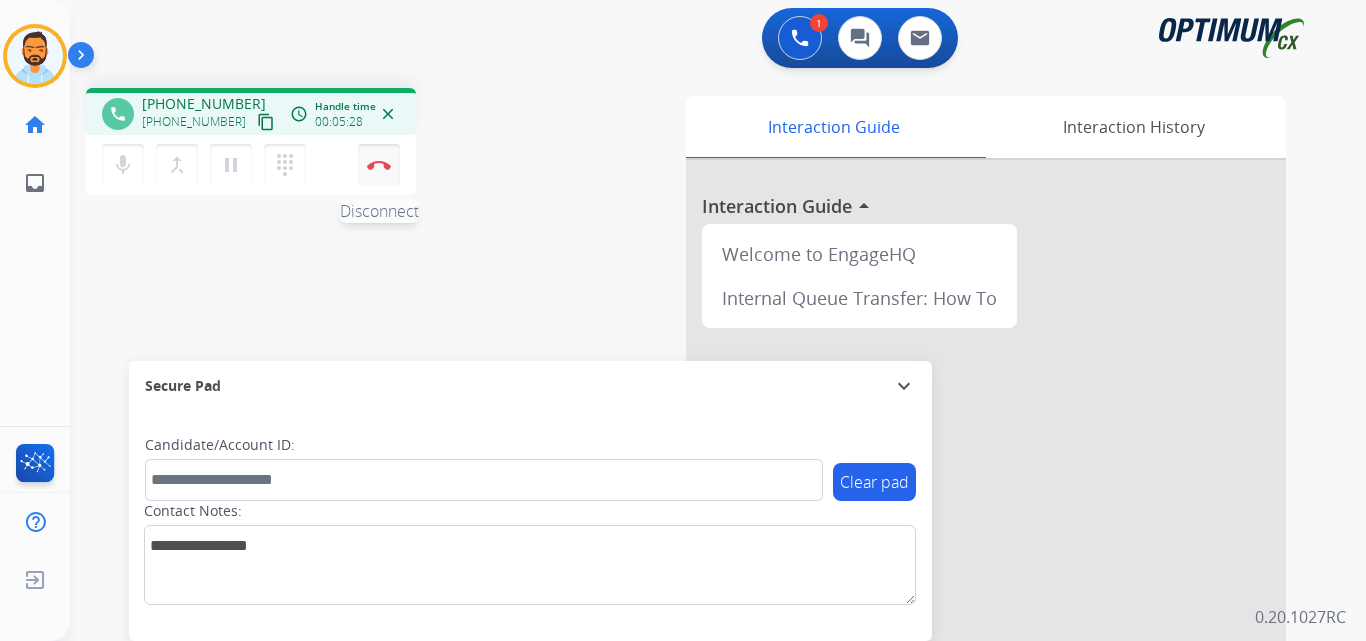 click at bounding box center [379, 165] 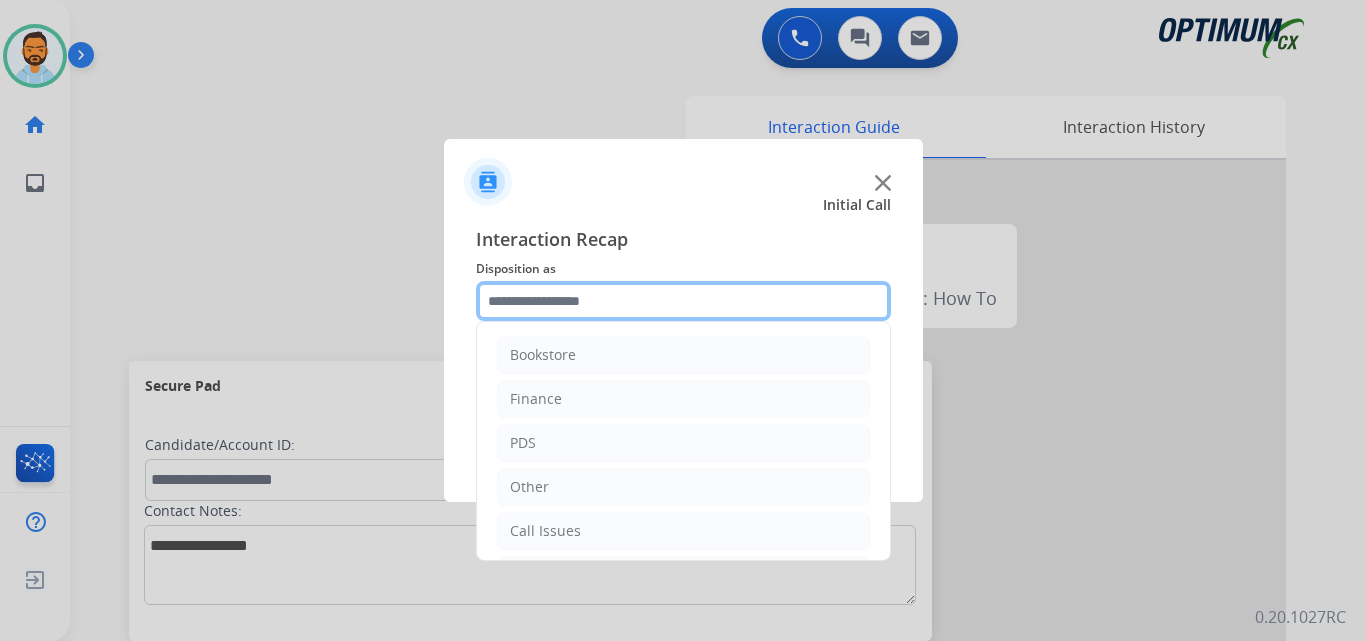 click 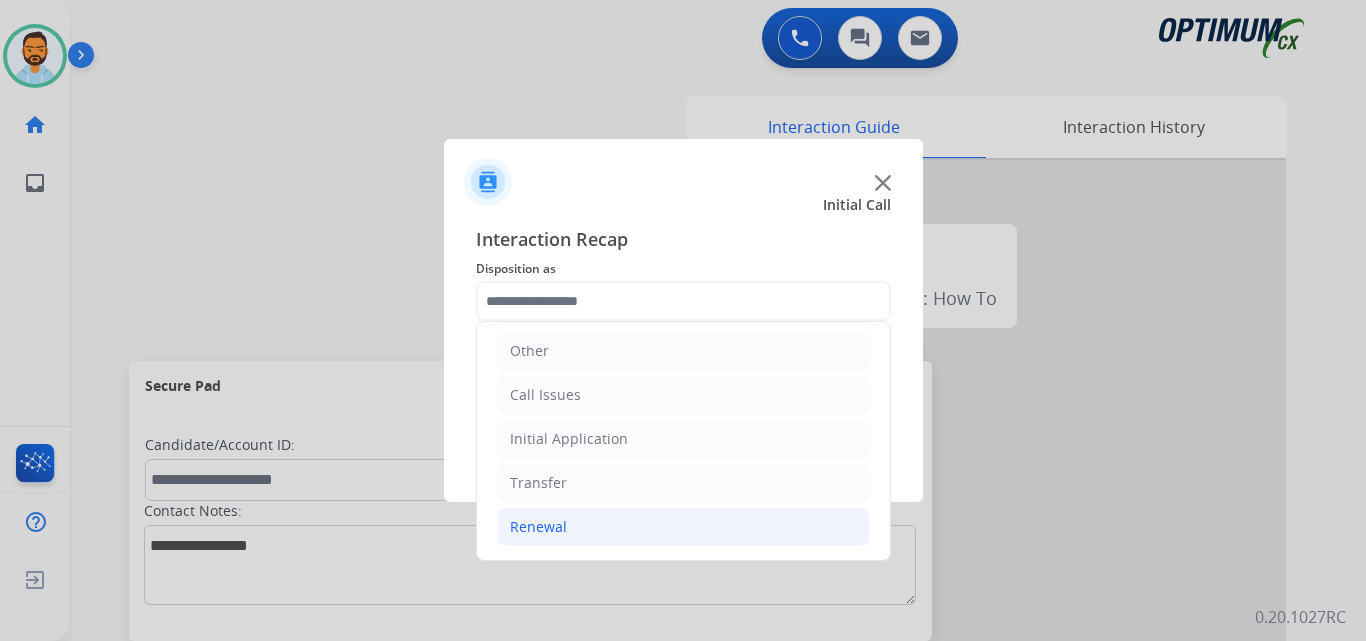 click on "Renewal" 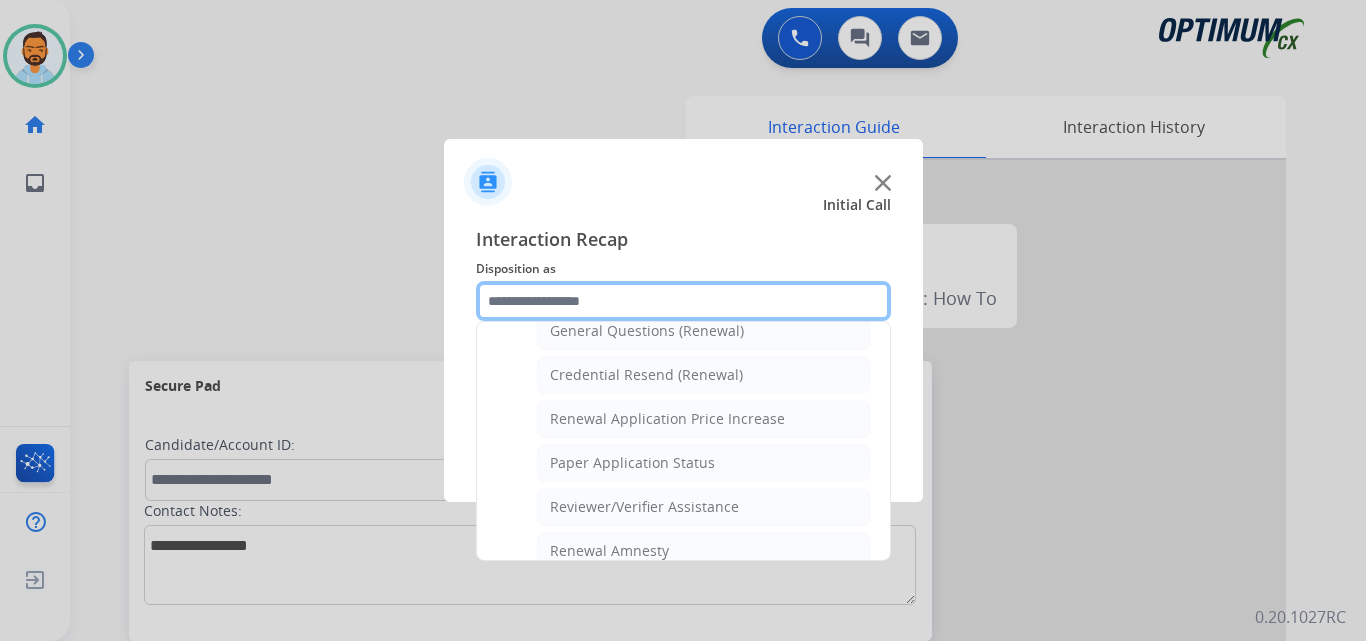 scroll, scrollTop: 772, scrollLeft: 0, axis: vertical 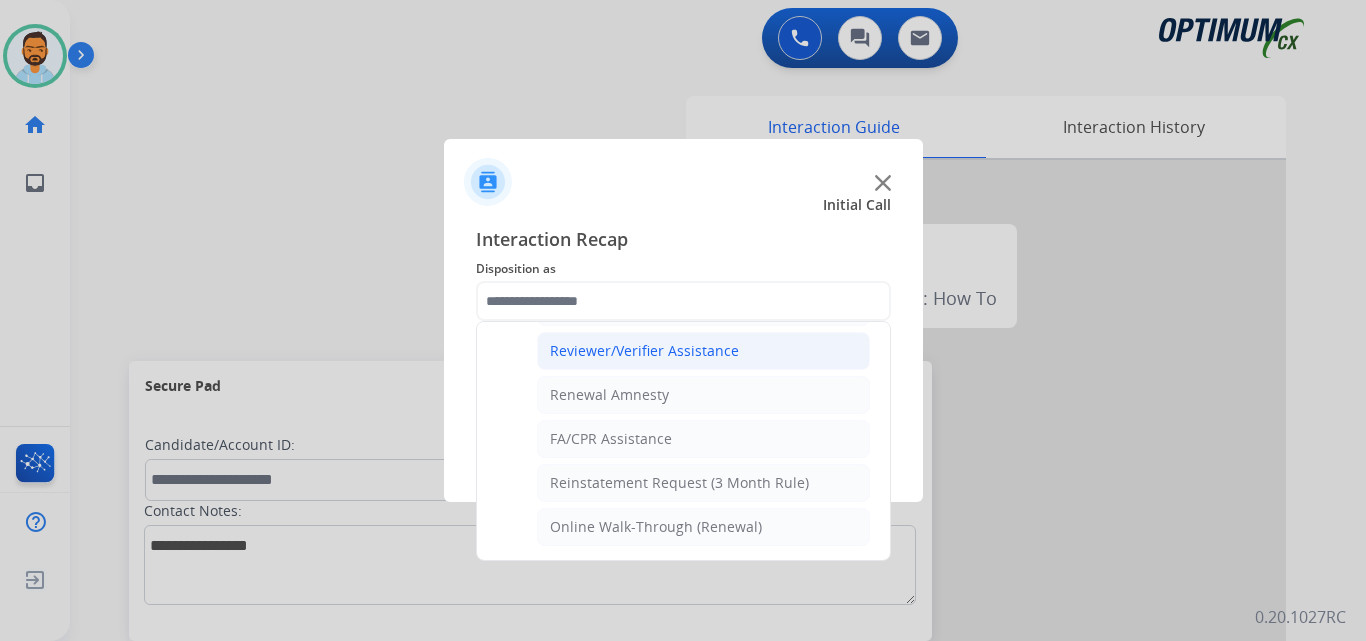 click on "Reviewer/Verifier Assistance" 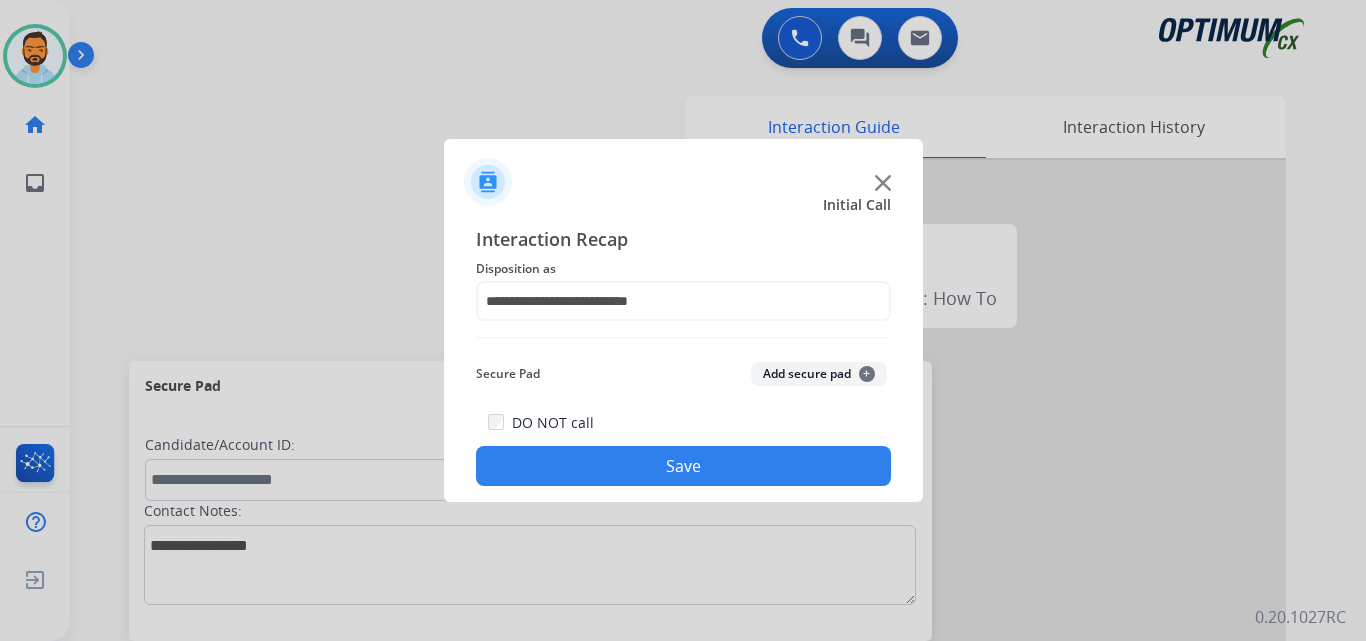 click on "Save" 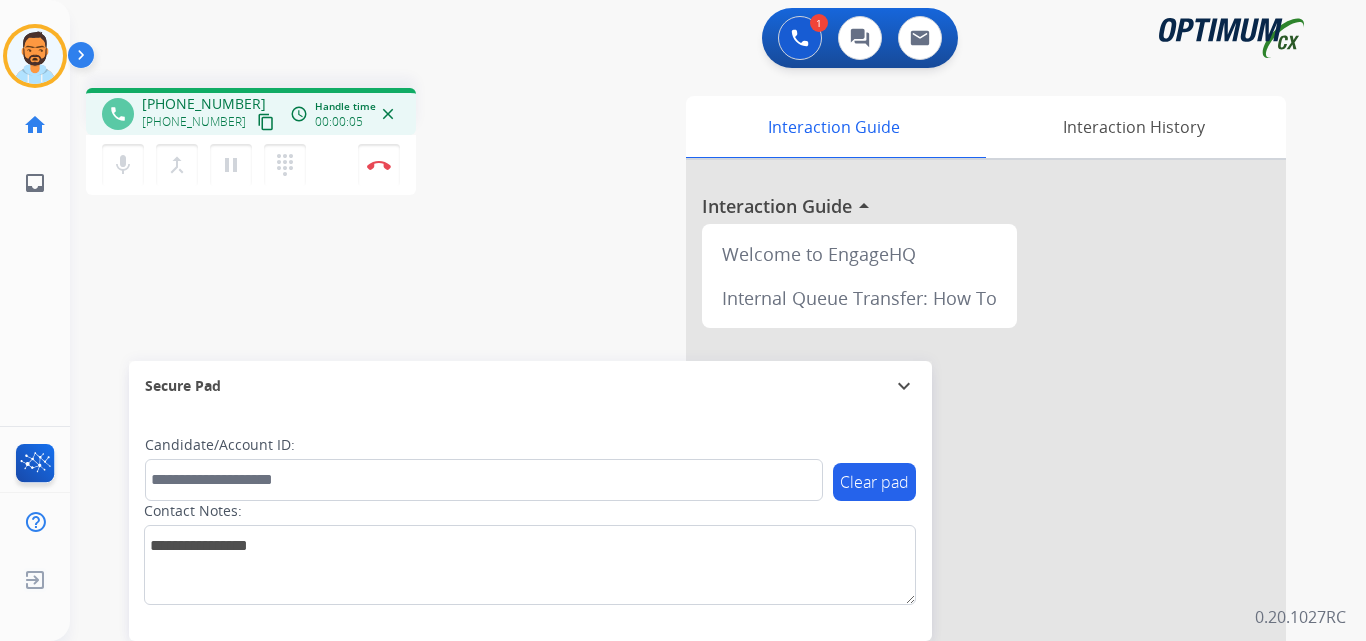 click on "content_copy" at bounding box center [266, 122] 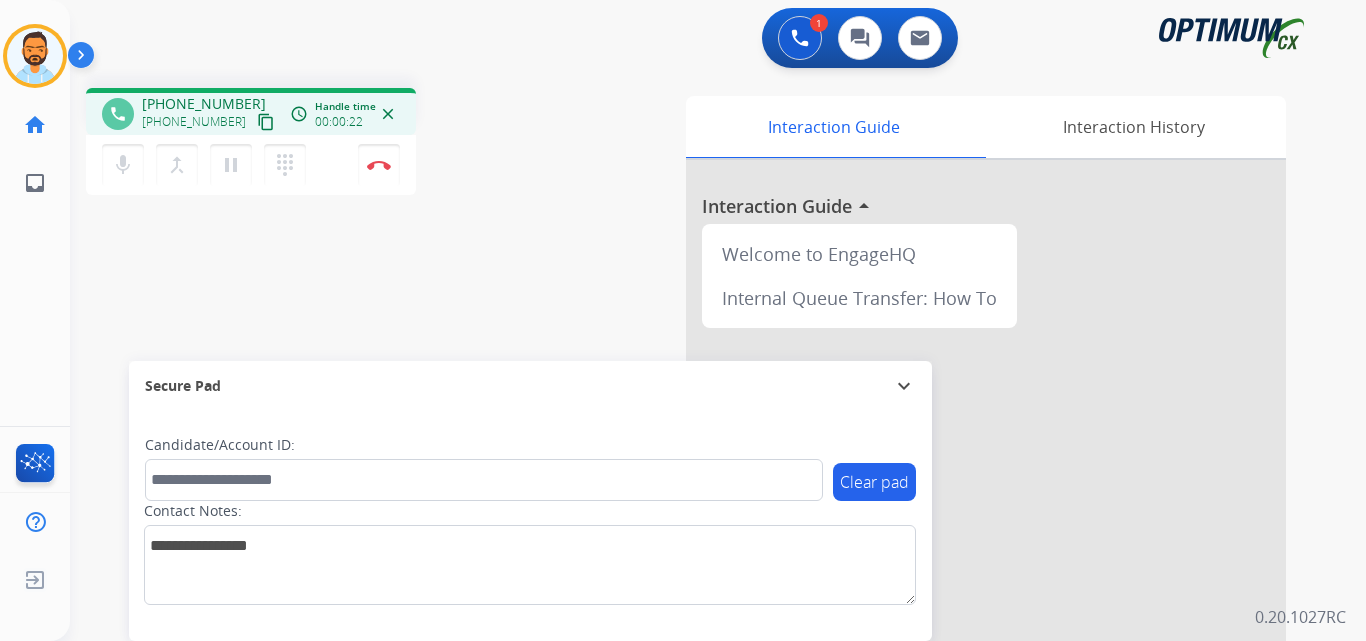 click on "content_copy" at bounding box center (266, 122) 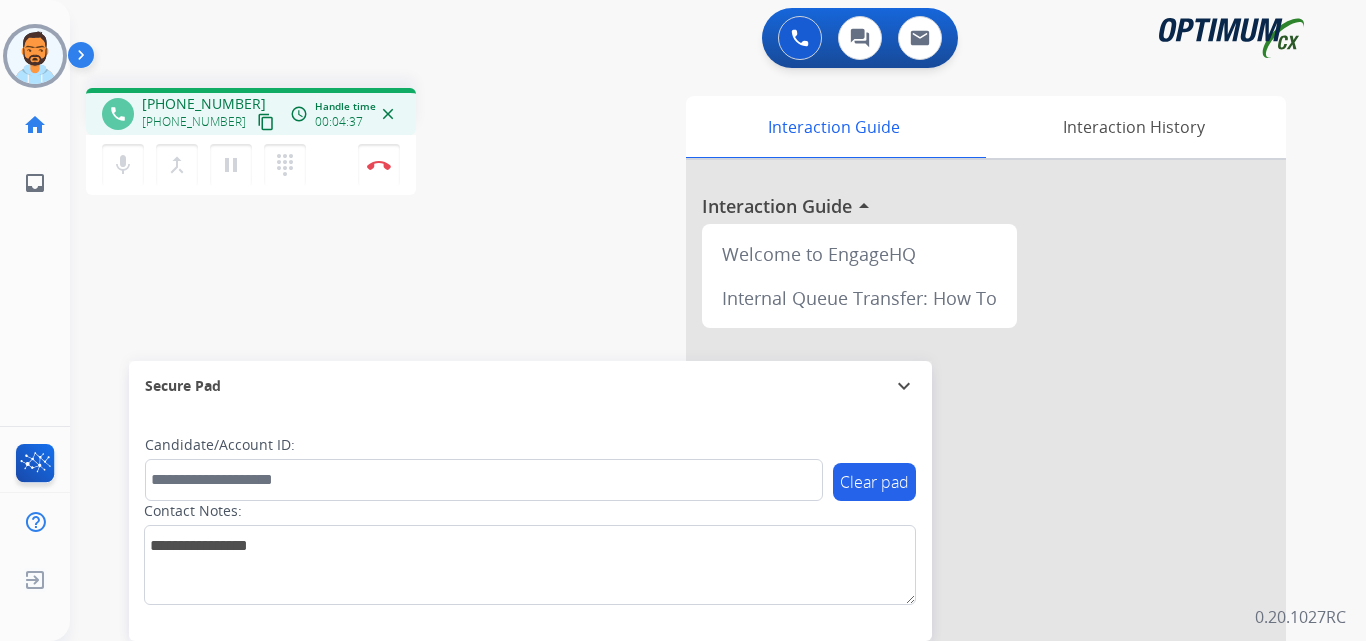 click on "Interaction Guide   Interaction History  Interaction Guide arrow_drop_up  Welcome to EngageHQ   Internal Queue Transfer: How To" at bounding box center (937, 501) 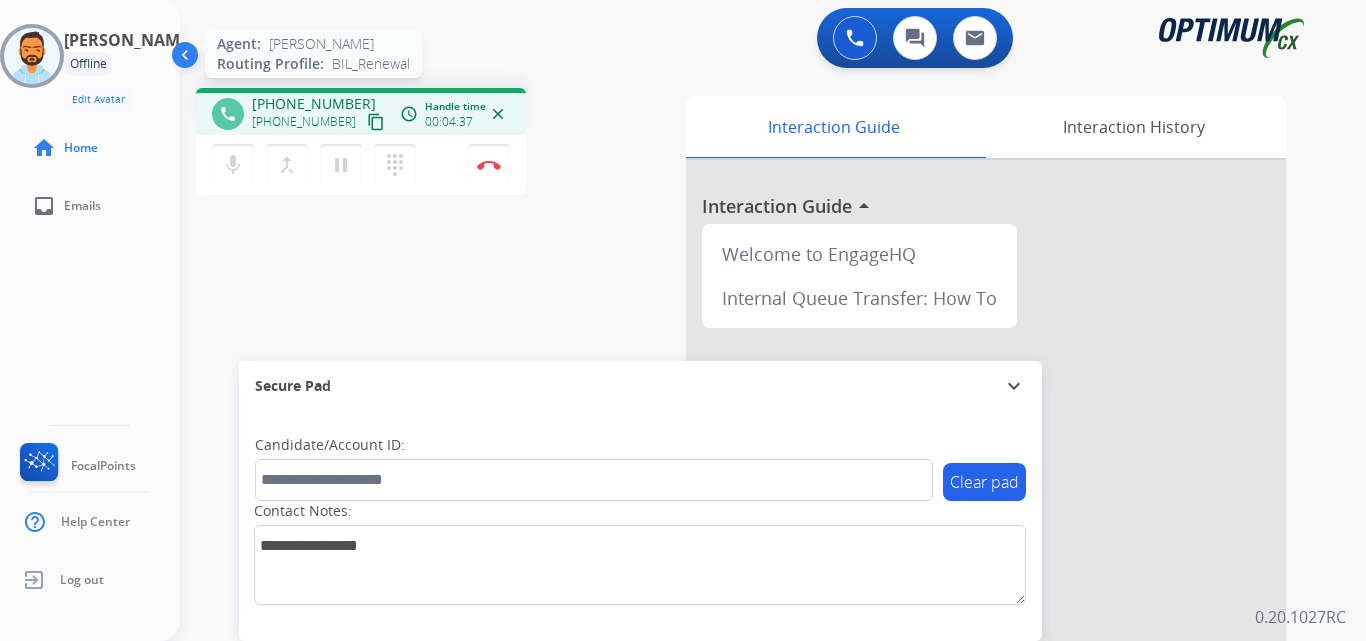 click at bounding box center (32, 56) 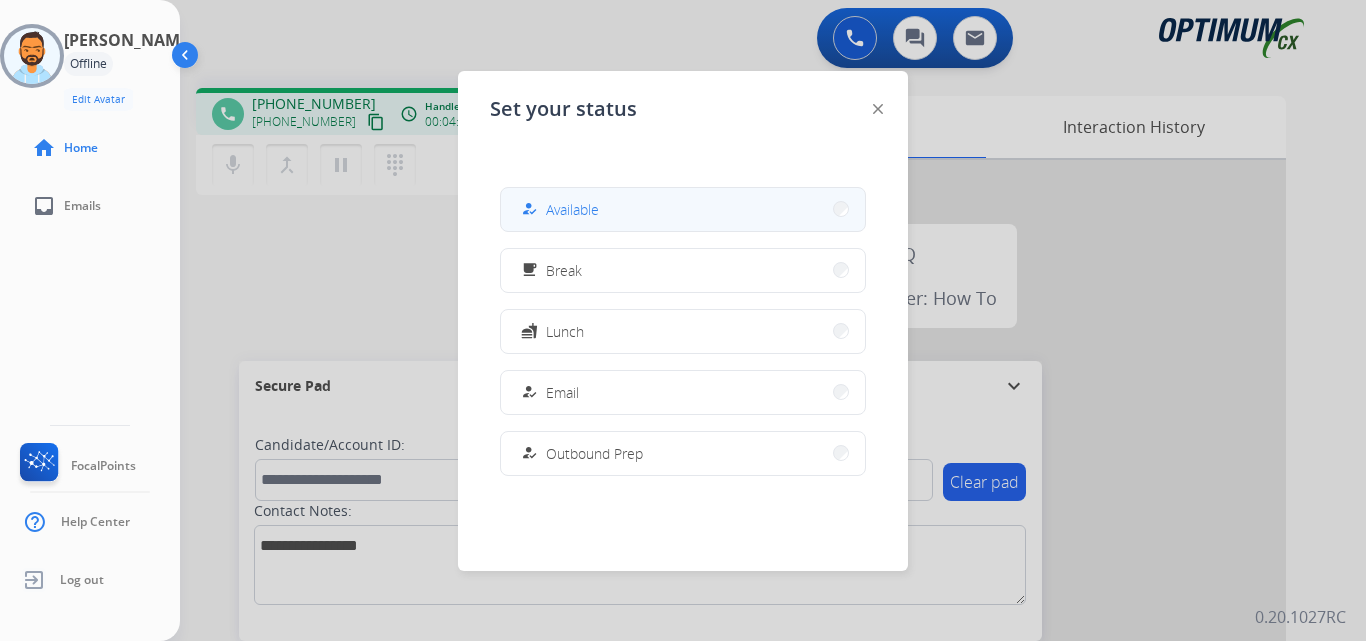 click on "Available" at bounding box center (572, 209) 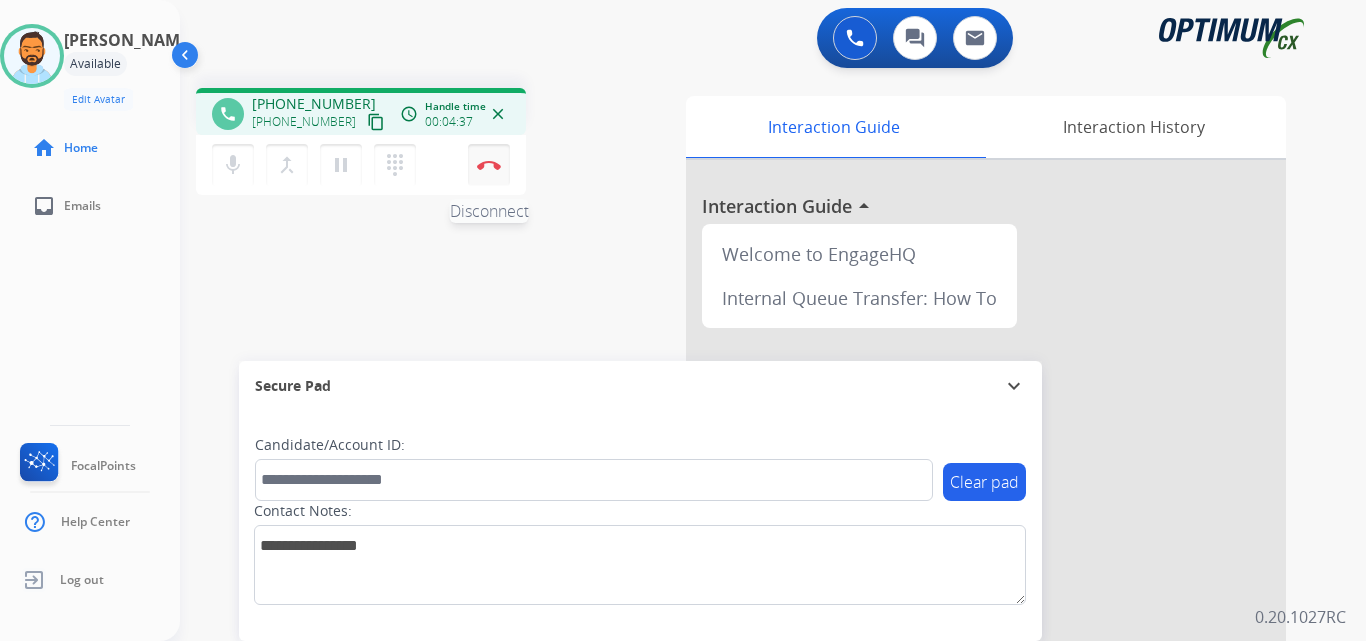 click at bounding box center [489, 165] 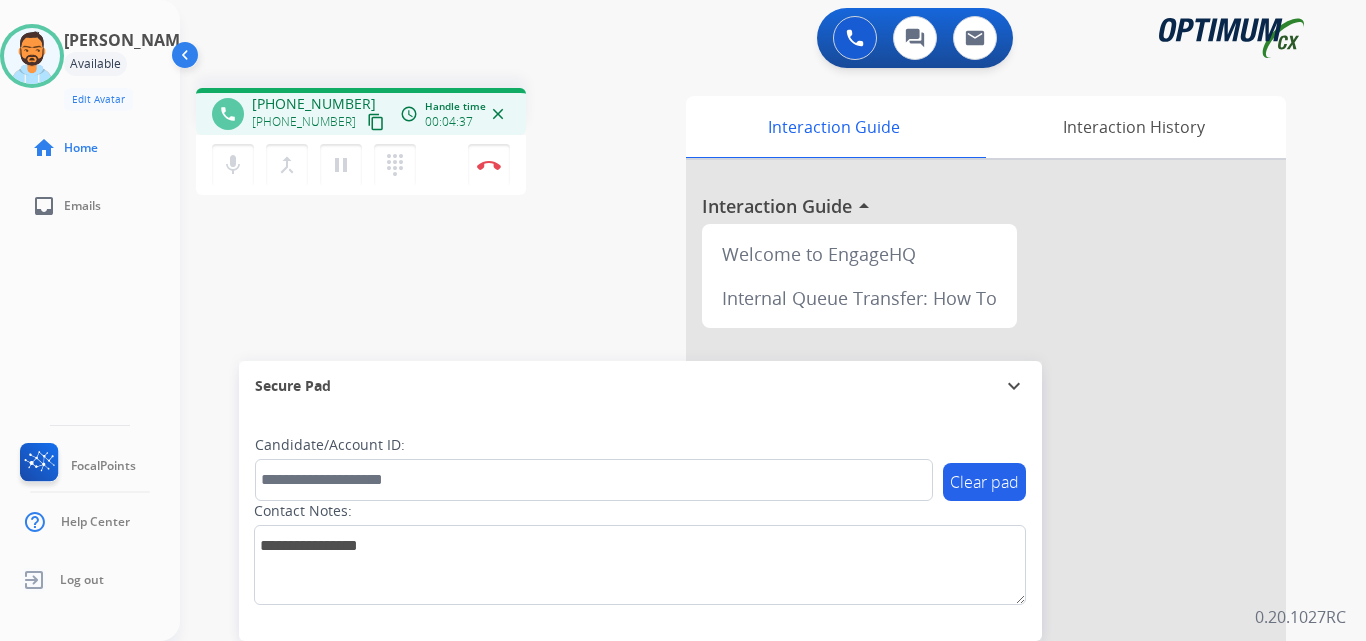click on "close" at bounding box center [498, 114] 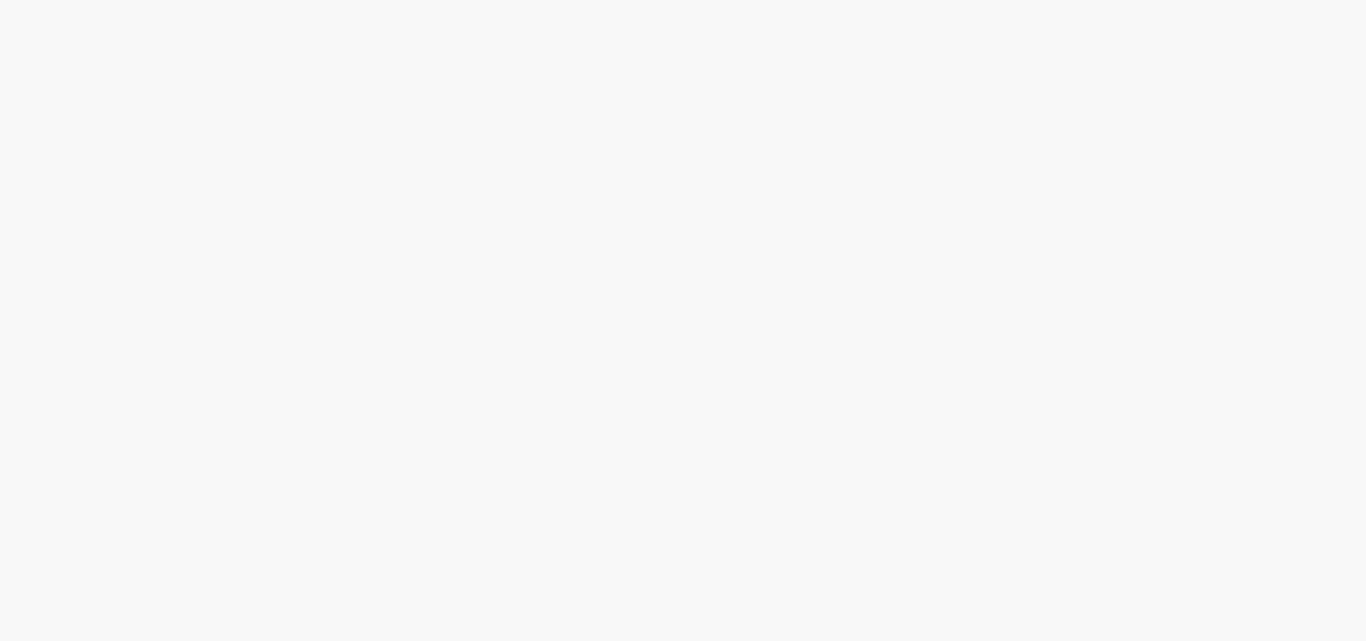 scroll, scrollTop: 0, scrollLeft: 0, axis: both 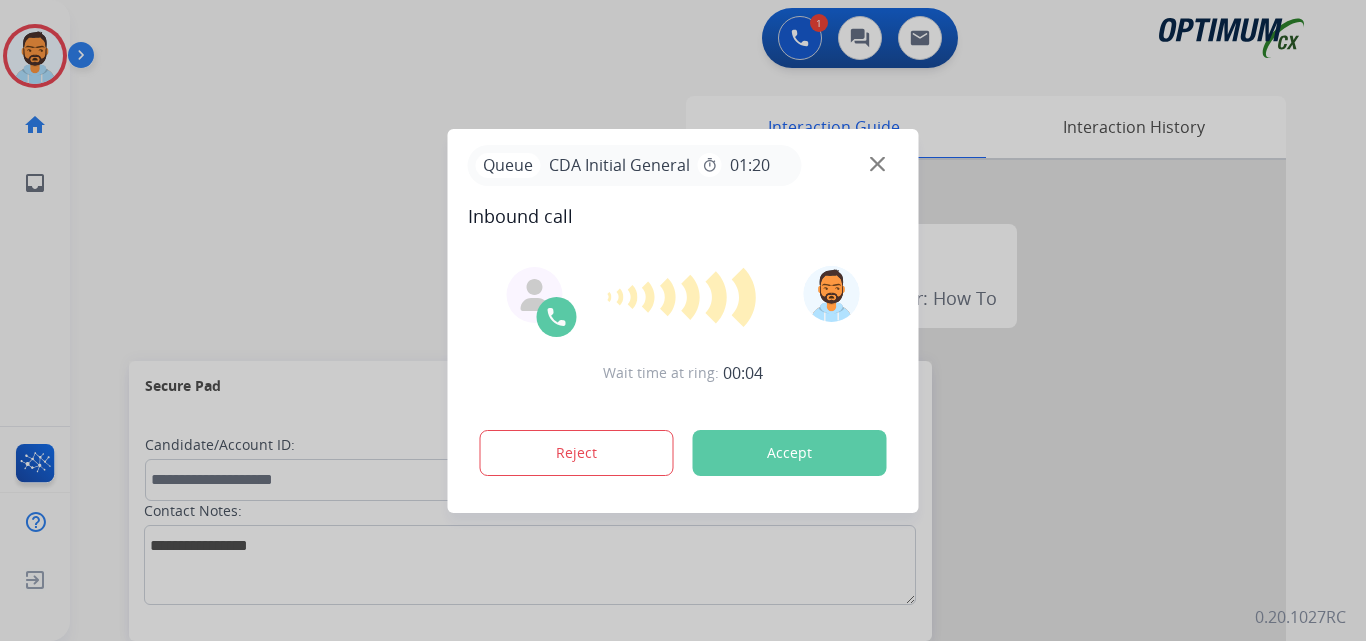 click on "Accept" at bounding box center [790, 453] 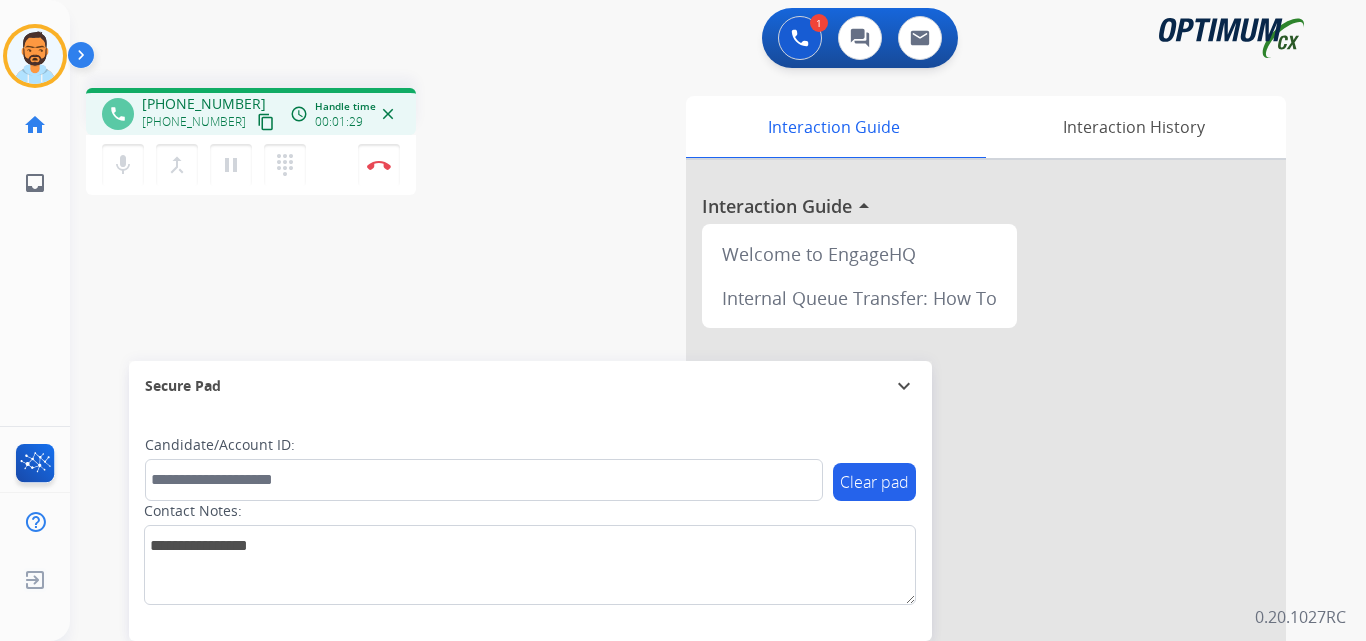 click on "content_copy" at bounding box center [266, 122] 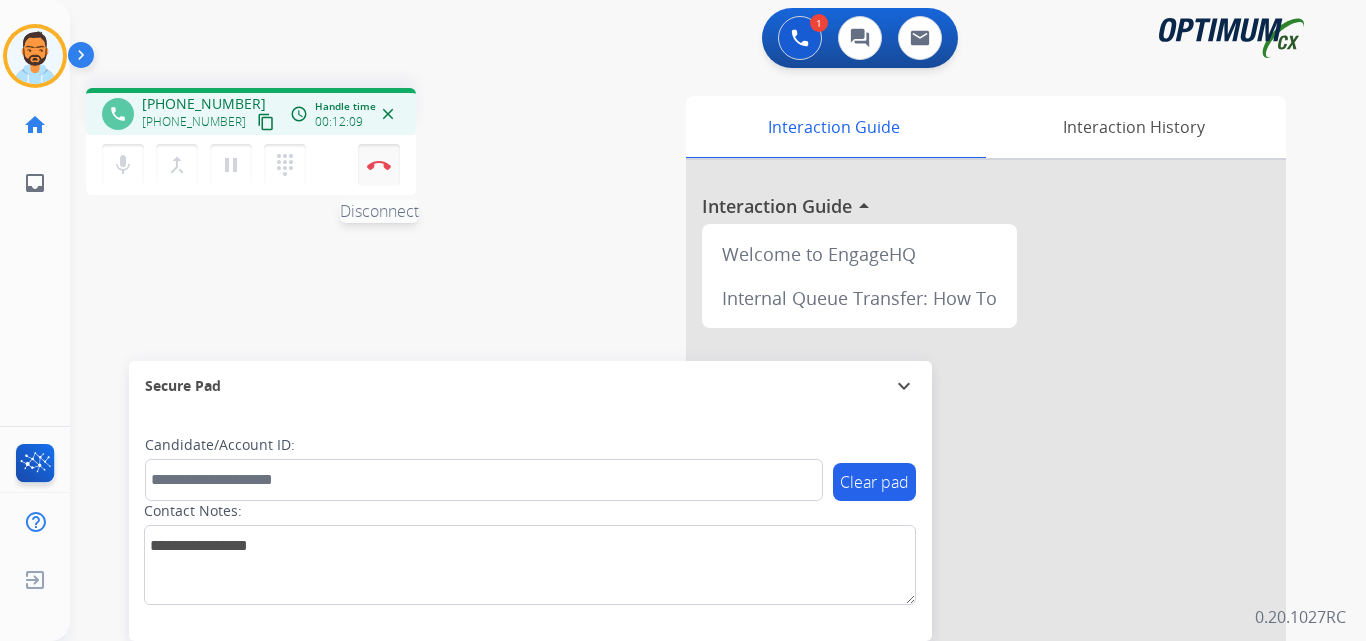 click at bounding box center (379, 165) 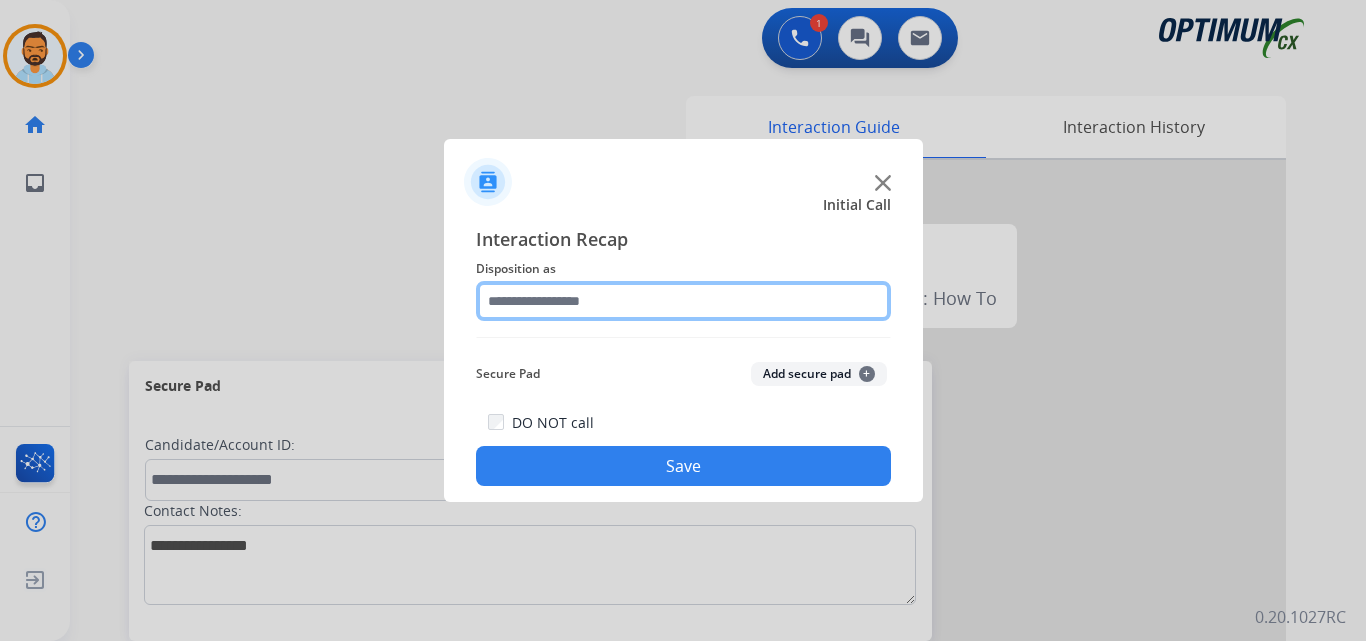 click 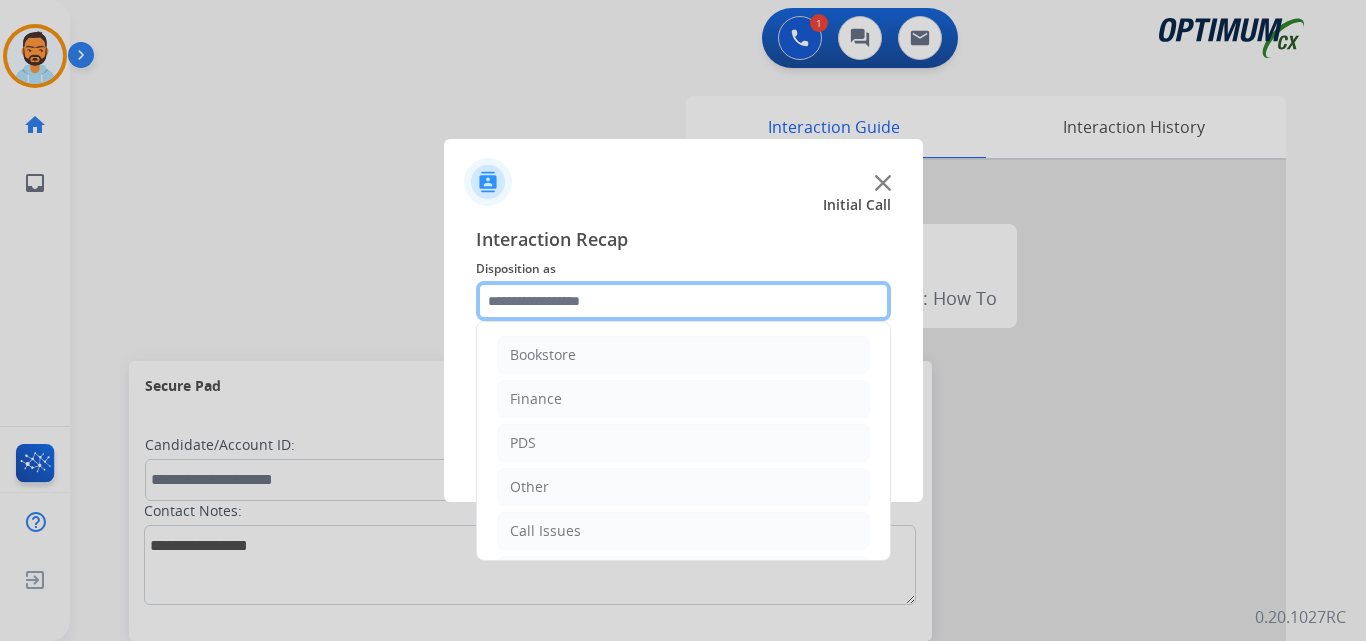 scroll, scrollTop: 136, scrollLeft: 0, axis: vertical 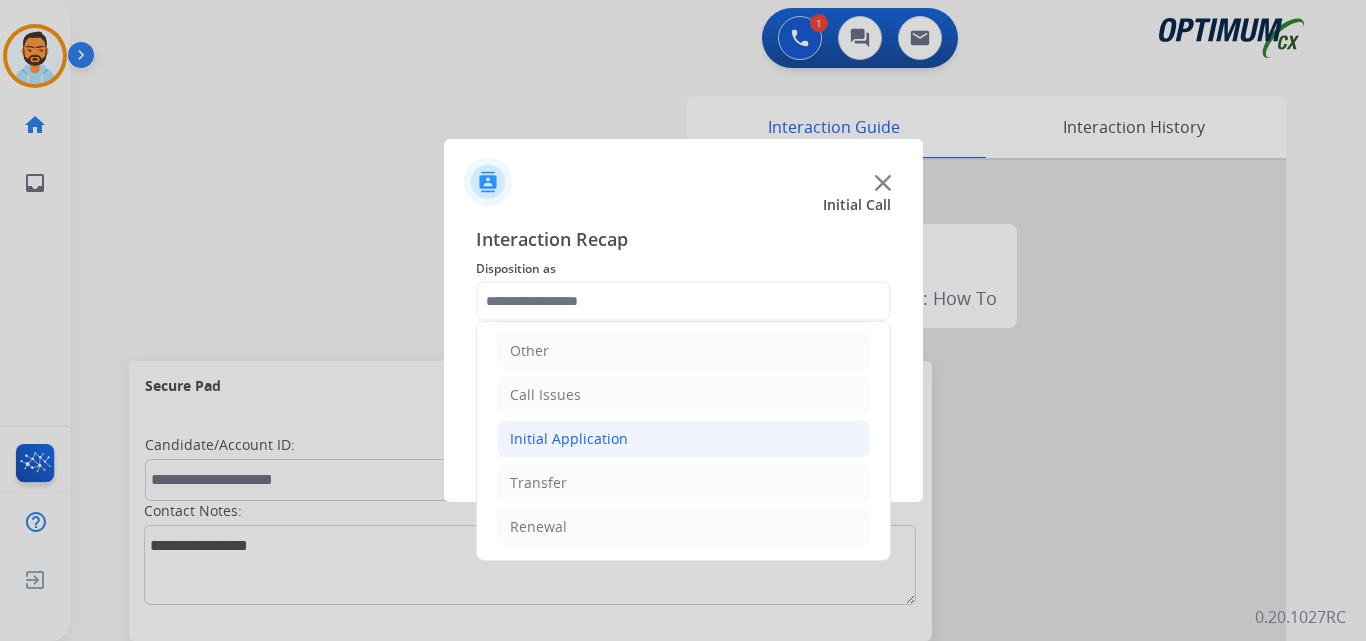 click on "Initial Application" 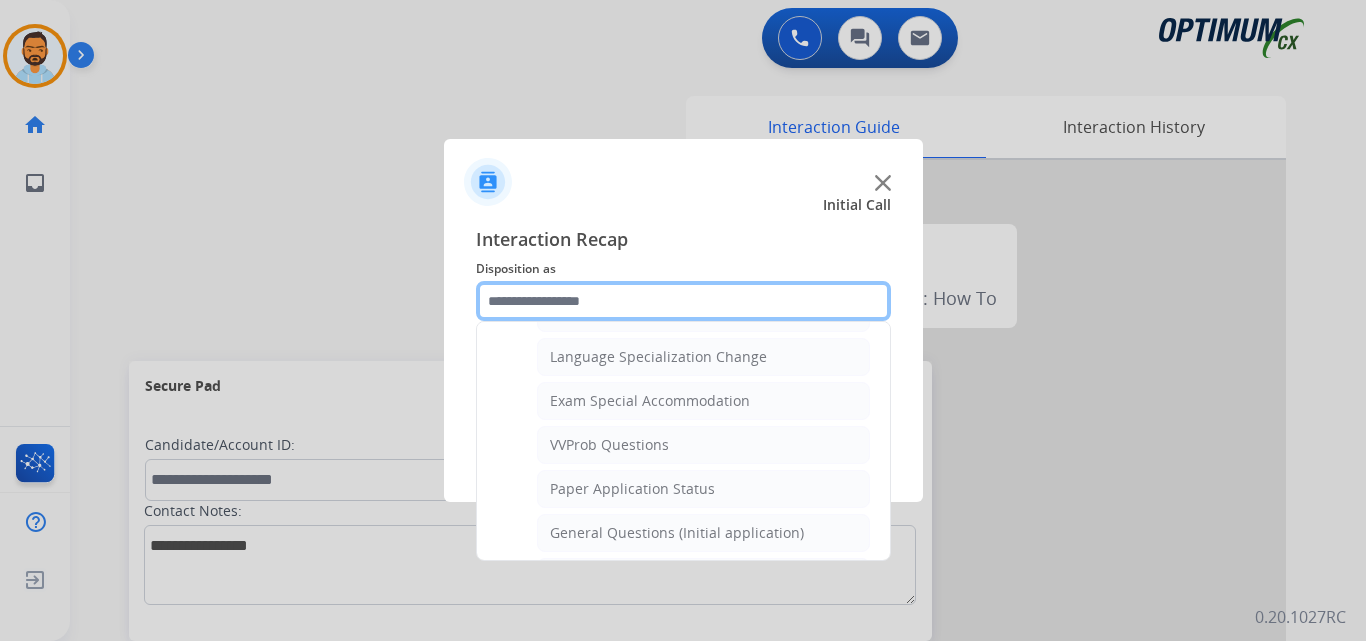 scroll, scrollTop: 982, scrollLeft: 0, axis: vertical 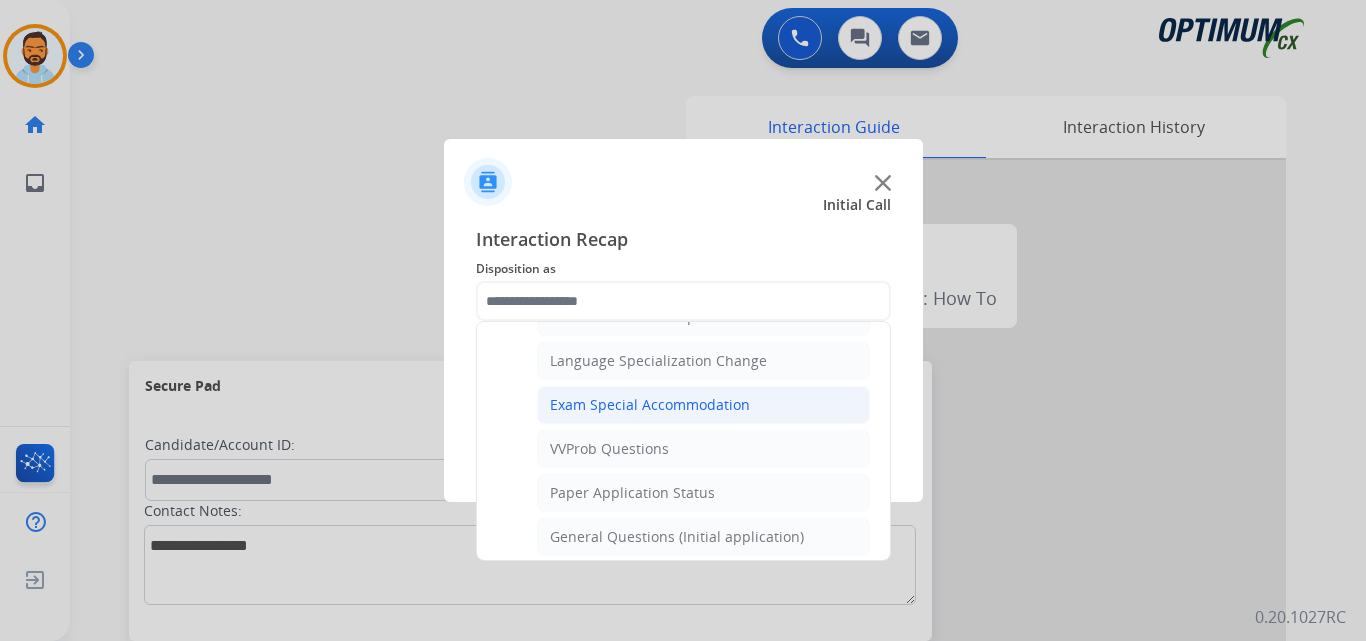 click on "Exam Special Accommodation" 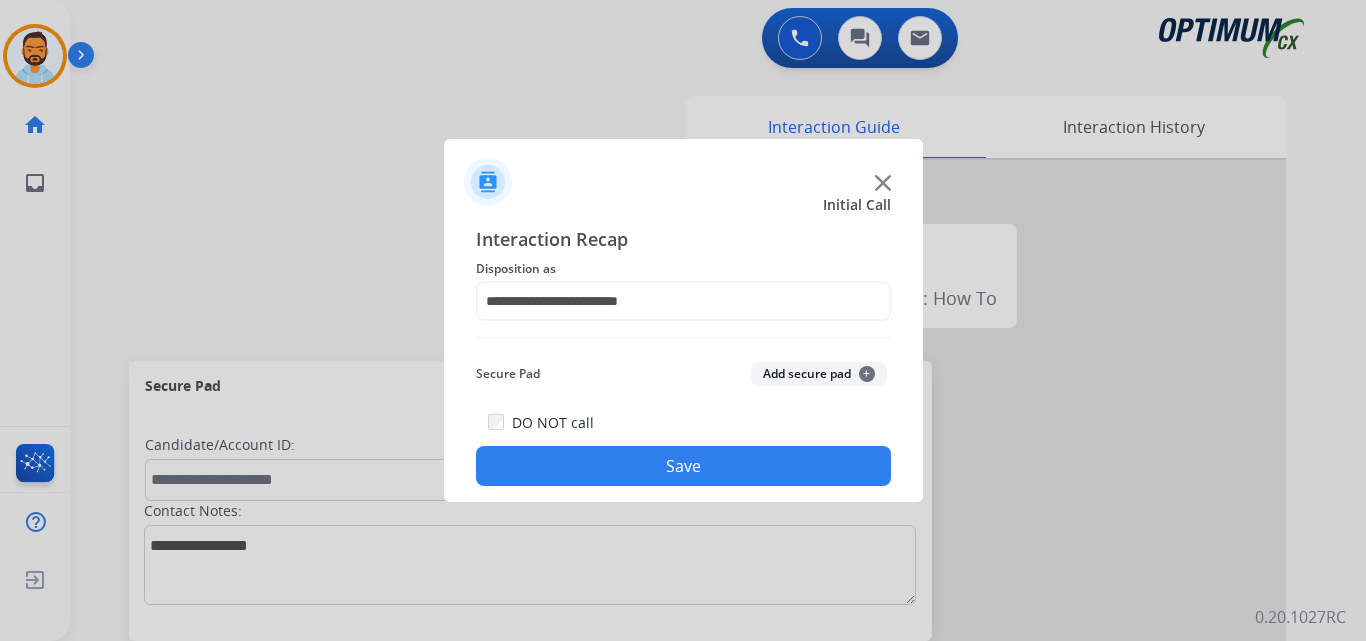 click on "Save" 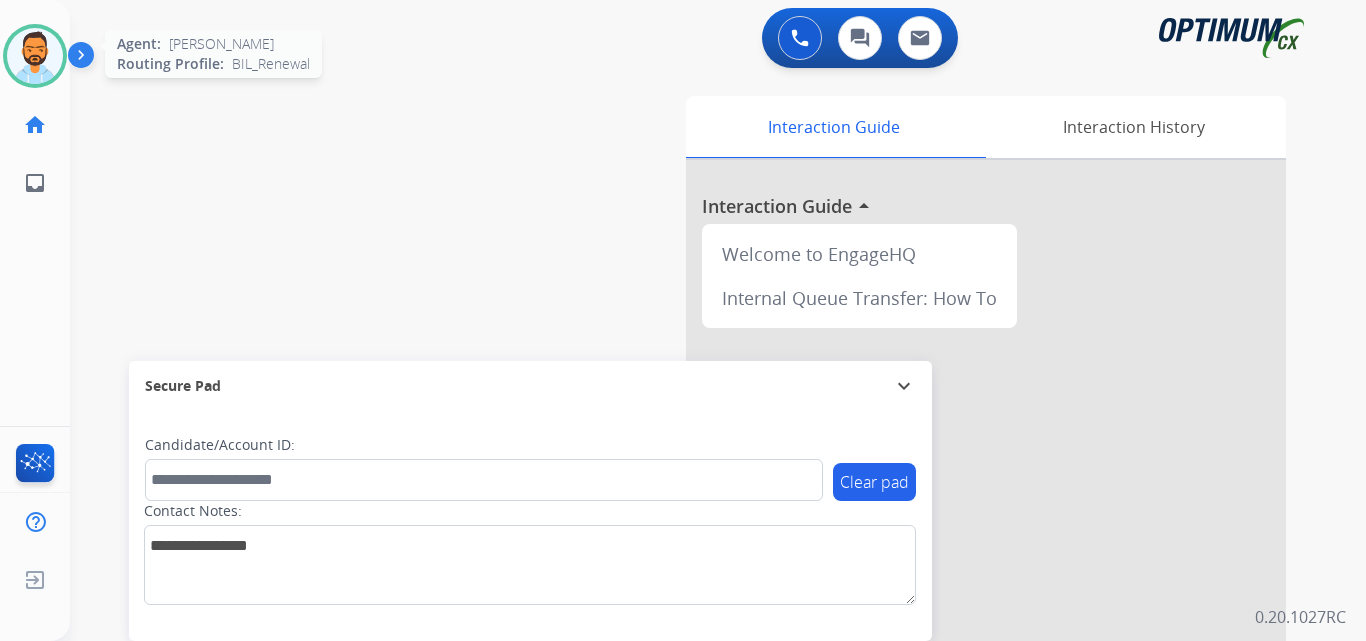 click at bounding box center (35, 56) 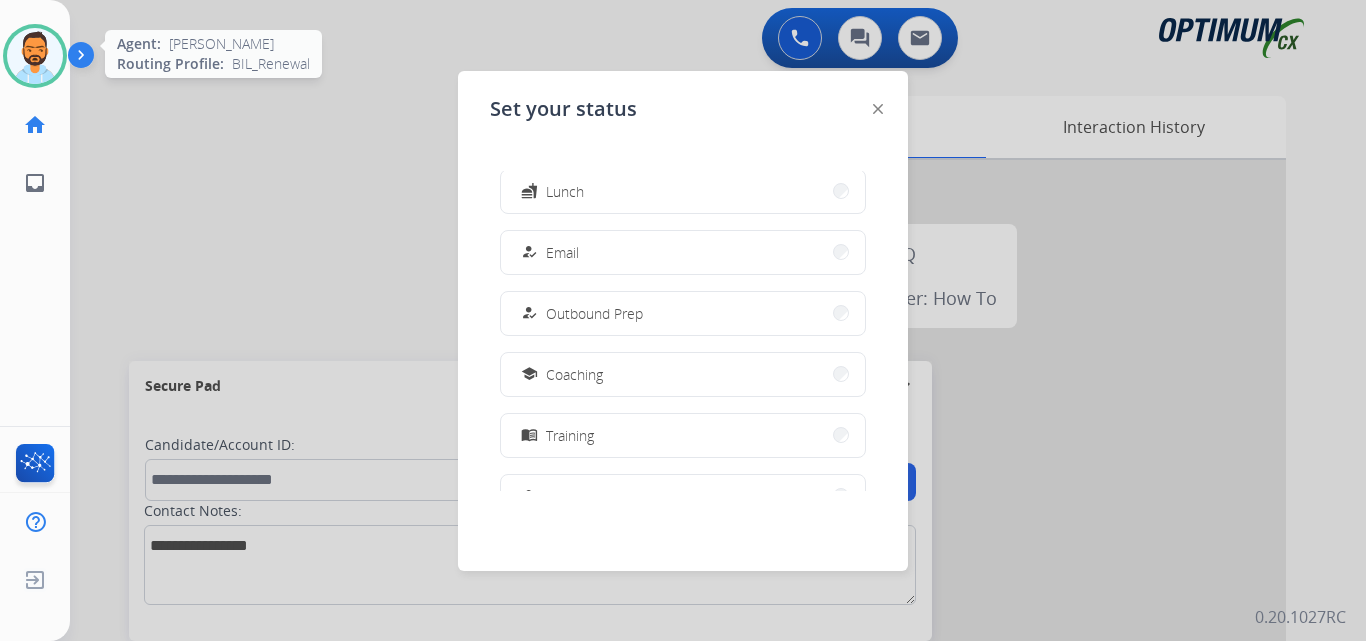 scroll, scrollTop: 499, scrollLeft: 0, axis: vertical 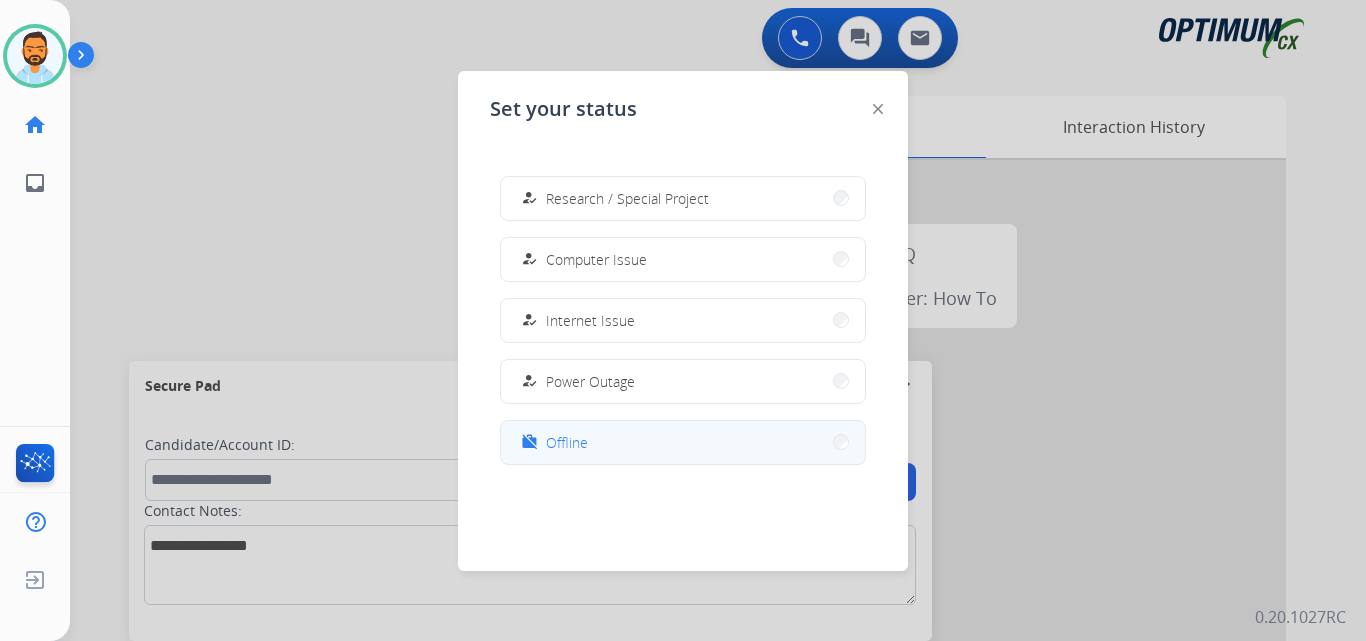 click on "work_off Offline" at bounding box center [683, 442] 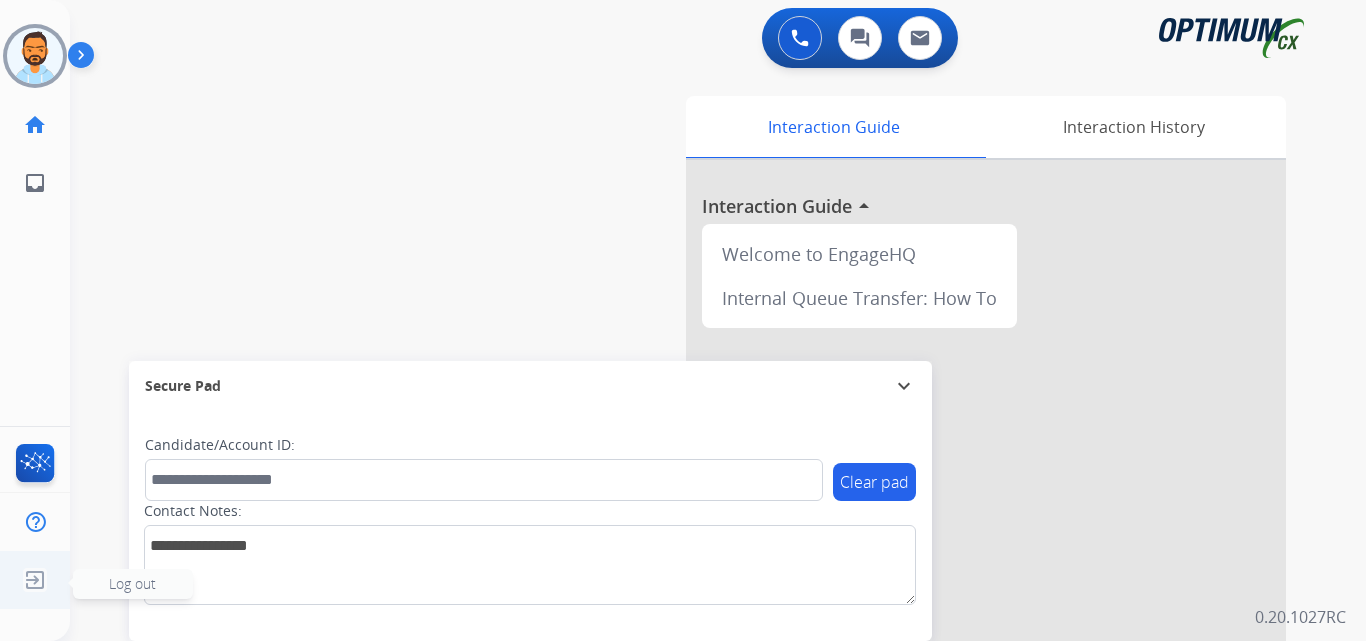 click on "Log out  Log out" 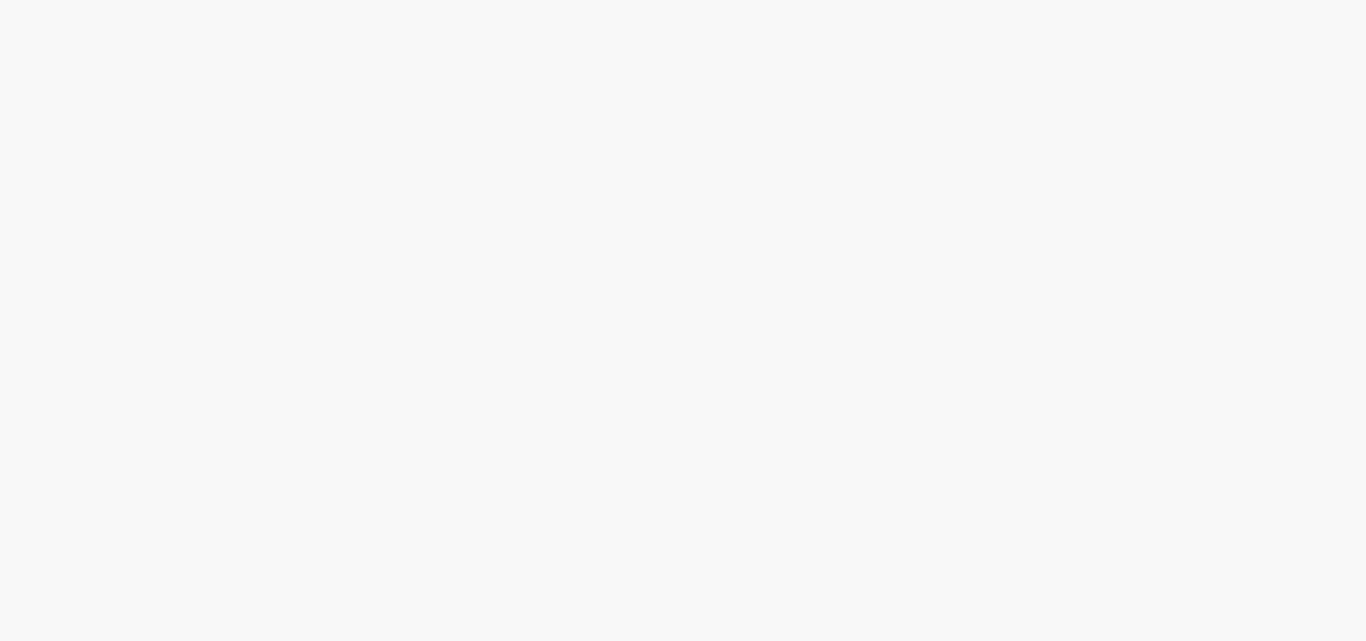 scroll, scrollTop: 0, scrollLeft: 0, axis: both 